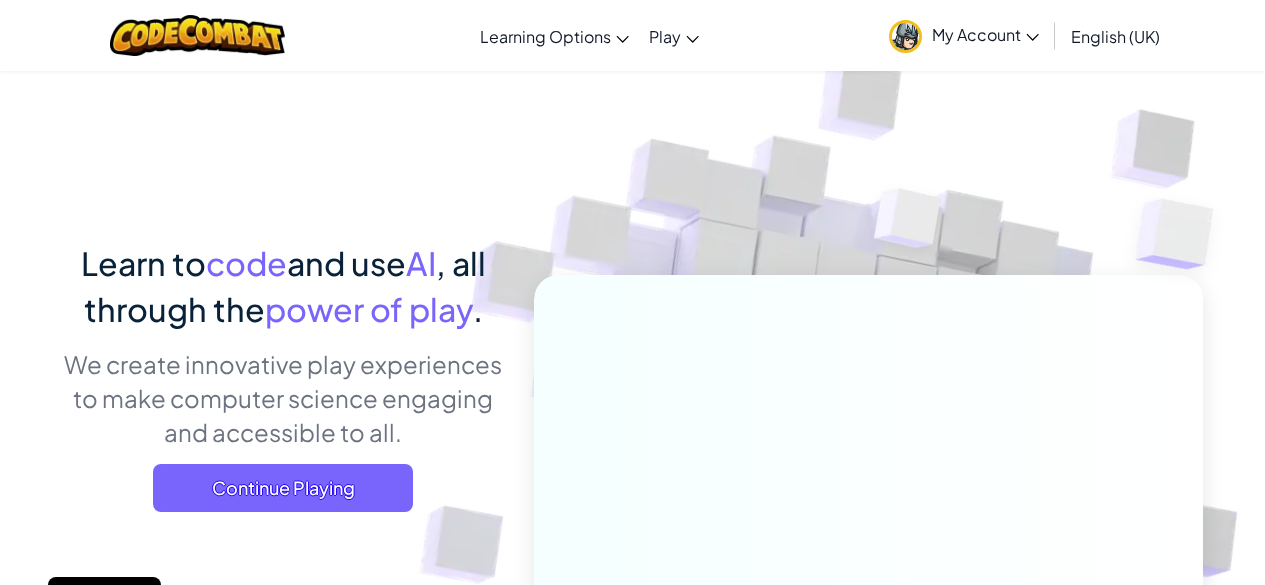 scroll, scrollTop: 0, scrollLeft: 0, axis: both 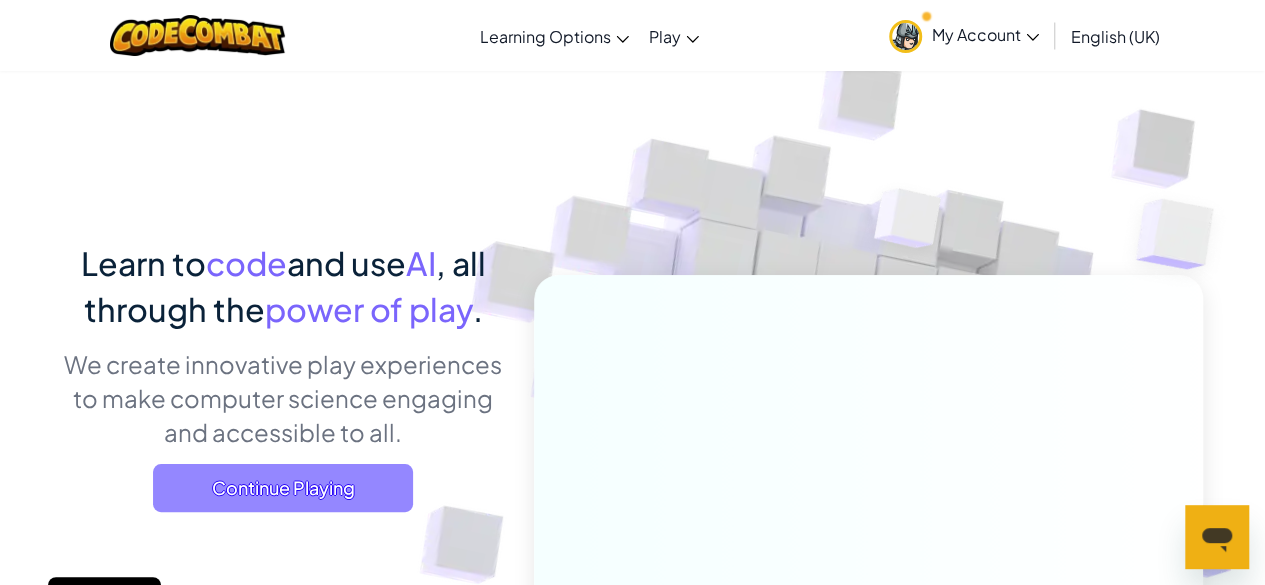 click on "Continue Playing" at bounding box center (283, 488) 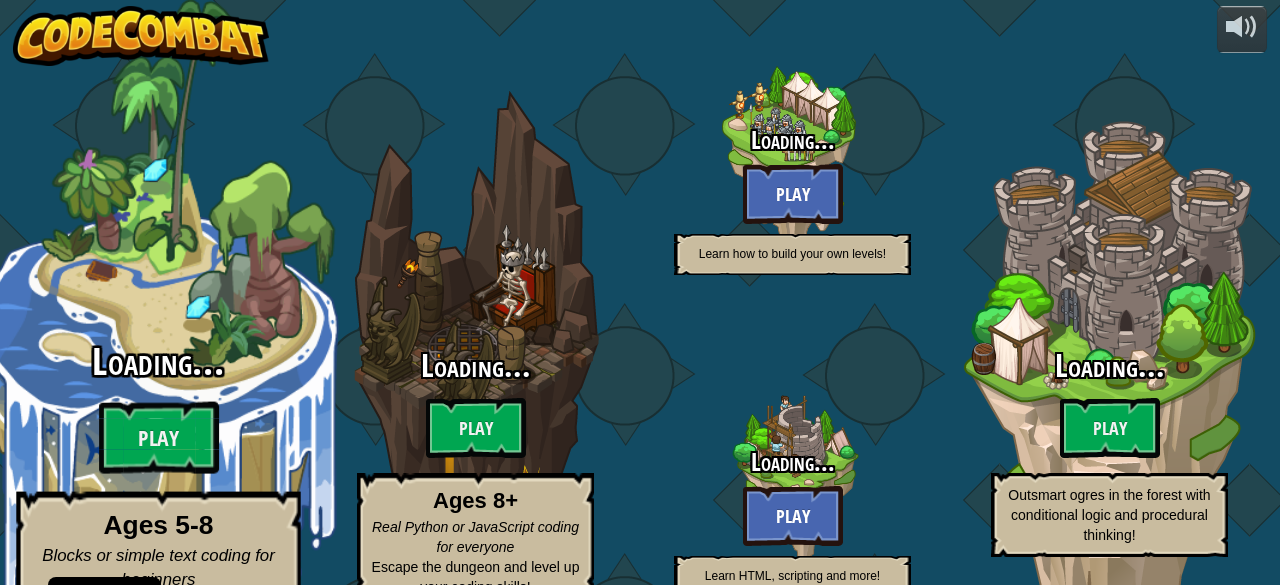 select on "en-GB" 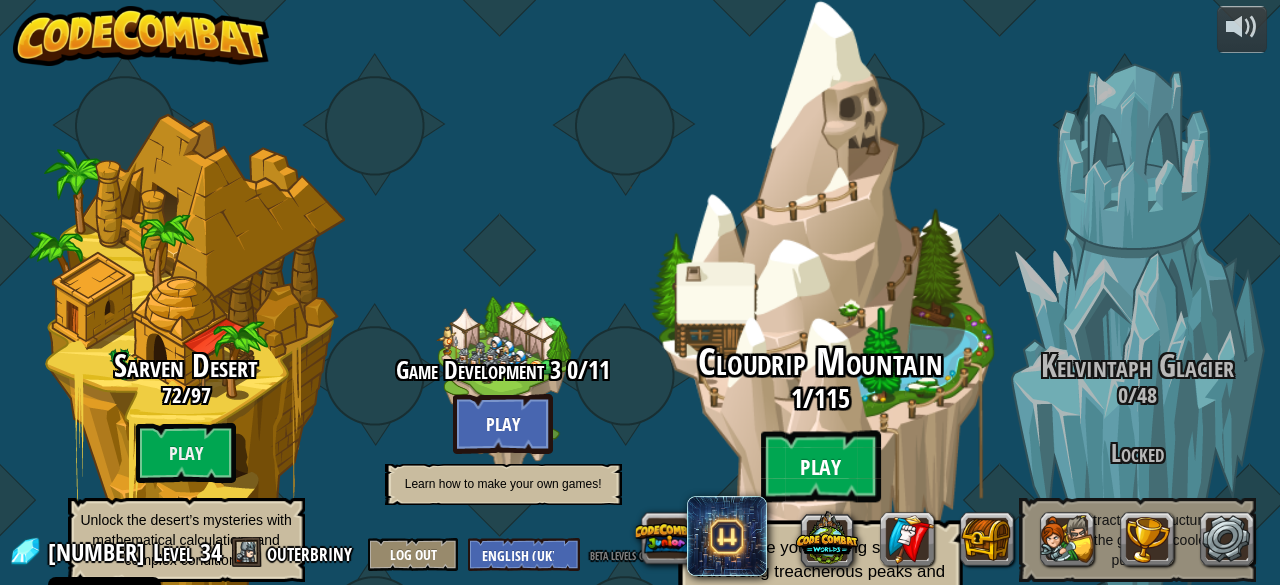 click on "Play" at bounding box center [820, 467] 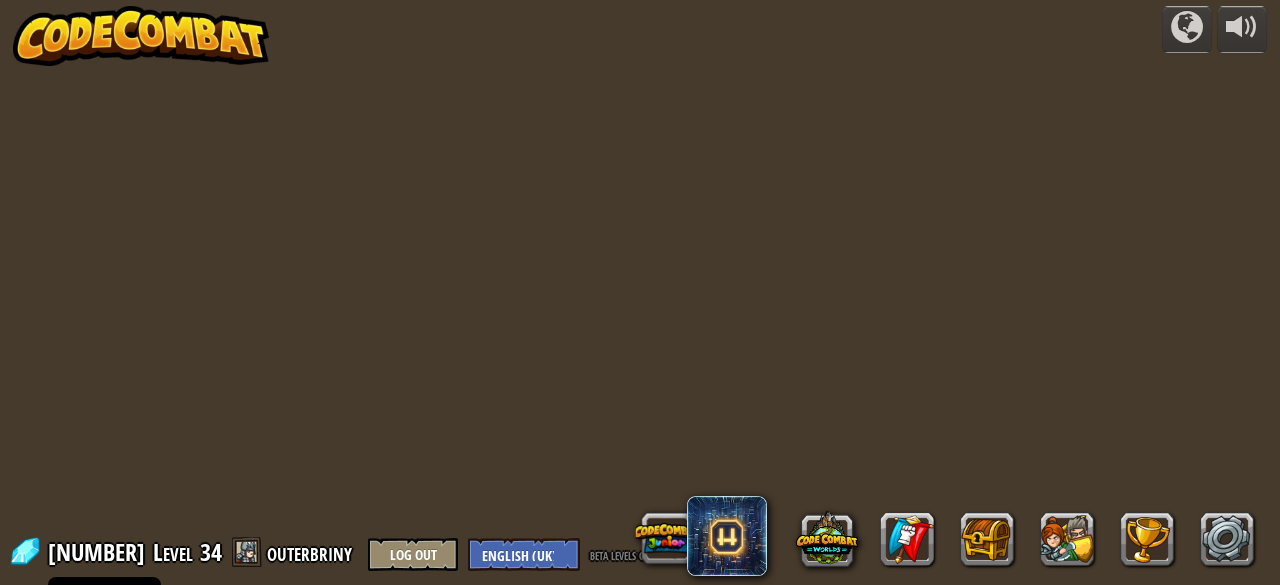 select on "en-GB" 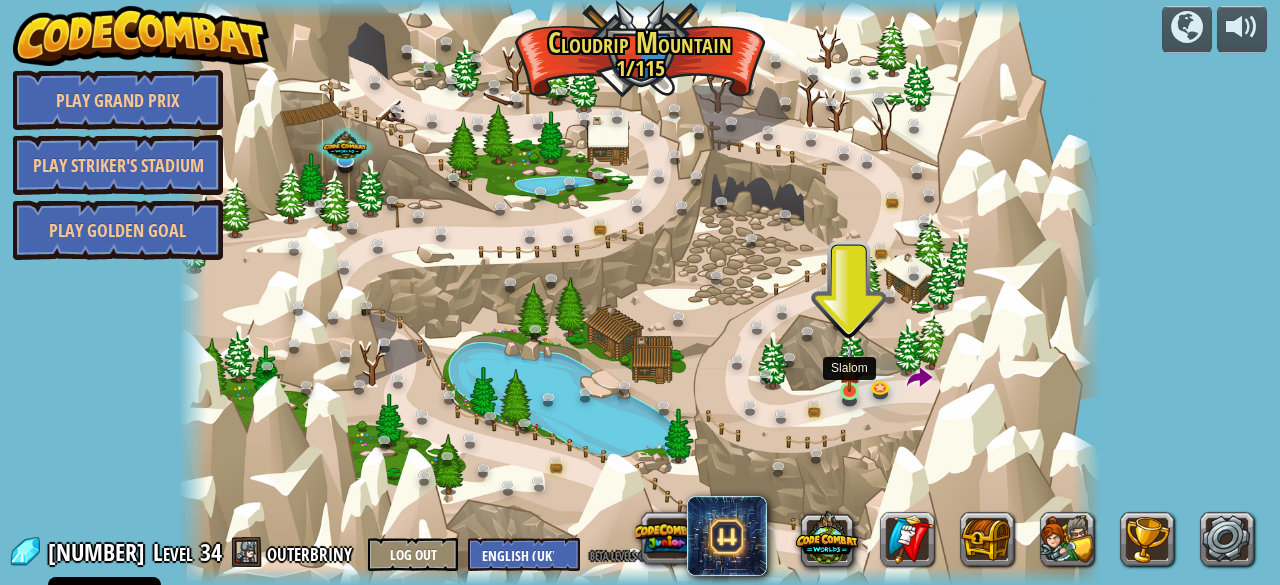 click at bounding box center (849, 368) 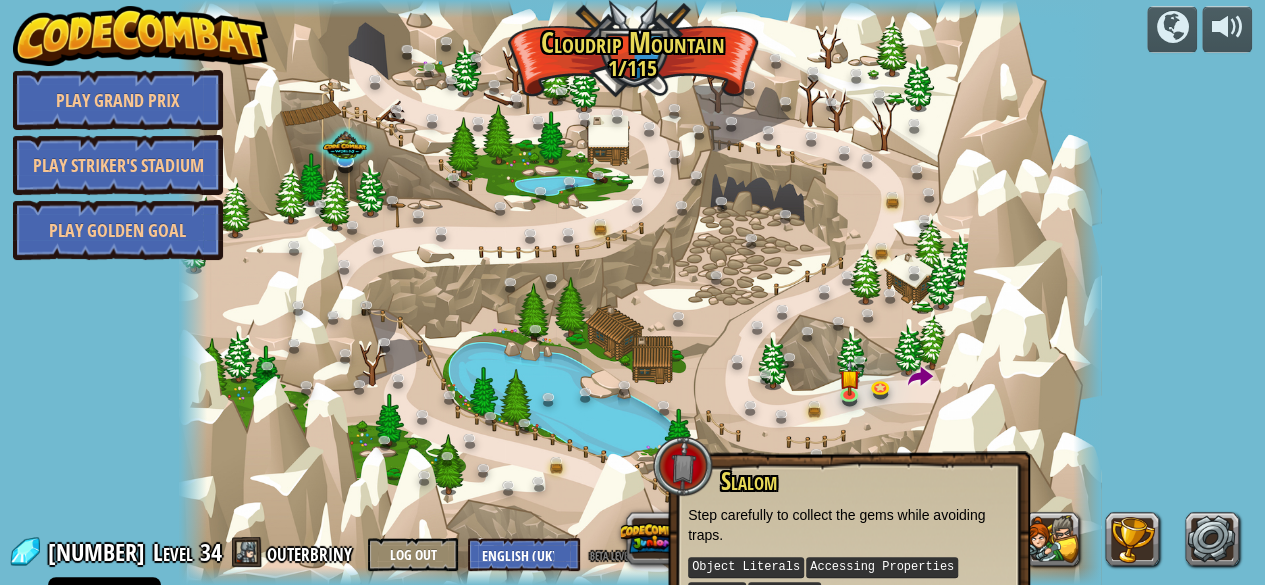scroll, scrollTop: 131, scrollLeft: 0, axis: vertical 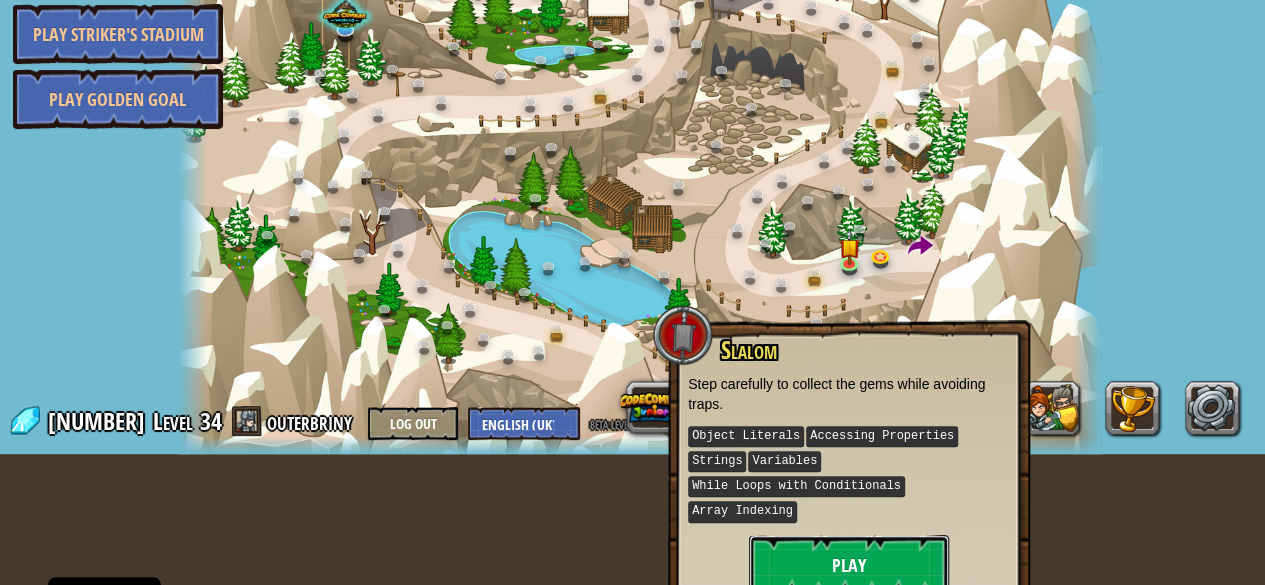 click on "Play" at bounding box center (849, 565) 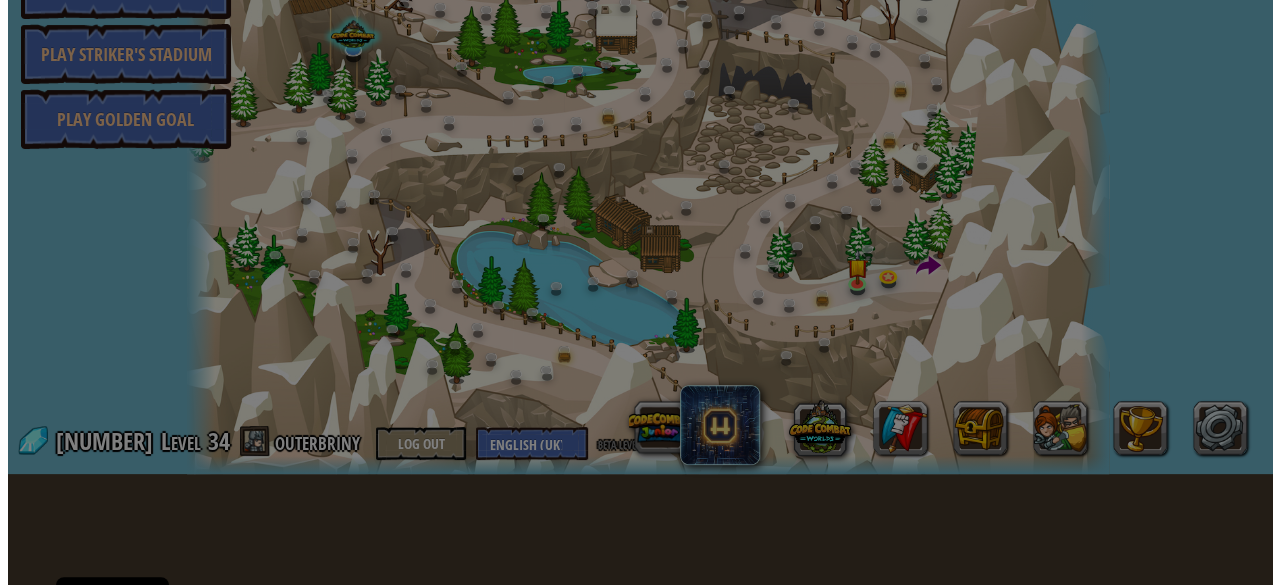 scroll, scrollTop: 111, scrollLeft: 0, axis: vertical 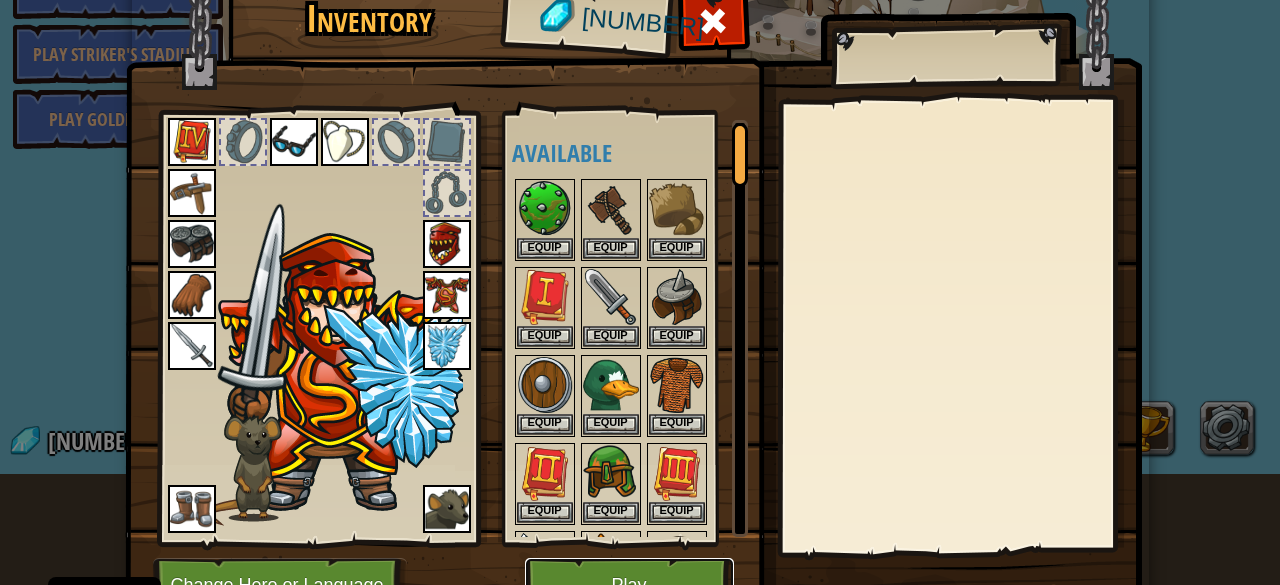click on "Play" at bounding box center [629, 585] 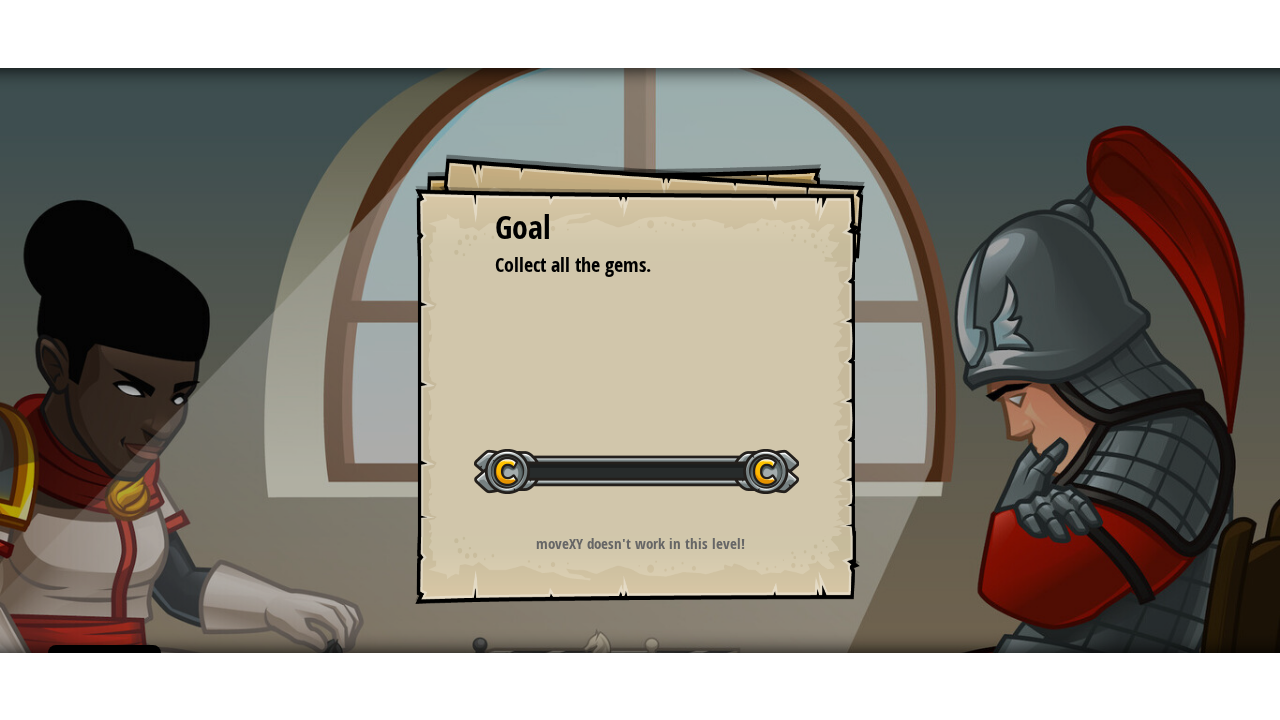 scroll, scrollTop: 0, scrollLeft: 0, axis: both 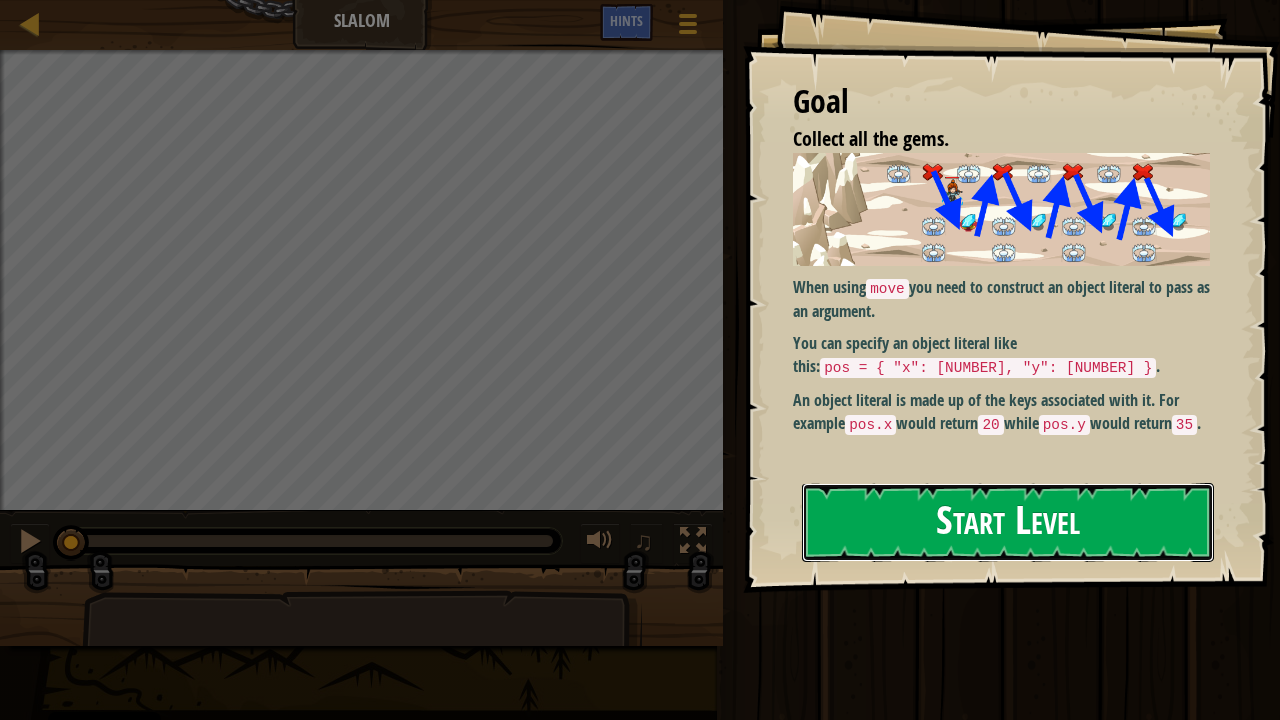 click on "Start Level" at bounding box center (1008, 522) 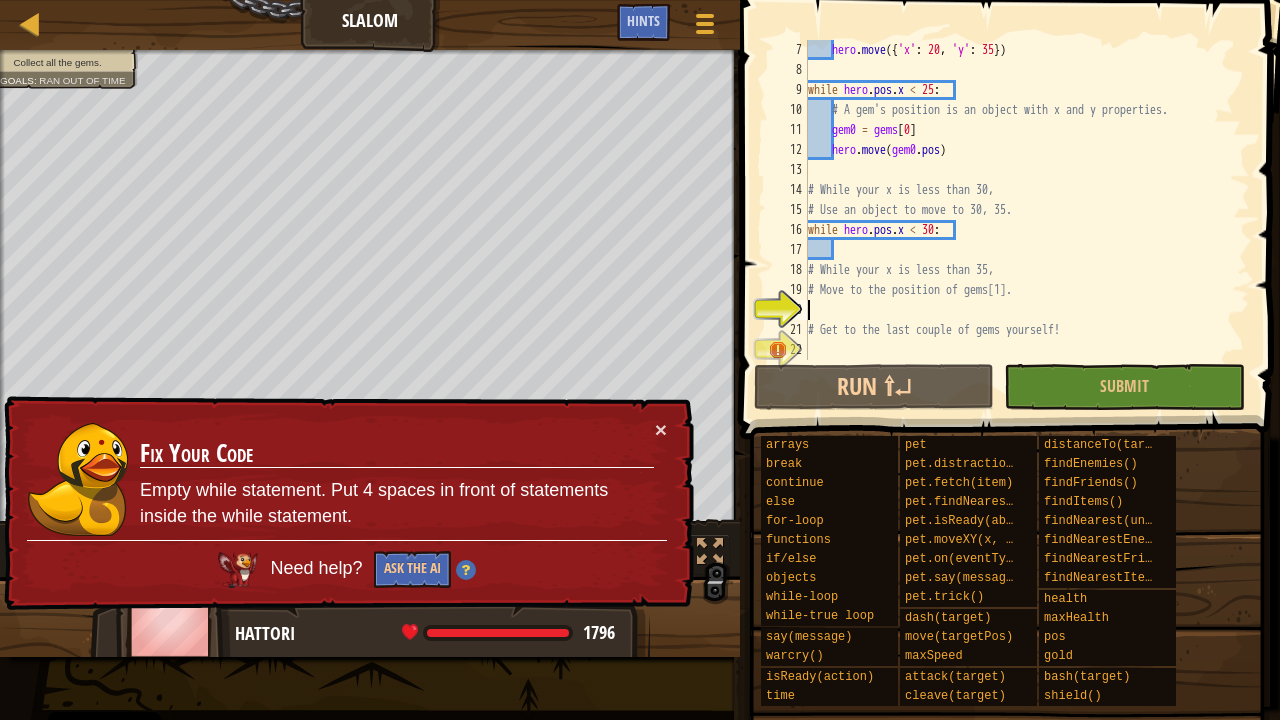 scroll, scrollTop: 180, scrollLeft: 0, axis: vertical 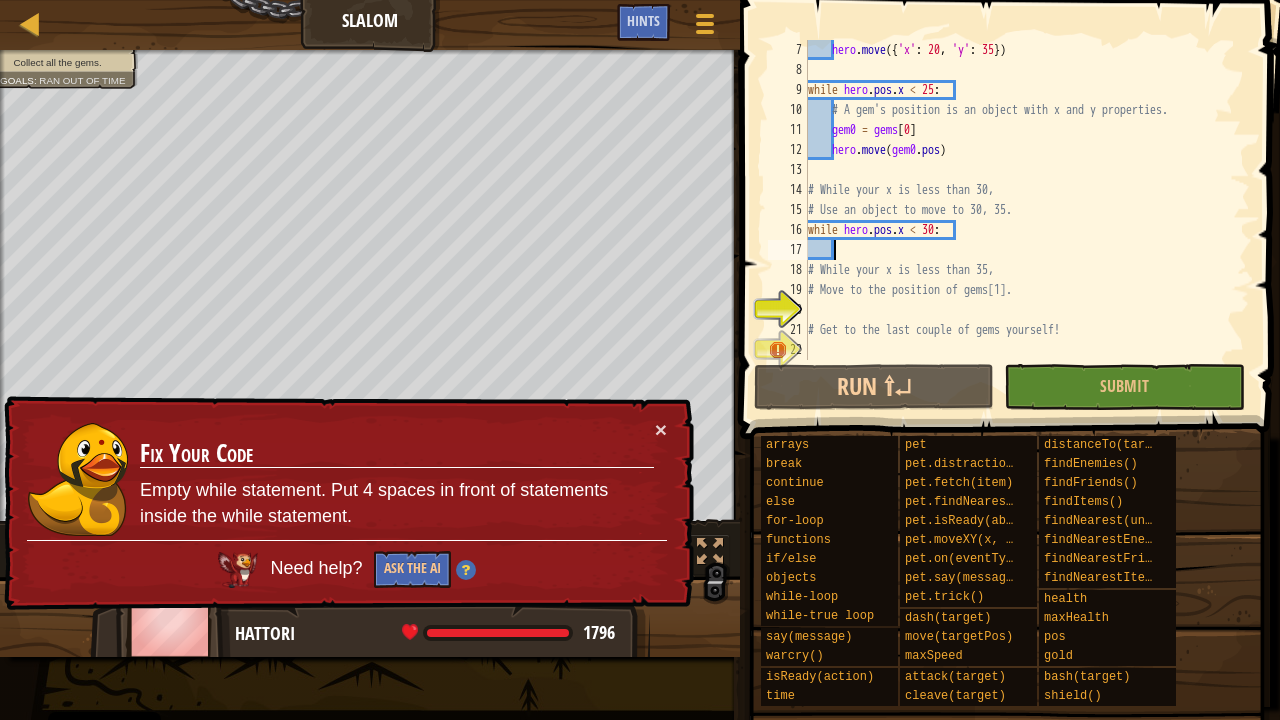 click on "hero . move ({ 'x' :   20 ,   'y' :   35 }) while   hero . pos . x   <   25 :      # A gem's position is an object with x and y properties.      gem0   =   gems [ 0 ]      hero . move ( gem0 . pos ) # While your x is less than 30, # Use an object to move to 30, 35. while   hero . pos . x   <   30 :      # While your x is less than 35, # Move to the position of gems[1]. # Get to the last couple of gems yourself!" at bounding box center (1019, 220) 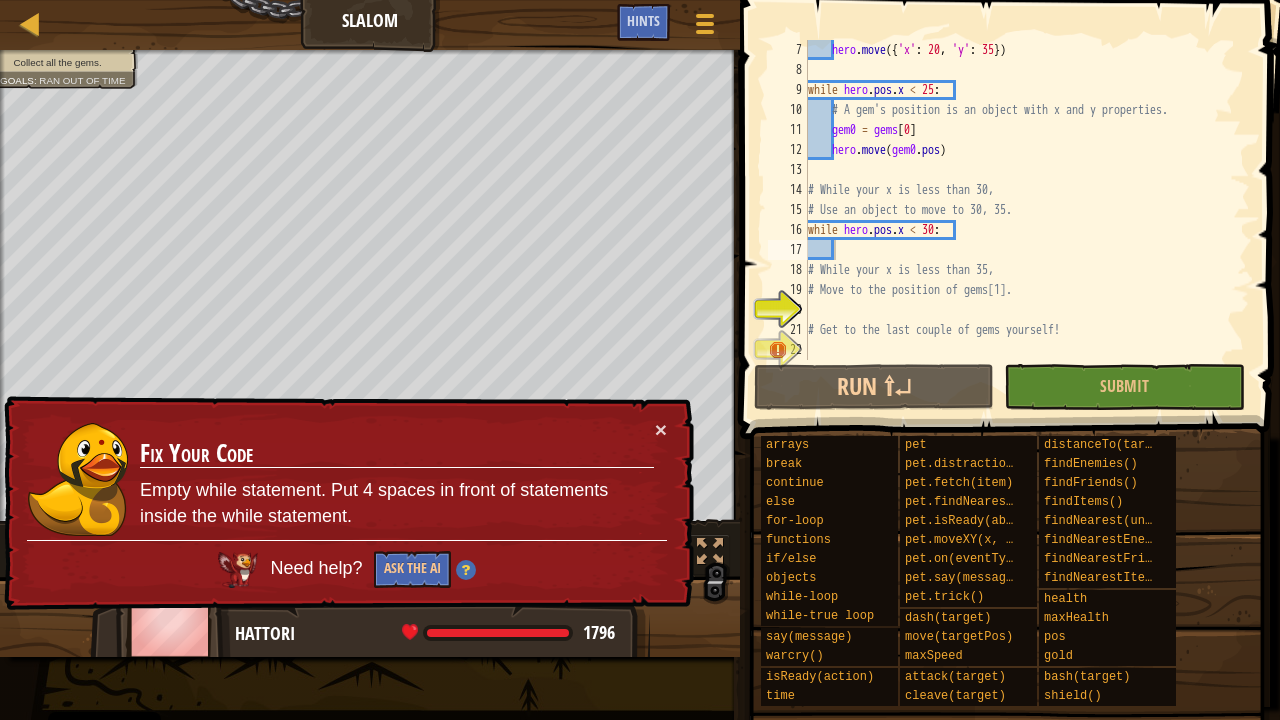 click on "Fix Your Code Empty while statement. Put 4 spaces in front of statements inside the while statement." at bounding box center [397, 479] 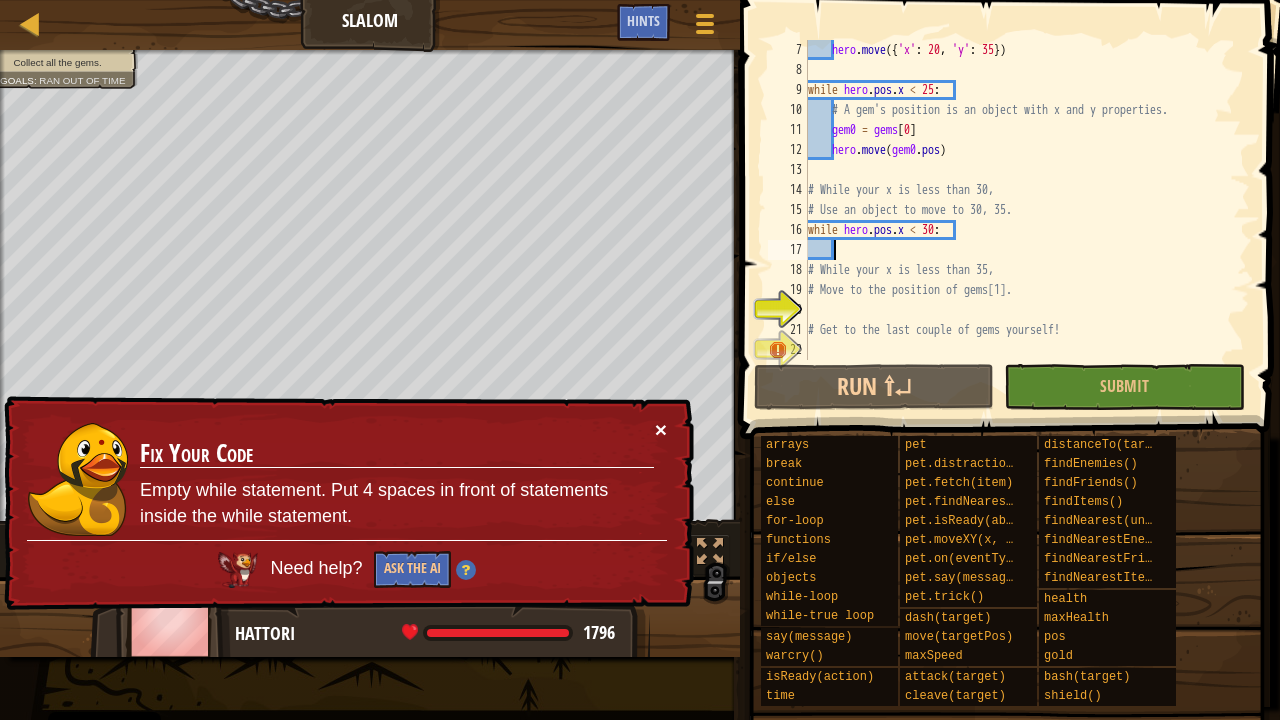 drag, startPoint x: 653, startPoint y: 432, endPoint x: 664, endPoint y: 429, distance: 11.401754 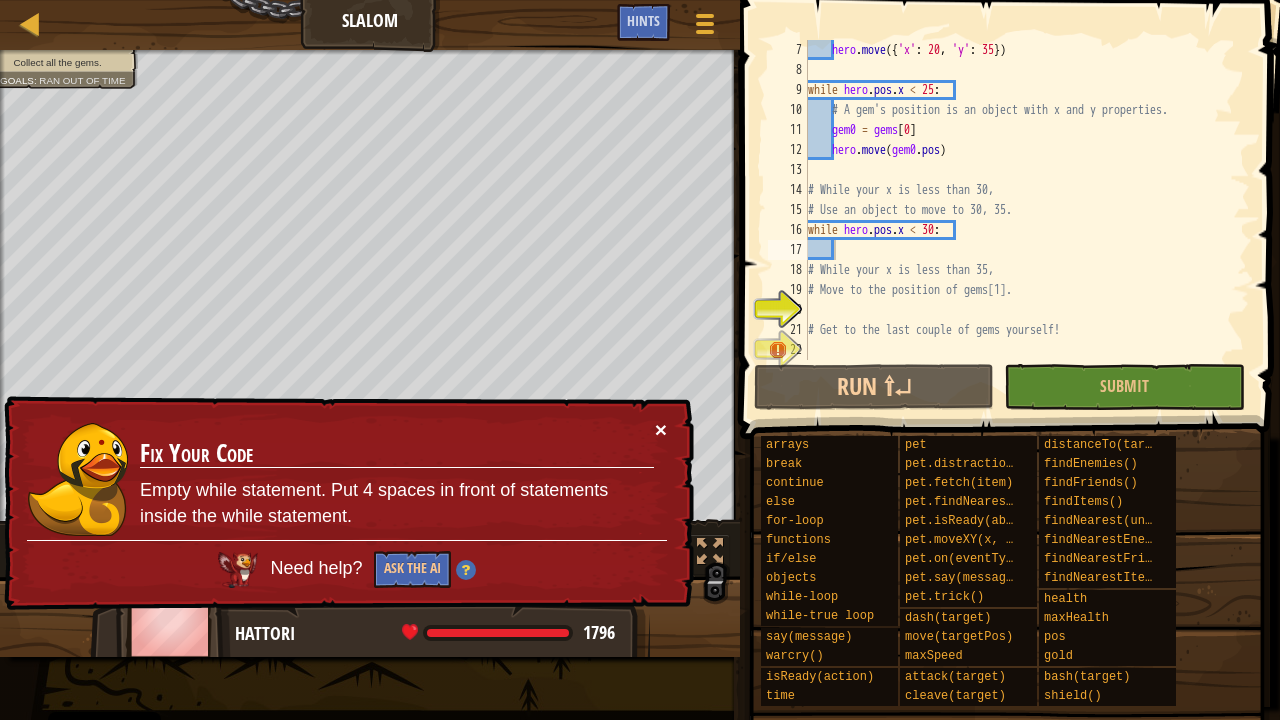 click on "×" at bounding box center [661, 429] 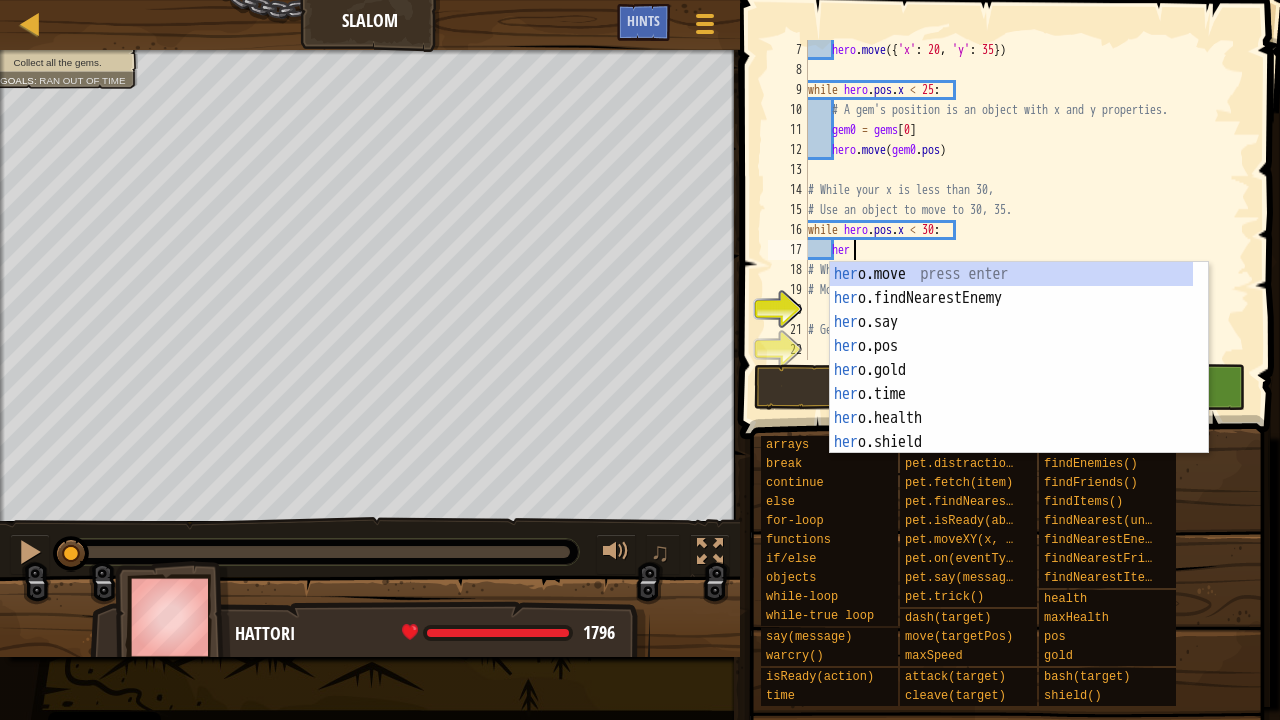 scroll, scrollTop: 9, scrollLeft: 2, axis: both 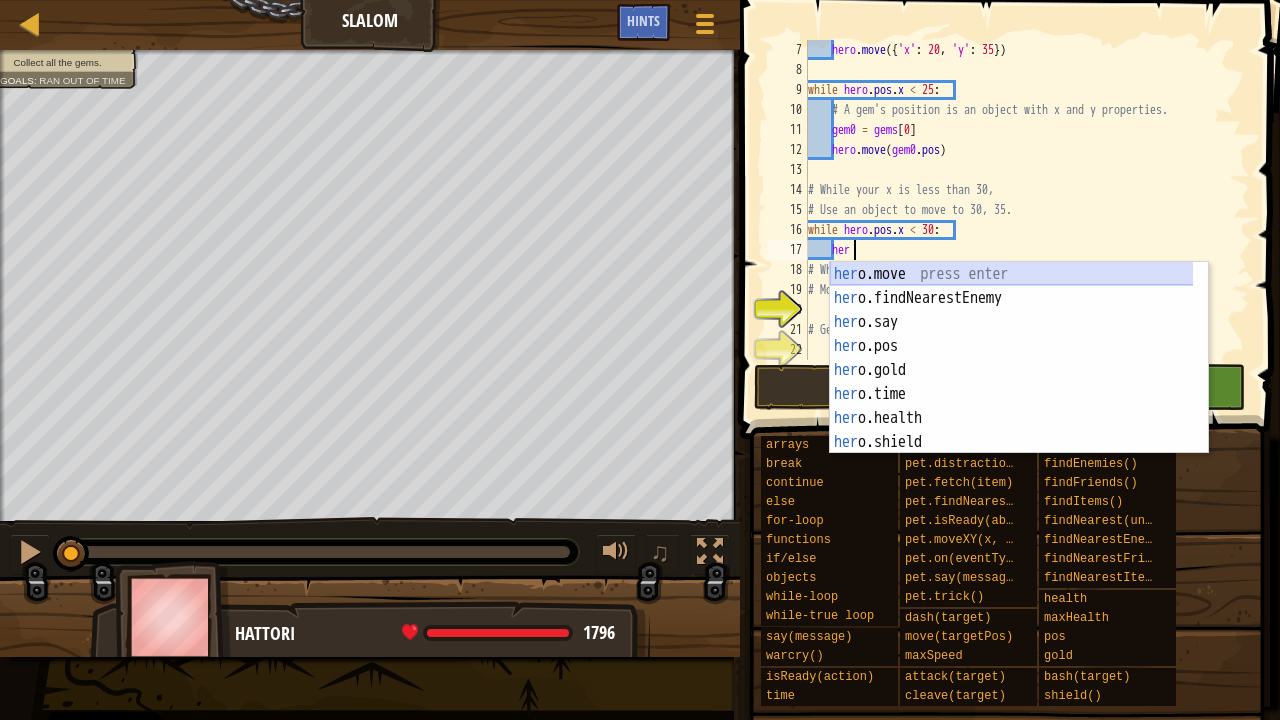 click on "her o.move press enter her o.findNearestEnemy press enter her o.say press enter her o.pos press enter her o.gold press enter her o.time press enter her o.health press enter her o.shield press enter her o.warcry press enter" at bounding box center (1012, 382) 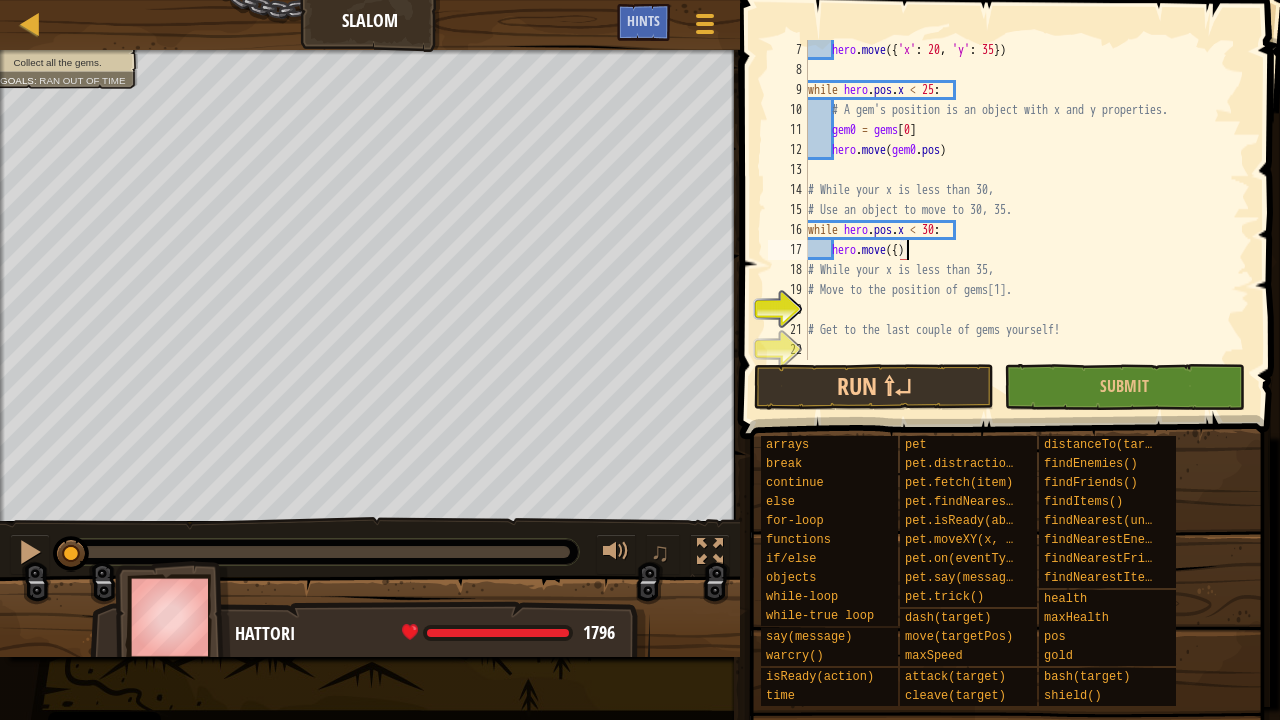 scroll, scrollTop: 9, scrollLeft: 8, axis: both 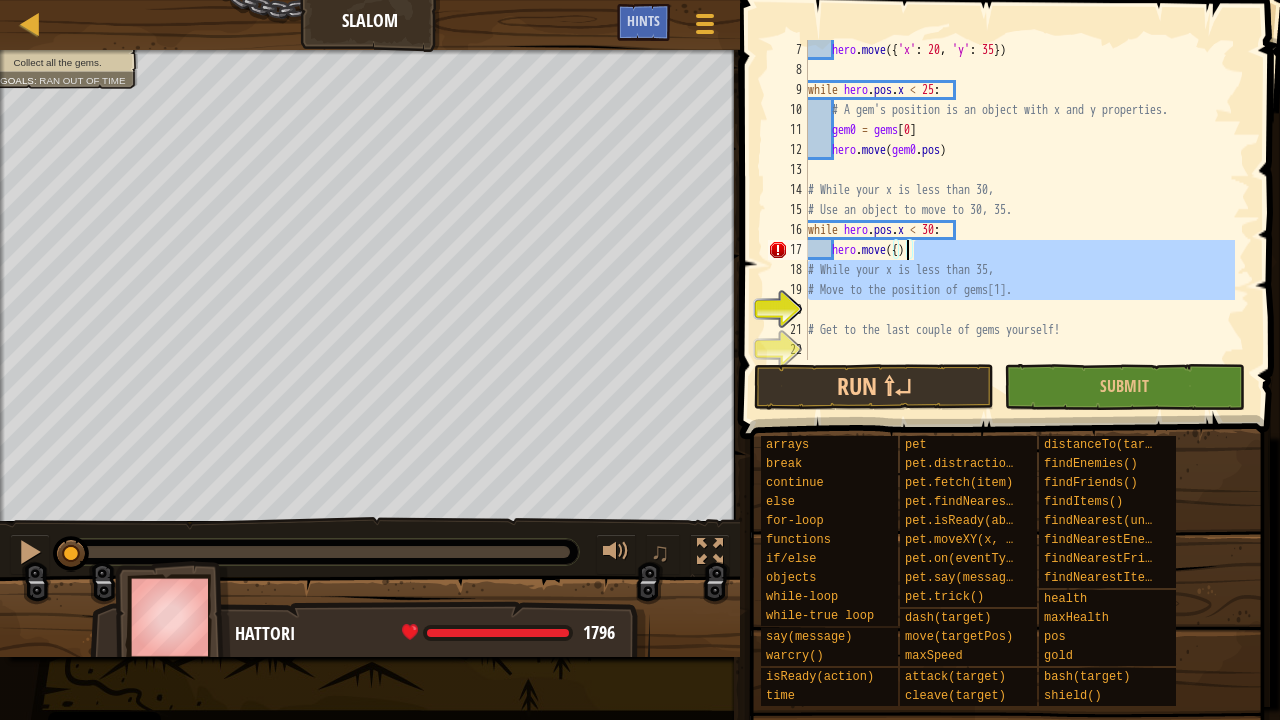 drag, startPoint x: 981, startPoint y: 303, endPoint x: 1038, endPoint y: 264, distance: 69.065186 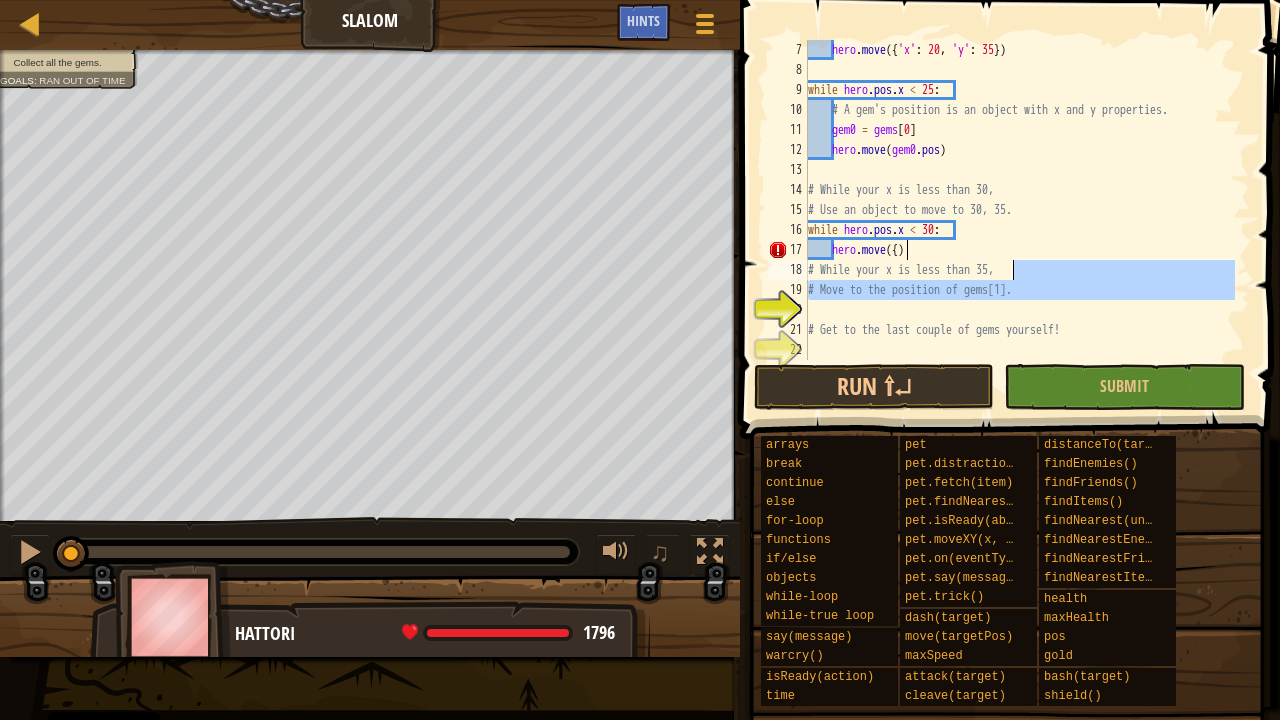 click on "hero . move ({ 'x' :   [NUMBER] ,   'y' :   [NUMBER] }) while   hero . pos . x   <   [NUMBER] :      # A gem's position is an object with x and y properties.      gem0   =   gems [ [NUMBER] ]      hero . move ( gem0 . pos ) # While your x is less than [NUMBER], # Use an object to move to [NUMBER], [NUMBER]. while   hero . pos . x   <   [NUMBER] :      hero . move ({ ) # While your x is less than [NUMBER], # Move to the position of gems[1]. # Get to the last couple of gems yourself!" at bounding box center (1019, 220) 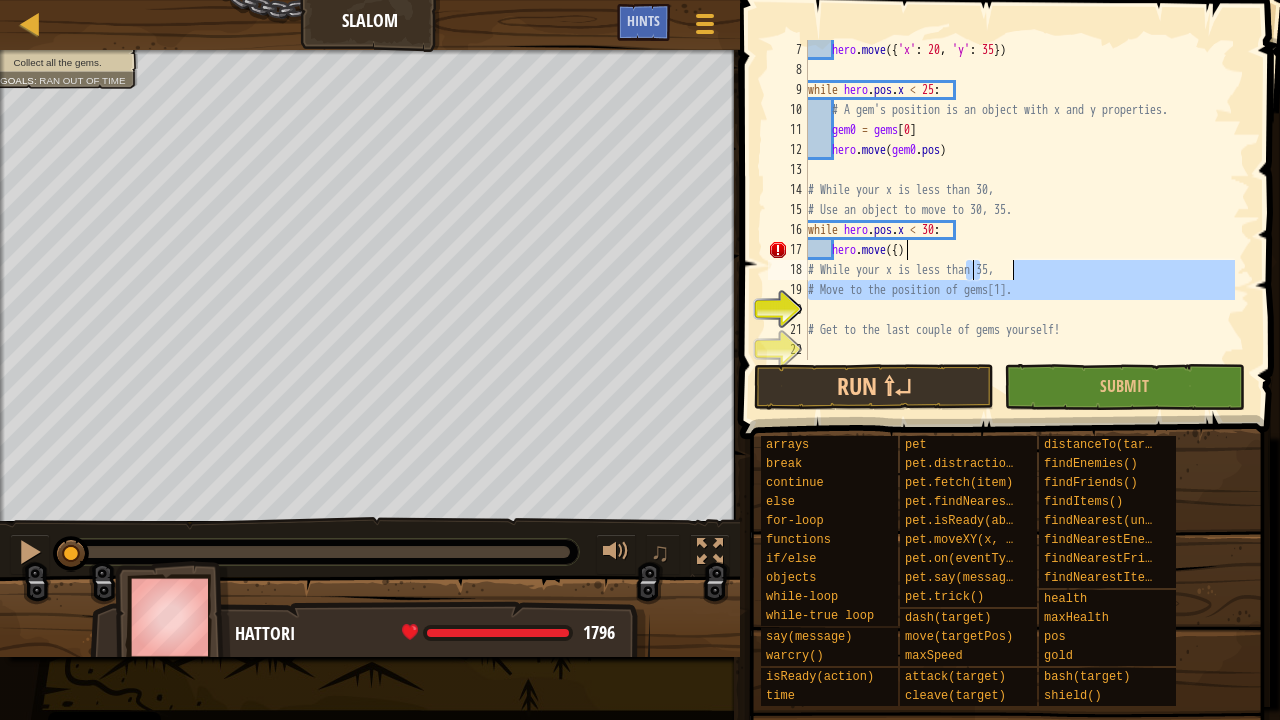 drag, startPoint x: 970, startPoint y: 274, endPoint x: 937, endPoint y: 272, distance: 33.06055 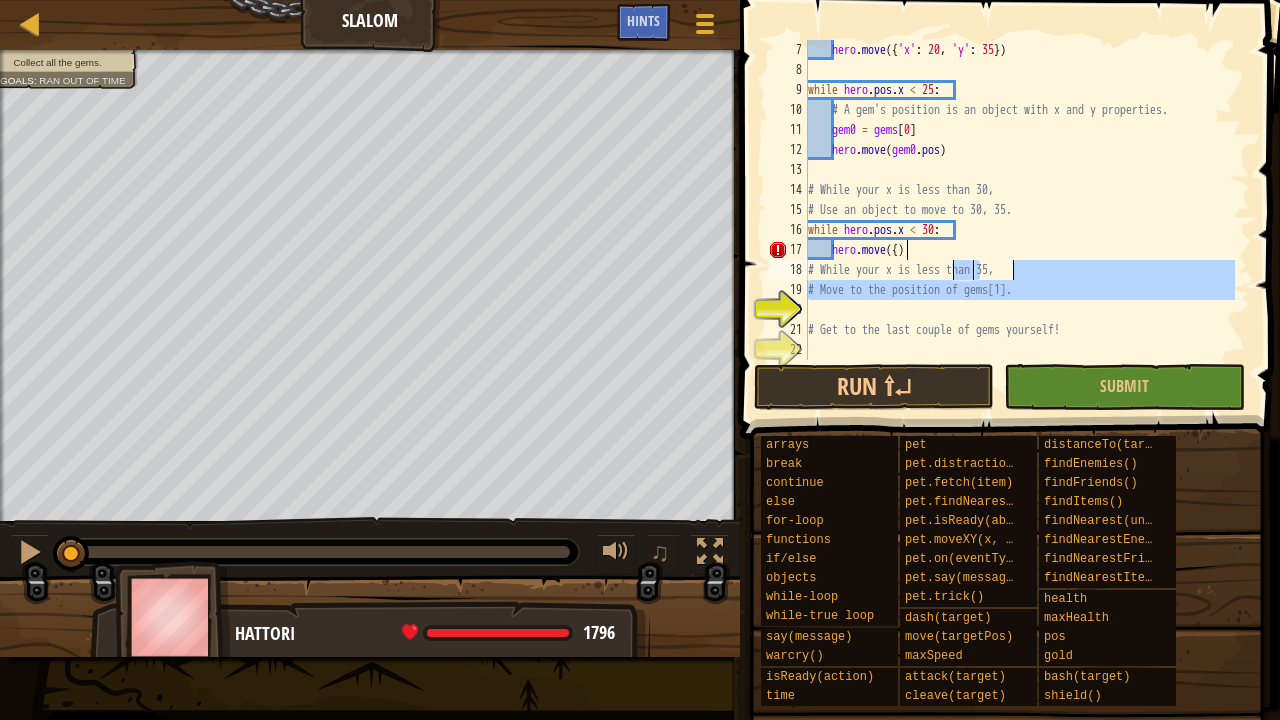 click on "hero . move ({ 'x' :   [NUMBER] ,   'y' :   [NUMBER] }) while   hero . pos . x   <   [NUMBER] :      # A gem's position is an object with x and y properties.      gem0   =   gems [ [NUMBER] ]      hero . move ( gem0 . pos ) # While your x is less than [NUMBER], # Use an object to move to [NUMBER], [NUMBER]. while   hero . pos . x   <   [NUMBER] :      hero . move ({ ) # While your x is less than [NUMBER], # Move to the position of gems[1]. # Get to the last couple of gems yourself!" at bounding box center (1019, 220) 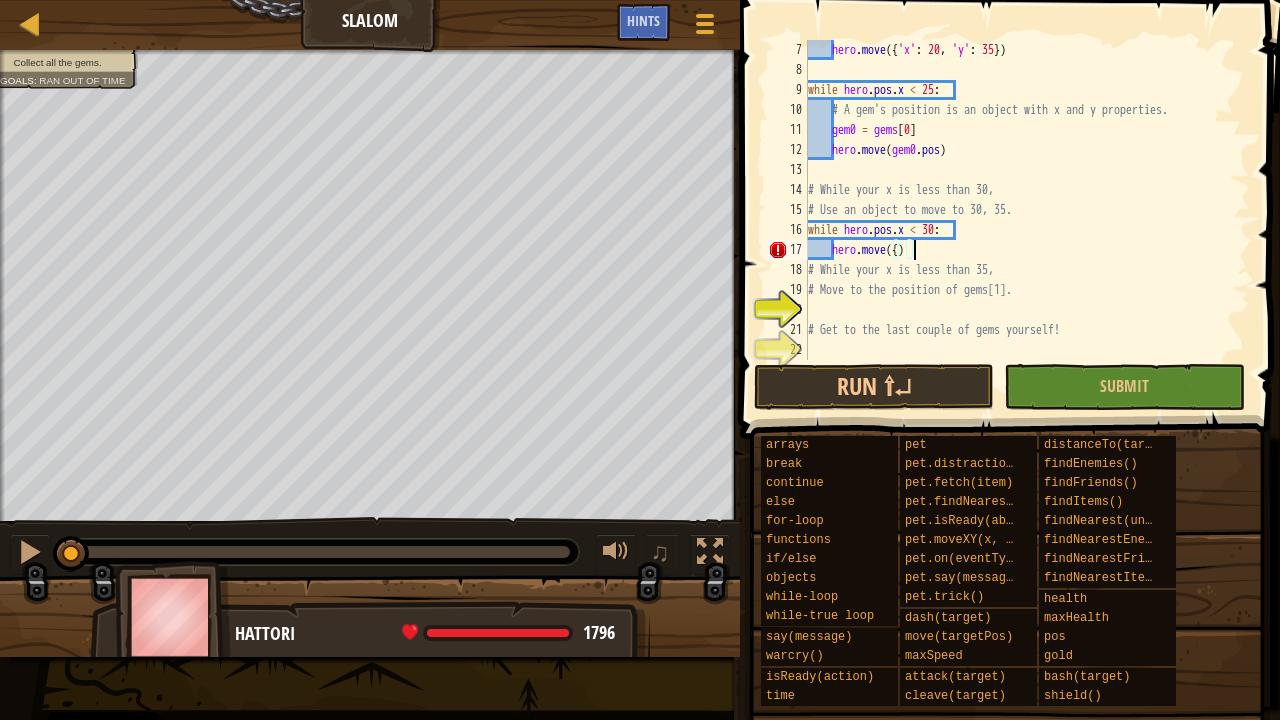 click on "hero . move ({ 'x' :   [NUMBER] ,   'y' :   [NUMBER] }) while   hero . pos . x   <   [NUMBER] :      # A gem's position is an object with x and y properties.      gem0   =   gems [ [NUMBER] ]      hero . move ( gem0 . pos ) # While your x is less than [NUMBER], # Use an object to move to [NUMBER], [NUMBER]. while   hero . pos . x   <   [NUMBER] :      hero . move ({ ) # While your x is less than [NUMBER], # Move to the position of gems[1]. # Get to the last couple of gems yourself!" at bounding box center (1019, 220) 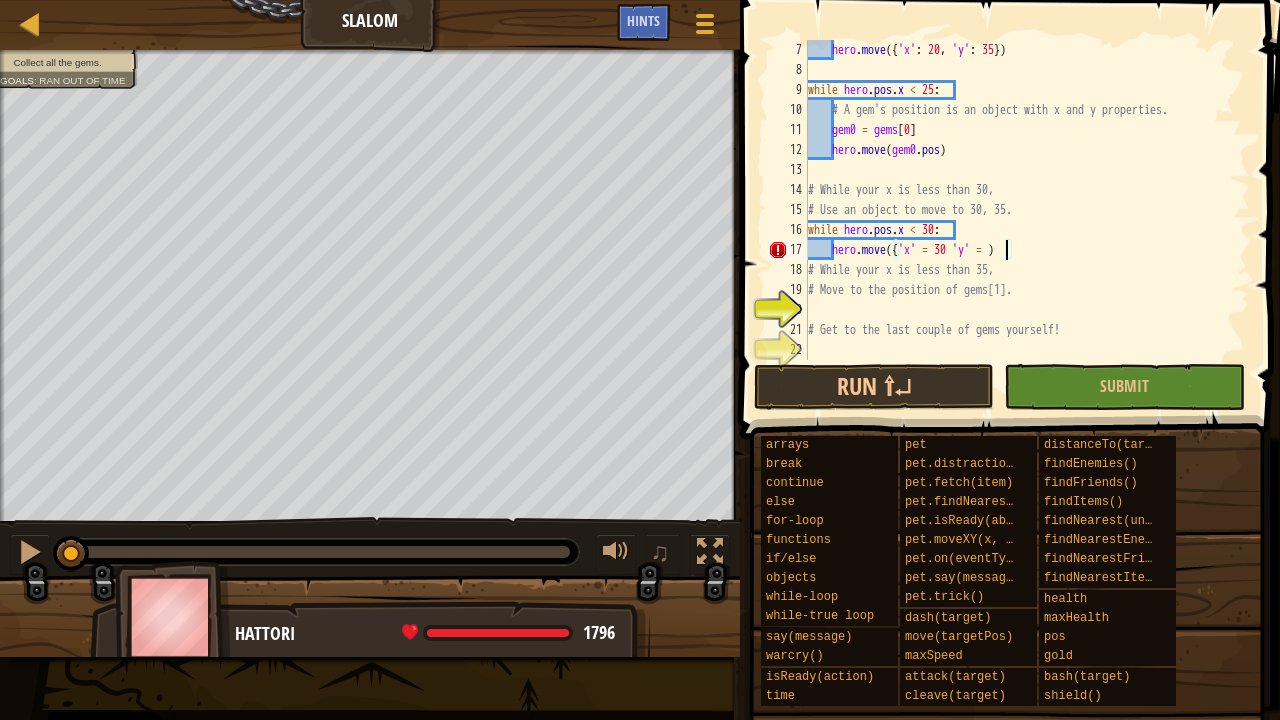 scroll, scrollTop: 9, scrollLeft: 16, axis: both 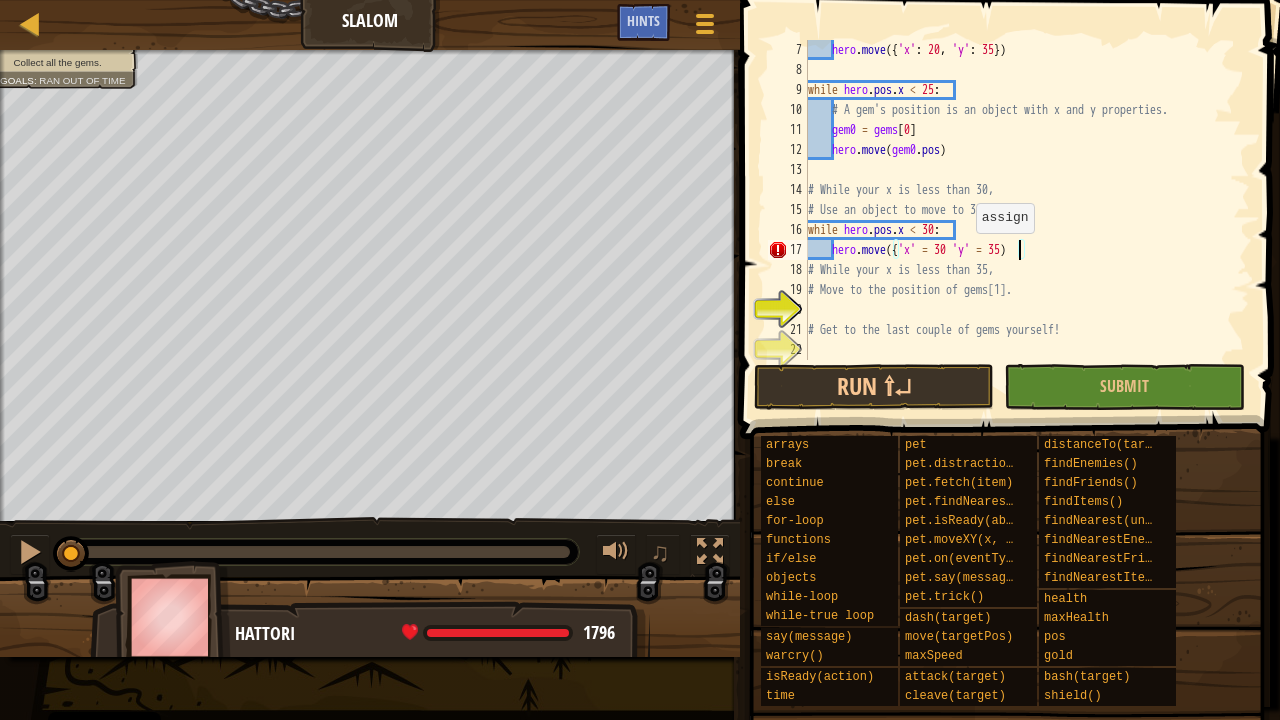 click on "hero . move ({ 'x' :   [NUMBER] ,   'y' :   [NUMBER] }) while   hero . pos . x   <   [NUMBER] :      # A gem's position is an object with x and y properties.      gem0   =   gems [ [NUMBER] ]      hero . move ( gem0 . pos ) # While your x is less than [NUMBER], # Use an object to move to [NUMBER], [NUMBER]. while   hero . pos . x   <   [NUMBER] :      hero . move ({ 'x'   =   [NUMBER]   'y'   =   [NUMBER] ) # While your x is less than [NUMBER], # Move to the position of gems[1]. # Get to the last couple of gems yourself!" at bounding box center (1019, 220) 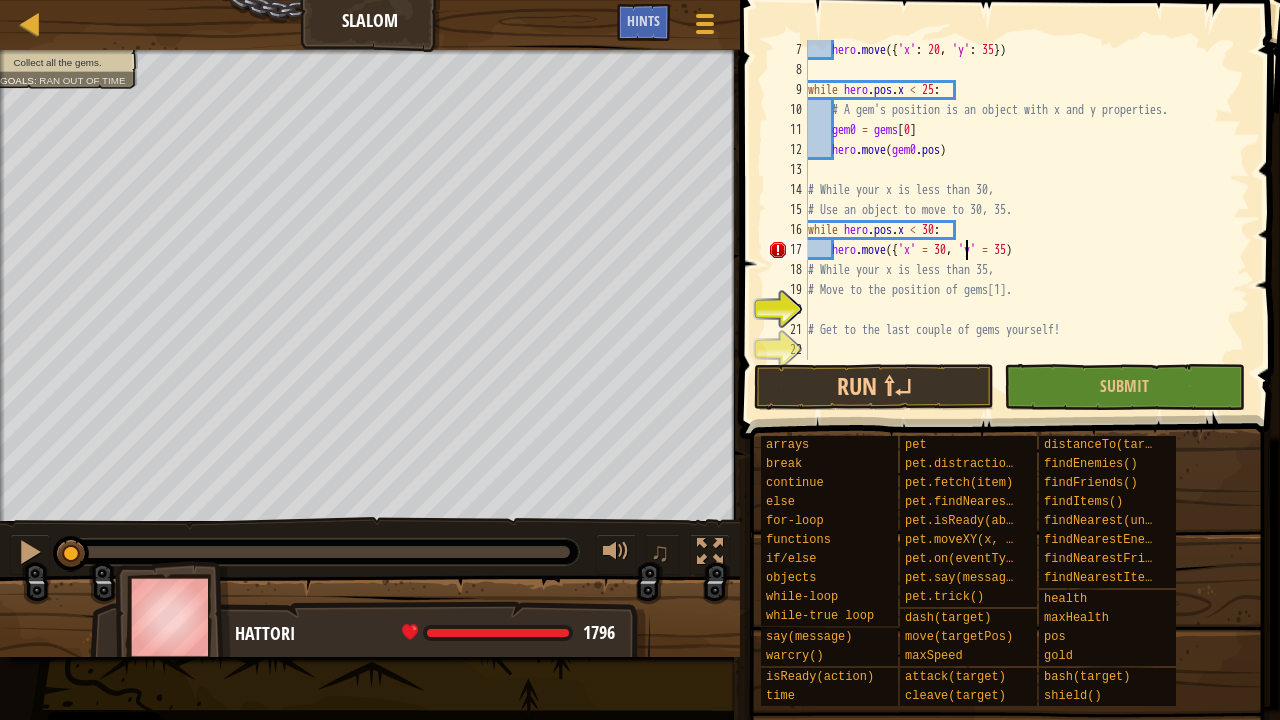 scroll, scrollTop: 9, scrollLeft: 13, axis: both 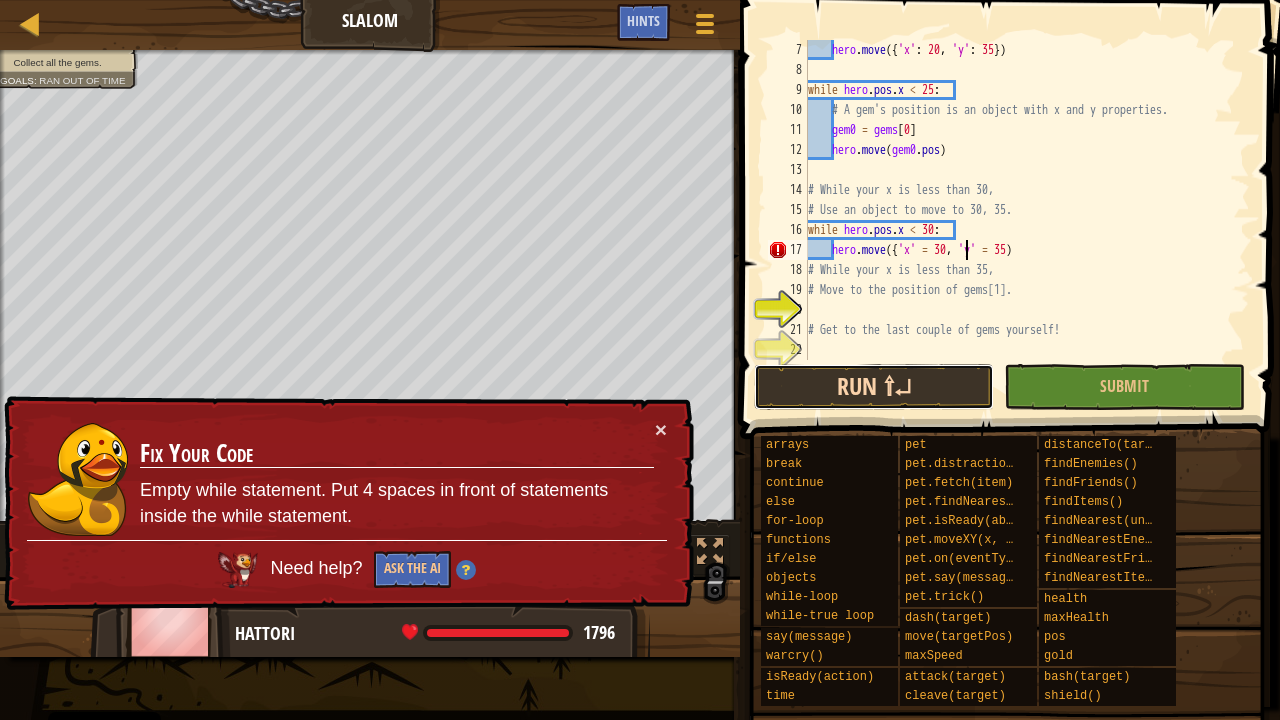 click on "Run ⇧↵" at bounding box center (874, 387) 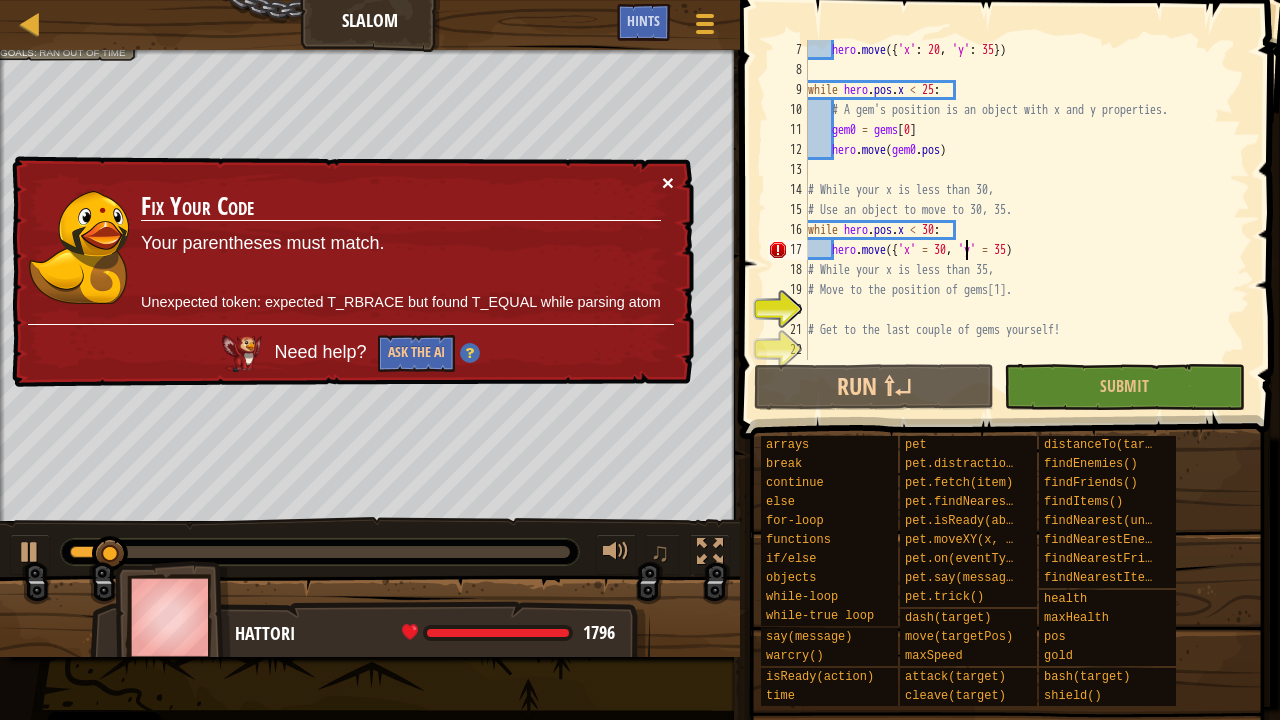 click on "×" at bounding box center [666, 177] 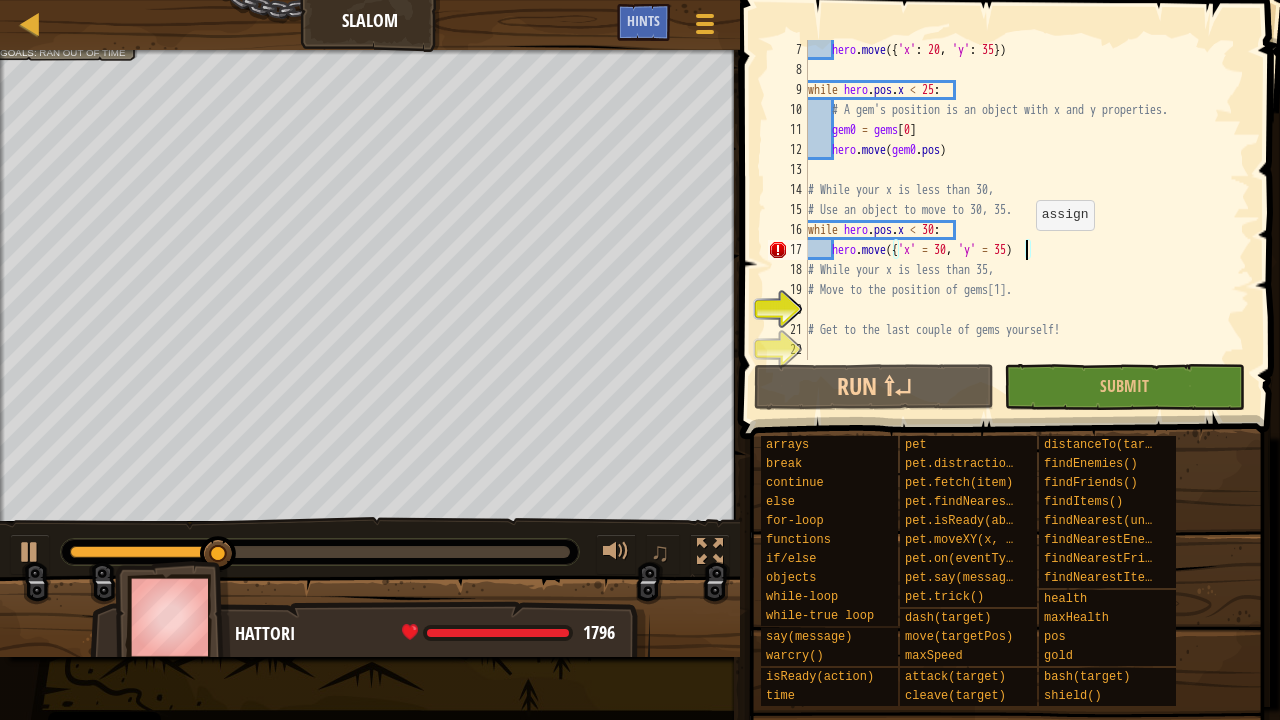 click on "hero . move ({ 'x' :   [NUMBER] ,   'y' :   [NUMBER] }) while   hero . pos . x   <   [NUMBER] :      # A gem's position is an object with x and y properties.      gem0   =   gems [ [NUMBER] ]      hero . move ( gem0 . pos ) # While your x is less than [NUMBER], # Use an object to move to [NUMBER], [NUMBER]. while   hero . pos . x   <   [NUMBER] :      hero . move ({ 'x'   =   [NUMBER] ,   'y'   =   [NUMBER] ) # While your x is less than [NUMBER], # Move to the position of gems[1]. # Get to the last couple of gems yourself!" at bounding box center (1019, 220) 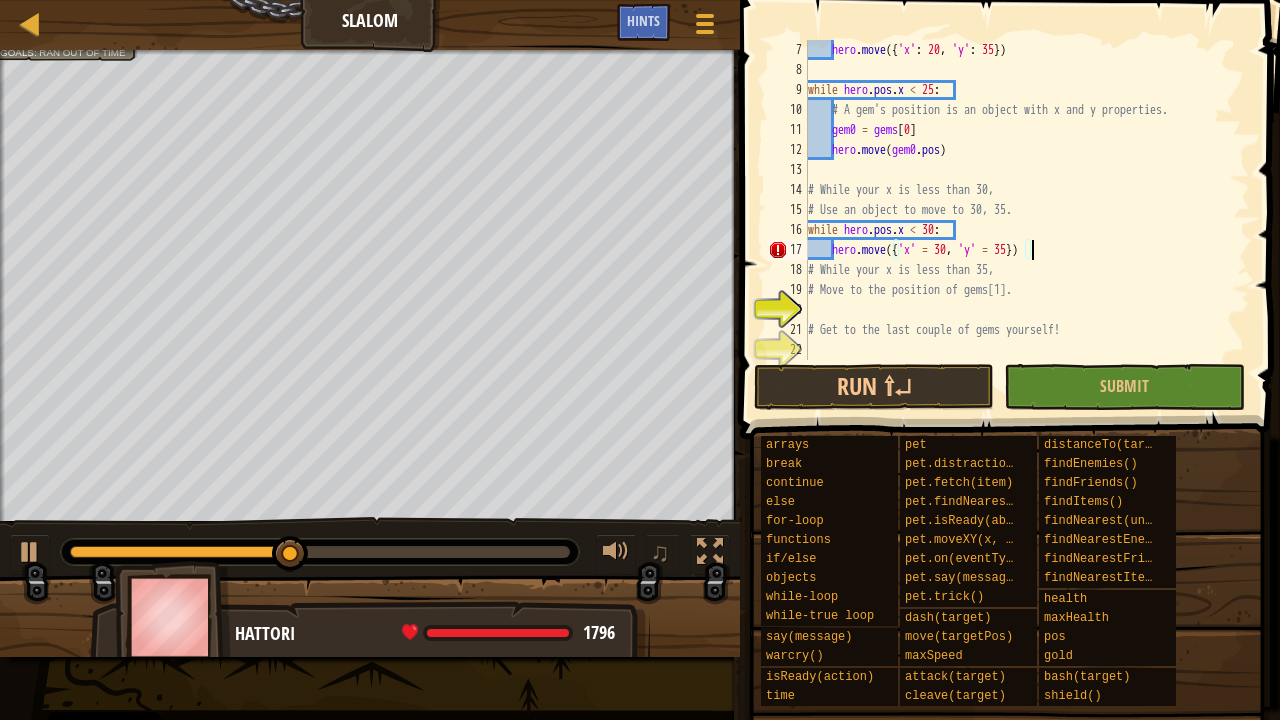 scroll, scrollTop: 9, scrollLeft: 18, axis: both 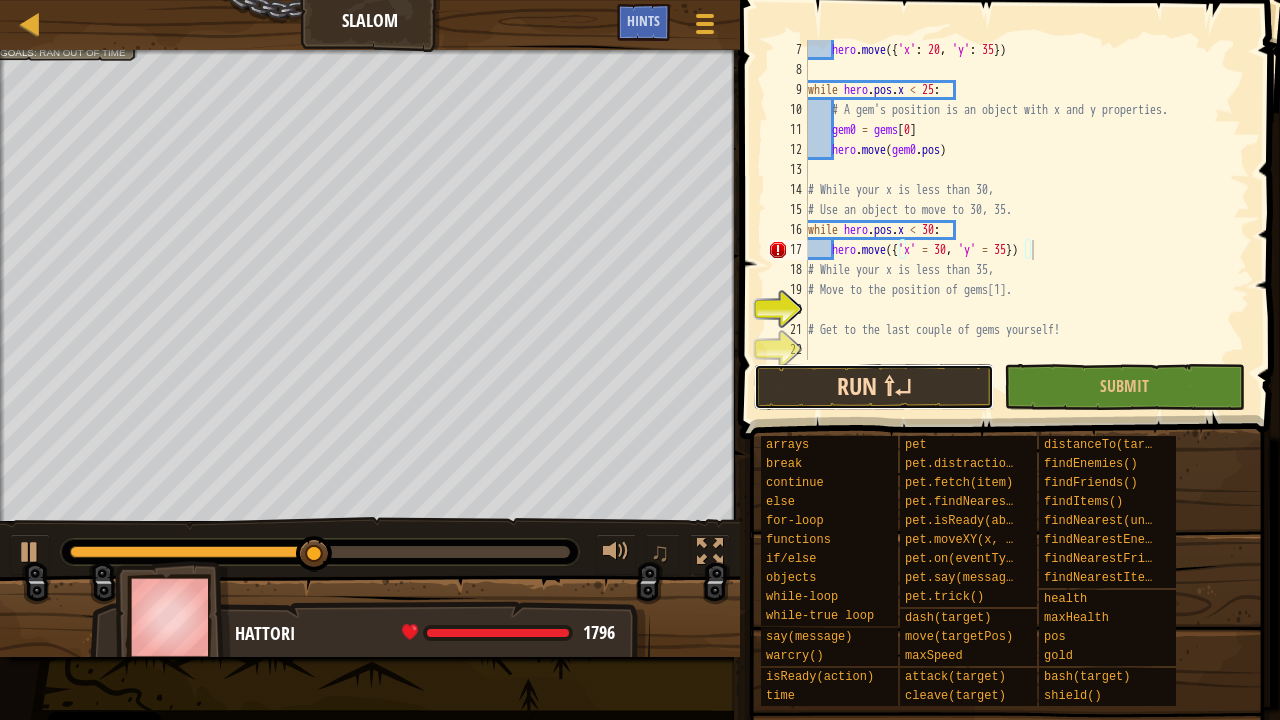 click on "Run ⇧↵" at bounding box center [874, 387] 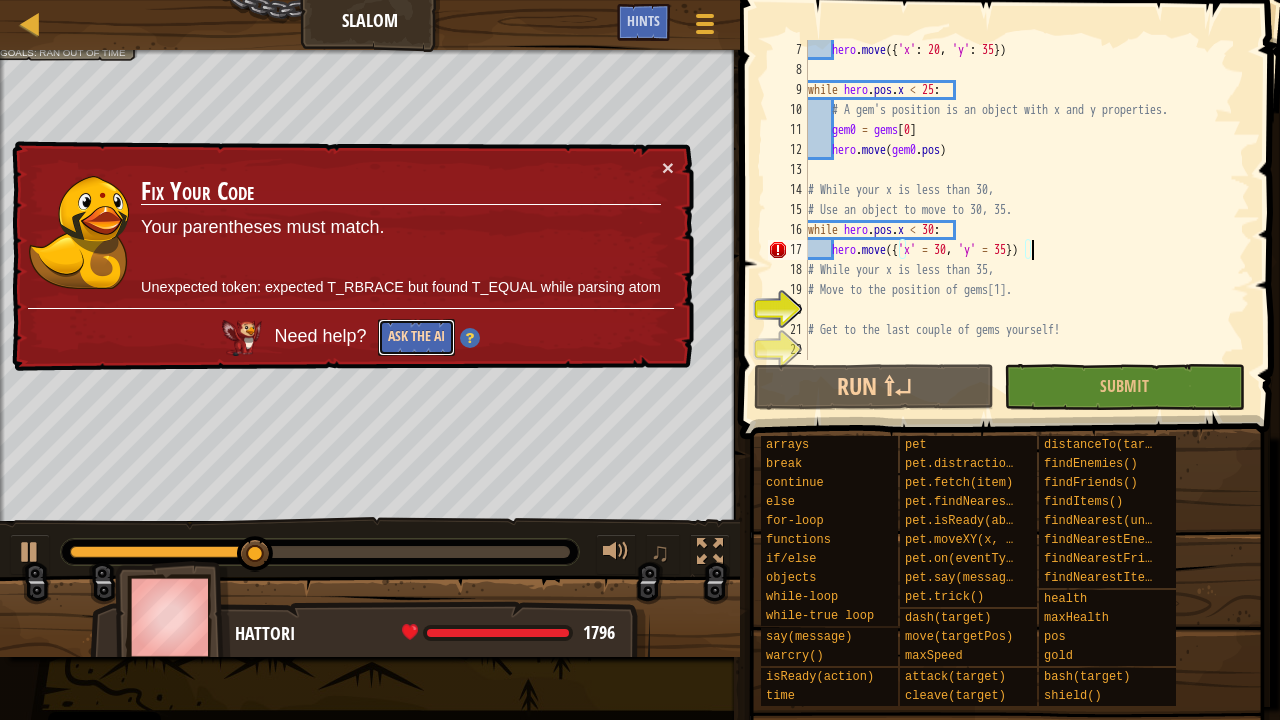 click on "Ask the AI" at bounding box center [416, 337] 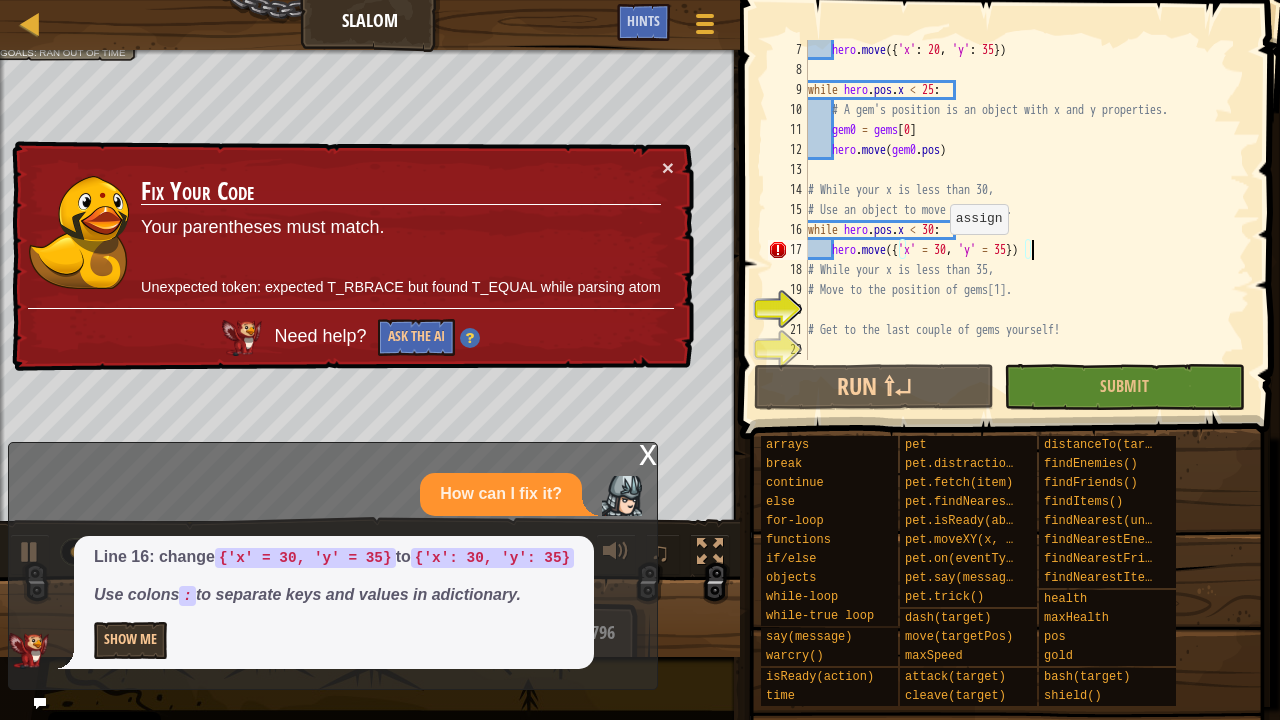 click on "hero . move ({ 'x' :   [NUMBER] ,   'y' :   [NUMBER] }) while   hero . pos . x   <   [NUMBER] :      # A gem's position is an object with x and y properties.      gem0   =   gems [ [NUMBER] ]      hero . move ( gem0 . pos ) # While your x is less than [NUMBER], # Use an object to move to [NUMBER], [NUMBER]. while   hero . pos . x   <   [NUMBER] :      hero . move ({ 'x'   =   [NUMBER] ,   'y'   =   [NUMBER] }) # While your x is less than [NUMBER], # Move to the position of gems[1]. # Get to the last couple of gems yourself!" at bounding box center (1019, 220) 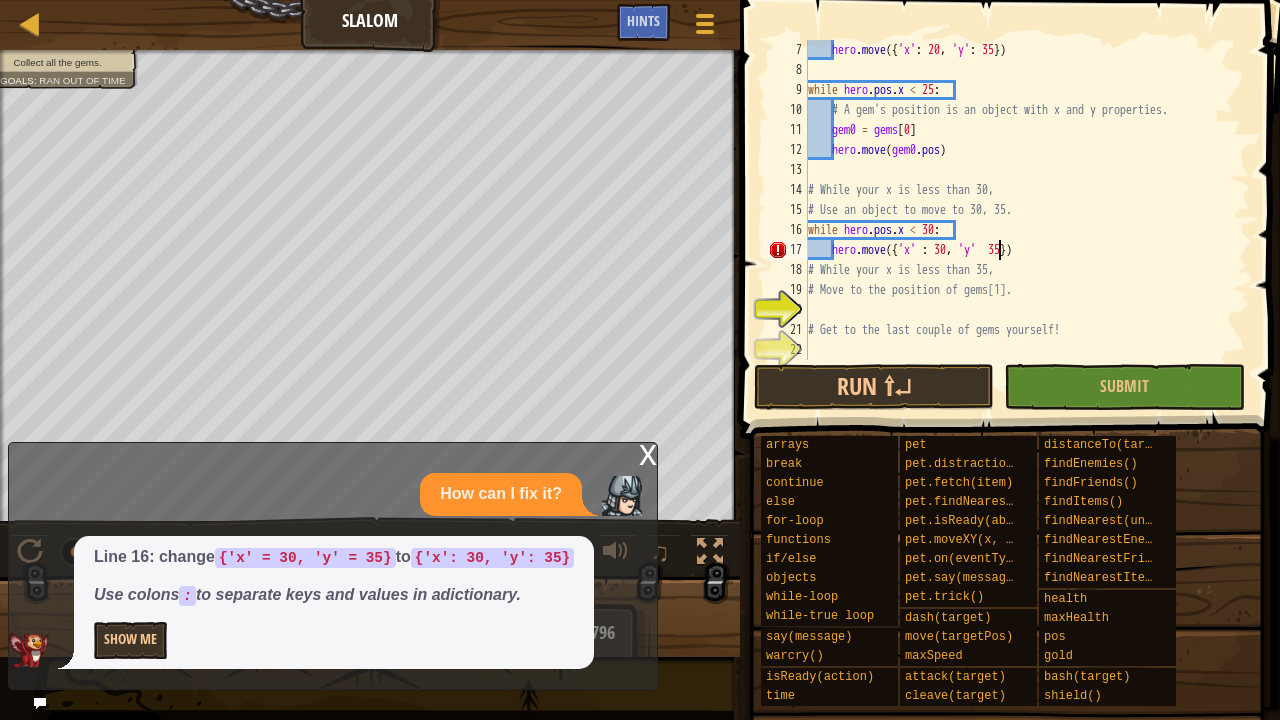 scroll, scrollTop: 9, scrollLeft: 16, axis: both 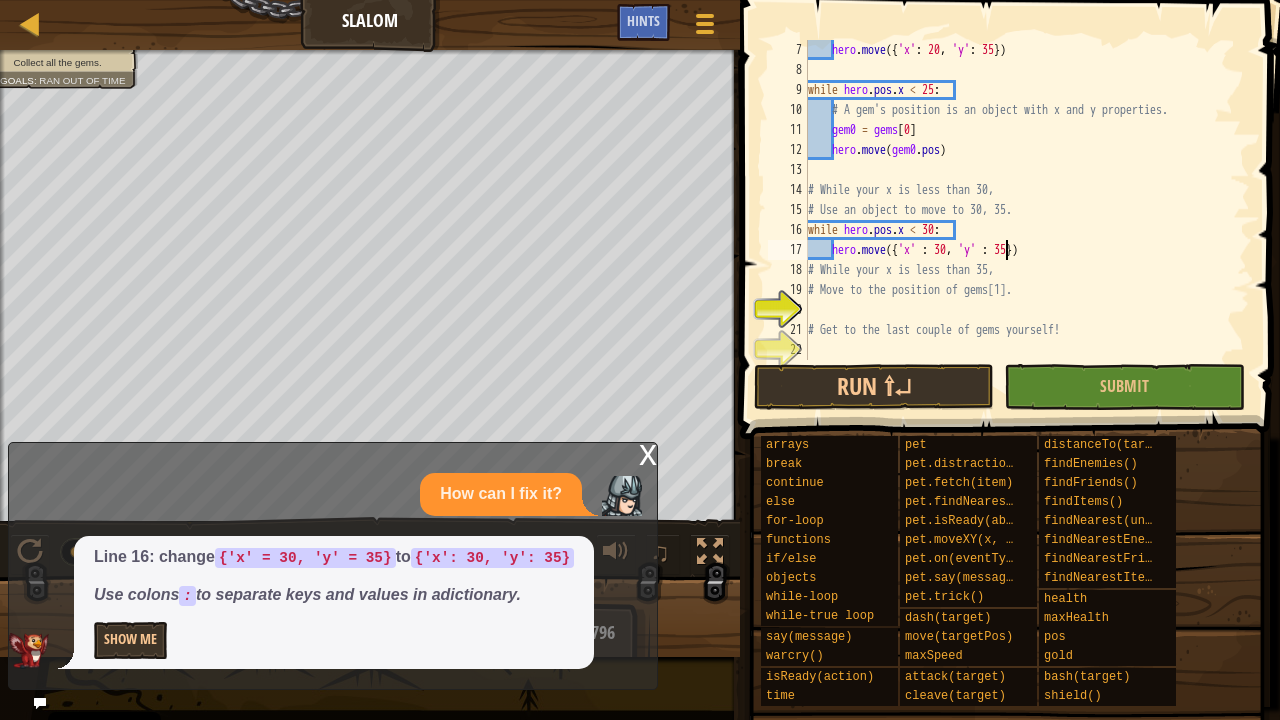 type on "hero.move({'x' : 30, 'y' : 35})" 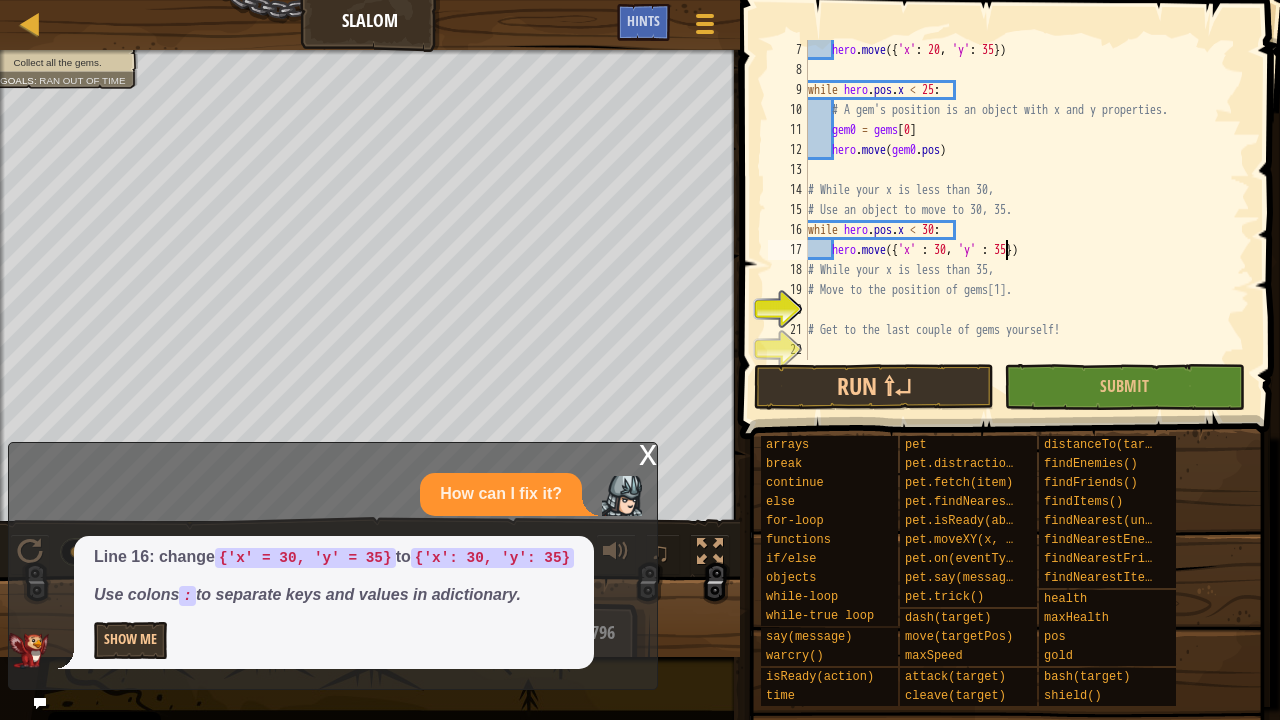 click on "x How can I fix it?
Line 16: change  {'x' = 30, 'y' = 35}  to  {'x': 30, 'y': 35}
Use colons  :  to separate keys and values in a  dictionary .
Show Me" at bounding box center (333, 566) 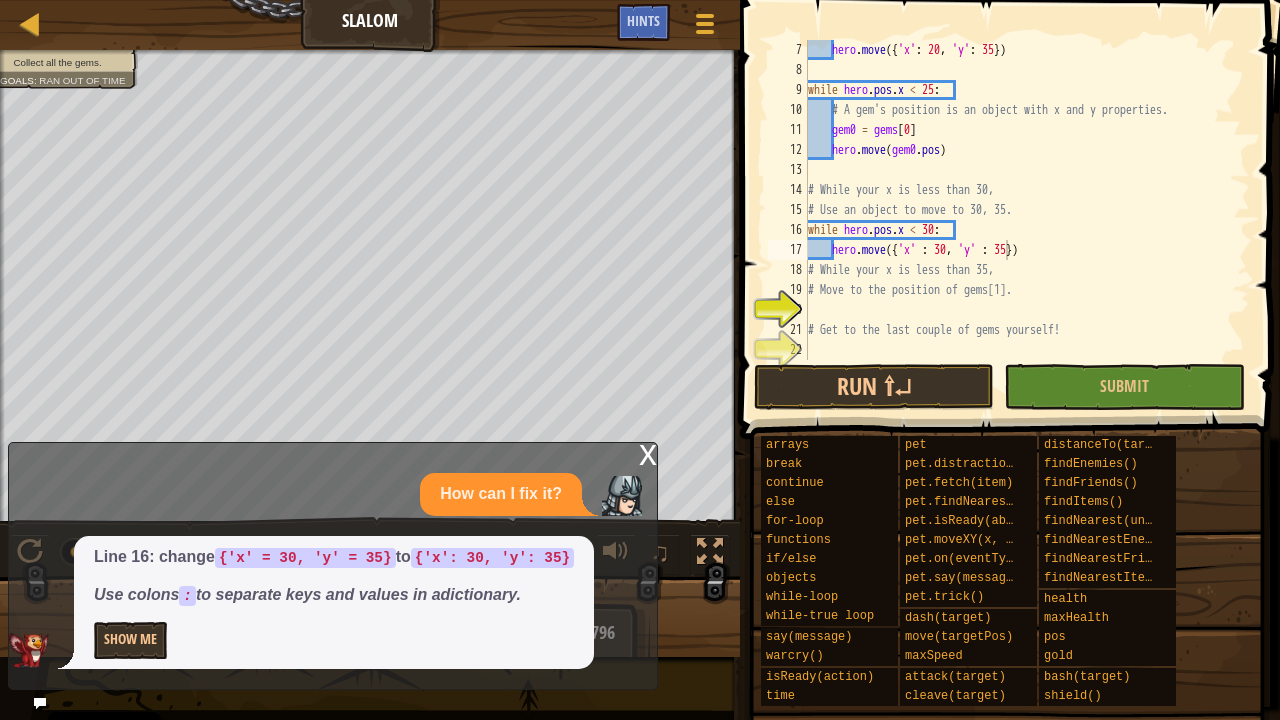 click on "x" at bounding box center [648, 453] 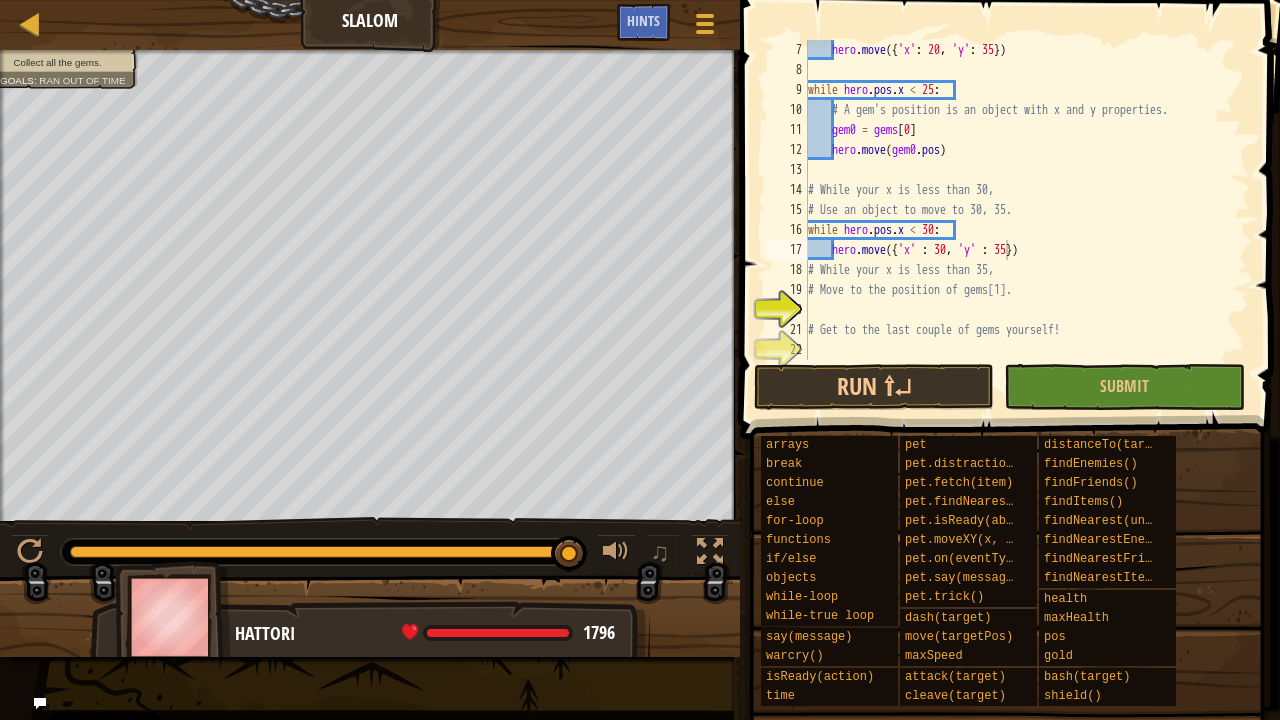 click on "hero . move ({ 'x' :   20 ,   'y' :   35 }) while   hero . pos . x   <   25 :      # A gem's position is an object with x and y properties.      gem0   =   gems [ 0 ]      hero . move ( gem0 . pos ) # While your x is less than 30, # Use an object to move to 30, 35. while   hero . pos . x   <   30 :      hero . move ({ 'x'   :   30 ,   'y'   :   35 }) # While your x is less than 35, # Move to the position of gems[1]. # Get to the last couple of gems yourself!" at bounding box center (1019, 220) 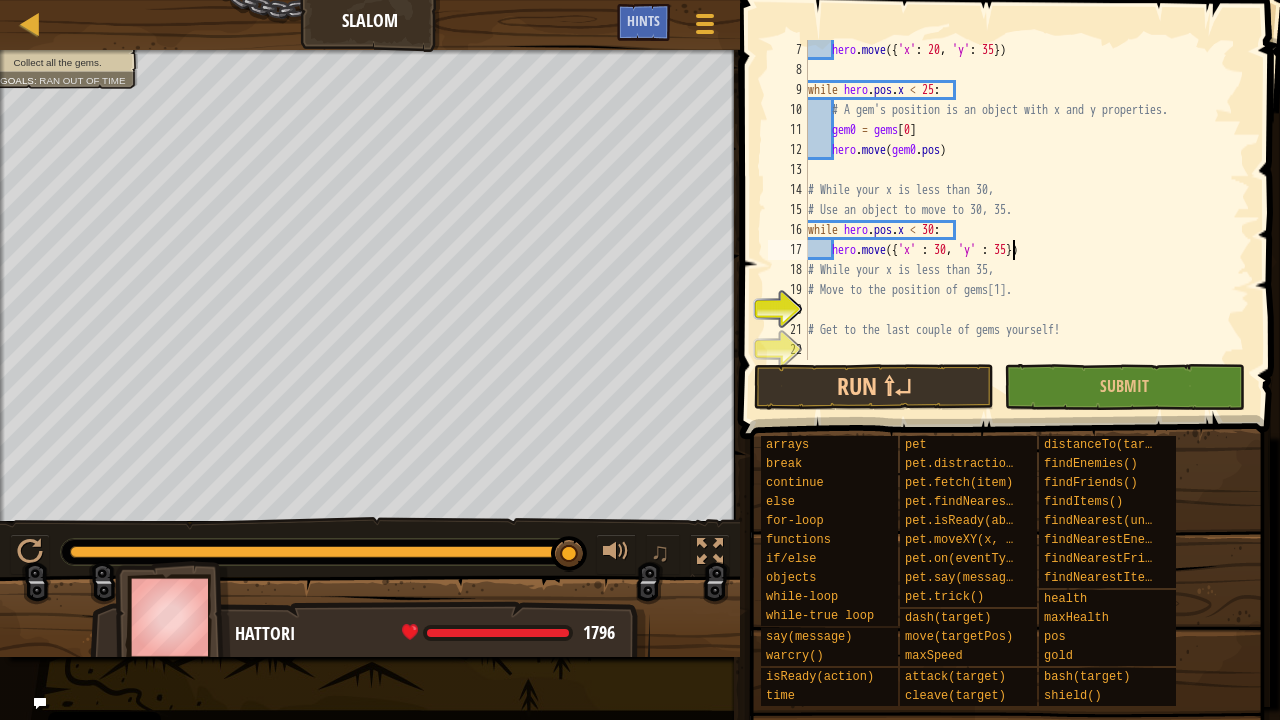 click on "hero . move ({ 'x' :   20 ,   'y' :   35 }) while   hero . pos . x   <   25 :      # A gem's position is an object with x and y properties.      gem0   =   gems [ 0 ]      hero . move ( gem0 . pos ) # While your x is less than 30, # Use an object to move to 30, 35. while   hero . pos . x   <   30 :      hero . move ({ 'x'   :   30 ,   'y'   :   35 }) # While your x is less than 35, # Move to the position of gems[1]. # Get to the last couple of gems yourself!" at bounding box center (1019, 220) 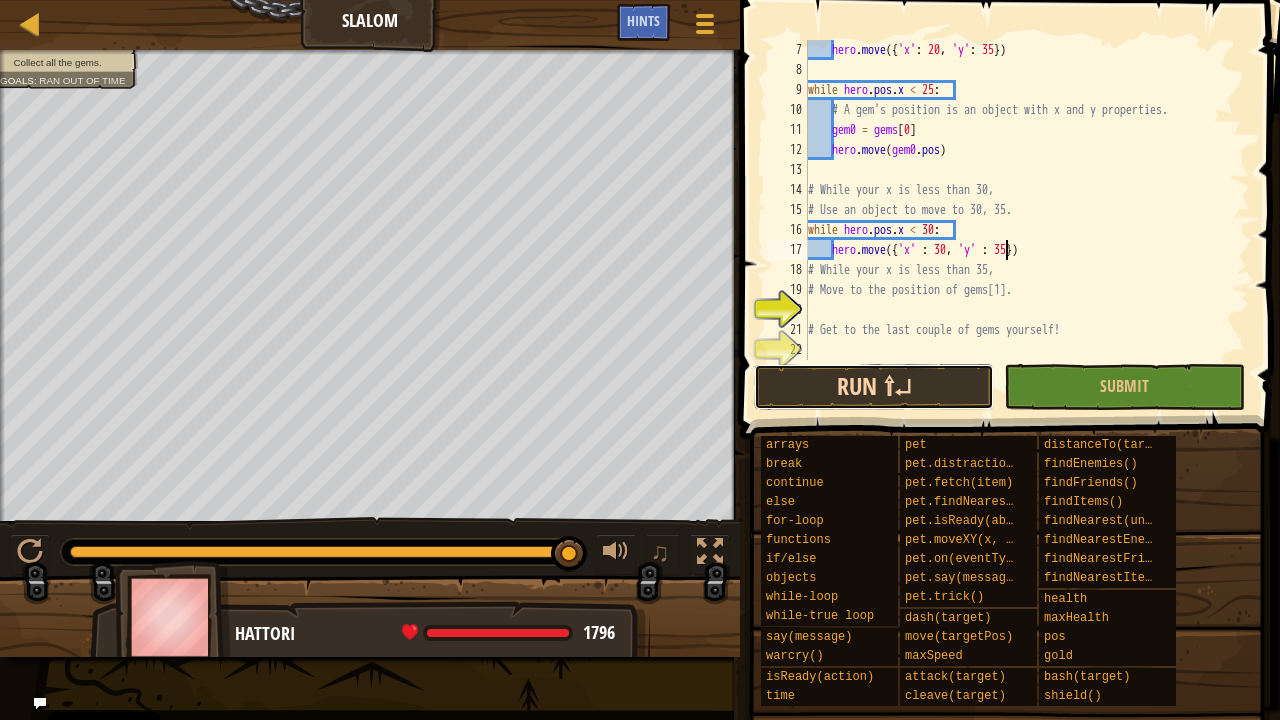 click on "Run ⇧↵" at bounding box center (874, 387) 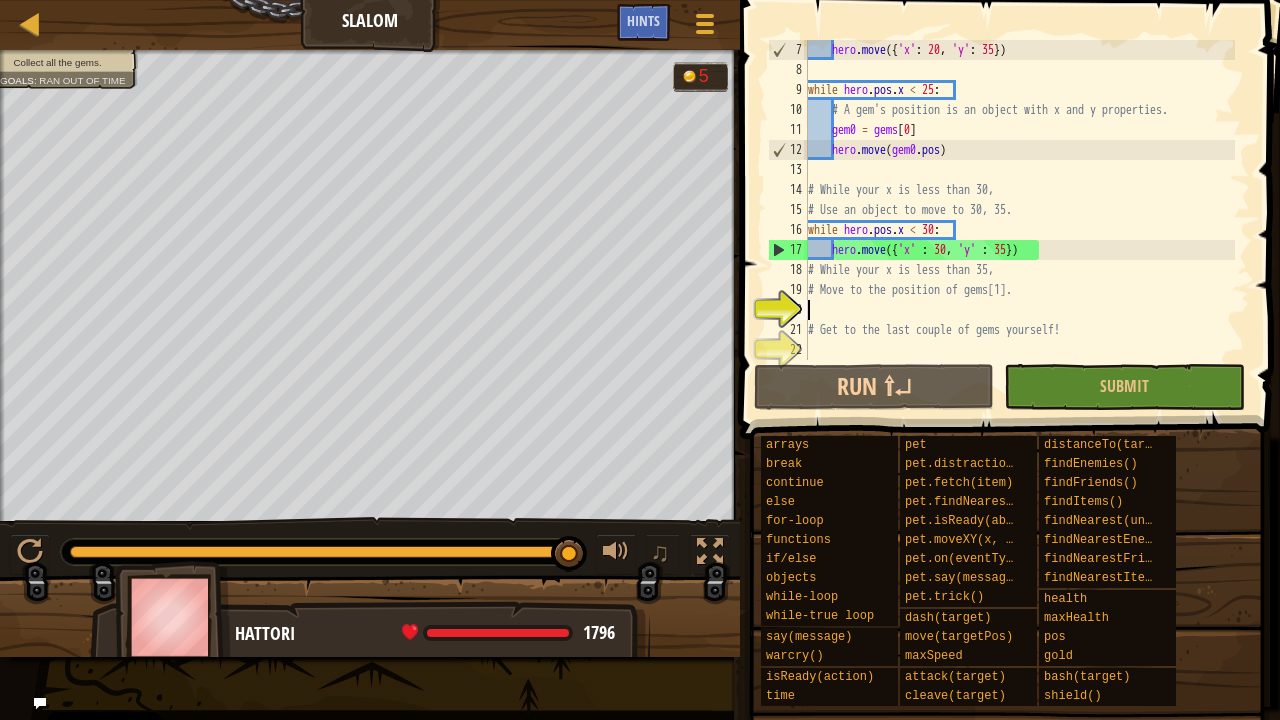 click on "hero . move ({ 'x' :   20 ,   'y' :   35 }) while   hero . pos . x   <   25 :      # A gem's position is an object with x and y properties.      gem0   =   gems [ 0 ]      hero . move ( gem0 . pos ) # While your x is less than 30, # Use an object to move to 30, 35. while   hero . pos . x   <   30 :      hero . move ({ 'x'   :   30 ,   'y'   :   35 }) # While your x is less than 35, # Move to the position of gems[1]. # Get to the last couple of gems yourself!" at bounding box center [1019, 220] 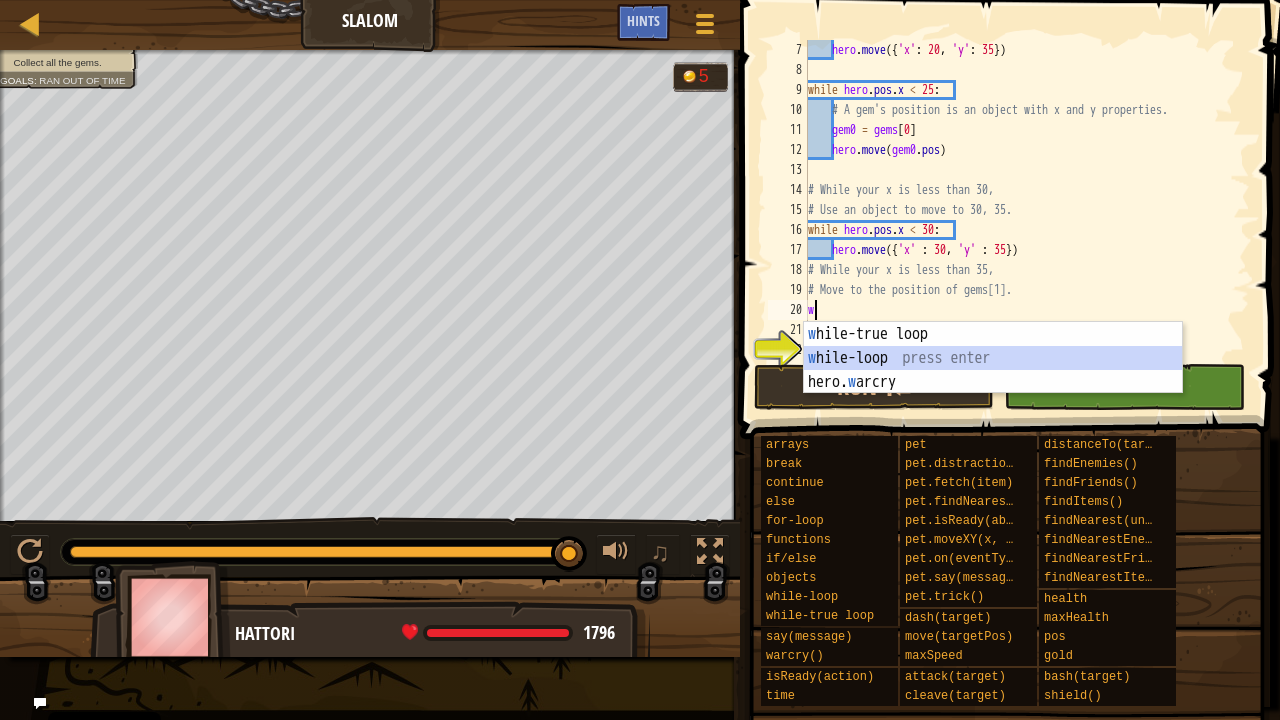 click on "w hile-true loop press enter w hile-loop press enter hero. w arcry press enter" at bounding box center (993, 382) 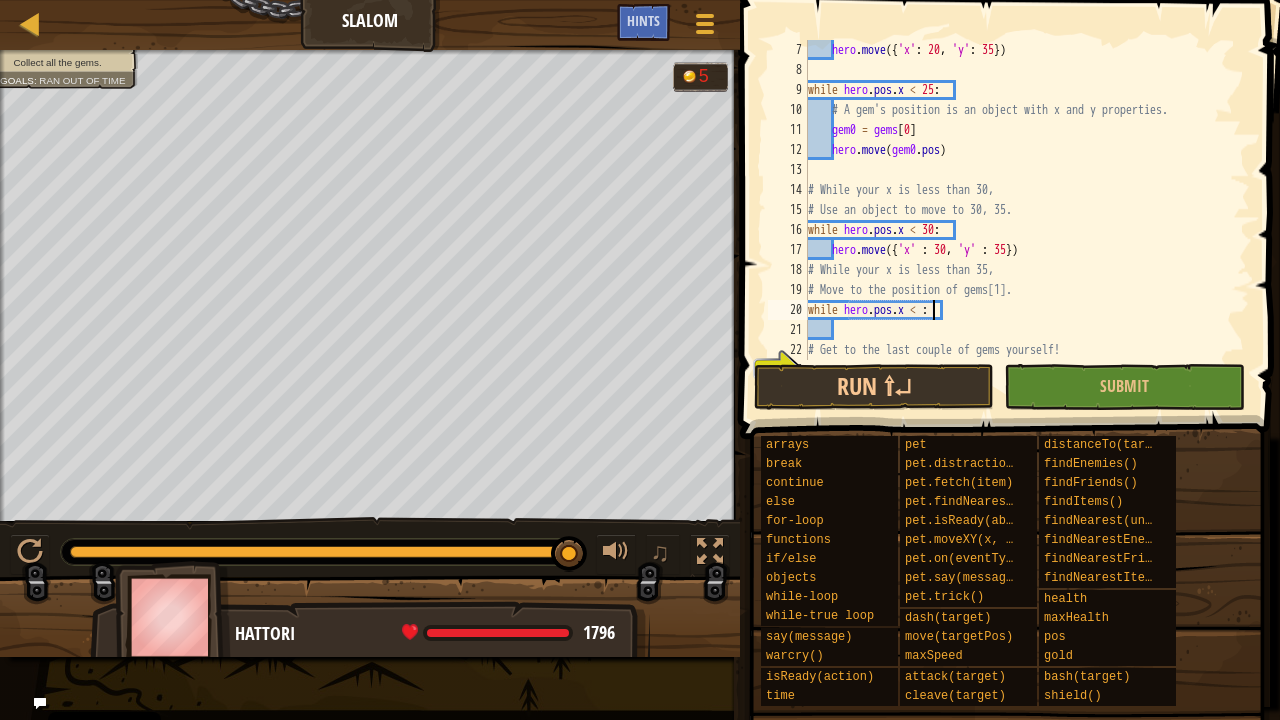 scroll, scrollTop: 9, scrollLeft: 10, axis: both 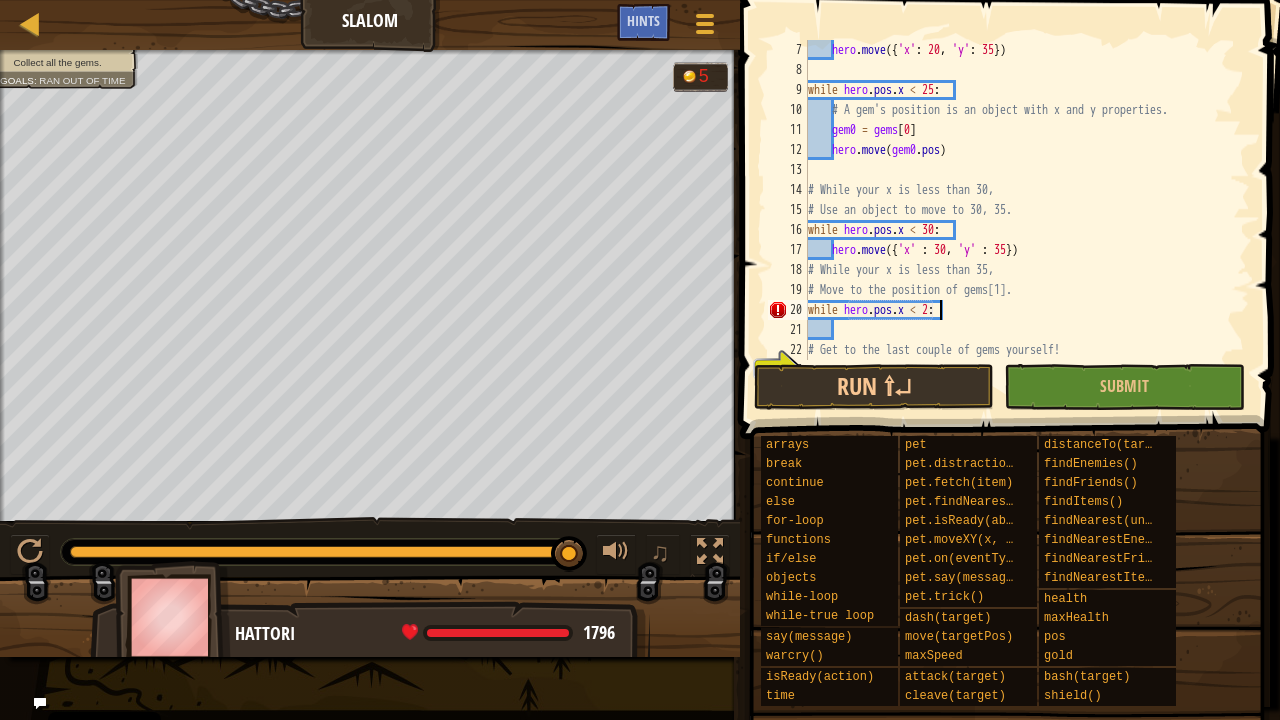 type on "while hero.pos.x < [NUMBER]:" 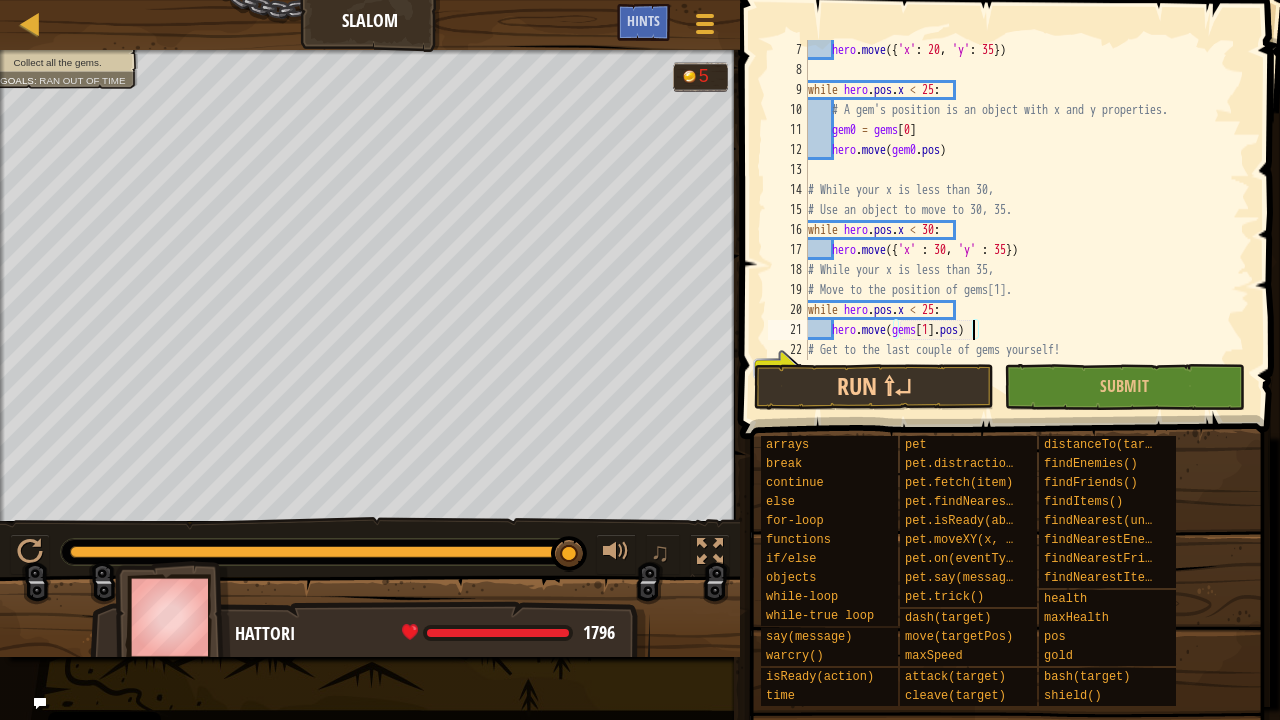 scroll, scrollTop: 9, scrollLeft: 13, axis: both 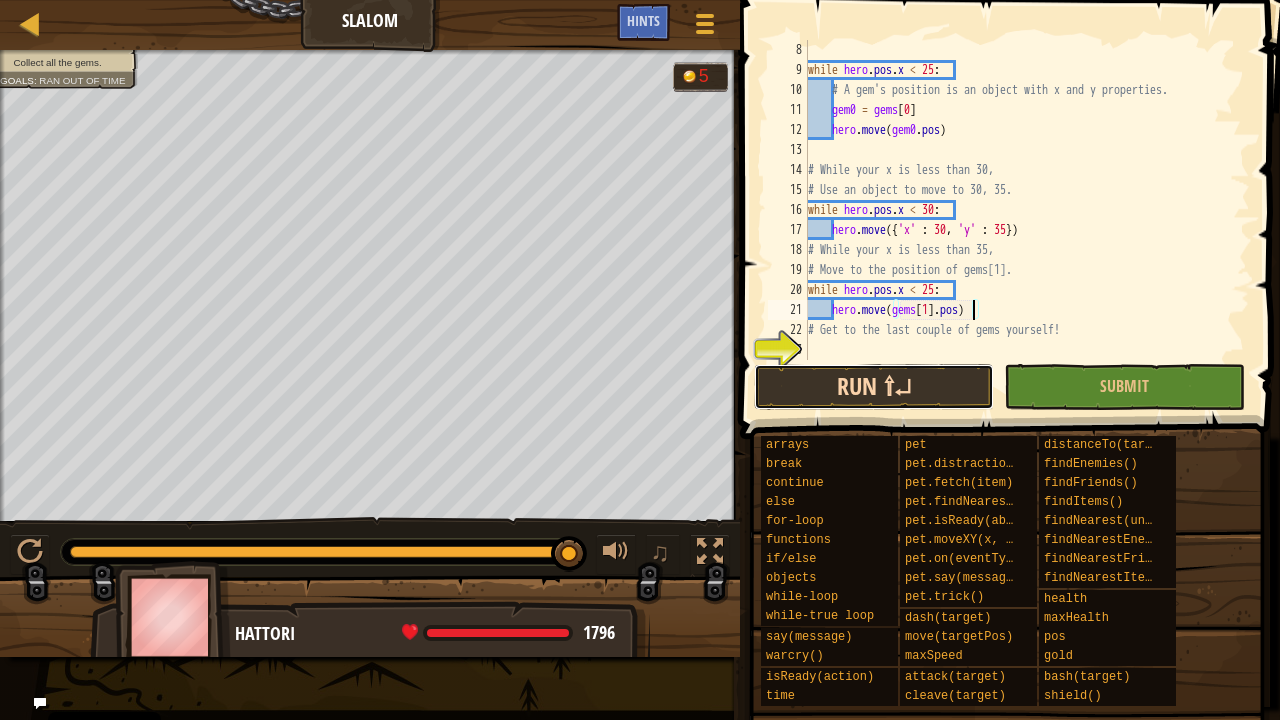 click on "Run ⇧↵" at bounding box center (874, 387) 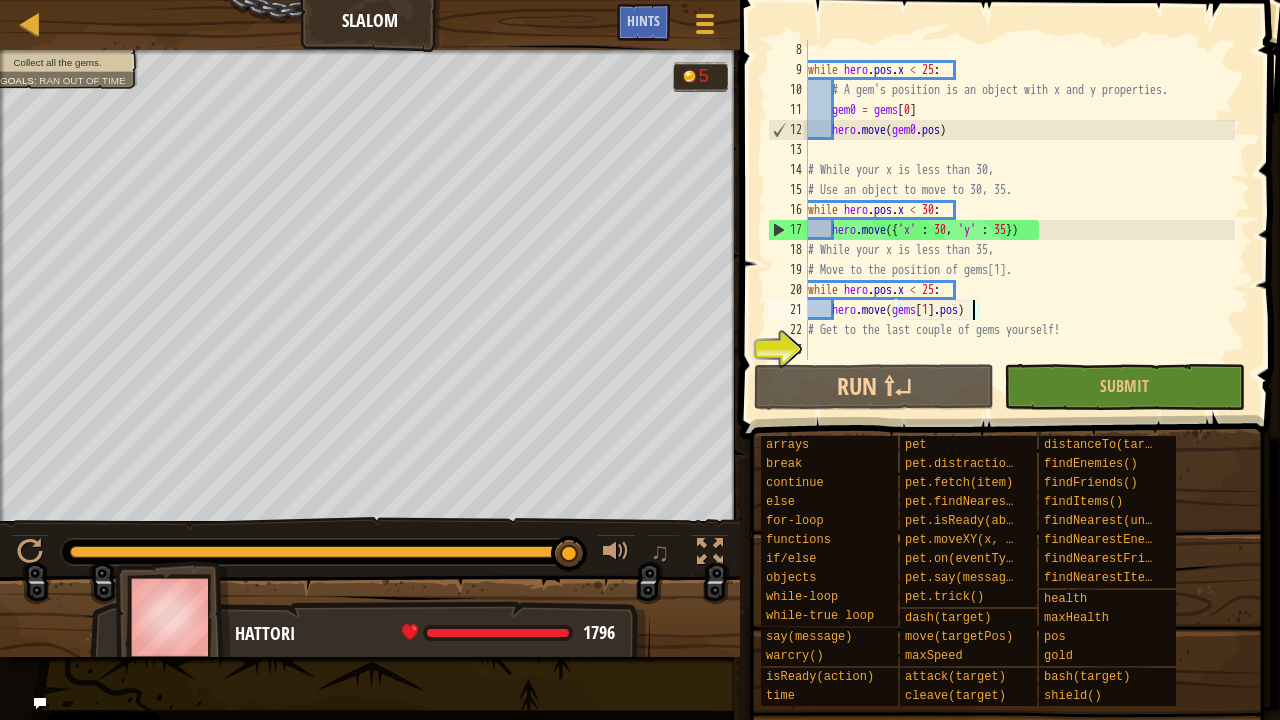 scroll, scrollTop: 200, scrollLeft: 0, axis: vertical 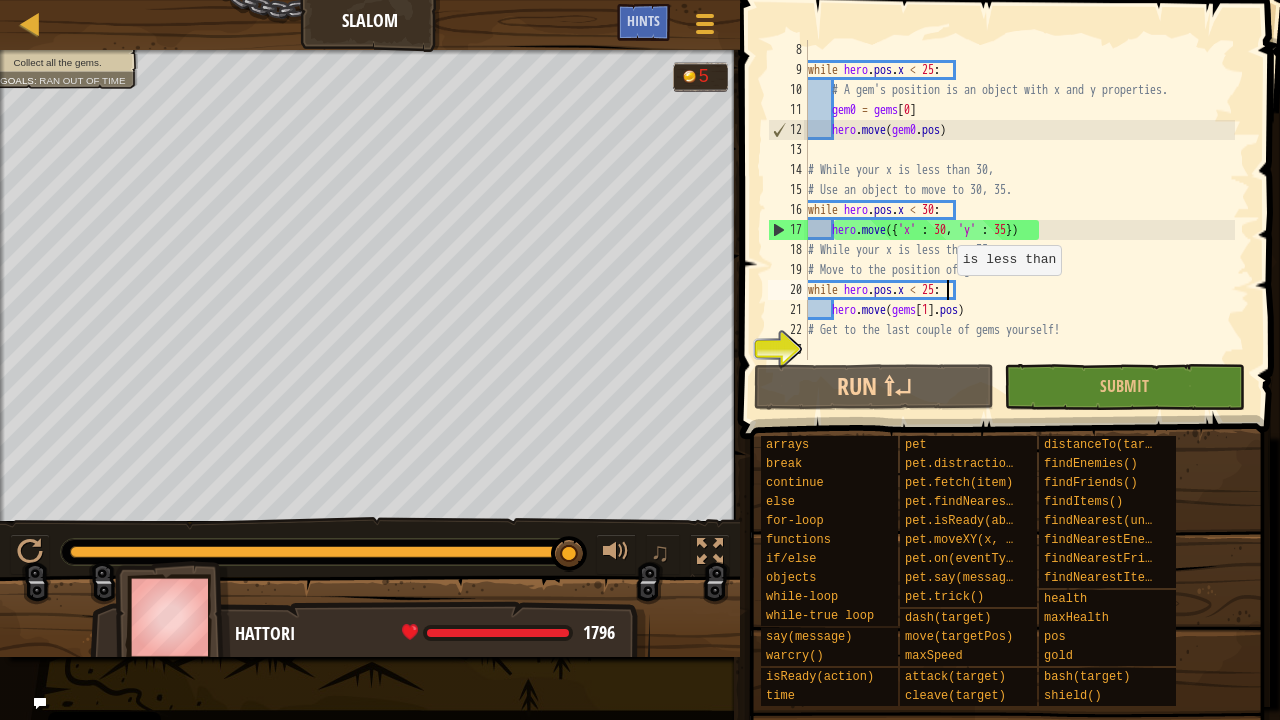 click on "while   hero . pos . x   <   25 :      # A gem's position is an object with x and y properties.      gem0   =   gems [ 0 ]      hero . move ( gem0 . pos ) # While your x is less than 30, # Use an object to move to 30, 35. while   hero . pos . x   <   30 :      hero . move ({ 'x'   :   30 ,   'y'   :   35 }) # While your x is less than 35, # Move to the position of gems[1]. while   hero . pos . x   <   25 :      hero . move ( gems [ 1 ] . pos ) # Get to the last couple of gems yourself!" at bounding box center (1019, 220) 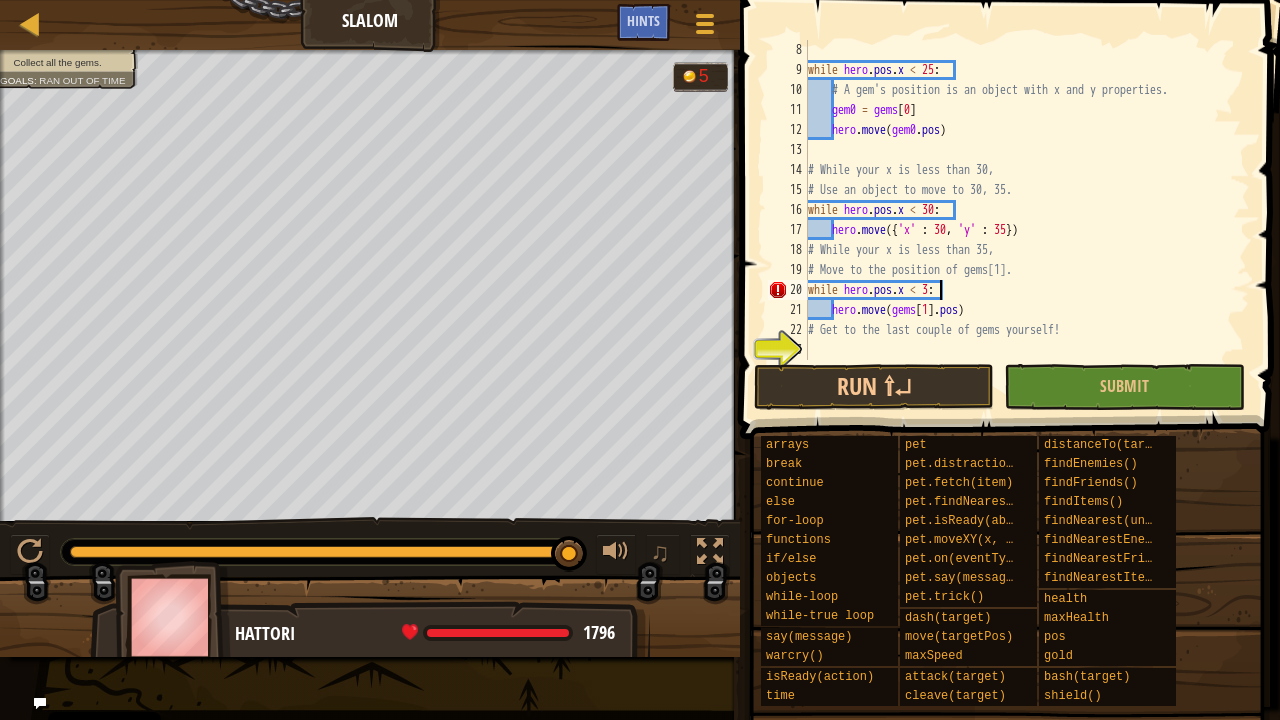 scroll, scrollTop: 9, scrollLeft: 11, axis: both 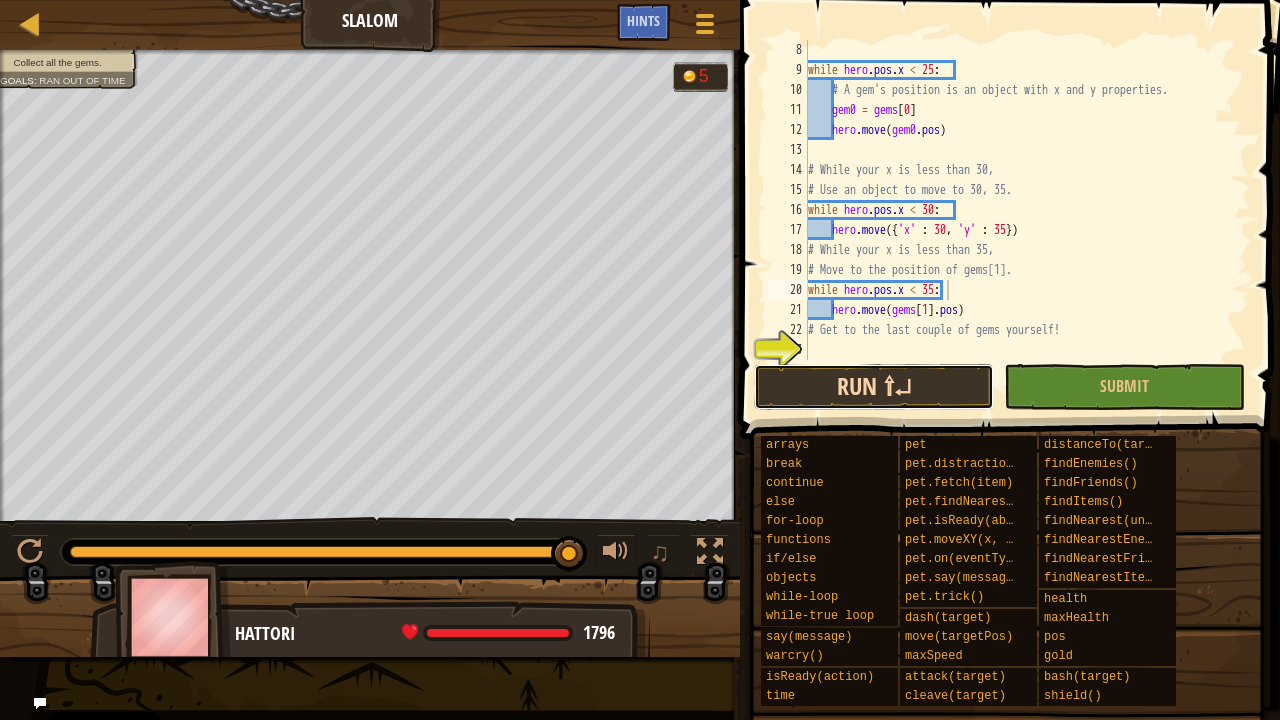click on "Run ⇧↵" at bounding box center (874, 387) 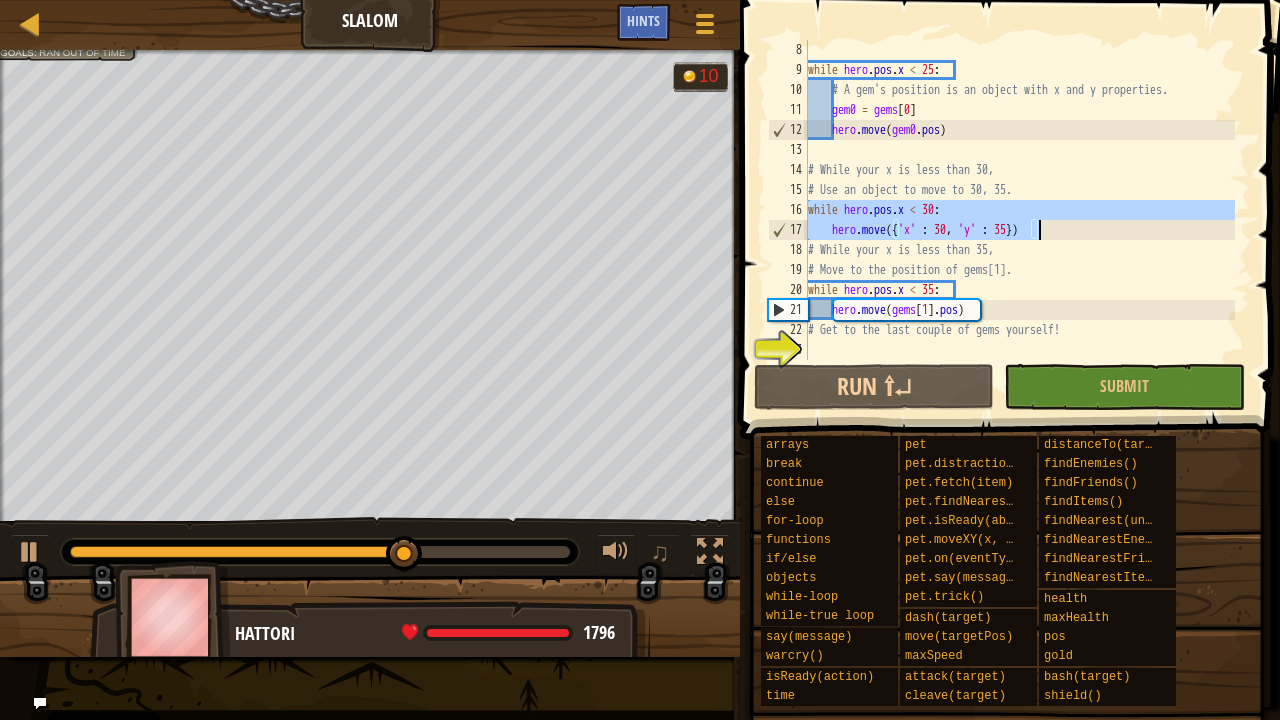 drag, startPoint x: 810, startPoint y: 208, endPoint x: 1098, endPoint y: 238, distance: 289.5583 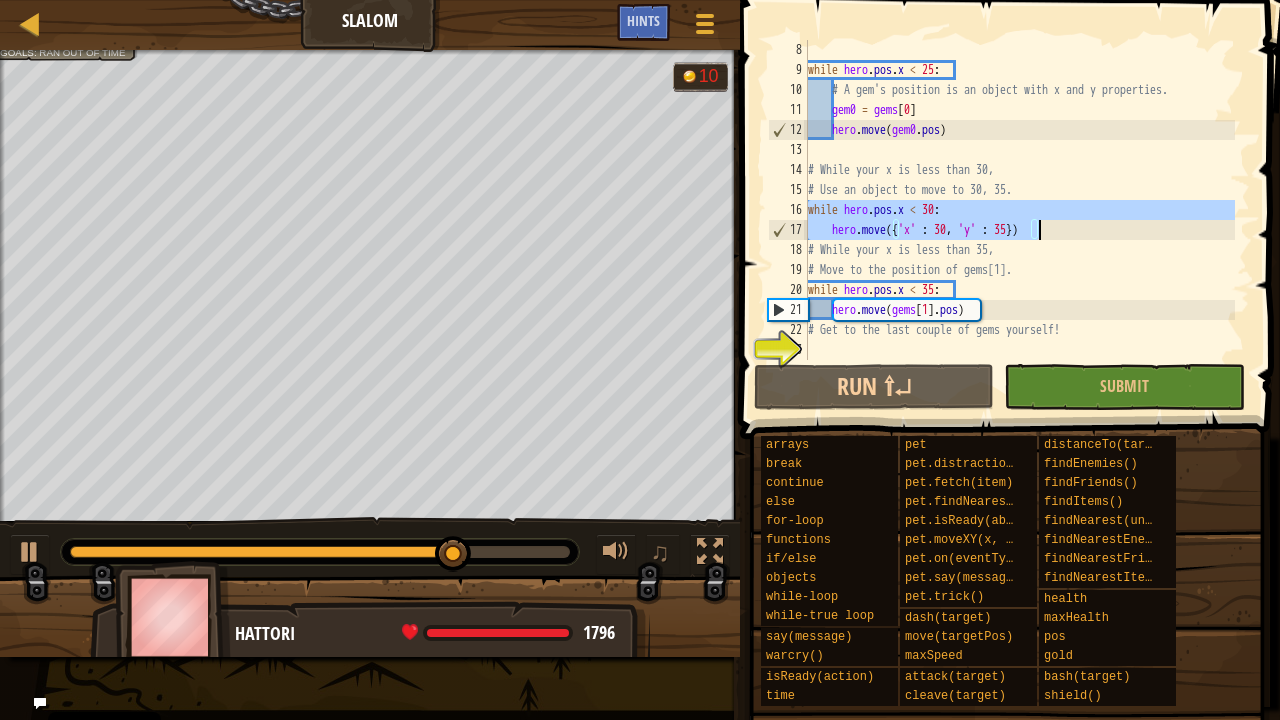 click on "while   hero . pos . x   <   [NUMBER] :      # A gem's position is an object with x and y properties.      gem0   =   gems [ [NUMBER] ]      hero . move ( gem0 . pos ) # While your x is less than [NUMBER], # Use an object to move to [NUMBER], [NUMBER]. while   hero . pos . x   <   [NUMBER] :      hero . move ({ 'x'   :   [NUMBER] ,   'y'   :   [NUMBER] }) # While your x is less than [NUMBER], # Move to the position of gems[1]. while   hero . pos . x   <   [NUMBER] :      hero . move ( gems [ [NUMBER] ] . pos ) # Get to the last couple of gems yourself!" at bounding box center [1019, 220] 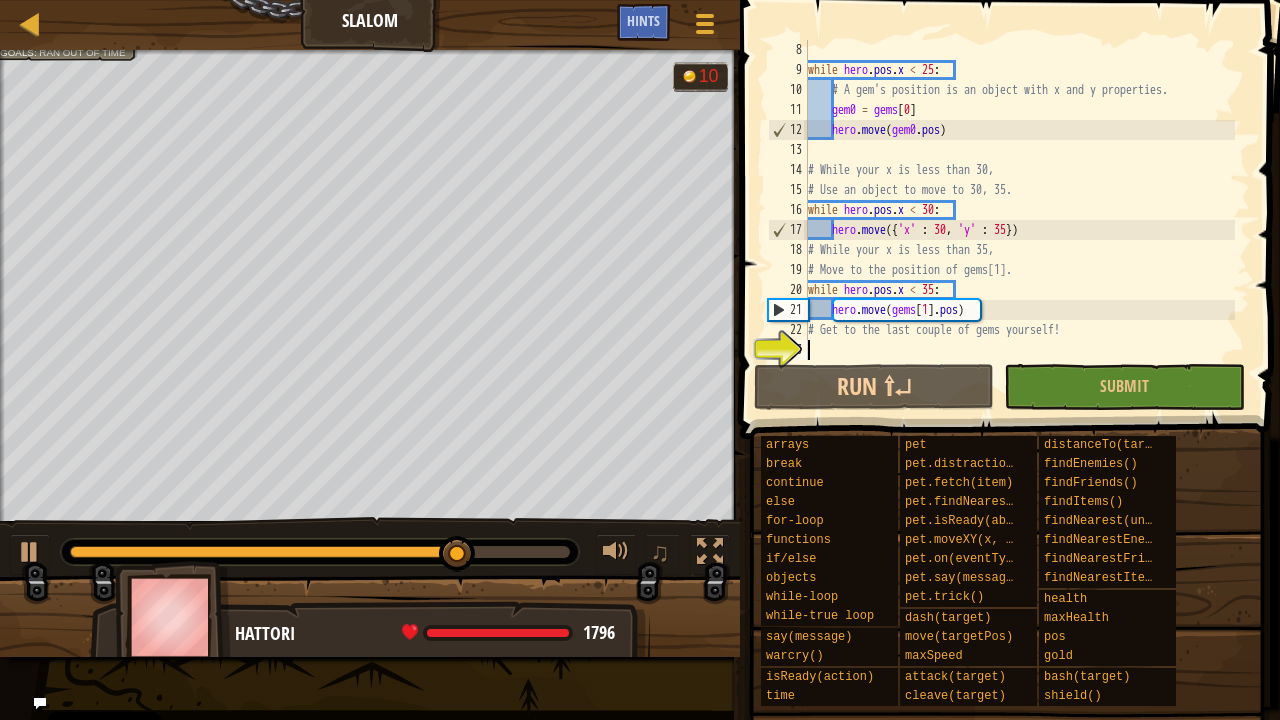 scroll, scrollTop: 9, scrollLeft: 0, axis: vertical 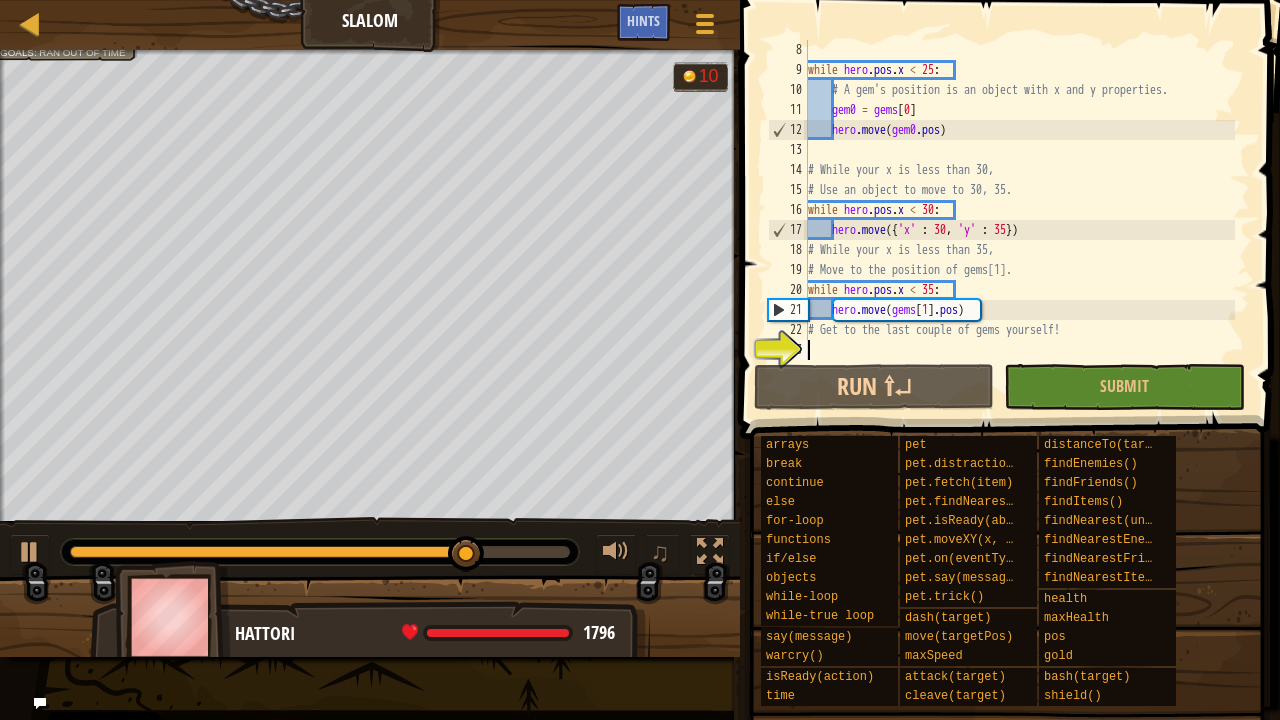 paste on "hero.move({'x' : 30, 'y' : 35})" 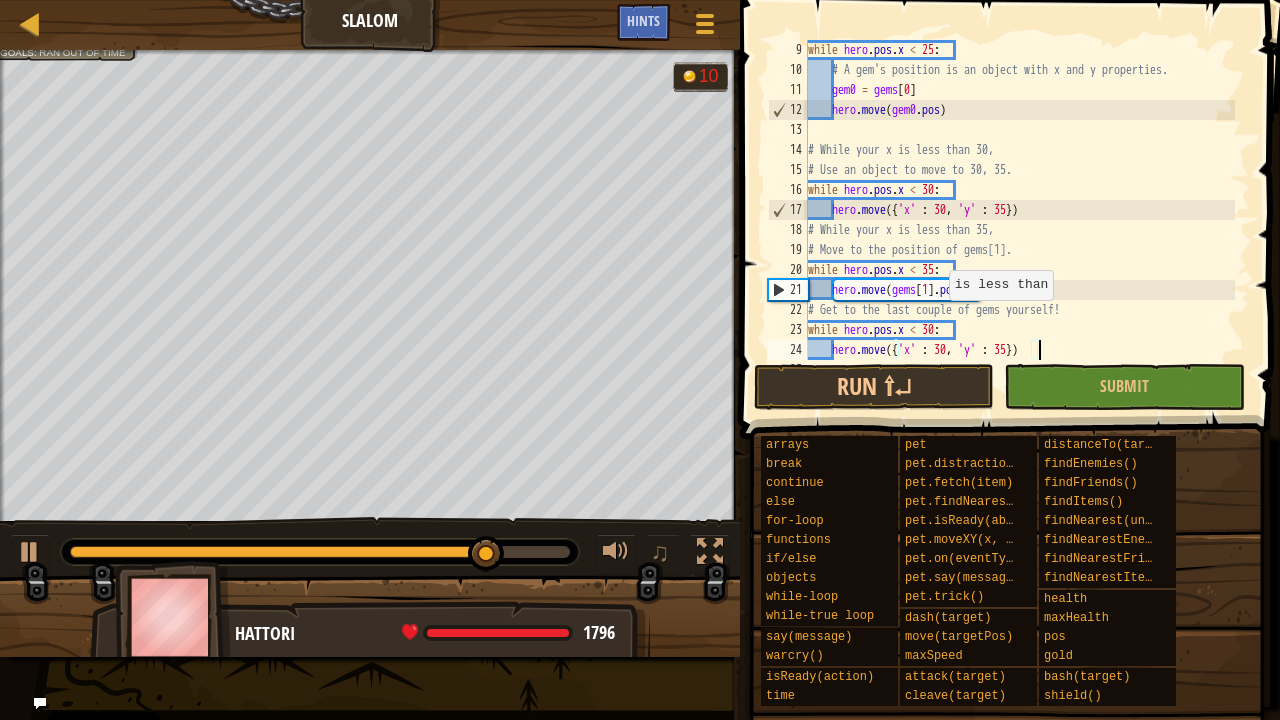 scroll, scrollTop: 240, scrollLeft: 0, axis: vertical 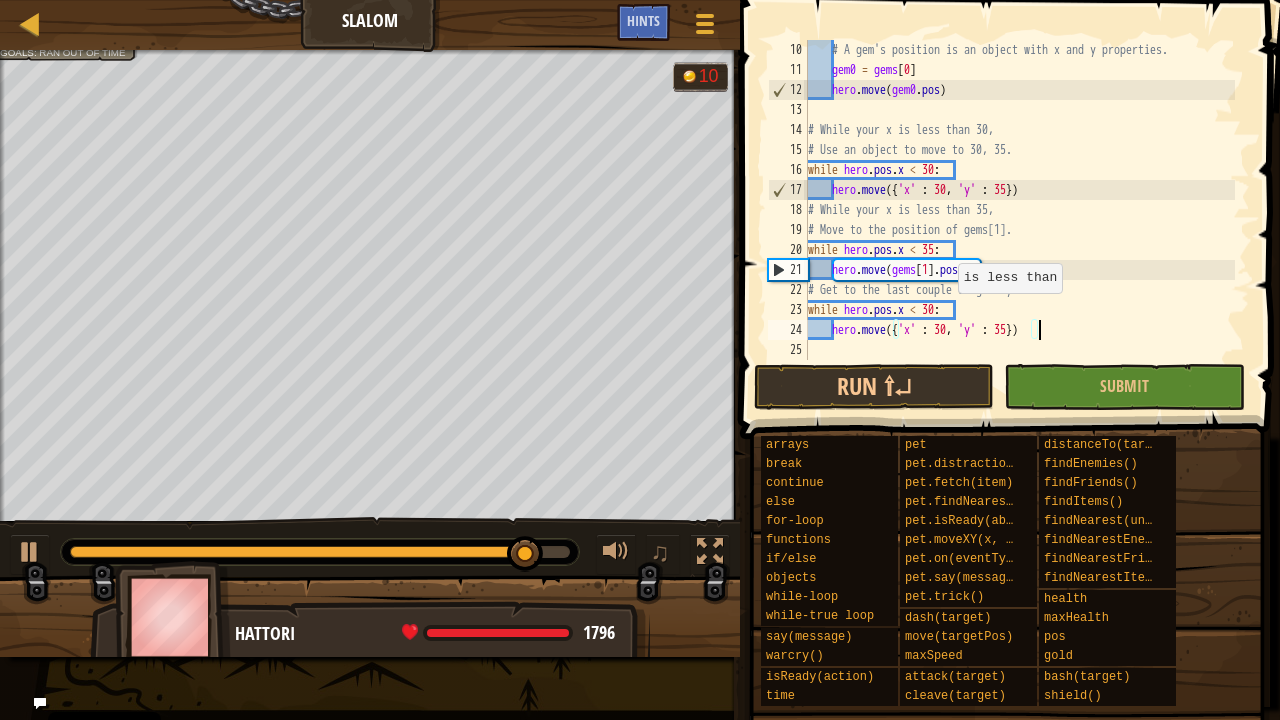 click on "# A gem's position is an object with x and y properties.      gem0   =   gems [ [NUMBER] ]      hero . move ( gem0 . pos ) # While your x is less than [NUMBER], # Use an object to move to [NUMBER], [NUMBER]. while   hero . pos . x   <   [NUMBER] :      hero . move ({ 'x'   :   [NUMBER] ,   'y'   :   [NUMBER] }) # While your x is less than [NUMBER], # Move to the position of gems[1]. while   hero . pos . x   <   [NUMBER] :      hero . move ( gems [ [NUMBER] ] . pos ) # Get to the last couple of gems yourself! while   hero . pos . x   <   [NUMBER] :      hero . move ({ 'x'   :   [NUMBER] ,   'y'   :   [NUMBER] })" at bounding box center [1019, 220] 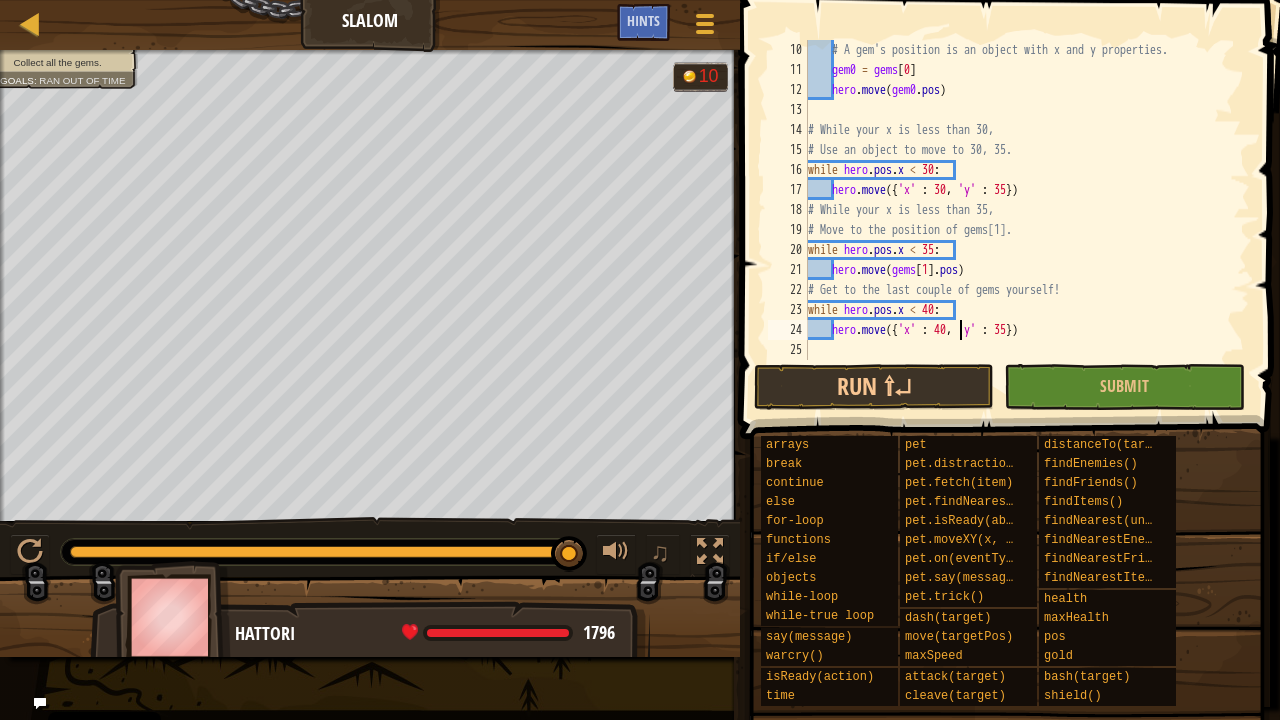 scroll, scrollTop: 9, scrollLeft: 12, axis: both 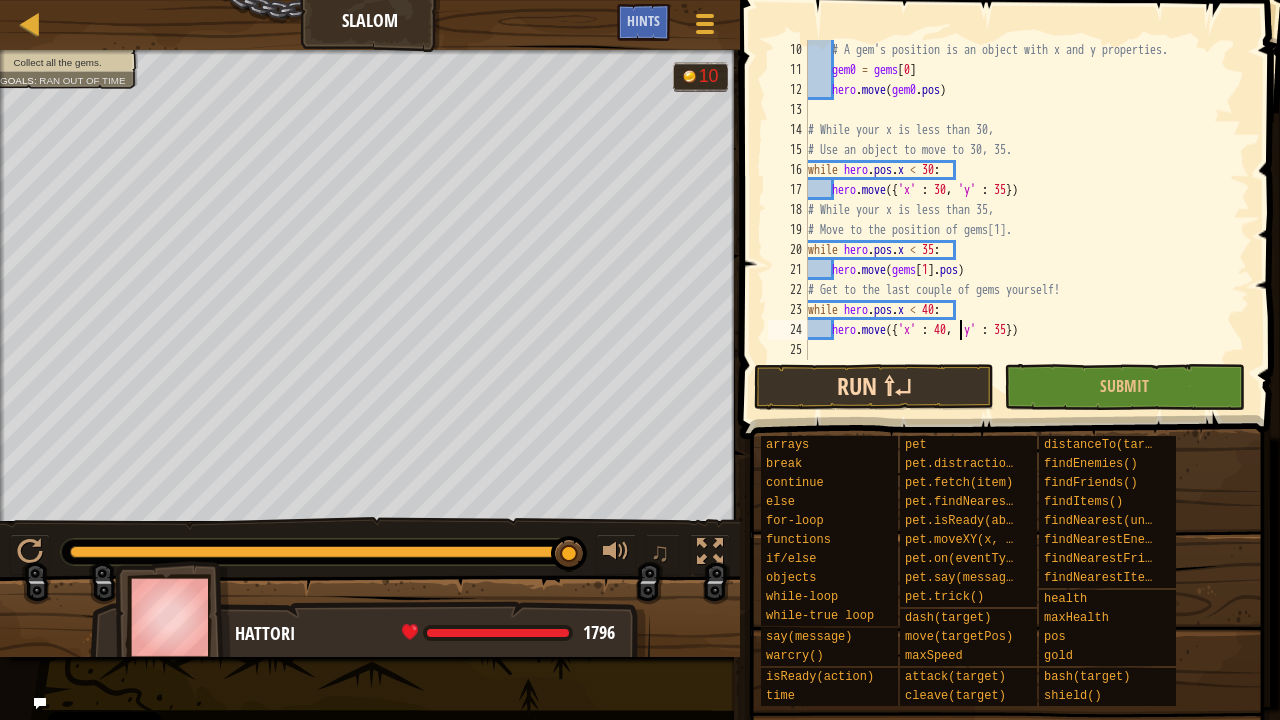type on "hero.move({'x' : 40, 'y' : 35})" 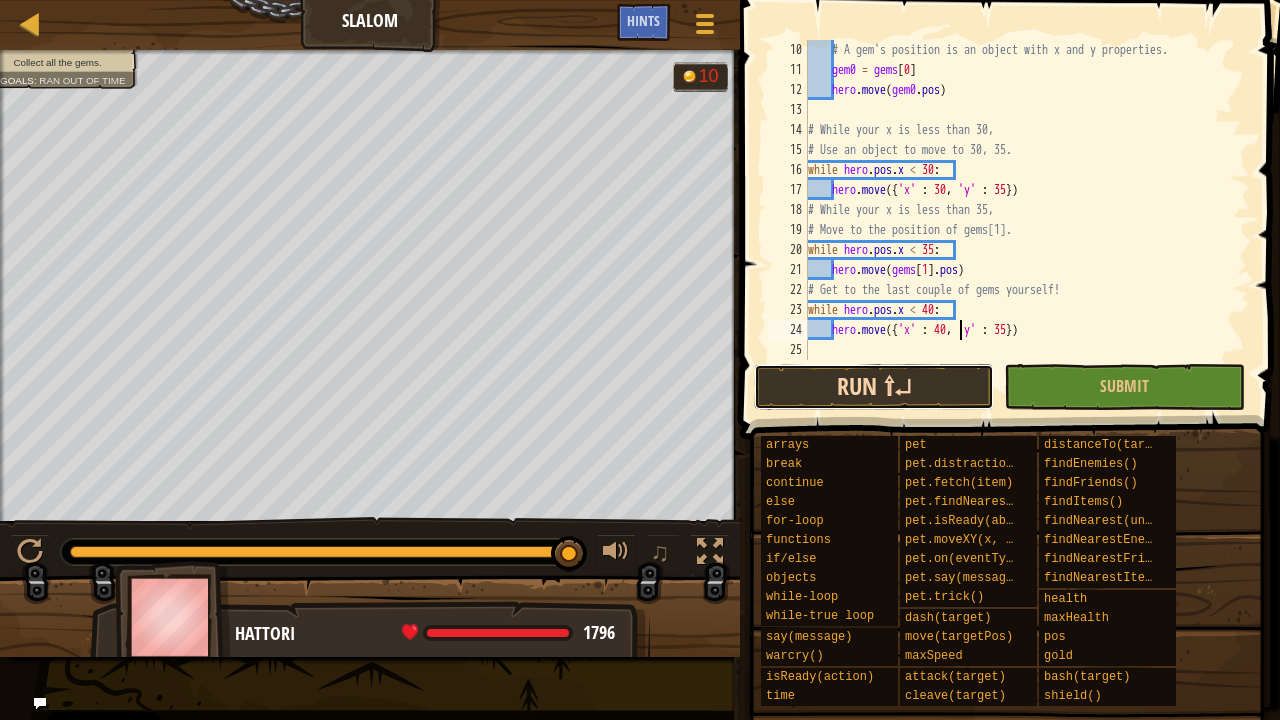 click on "Run ⇧↵" at bounding box center [874, 387] 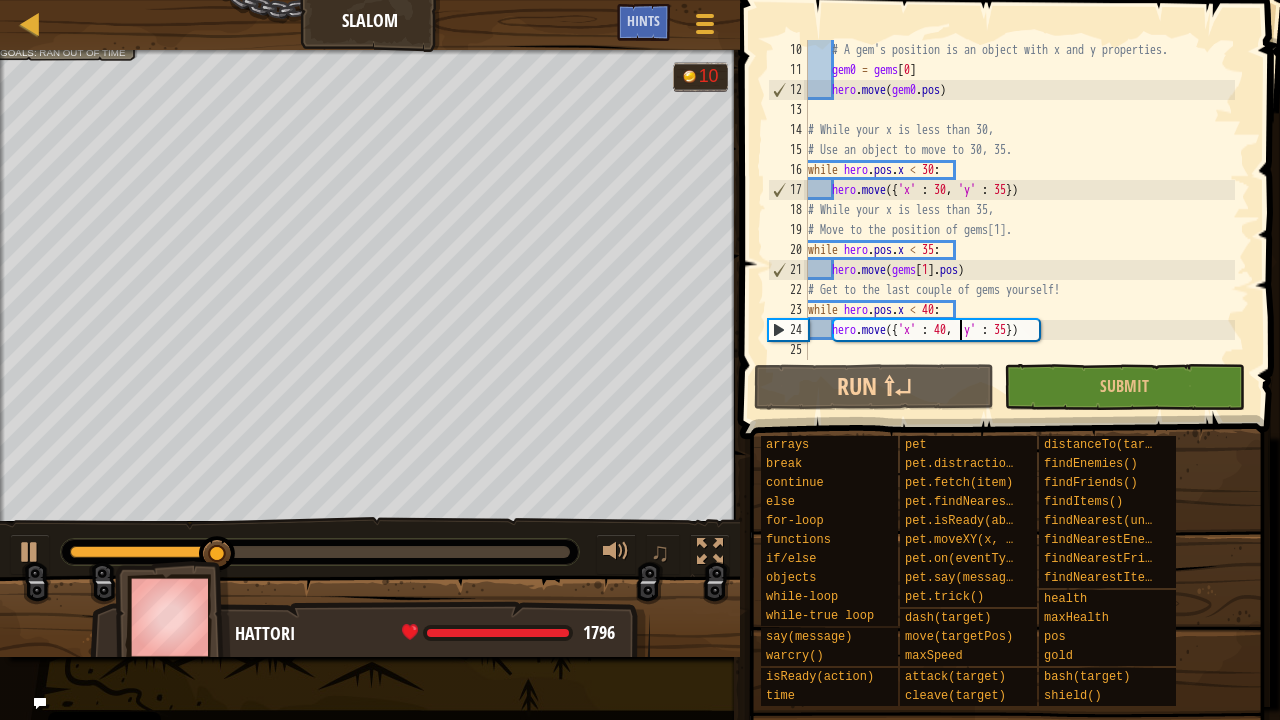 click on "# A gem's position is an object with x and y properties.      gem0   =   gems [ [NUMBER] ]      hero . move ( gem0 . pos ) # While your x is less than [NUMBER], # Use an object to move to [NUMBER], [NUMBER]. while   hero . pos . x   <   [NUMBER] :      hero . move ({ 'x'   :   [NUMBER] ,   'y'   :   [NUMBER] }) # While your x is less than [NUMBER], # Move to the position of gems[1]. while   hero . pos . x   <   [NUMBER] :      hero . move ( gems [ [NUMBER] ] . pos ) # Get to the last couple of gems yourself! while   hero . pos . x   <   [NUMBER] :      hero . move ({ 'x'   :   [NUMBER] ,   'y'   :   [NUMBER] })" at bounding box center [1019, 220] 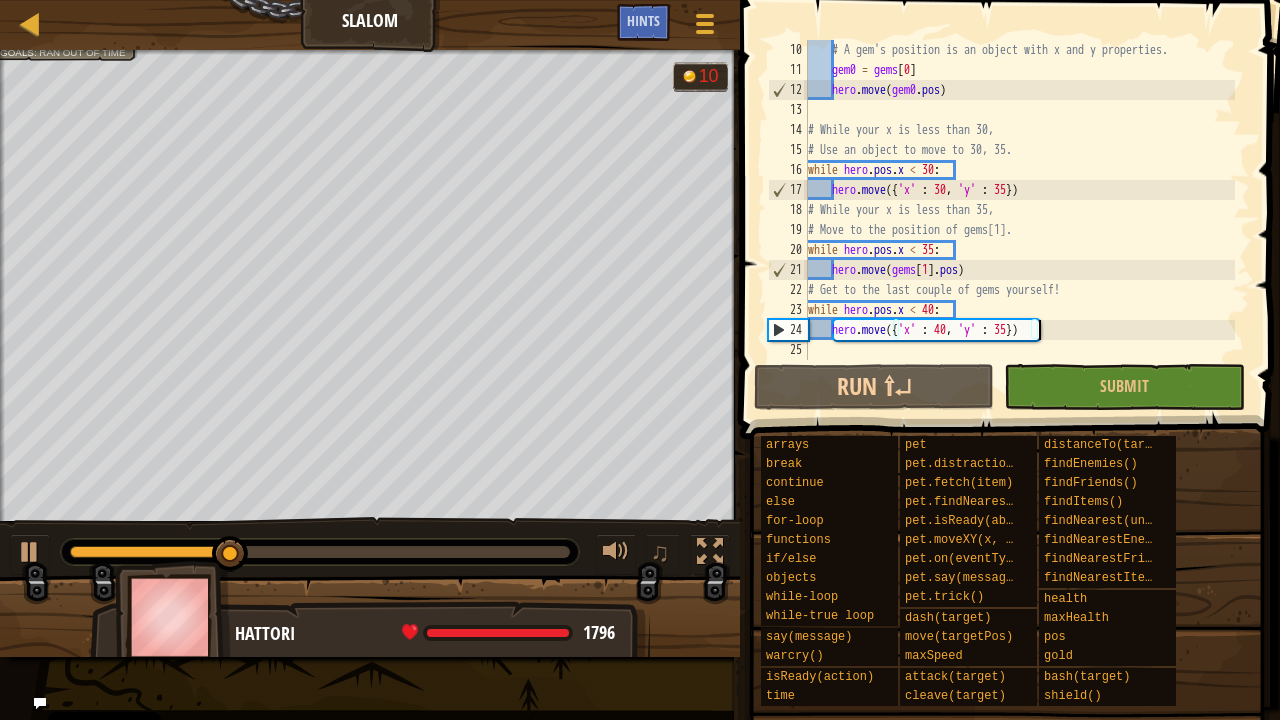 scroll, scrollTop: 9, scrollLeft: 1, axis: both 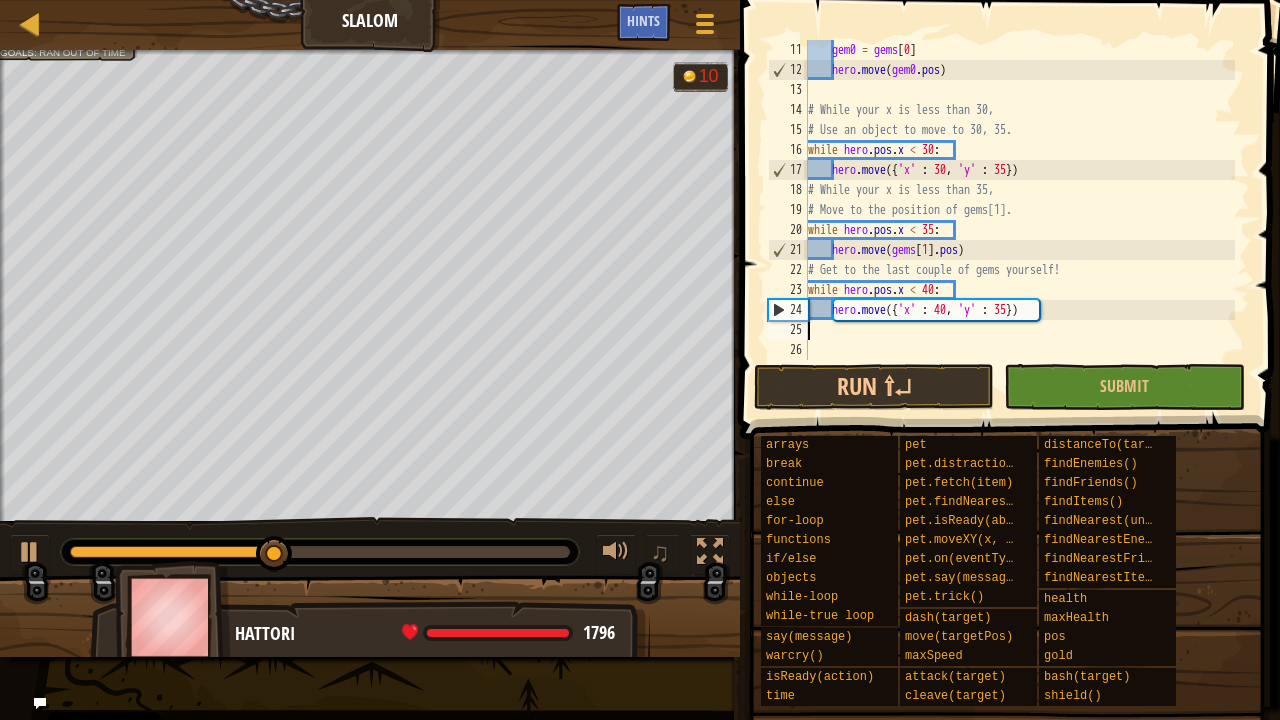 paste on "hero.move({'x' : 30, 'y' : 35})" 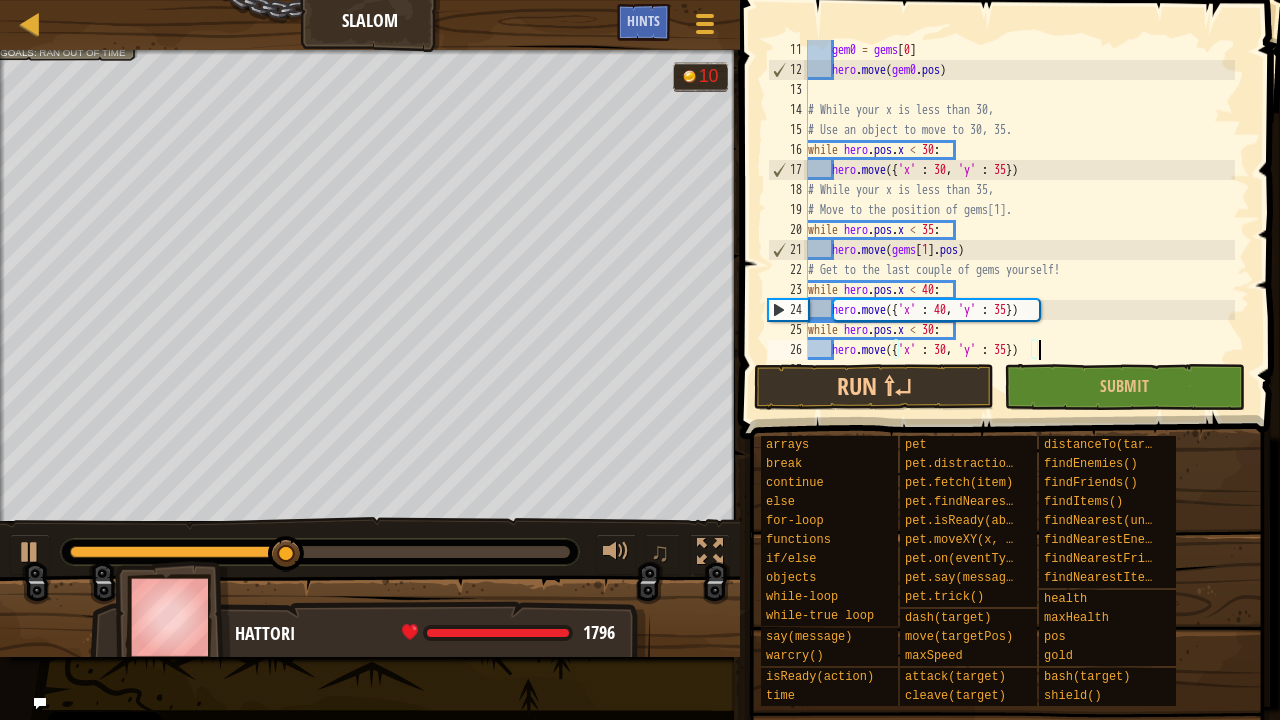 scroll, scrollTop: 280, scrollLeft: 0, axis: vertical 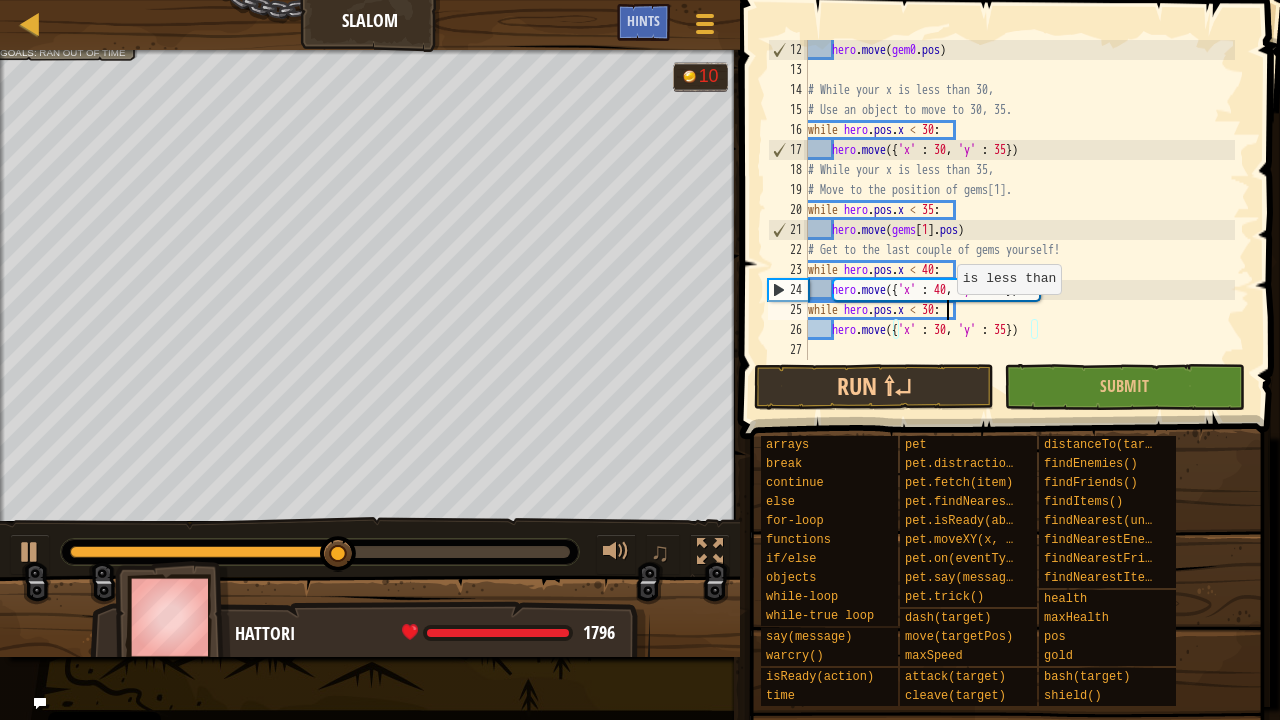 click on "hero . move ( gem0 . pos ) # While your x is less than 30, # Use an object to move to 30, 35. while   hero . pos . x   <   30 :      hero . move ({ 'x'   :   30 ,   'y'   :   35 }) # While your x is less than 35, # Move to the position of gems[1]. while   hero . pos . x   <   35 :      hero . move ( gems [ 1 ] . pos ) # Get to the last couple of gems yourself! while   hero . pos . x   <   40 :      hero . move ({ 'x'   :   40 ,   'y'   :   35 }) while   hero . pos . x   <   30 :      hero . move ({ 'x'   :   30 ,   'y'   :   35 })" at bounding box center [1019, 220] 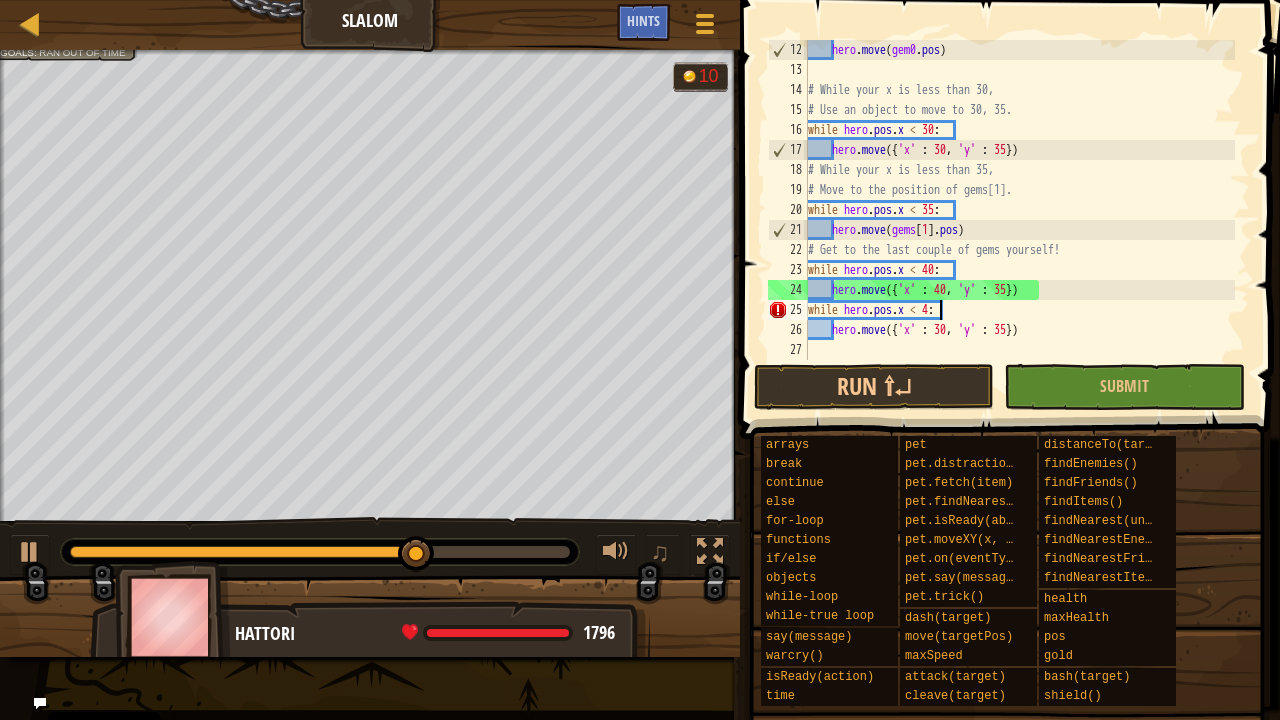 scroll, scrollTop: 9, scrollLeft: 11, axis: both 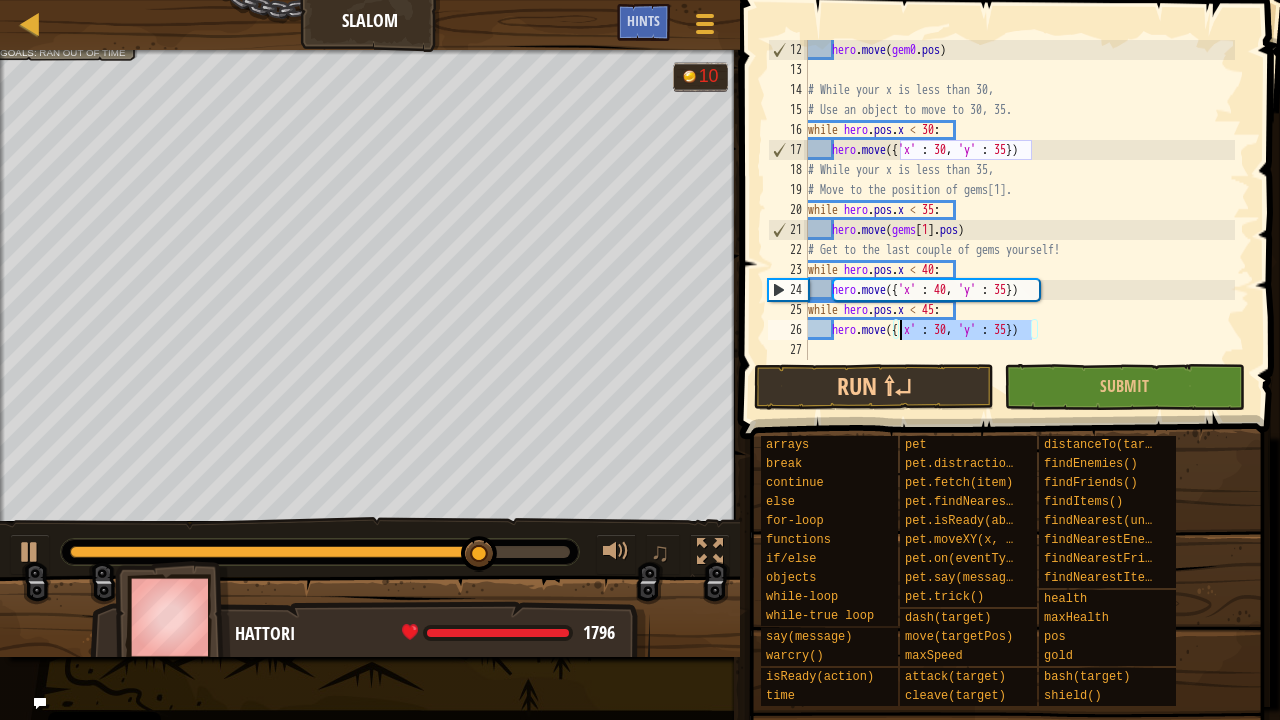 drag, startPoint x: 1032, startPoint y: 324, endPoint x: 902, endPoint y: 330, distance: 130.13838 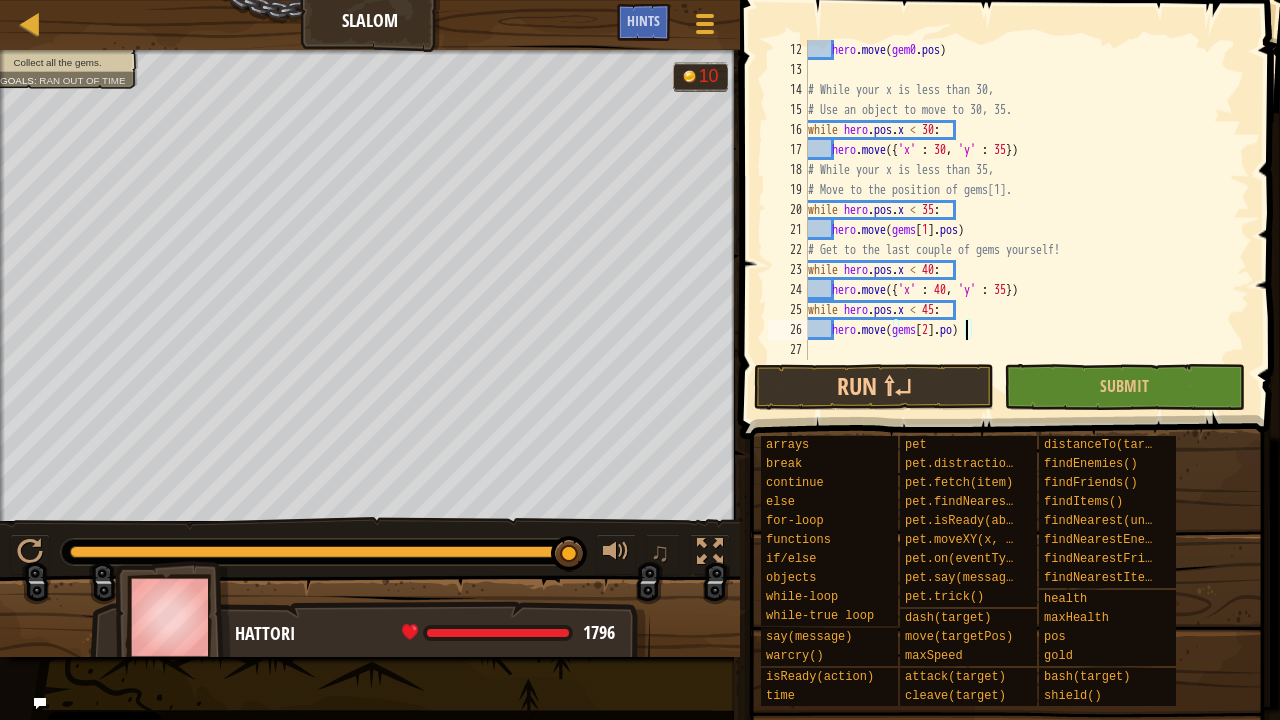 scroll, scrollTop: 9, scrollLeft: 13, axis: both 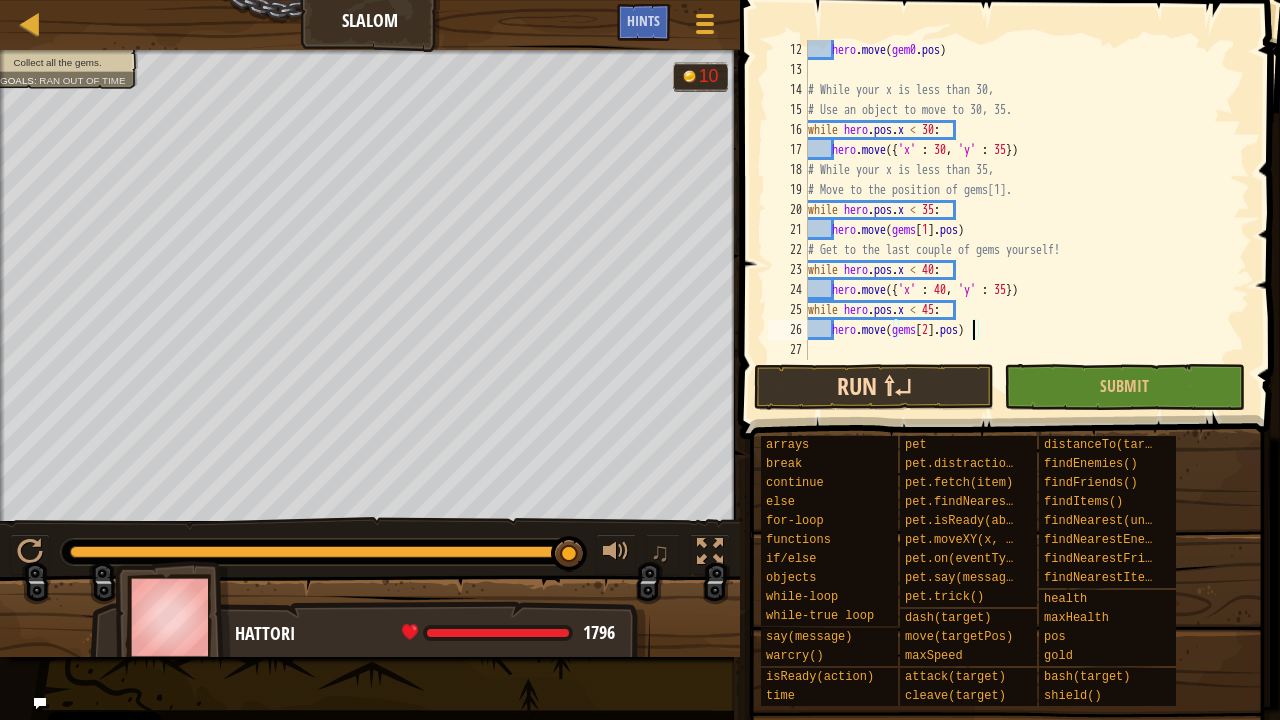 type on "hero.move(gems[2].pos)" 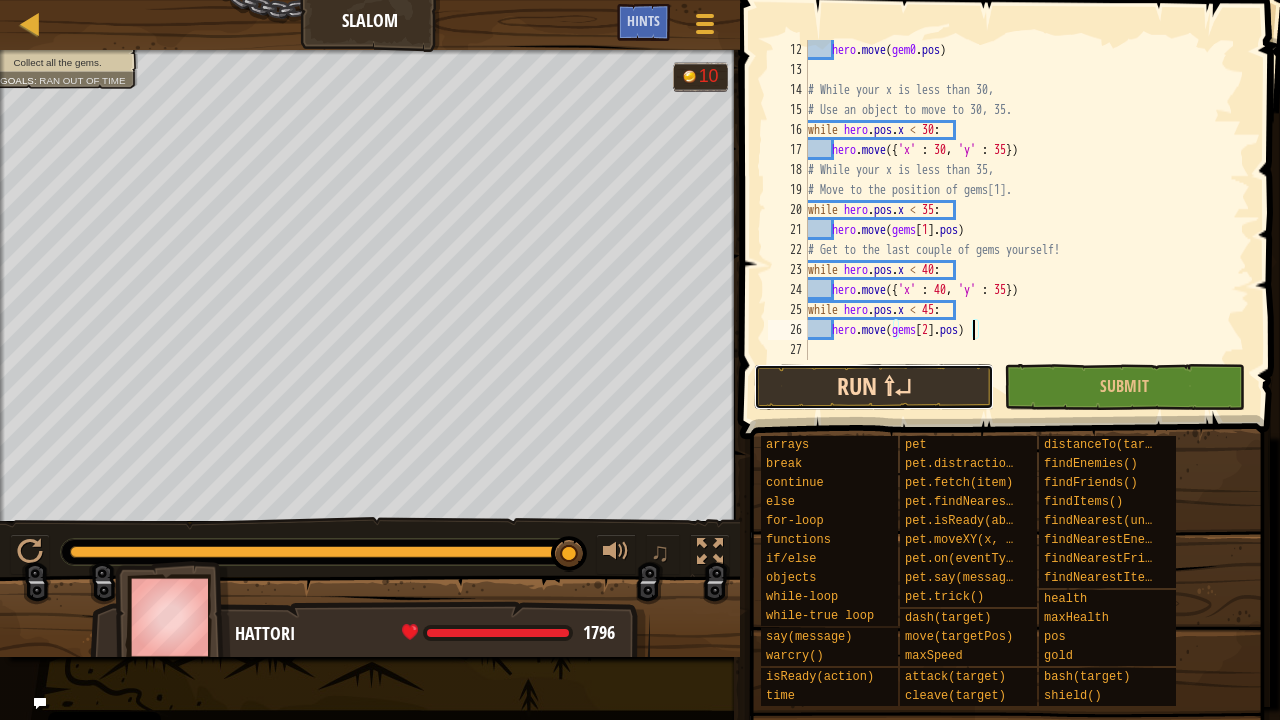 click on "Run ⇧↵" at bounding box center (874, 387) 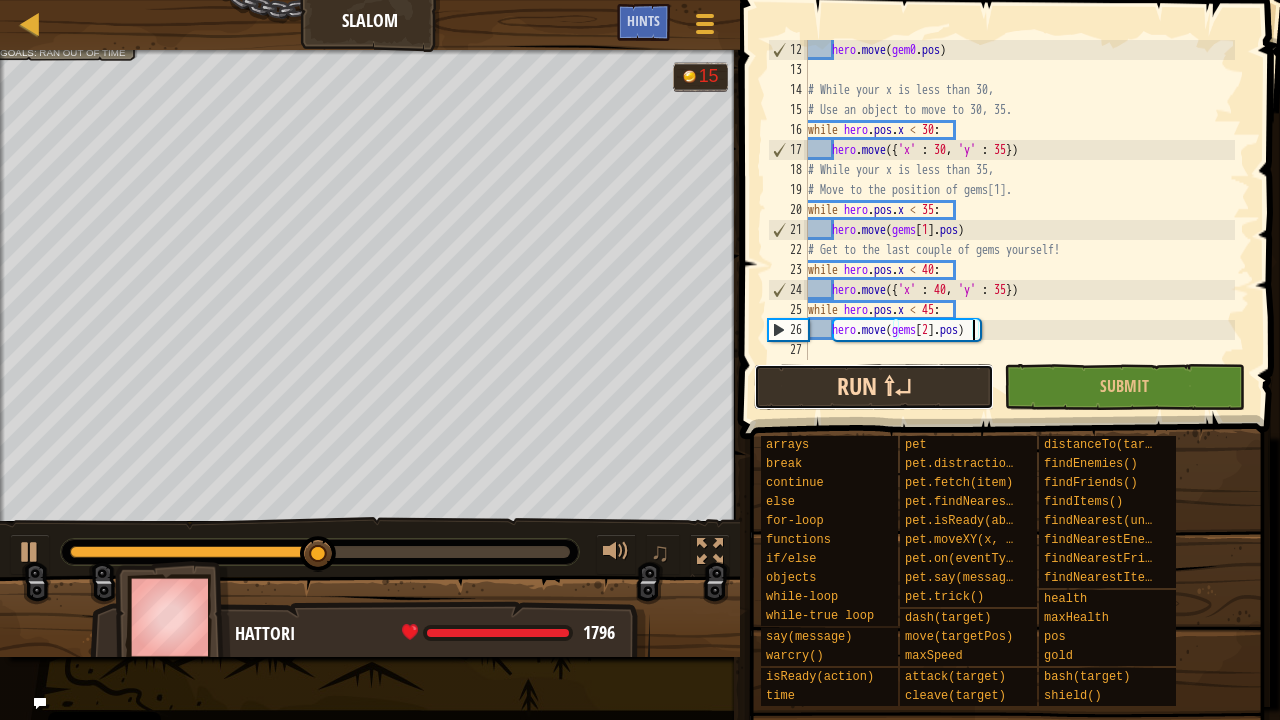 click on "Run ⇧↵" at bounding box center (874, 387) 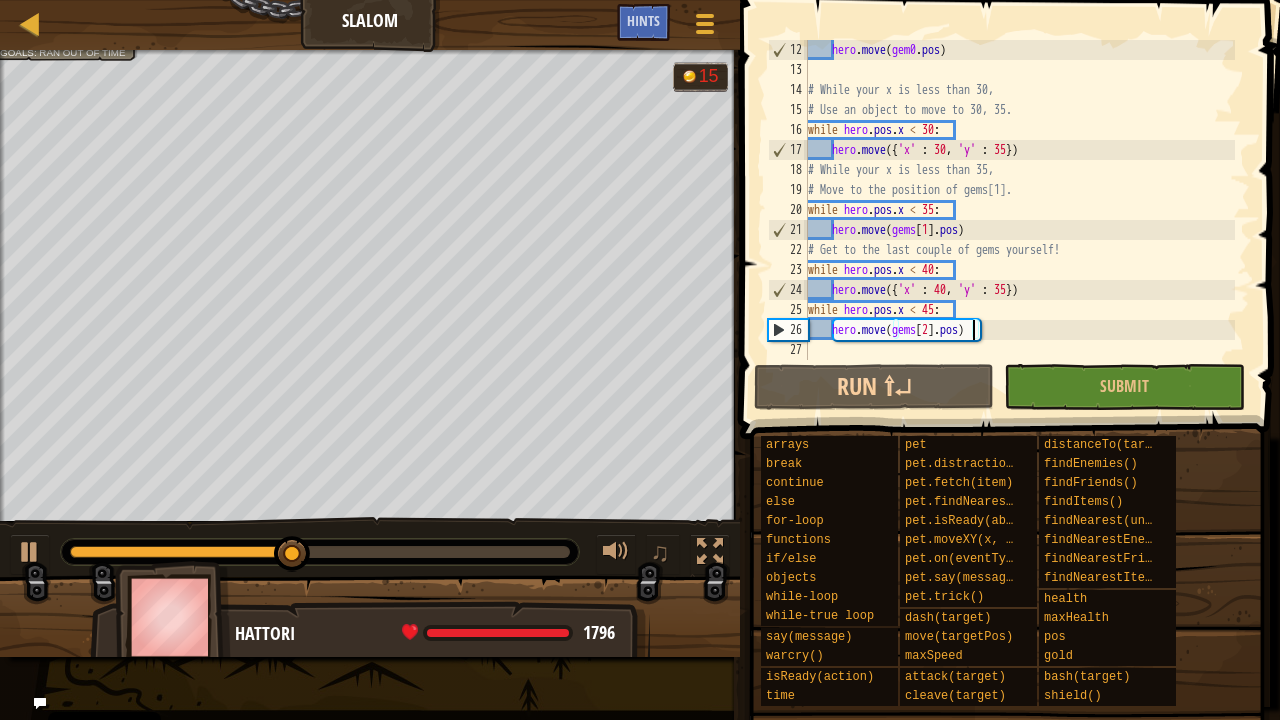 click on "hero . move ( gem0 . pos ) # While your x is less than 30, # Use an object to move to 30, 35. while   hero . pos . x   <   30 :      hero . move ({ 'x'   :   30 ,   'y'   :   35 }) # While your x is less than 35, # Move to the position of gems[1]. while   hero . pos . x   <   35 :      hero . move ( gems [ 1 ] . pos ) # Get to the last couple of gems yourself! while   hero . pos . x   <   40 :      hero . move ({ 'x'   :   40 ,   'y'   :   35 }) while   hero . pos . x   <   45 :      hero . move ( gems [ 2 ] . pos )" at bounding box center [1019, 220] 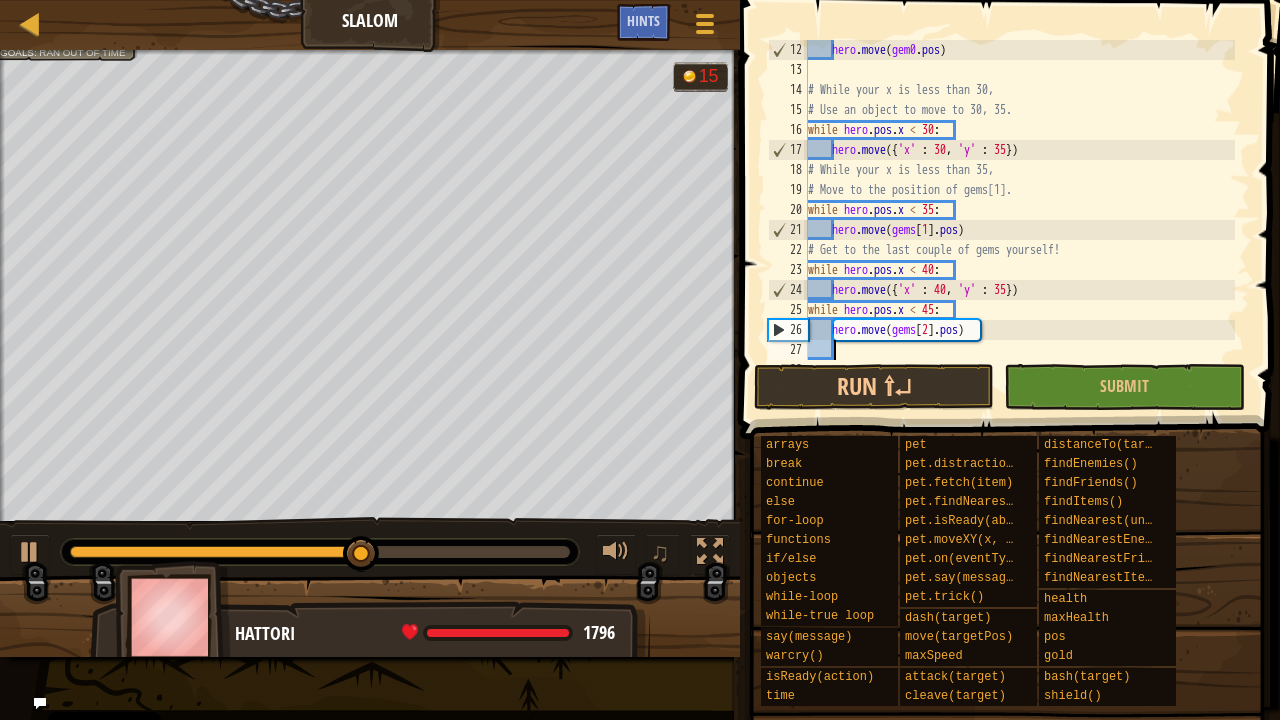 scroll, scrollTop: 9, scrollLeft: 0, axis: vertical 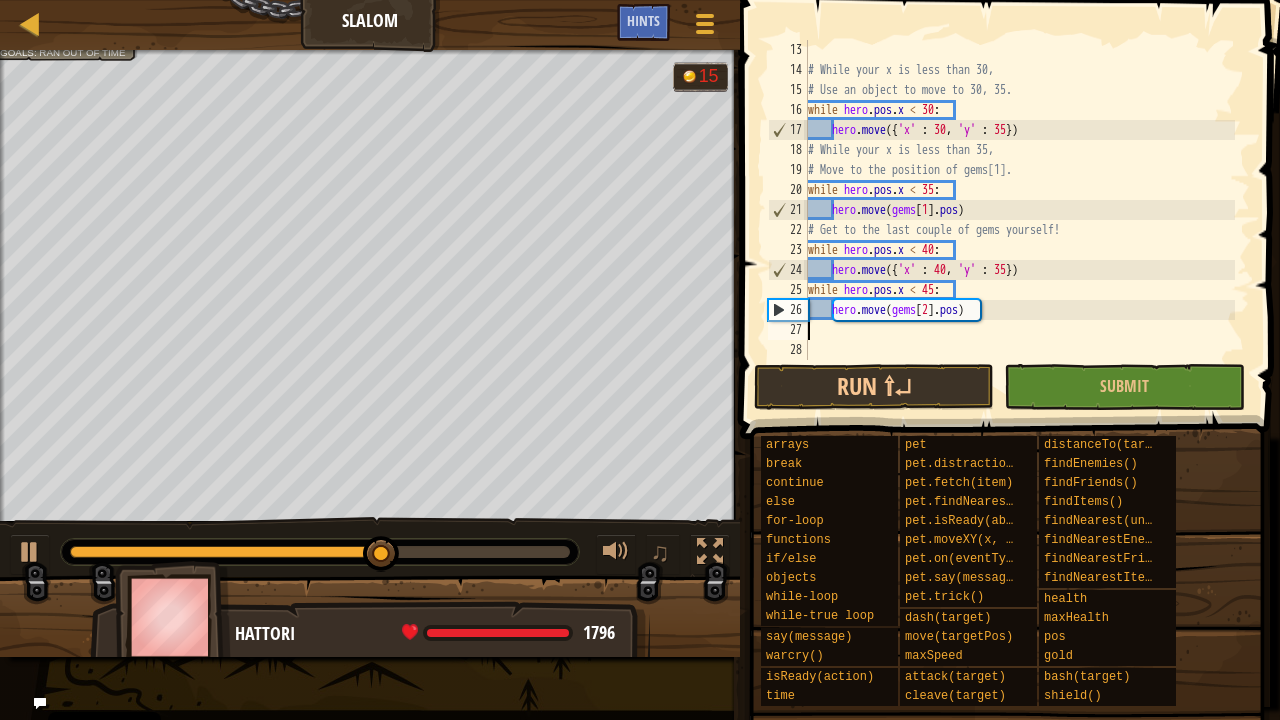 paste on "hero.move({'x' : 30, 'y' : 35})" 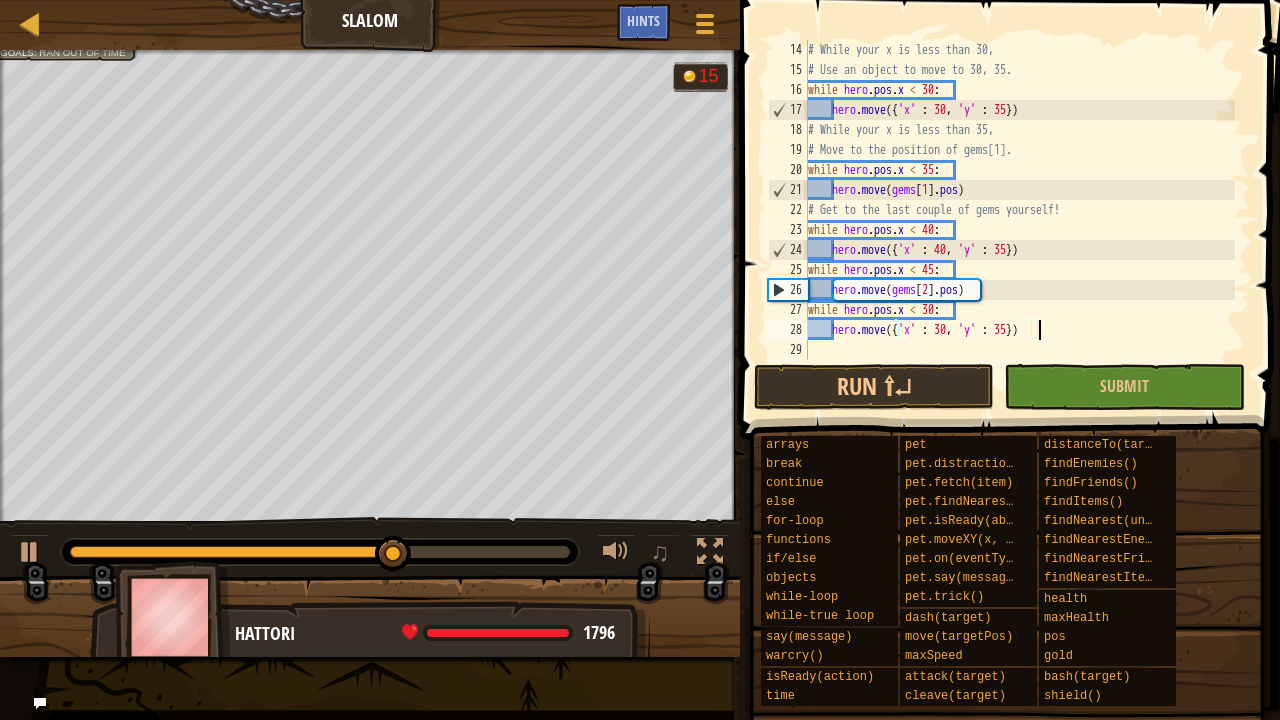 scroll, scrollTop: 320, scrollLeft: 0, axis: vertical 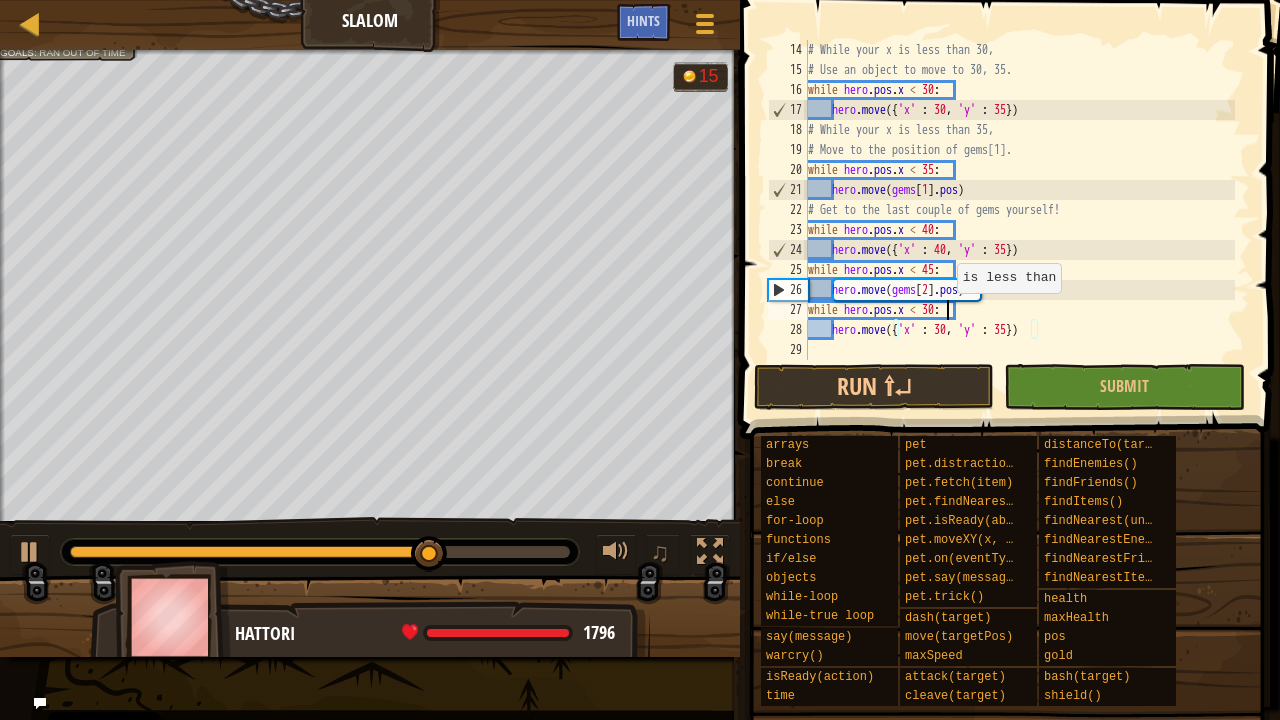 click on "# While your x is less than 30, # Use an object to move to 30, 35. while   hero . pos . x   <   30 :      hero . move ({ 'x'   :   30 ,   'y'   :   35 }) # While your x is less than 35, # Move to the position of gems[1]. while   hero . pos . x   <   35 :      hero . move ( gems [ 1 ] . pos ) # Get to the last couple of gems yourself! while   hero . pos . x   <   40 :      hero . move ({ 'x'   :   40 ,   'y'   :   35 }) while   hero . pos . x   <   45 :      hero . move ( gems [ 2 ] . pos ) while   hero . pos . x   <   30 :      hero . move ({ 'x'   :   30 ,   'y'   :   35 })" at bounding box center (1019, 220) 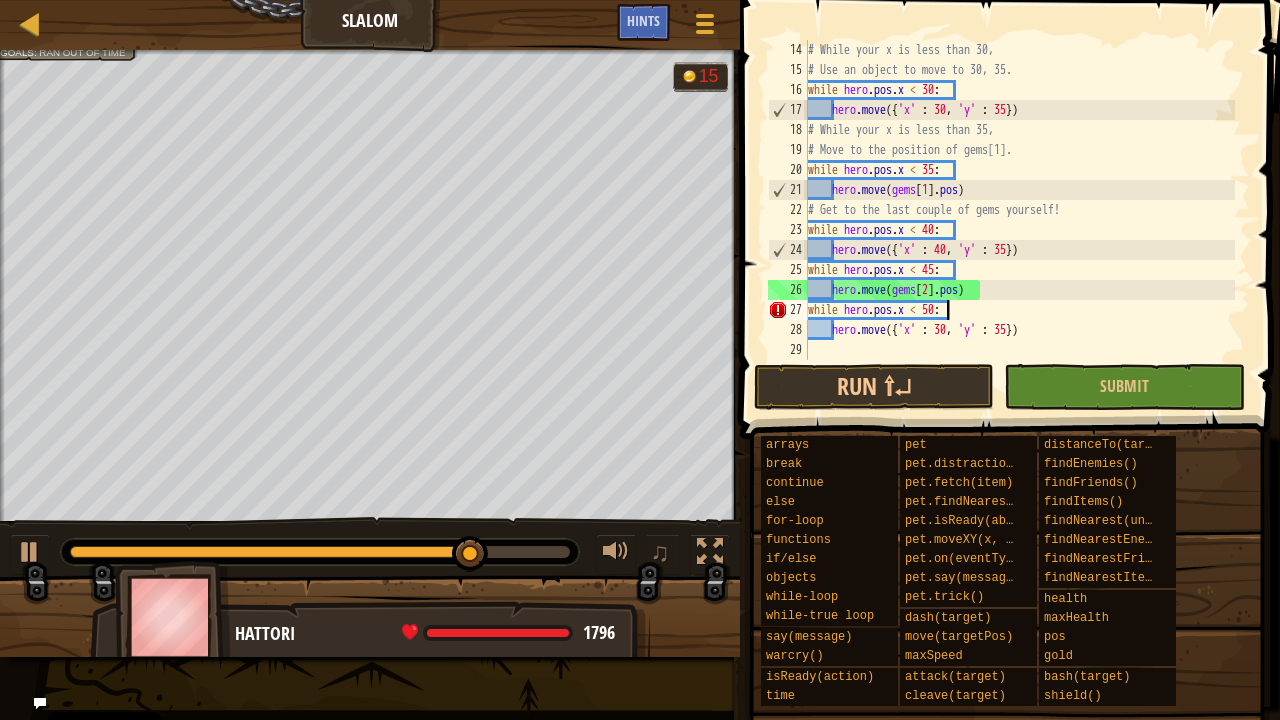 scroll, scrollTop: 9, scrollLeft: 11, axis: both 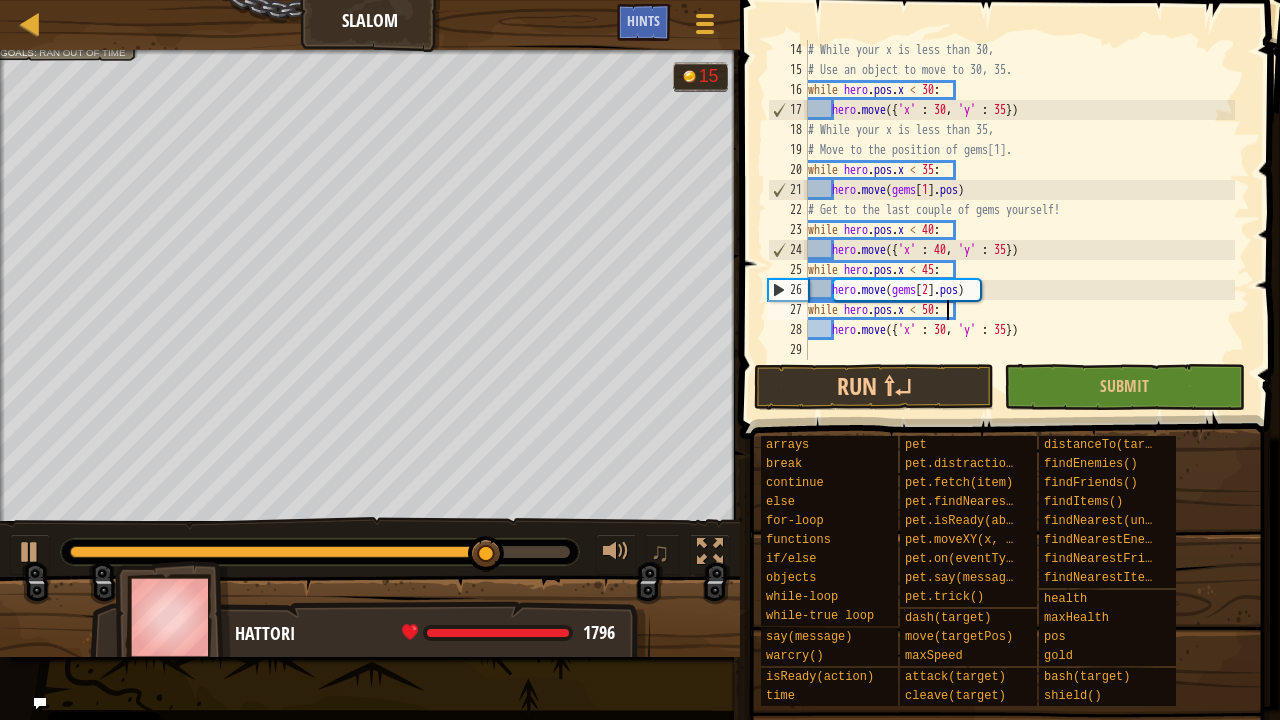 click on "# While your x is less than 30, # Use an object to move to 30, 35. while   hero . pos . x   <   30 :      hero . move ({ 'x'   :   30 ,   'y'   :   35 }) # While your x is less than 35, # Move to the position of gems[1]. while   hero . pos . x   <   35 :      hero . move ( gems [ 1 ] . pos ) # Get to the last couple of gems yourself! while   hero . pos . x   <   40 :      hero . move ({ 'x'   :   40 ,   'y'   :   35 }) while   hero . pos . x   <   45 :      hero . move ( gems [ 2 ] . pos ) while   hero . pos . x   <   50 :      hero . move ({ 'x'   :   30 ,   'y'   :   35 })" at bounding box center (1019, 220) 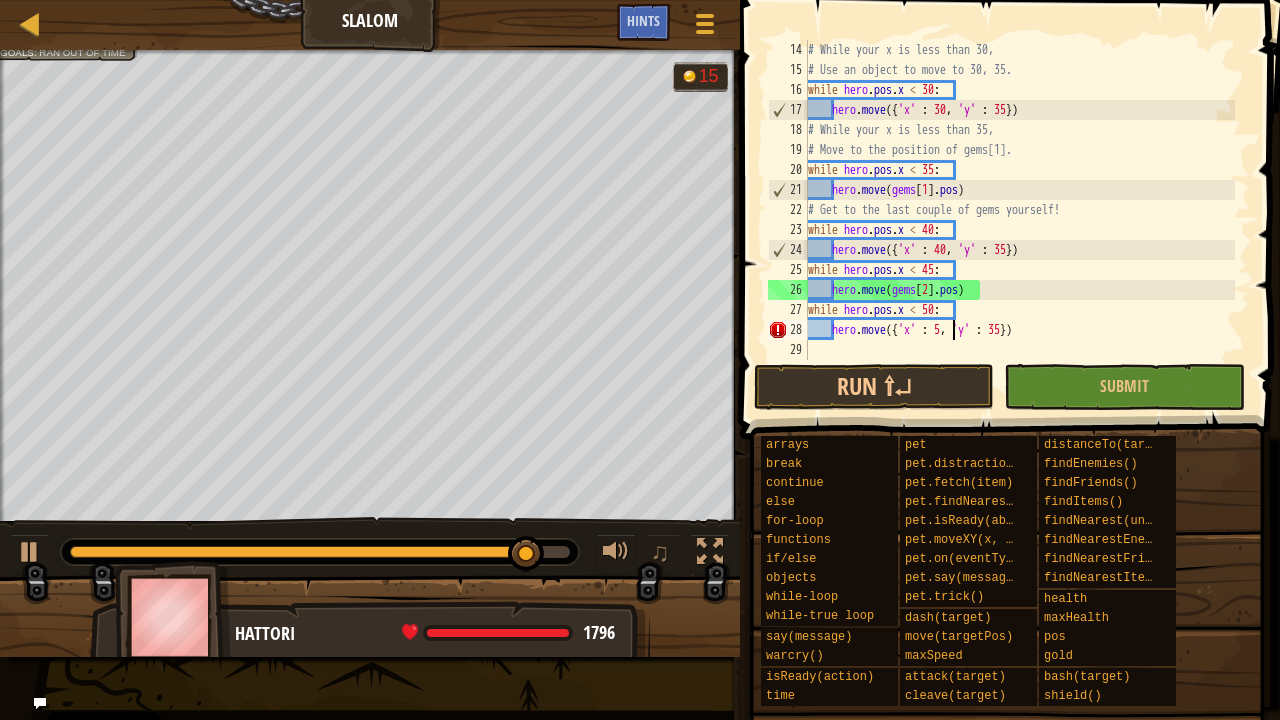 type on "hero.move({'x' : 50, 'y' : 35})" 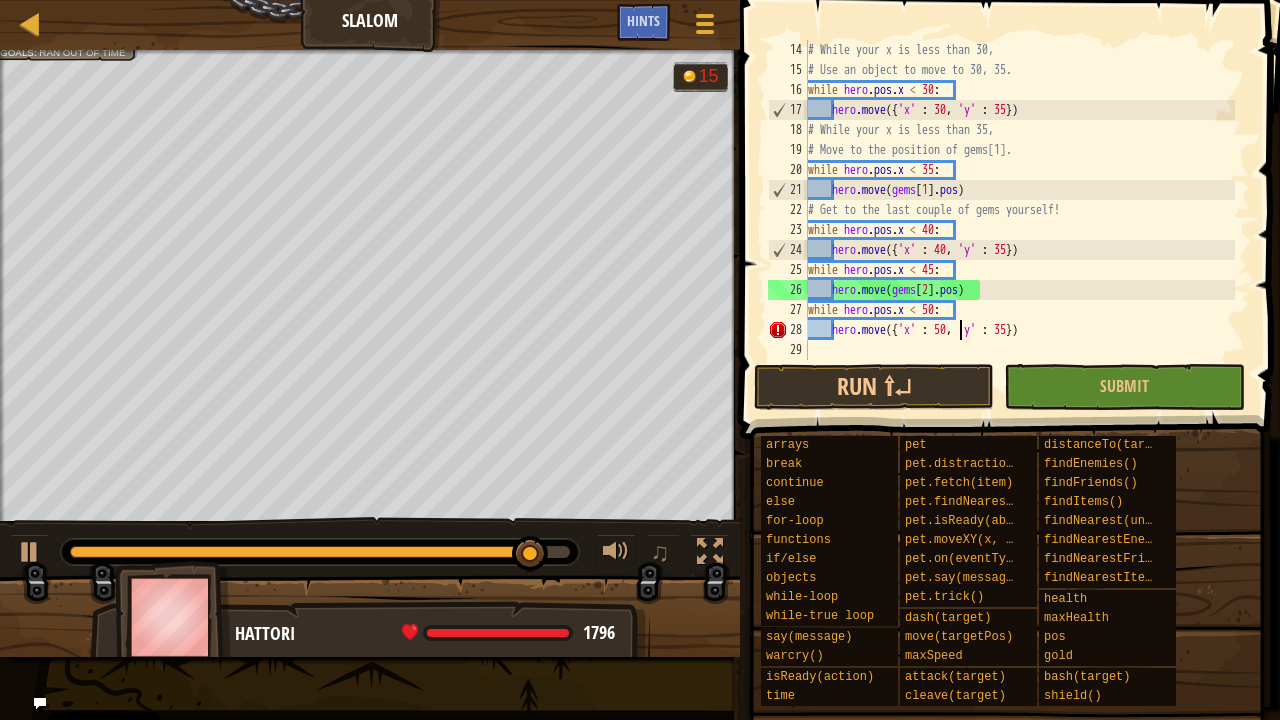 scroll, scrollTop: 9, scrollLeft: 12, axis: both 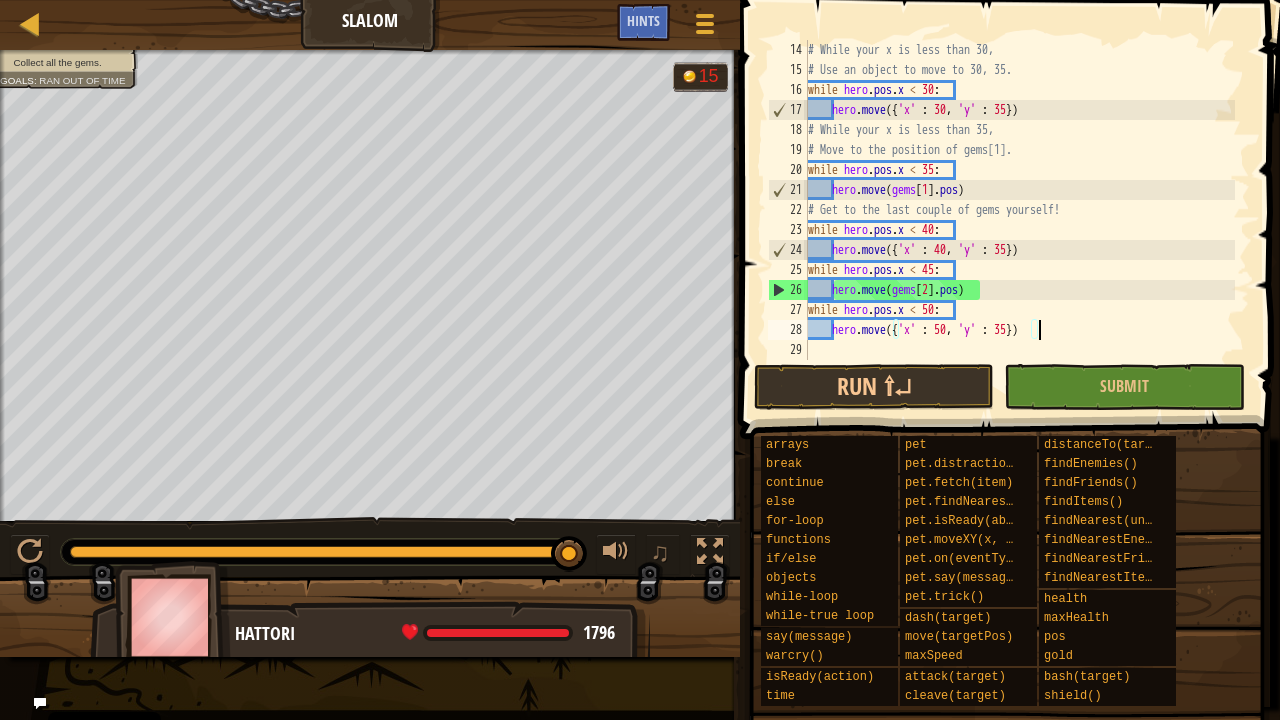 click on "# While your x is less than [NUMBER], # Use an object to move to [NUMBER], [NUMBER]. while   hero . pos . x   <   [NUMBER] :      hero . move ({ 'x'   :   [NUMBER] ,   'y'   :   [NUMBER] }) # While your x is less than [NUMBER], # Move to the position of gems[1]. while   hero . pos . x   <   [NUMBER] :      hero . move ( gems [ [NUMBER] ] . pos ) # Get to the last couple of gems yourself! while   hero . pos . x   <   [NUMBER] :      hero . move ({ 'x'   :   [NUMBER] ,   'y'   :   [NUMBER] }) while   hero . pos . x   <   [NUMBER] :      hero . move ( gems [ [NUMBER] ] . pos ) while   hero . pos . x   <   [NUMBER] :      hero . move ({ 'x'   :   [NUMBER] ,   'y'   :   [NUMBER] })" at bounding box center [1019, 220] 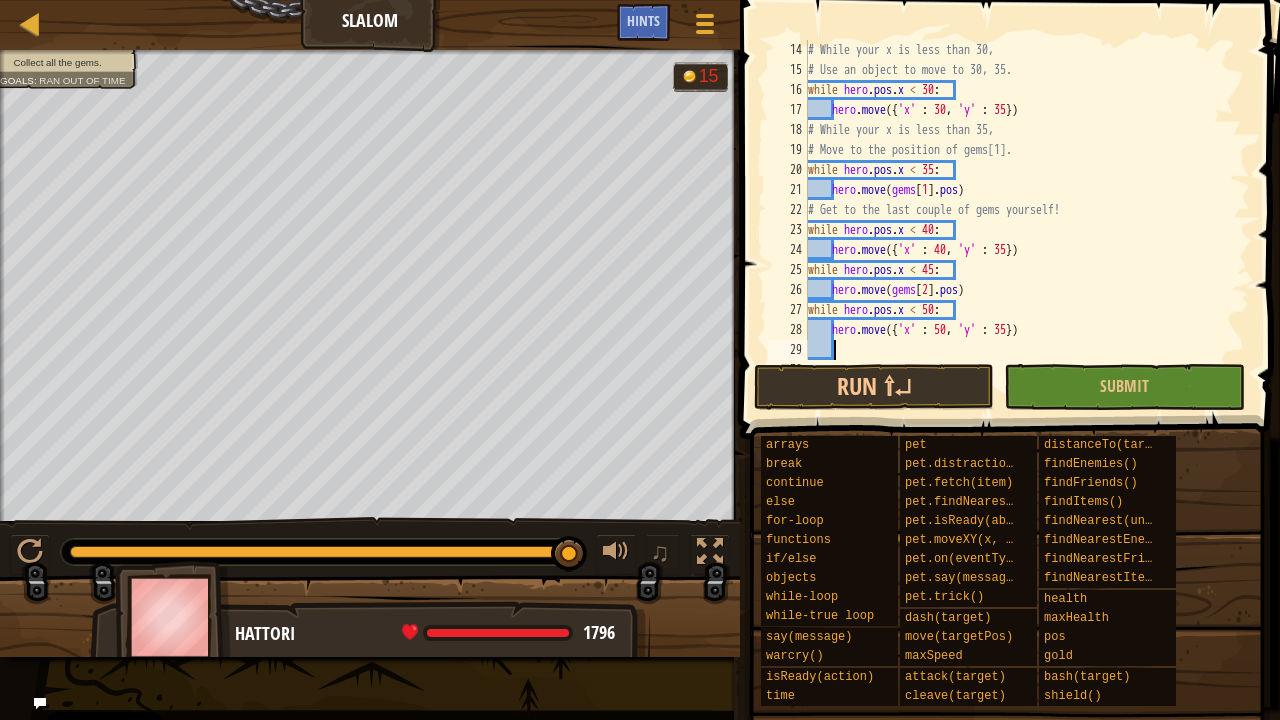 scroll, scrollTop: 340, scrollLeft: 0, axis: vertical 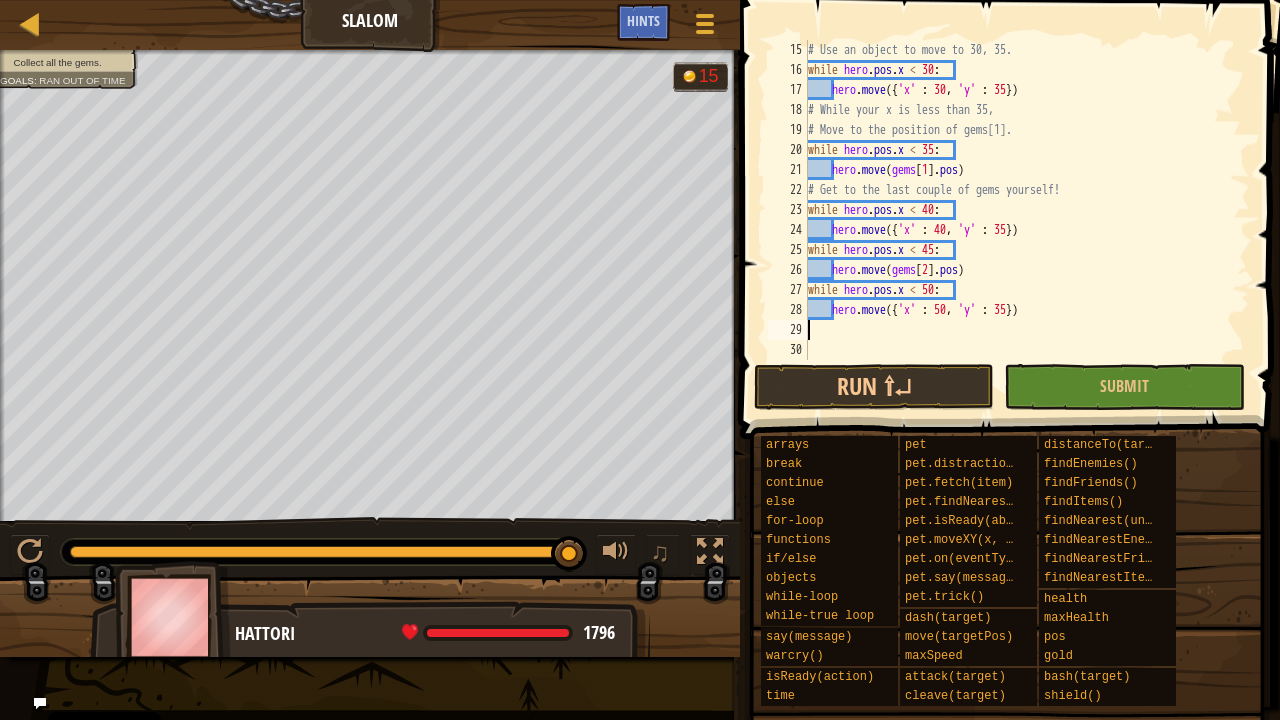 paste on "hero.move({'x' : 30, 'y' : 35})" 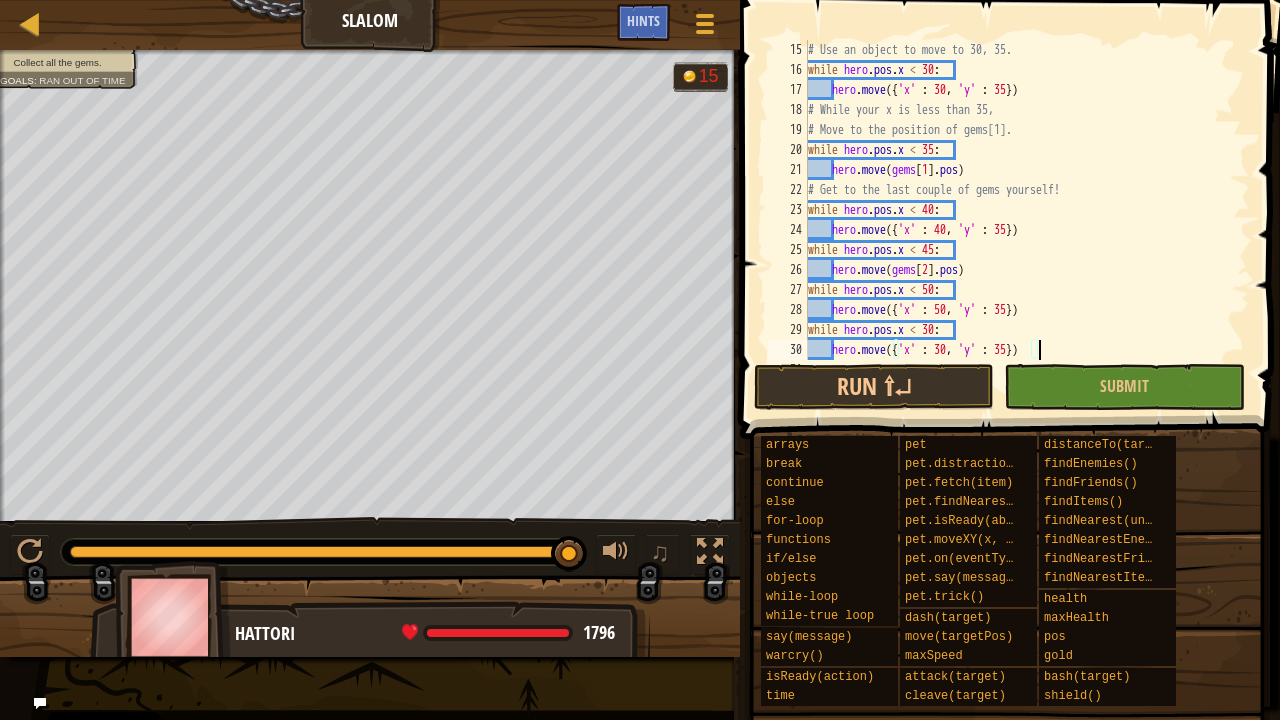 scroll, scrollTop: 360, scrollLeft: 0, axis: vertical 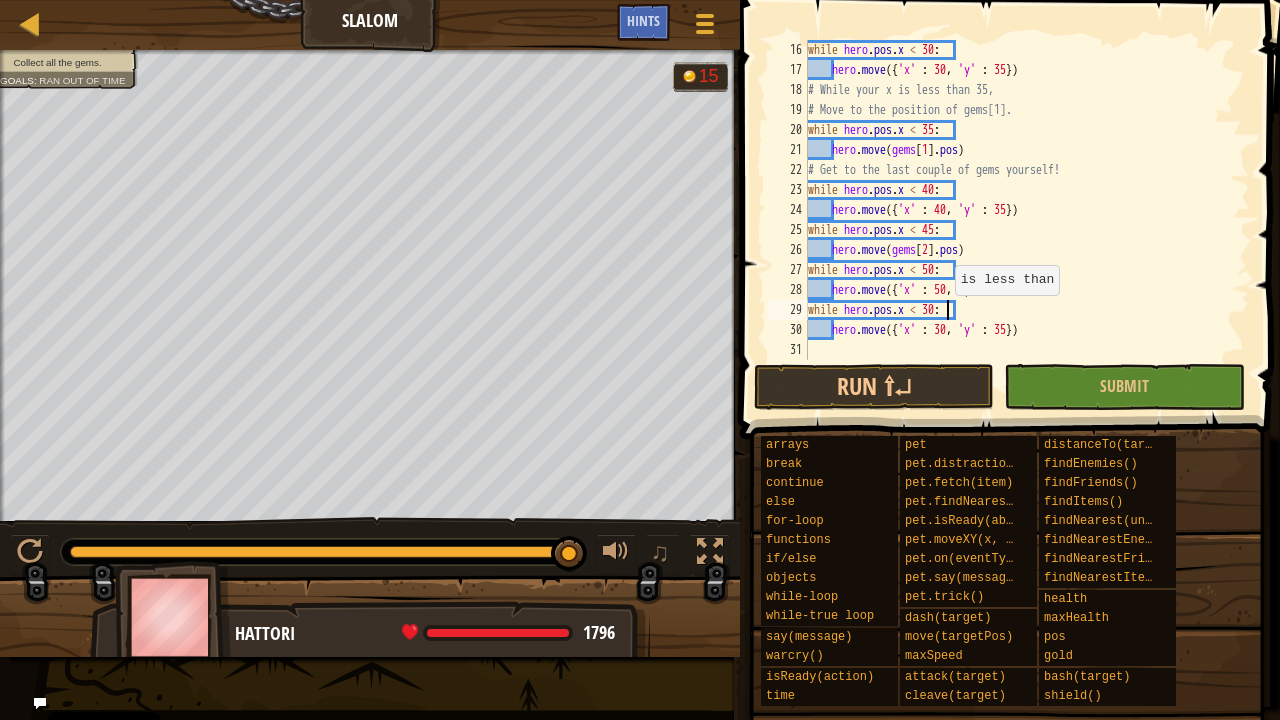 click on "while   hero . pos . x   <   30 :      hero . move ({ 'x'   :   30 ,   'y'   :   35 }) # While your x is less than 35, # Move to the position of gems[1]. while   hero . pos . x   <   35 :      hero . move ( gems [ 1 ] . pos ) # Get to the last couple of gems yourself! while   hero . pos . x   <   40 :      hero . move ({ 'x'   :   40 ,   'y'   :   35 }) while   hero . pos . x   <   45 :      hero . move ( gems [ 2 ] . pos ) while   hero . pos . x   <   50 :      hero . move ({ 'x'   :   50 ,   'y'   :   35 }) while   hero . pos . x   <   30 :      hero . move ({ 'x'   :   30 ,   'y'   :   35 })" at bounding box center [1019, 220] 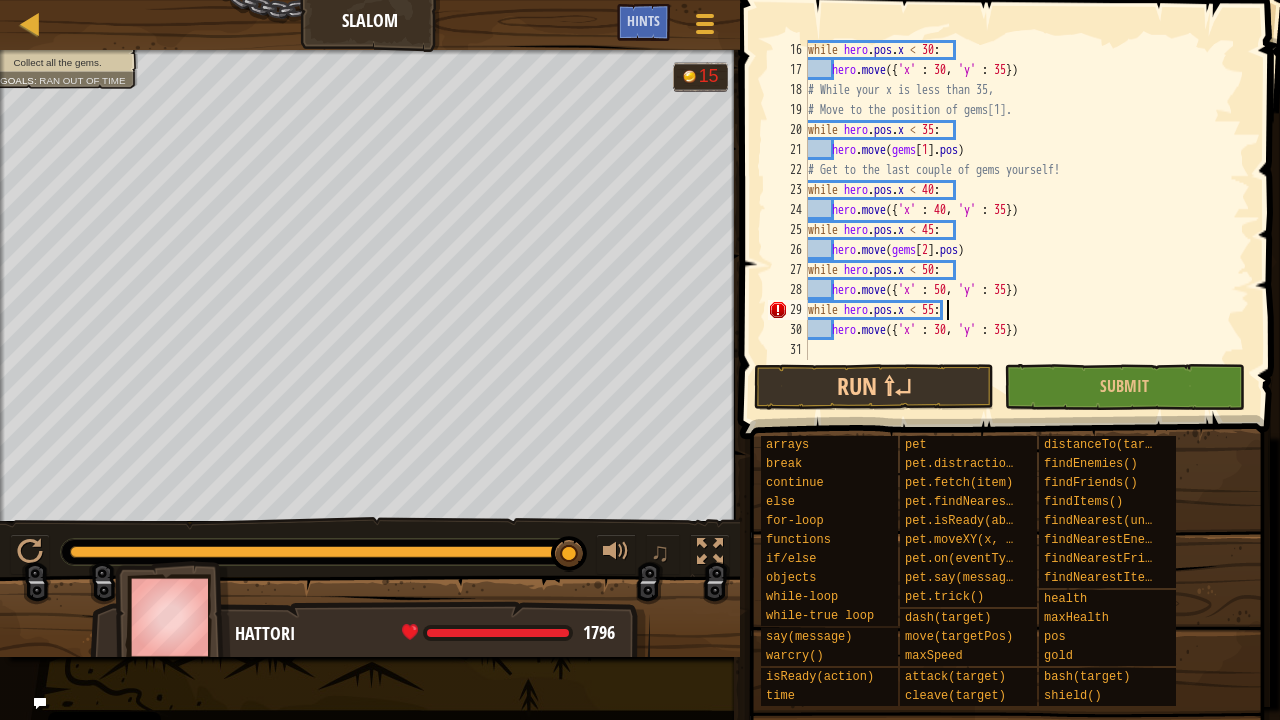 scroll, scrollTop: 9, scrollLeft: 11, axis: both 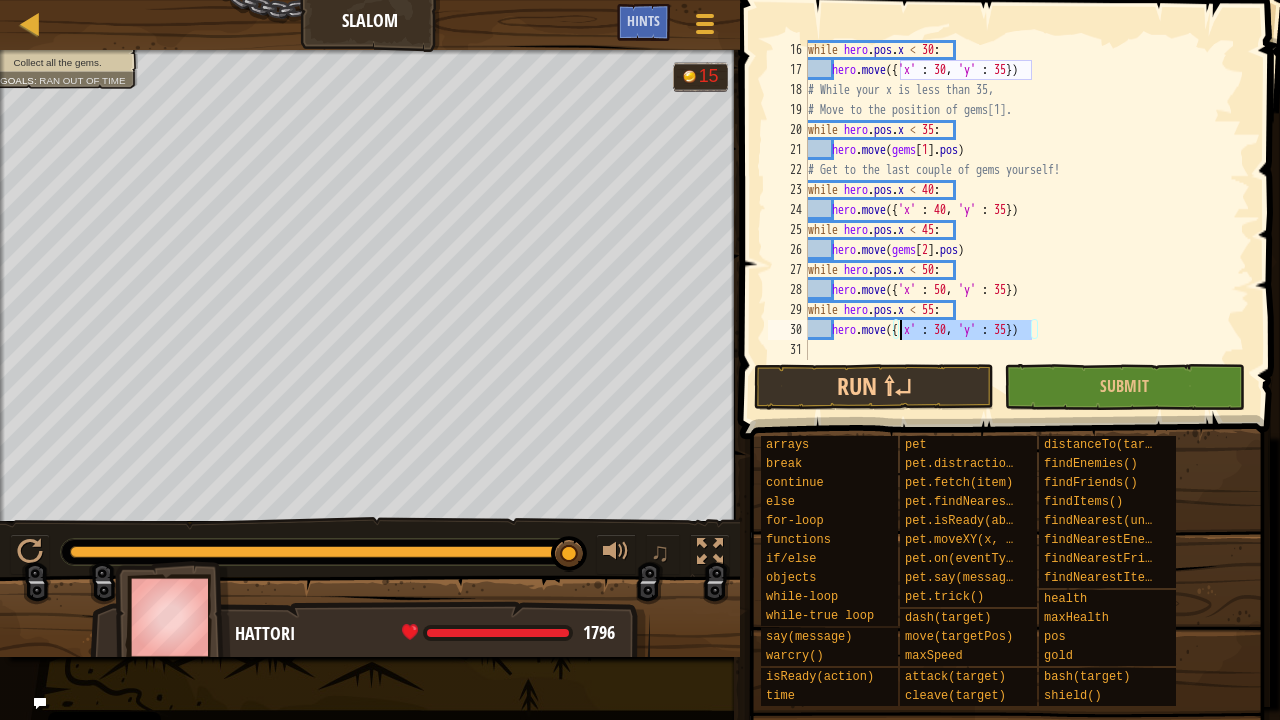 drag, startPoint x: 1031, startPoint y: 328, endPoint x: 901, endPoint y: 334, distance: 130.13838 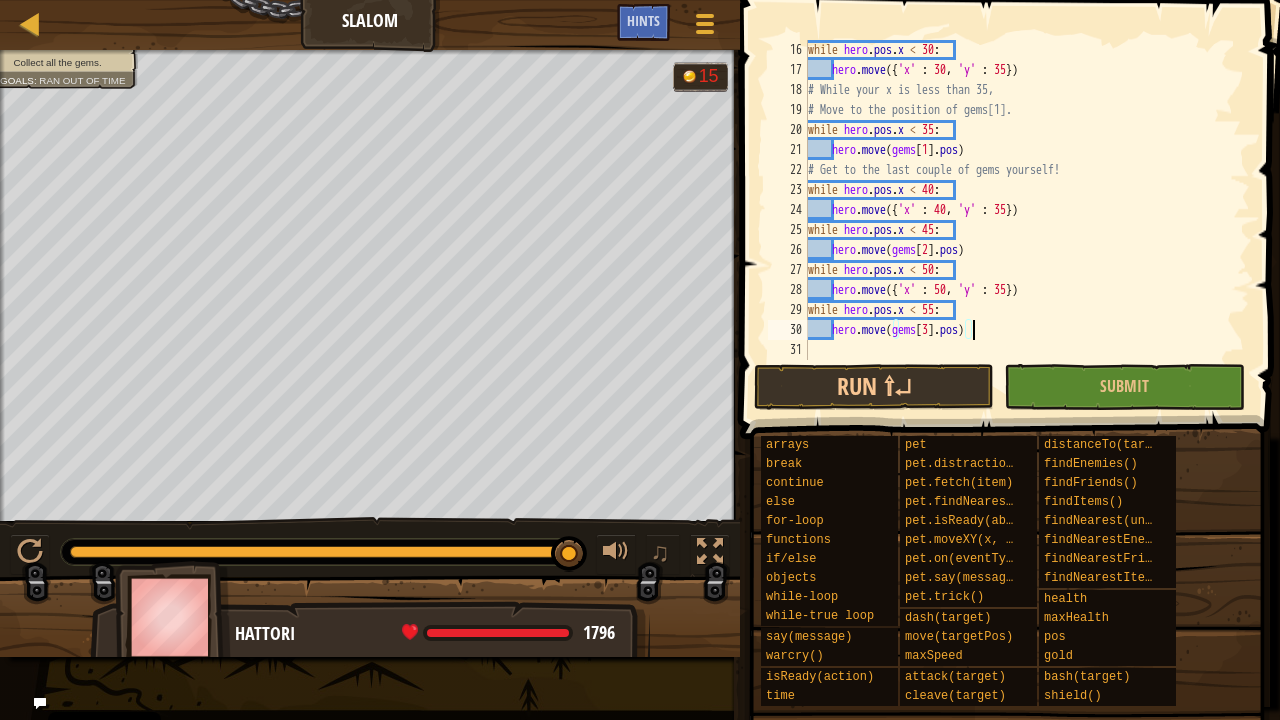 scroll, scrollTop: 9, scrollLeft: 13, axis: both 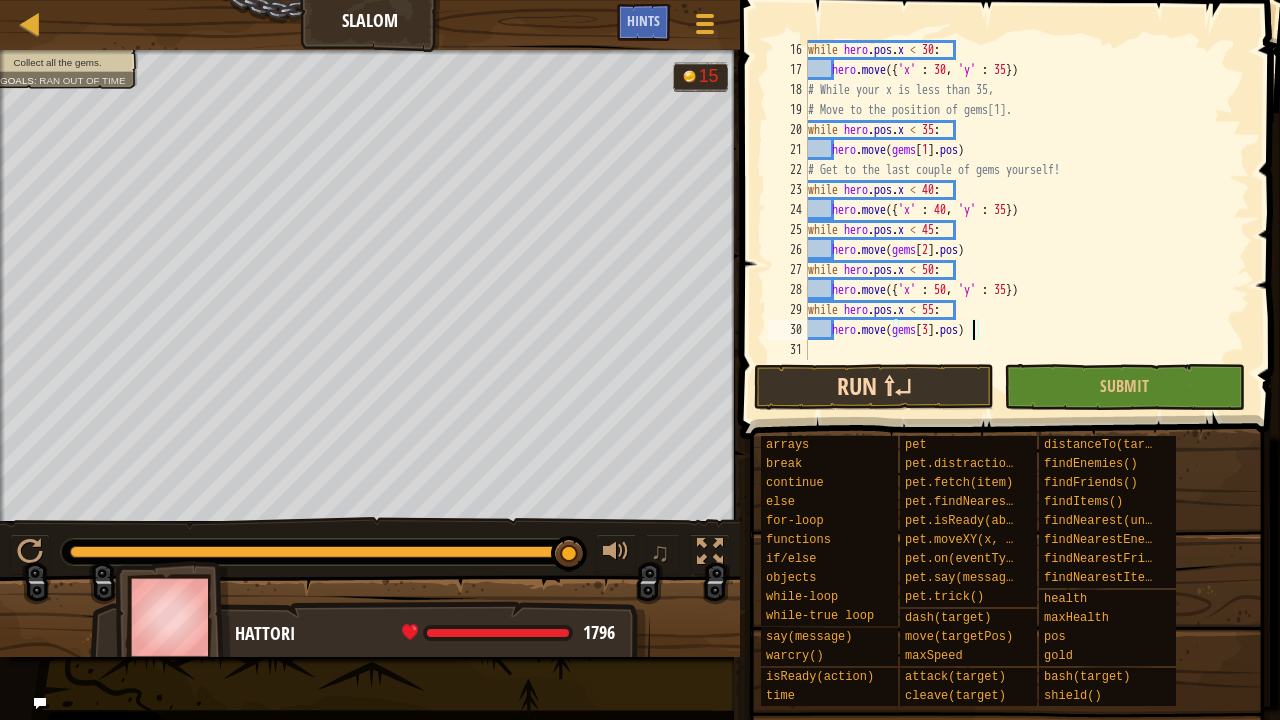 type on "hero.move(gems[3].pos)" 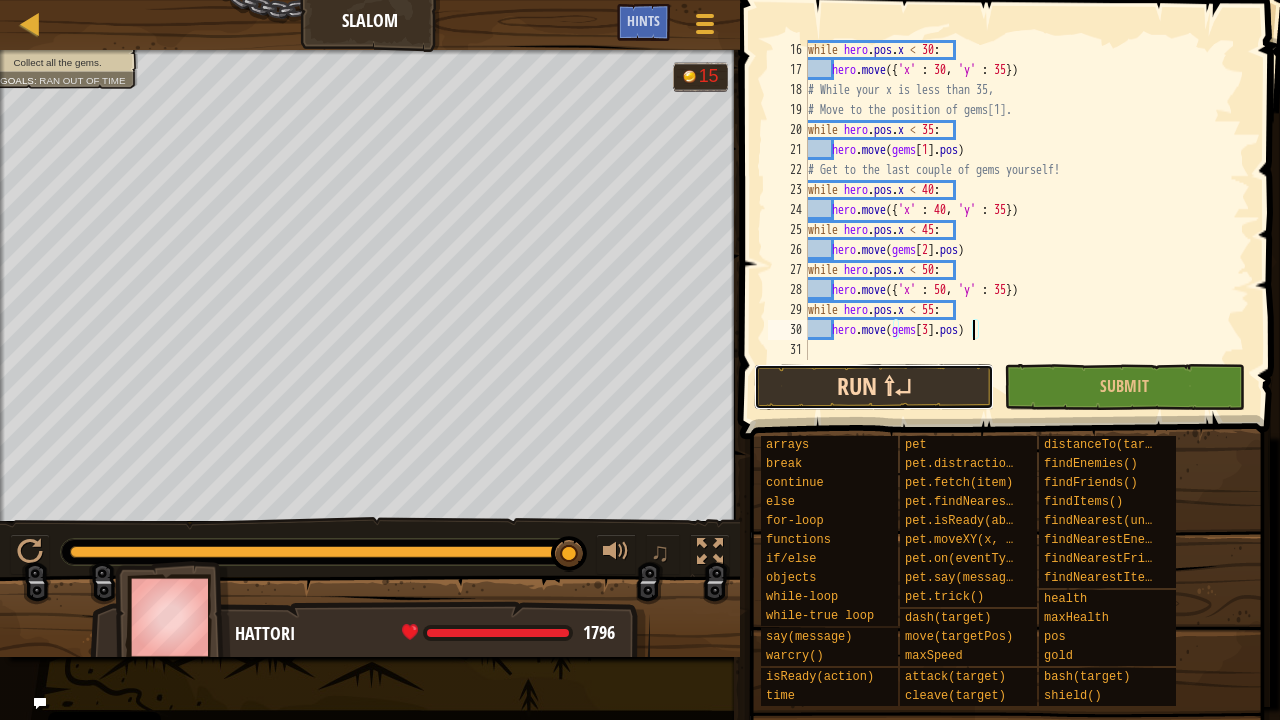 click on "Run ⇧↵" at bounding box center (874, 387) 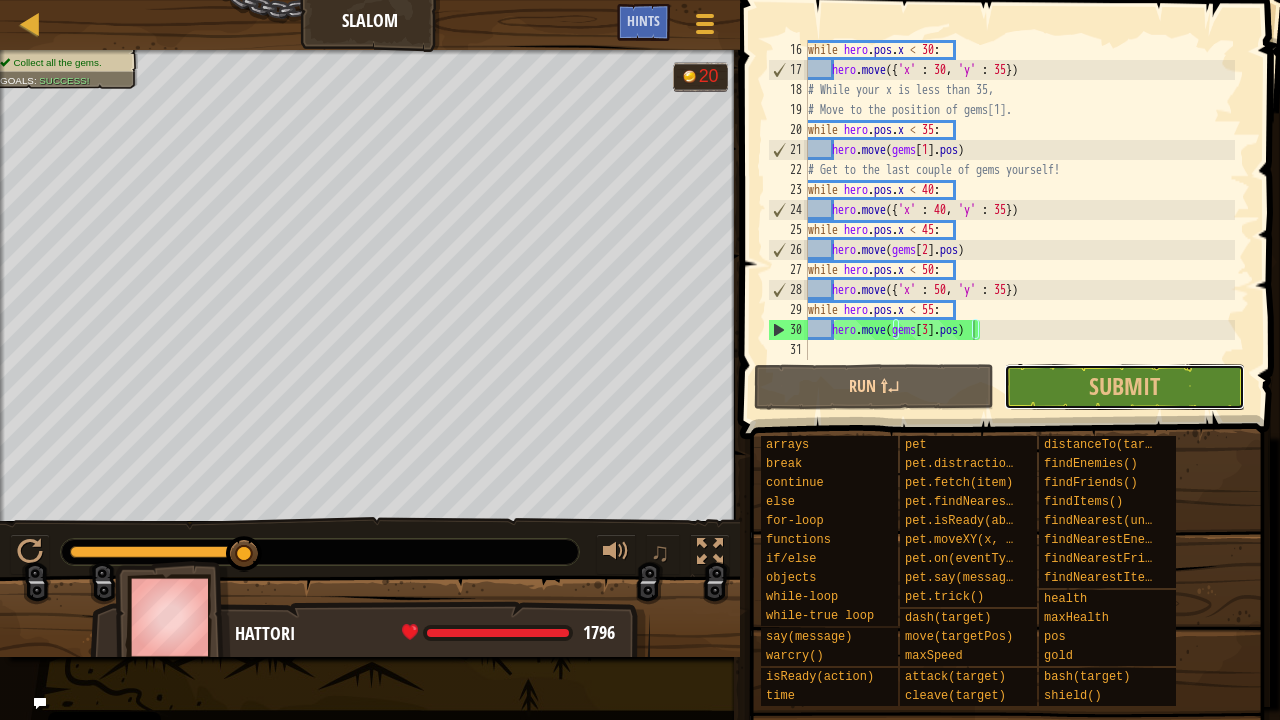 click on "Submit" at bounding box center (1124, 386) 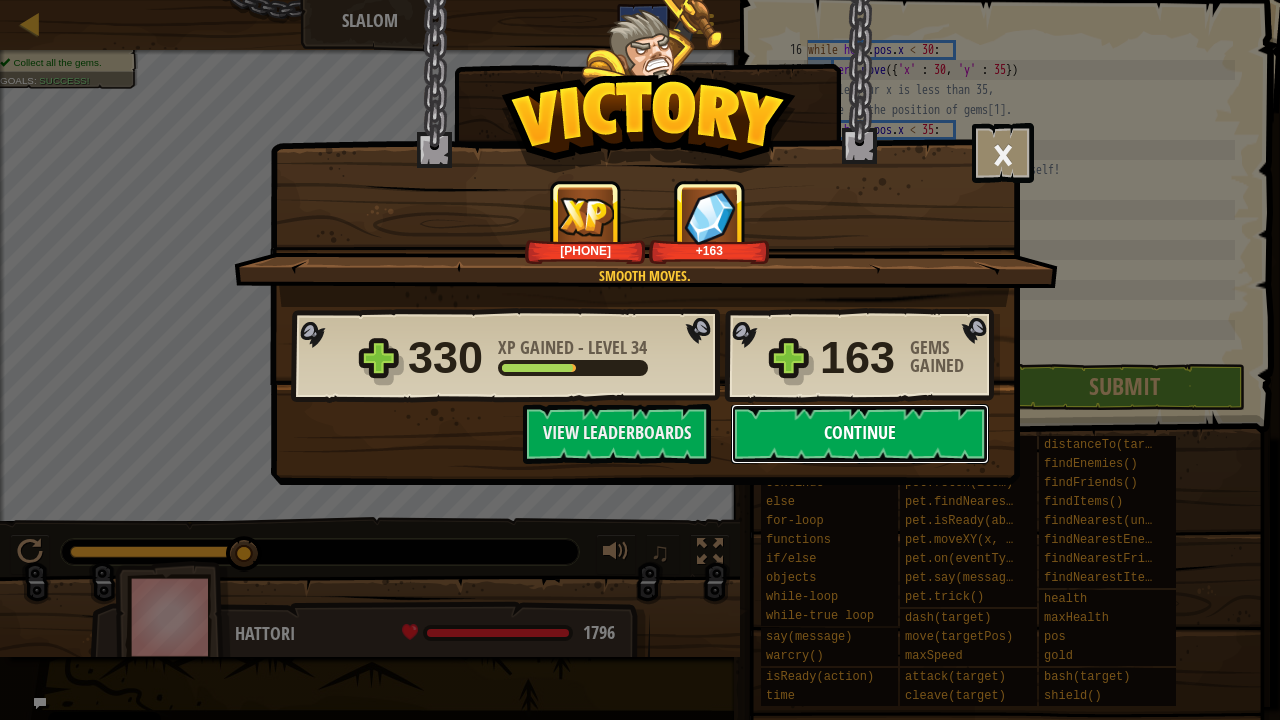 click on "Continue" at bounding box center (860, 434) 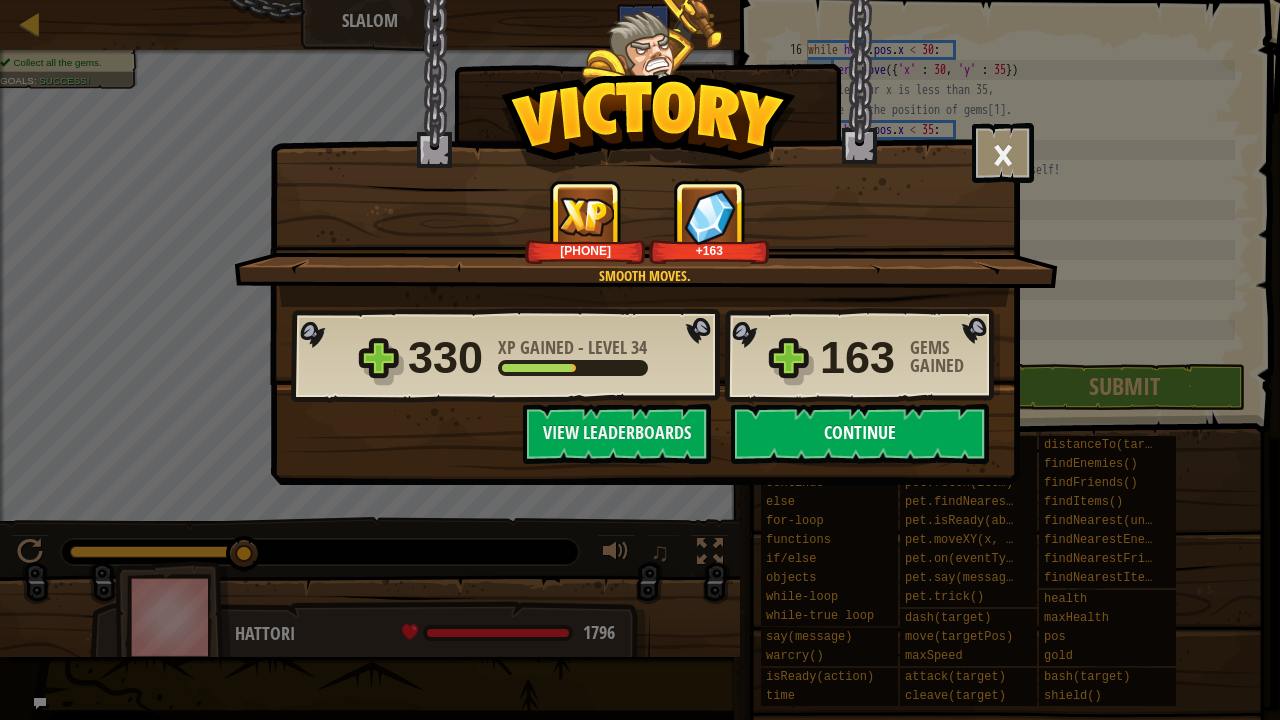 select on "en-GB" 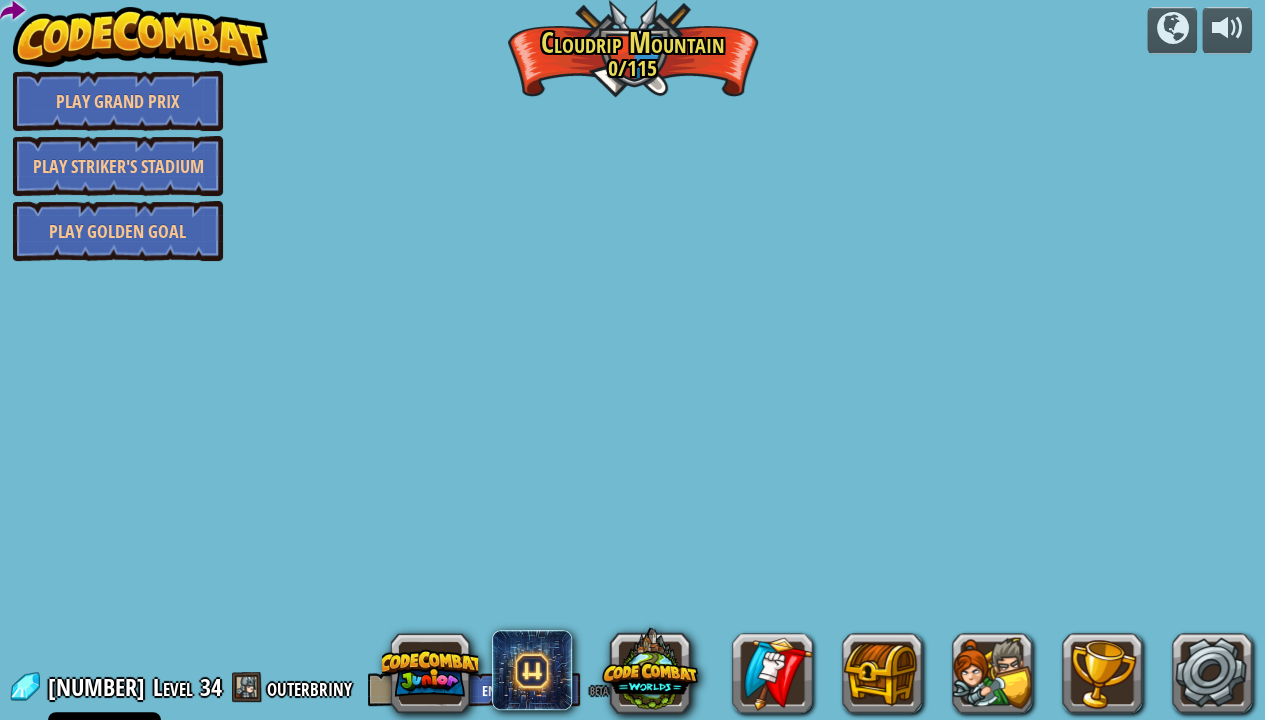 select on "en-GB" 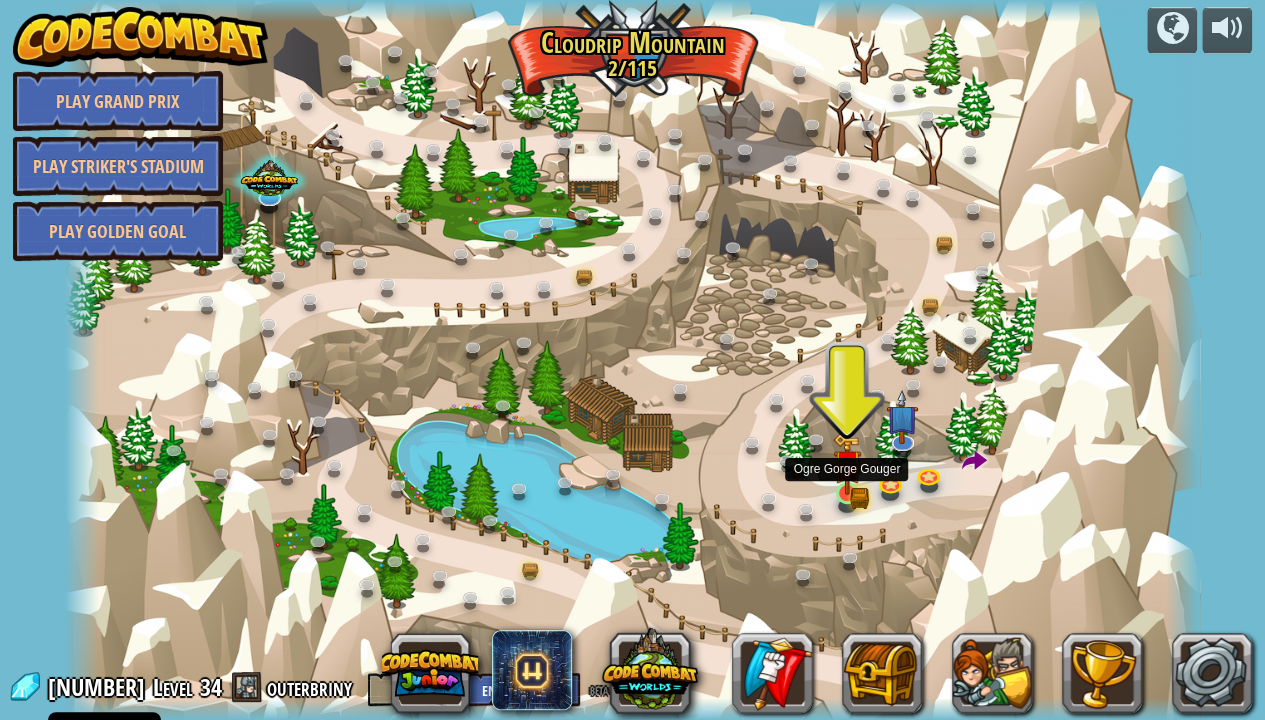 click at bounding box center [847, 464] 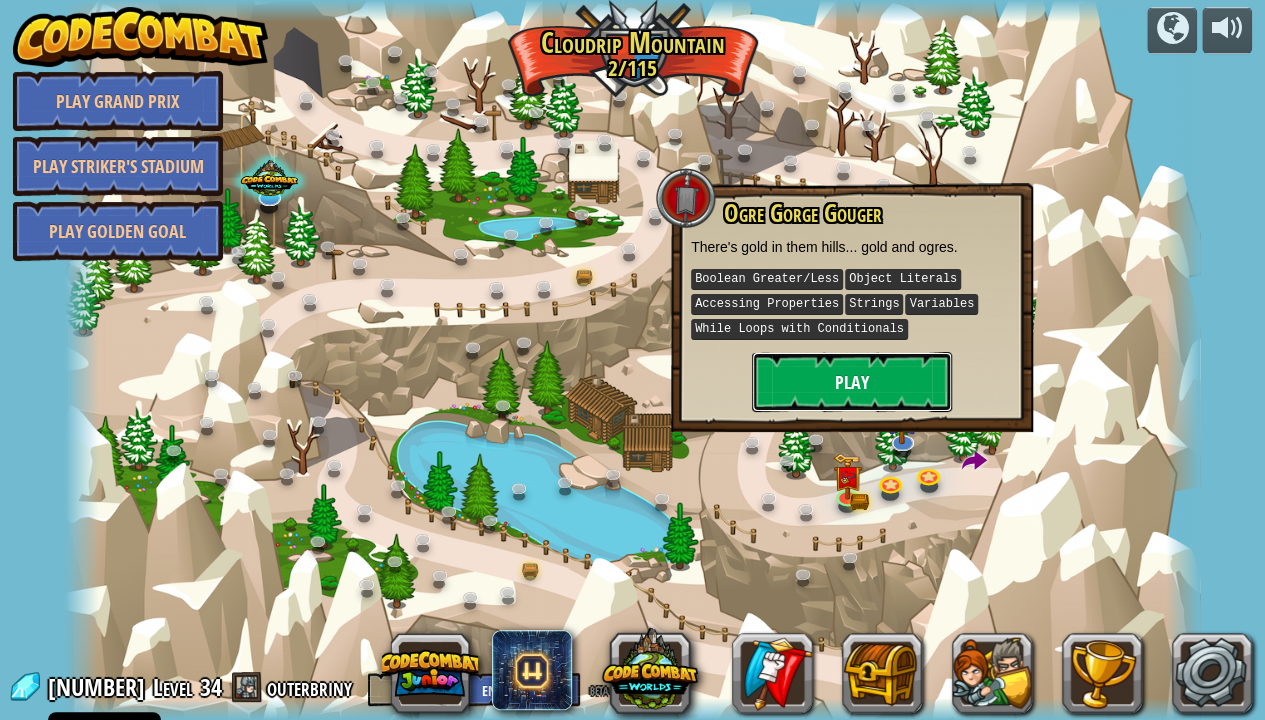 click on "Play" at bounding box center [852, 382] 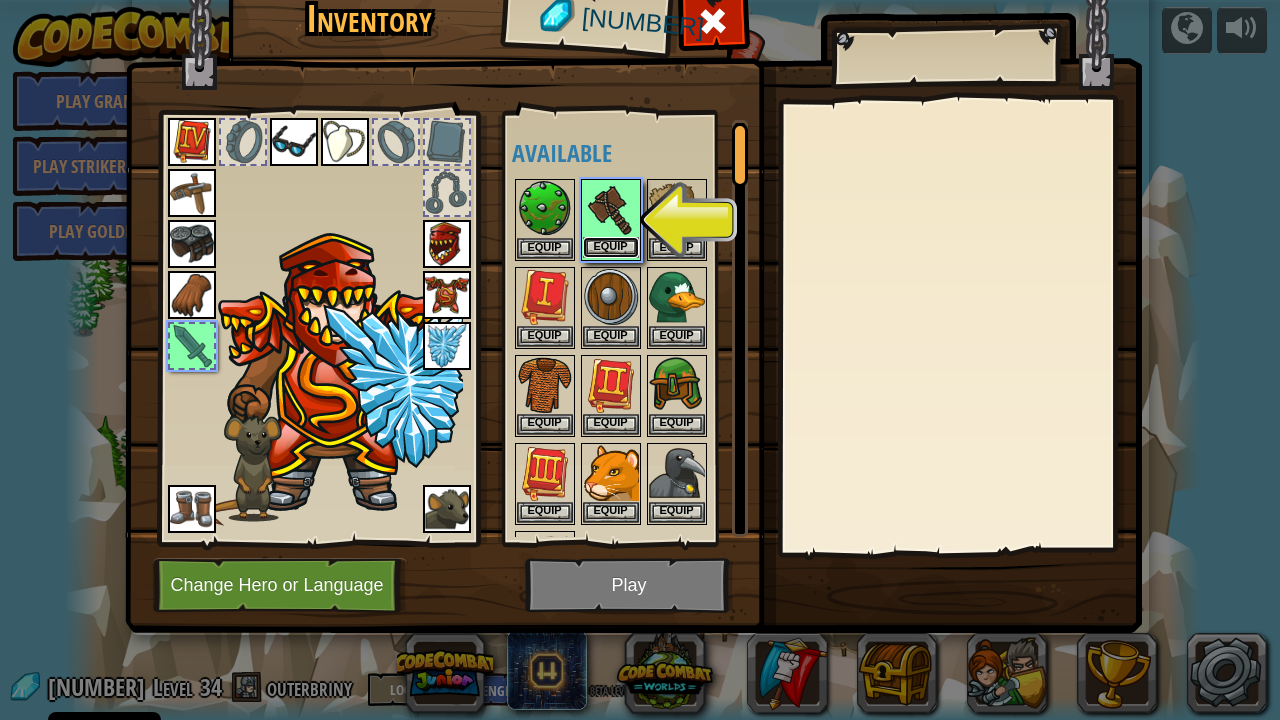 click on "Equip" at bounding box center (611, 247) 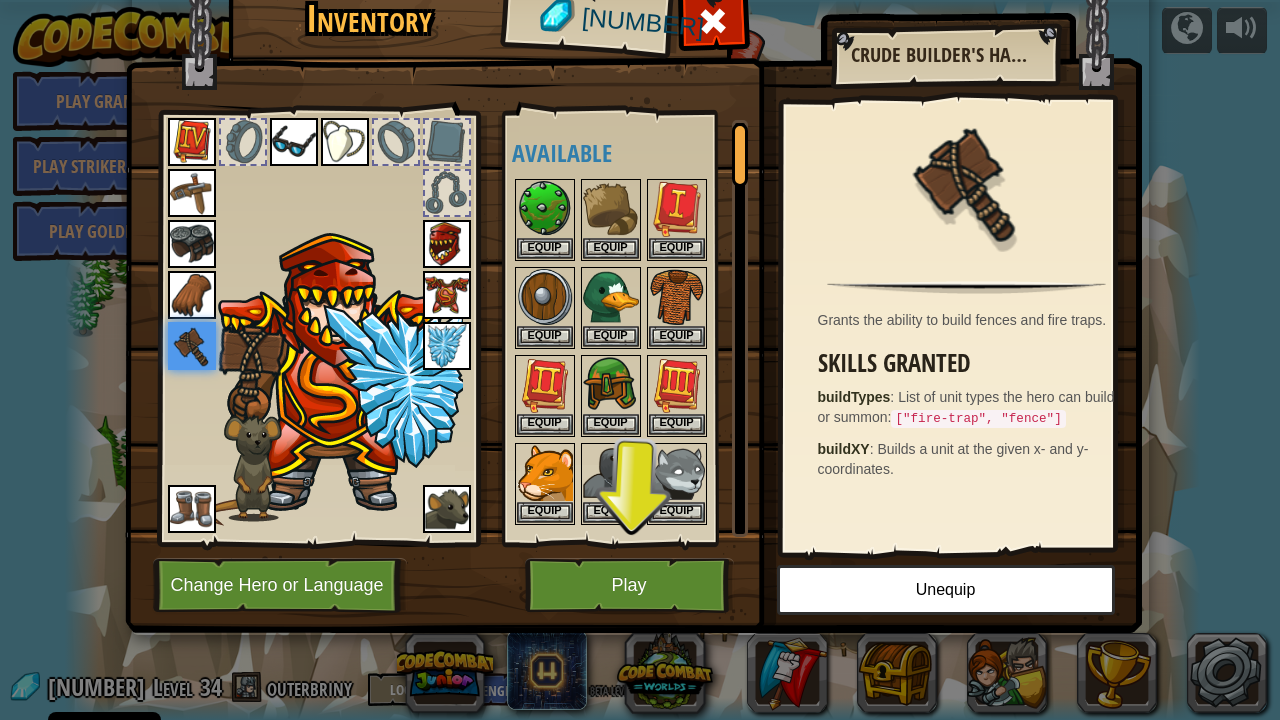 drag, startPoint x: 594, startPoint y: 245, endPoint x: 642, endPoint y: 153, distance: 103.768974 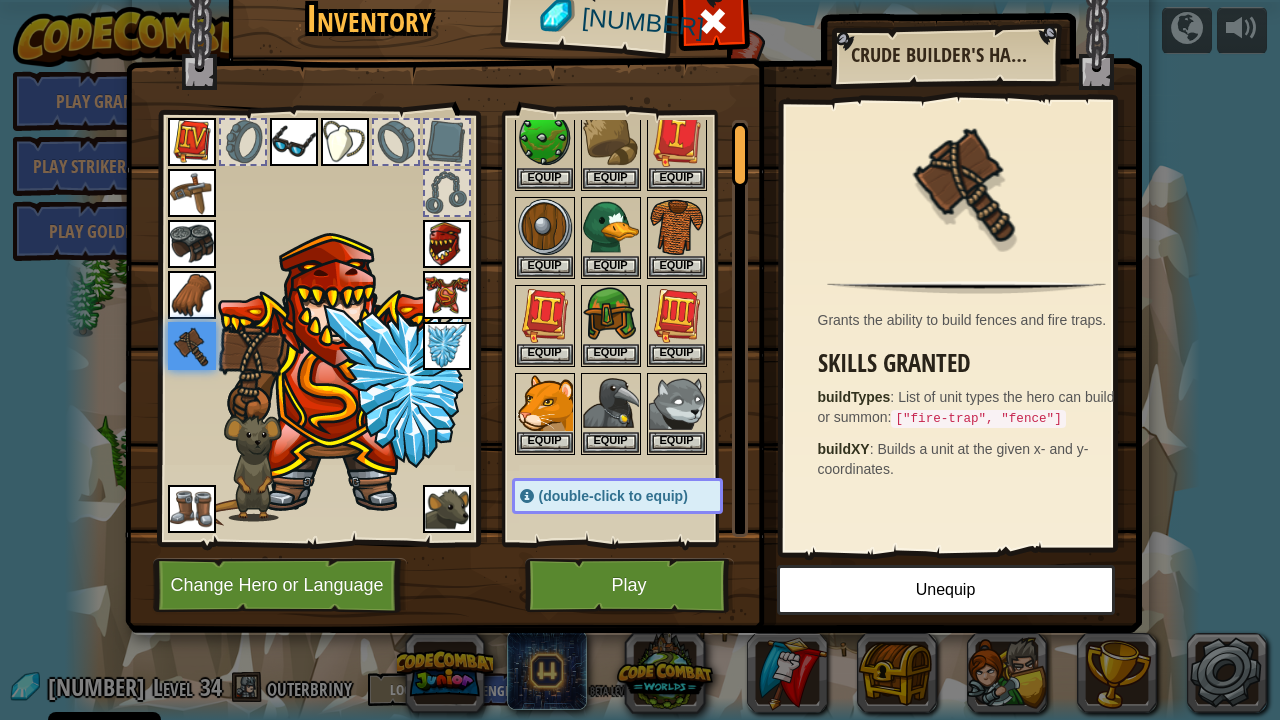 scroll, scrollTop: 0, scrollLeft: 0, axis: both 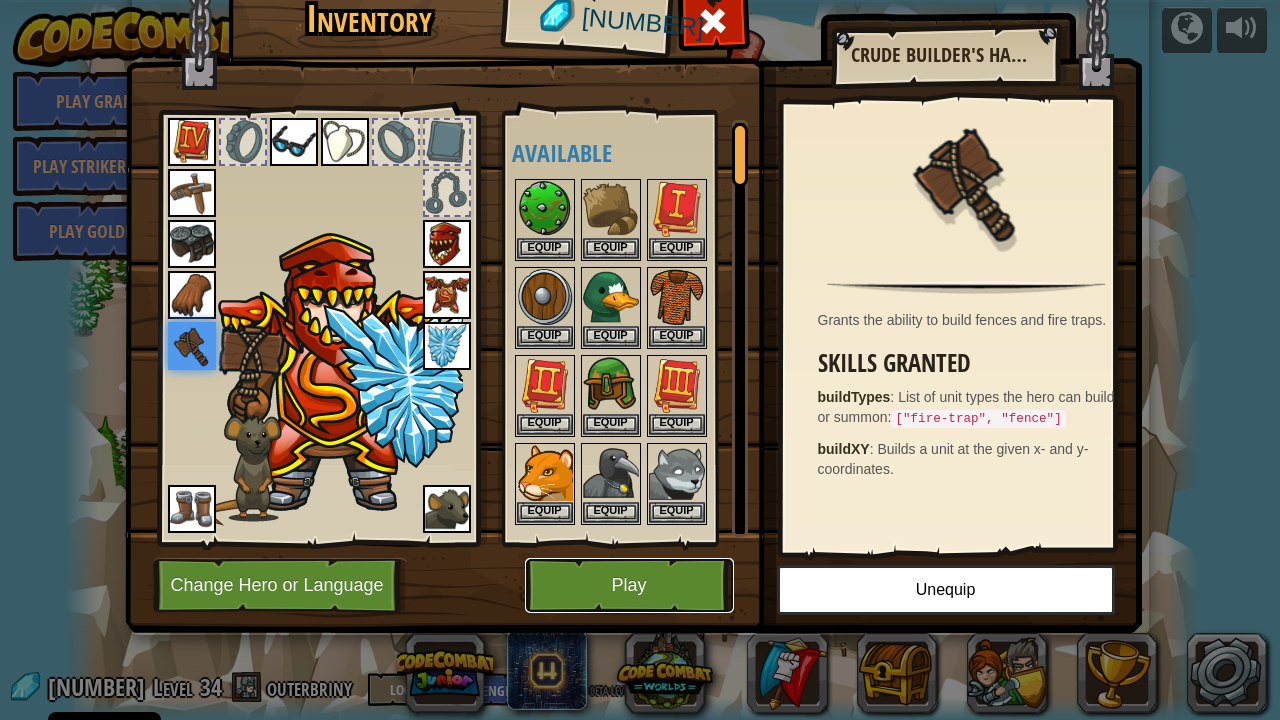 click on "Play" at bounding box center [629, 585] 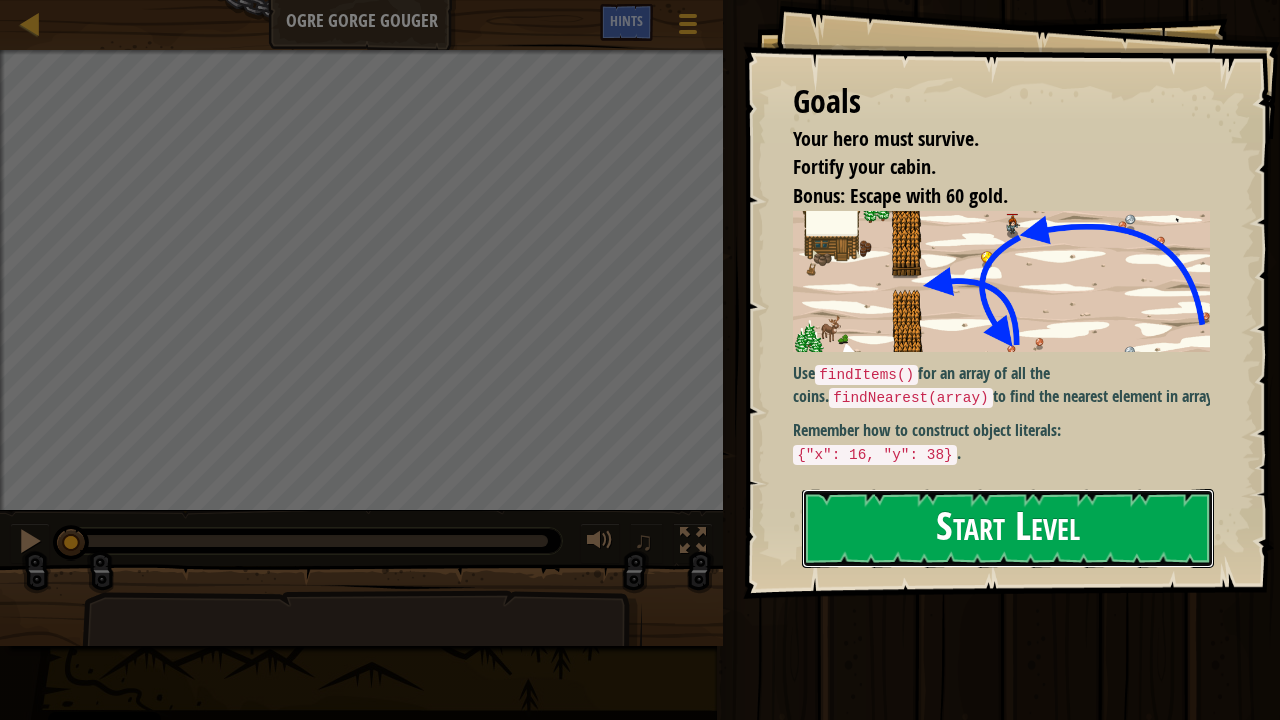 click on "Start Level" at bounding box center [1008, 528] 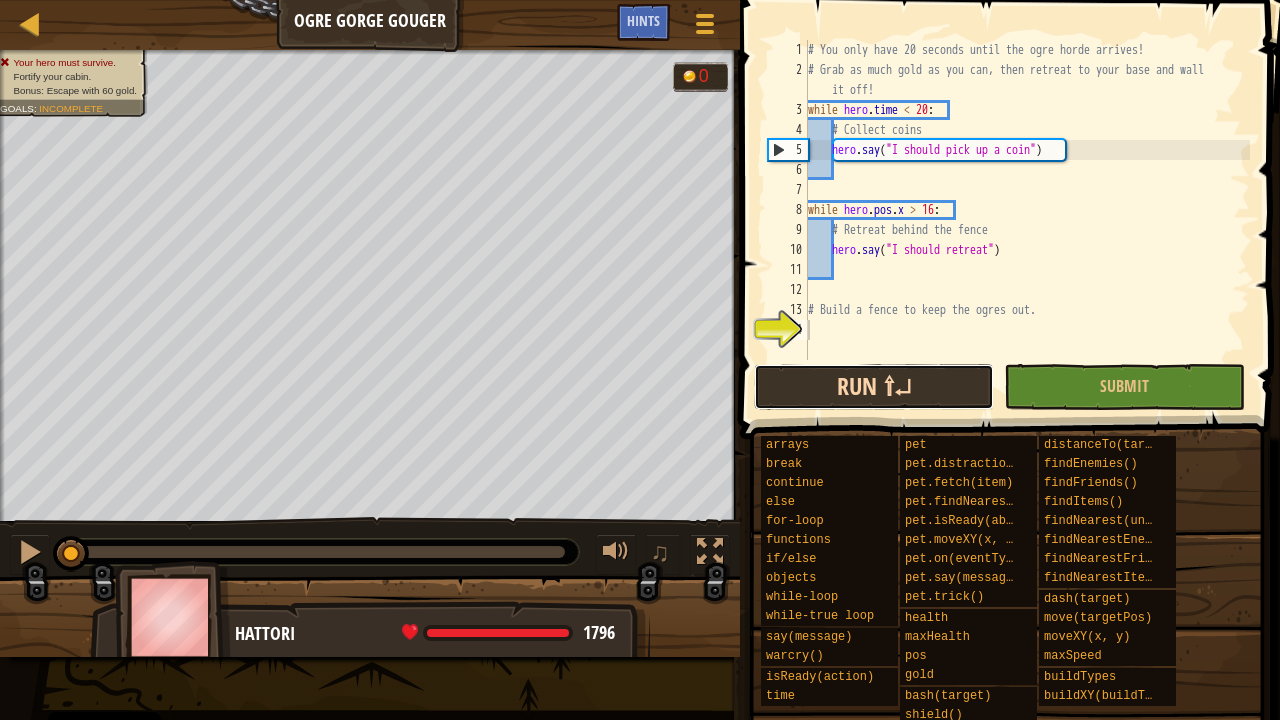 click on "Run ⇧↵" at bounding box center [874, 387] 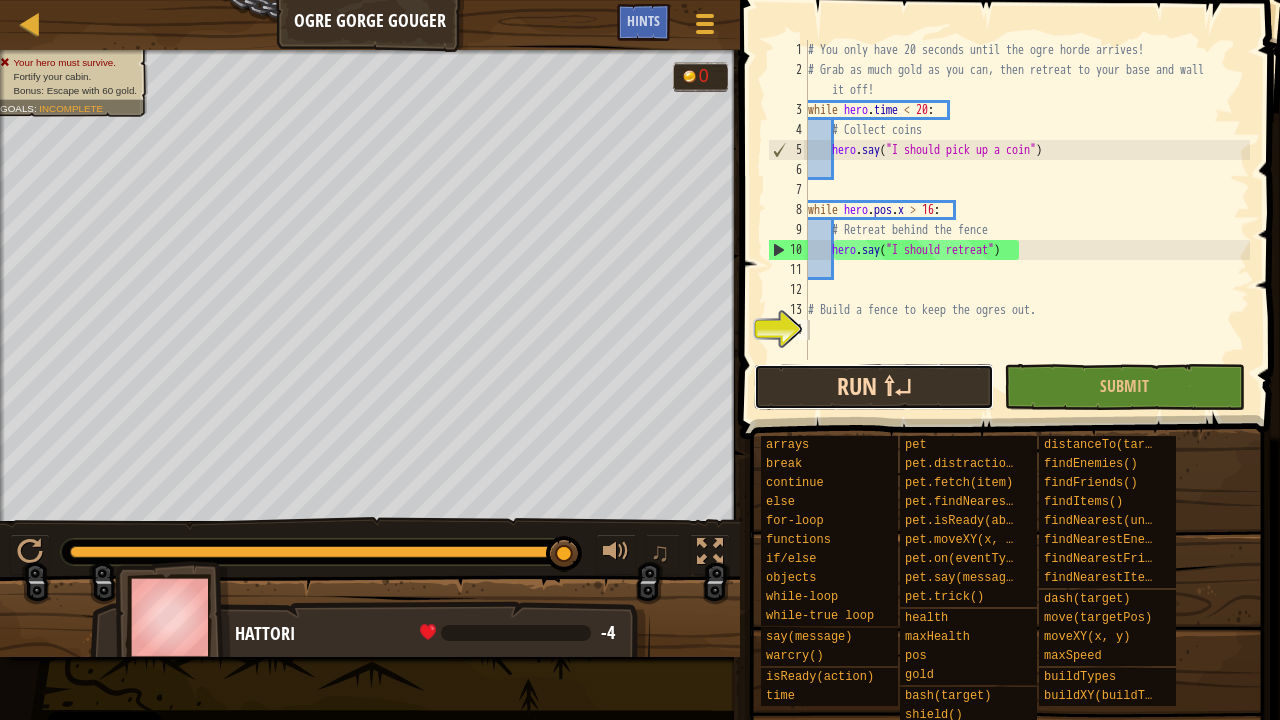 click on "Run ⇧↵" at bounding box center [874, 387] 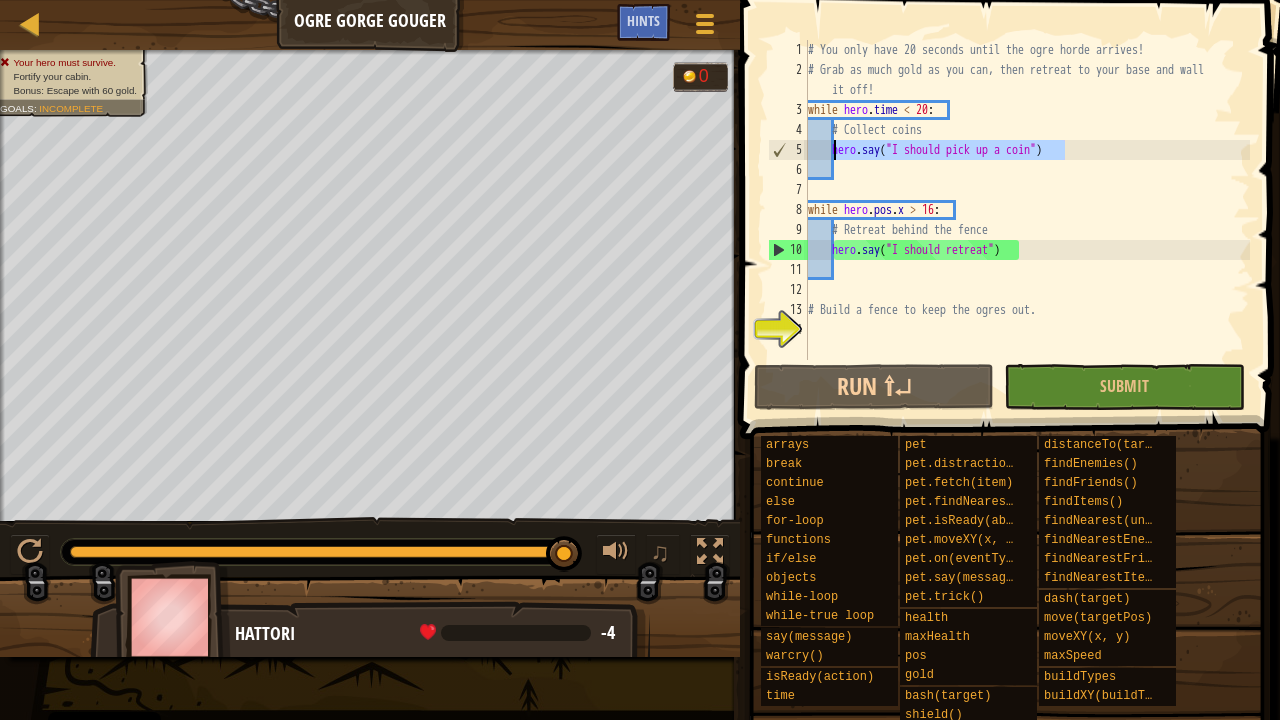 drag, startPoint x: 1086, startPoint y: 147, endPoint x: 835, endPoint y: 144, distance: 251.01793 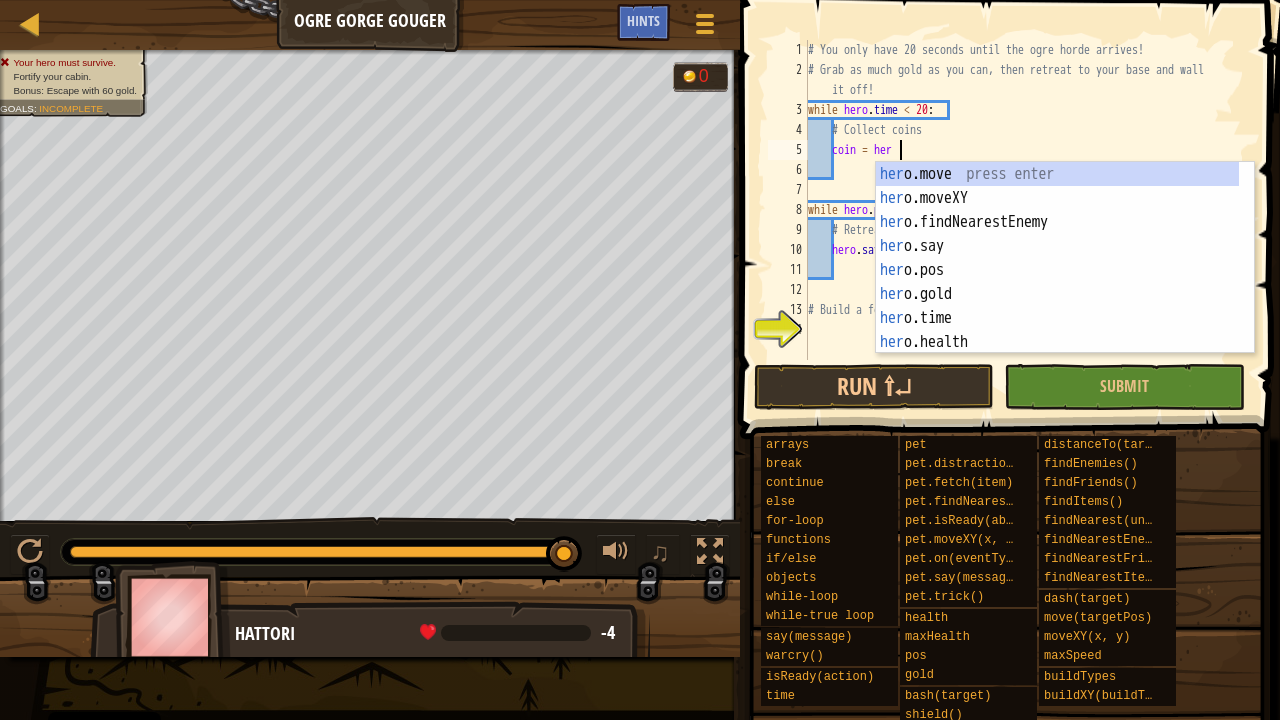 scroll, scrollTop: 9, scrollLeft: 7, axis: both 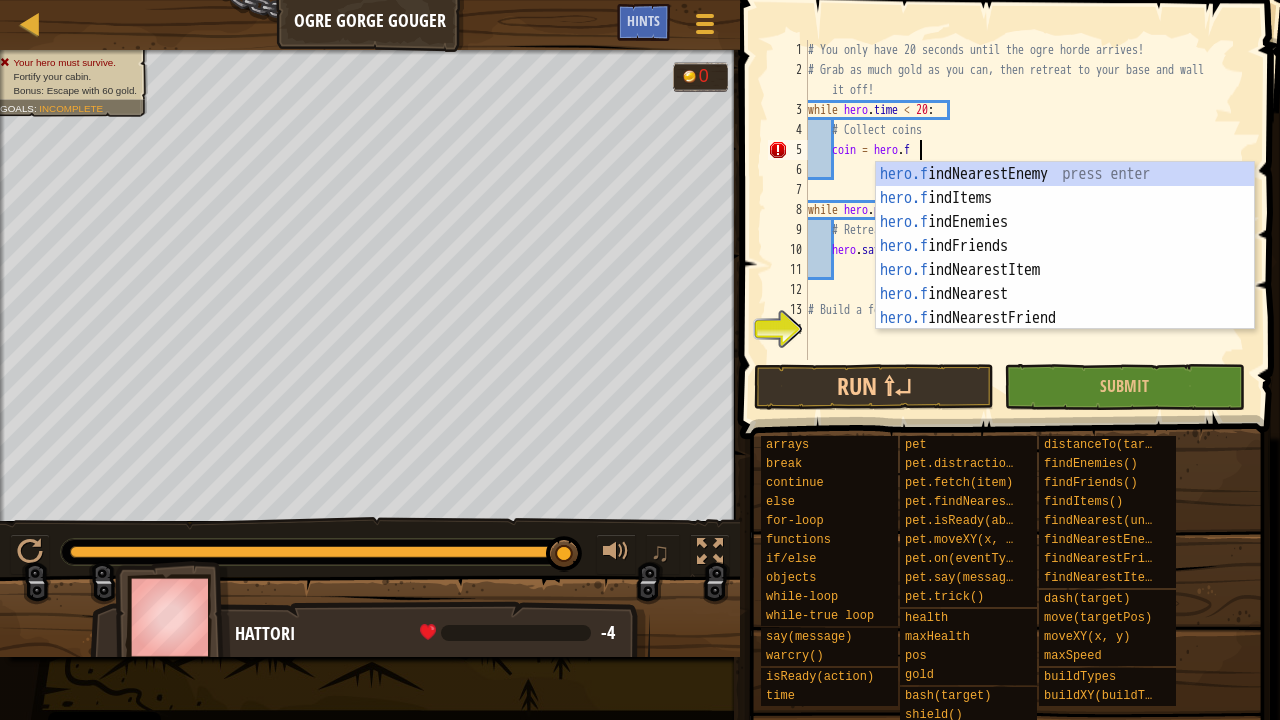 type on "coin = hero.f" 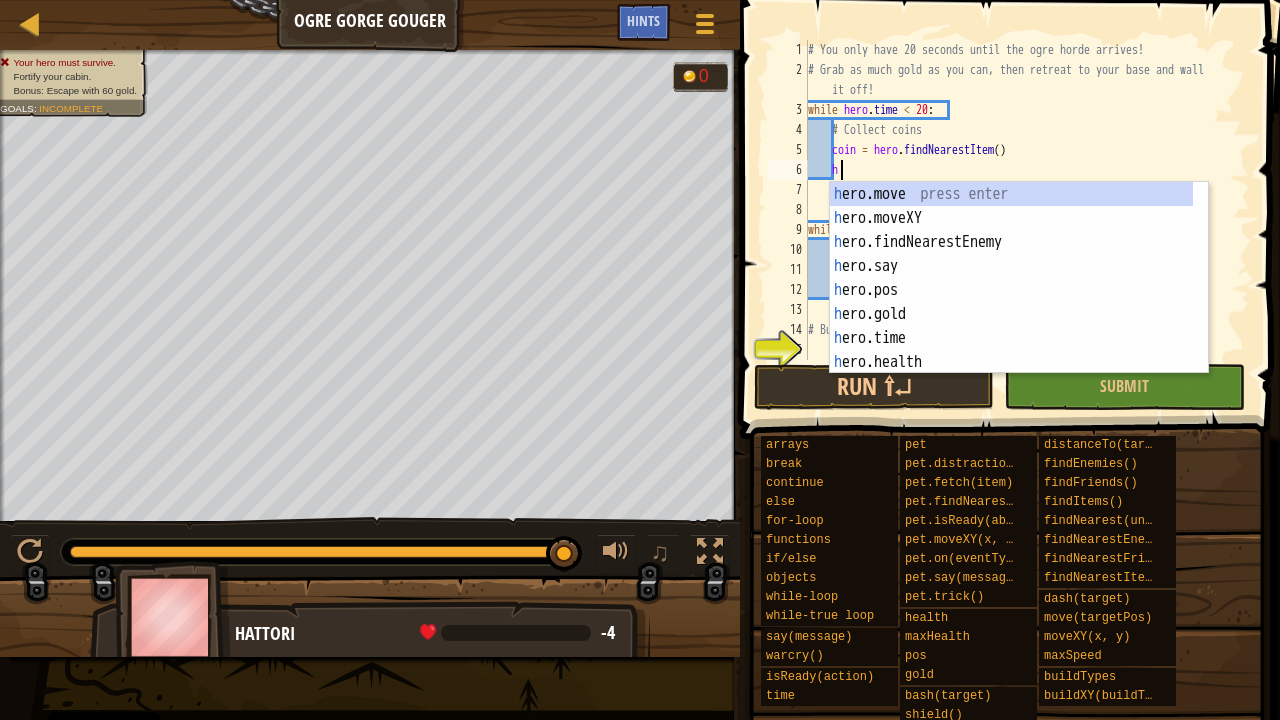 scroll, scrollTop: 9, scrollLeft: 2, axis: both 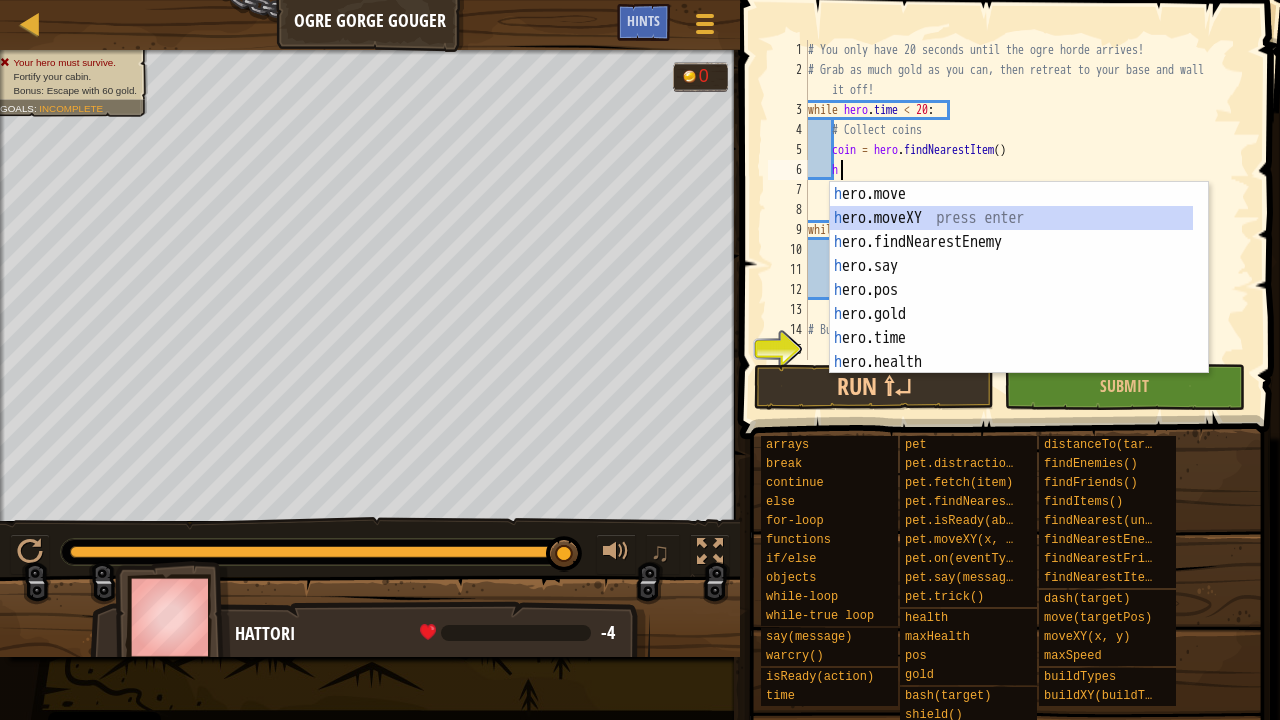 click on "h ero.move press enter h ero.moveXY press enter h ero.findNearestEnemy press enter h ero.say press enter h ero.pos press enter h ero.gold press enter h ero.time press enter h ero.health press enter h ero.shield press enter" at bounding box center (1012, 302) 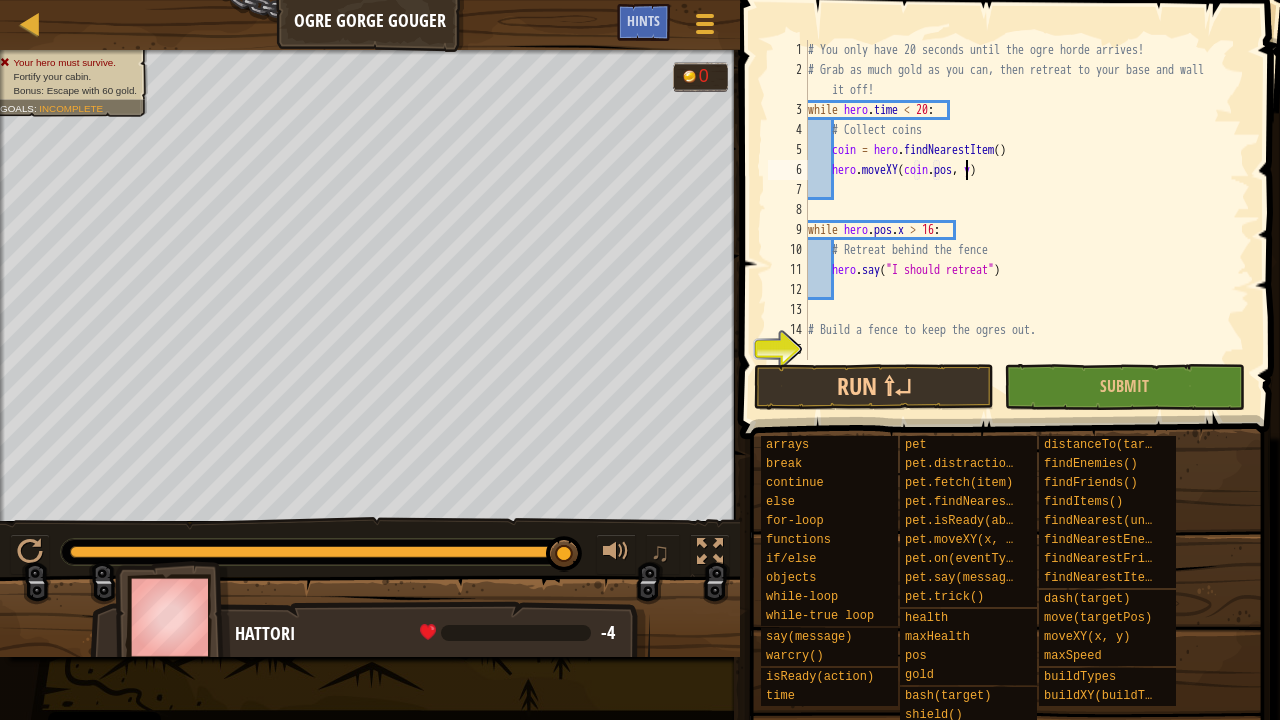 scroll, scrollTop: 9, scrollLeft: 14, axis: both 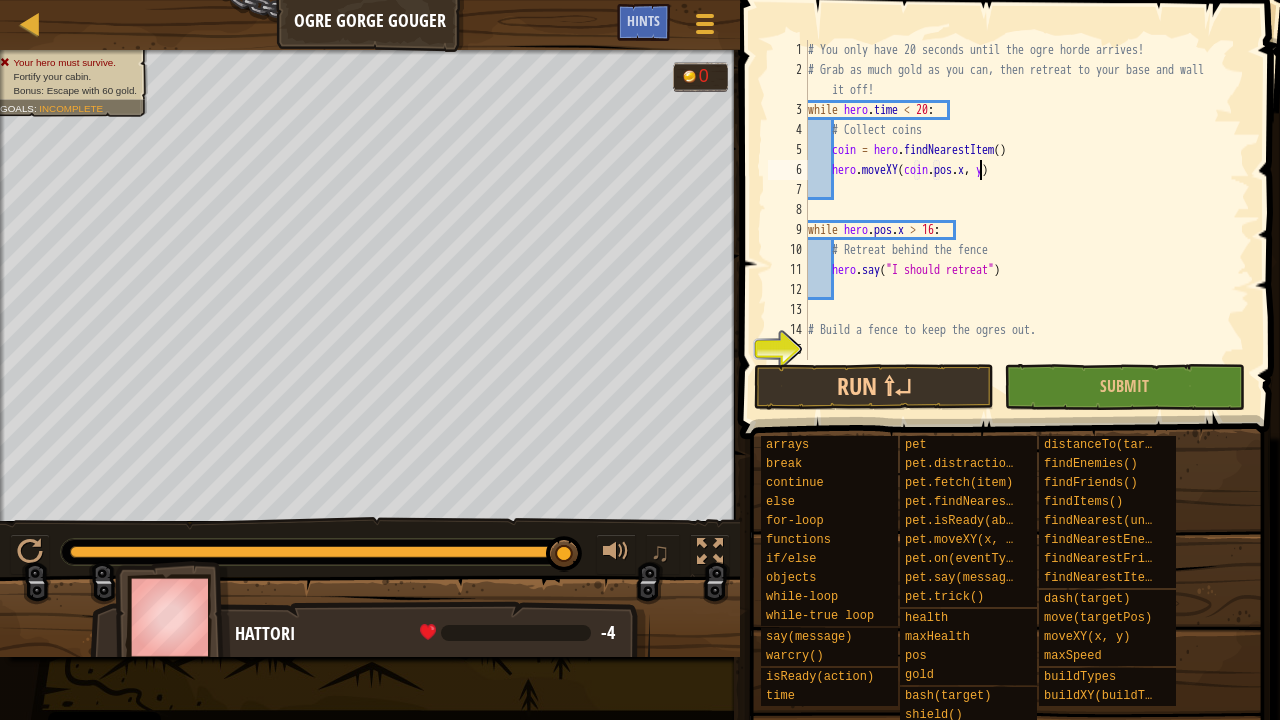click on "# You only have [NUMBER] seconds until the ogre horde arrives! # Grab as much gold as you can, then retreat to your base and wall       it off! while   hero . time   <   [NUMBER] :      # Collect coins      coin   =   hero . findNearestItem ( )      hero . moveXY ( coin . pos . x ,   y )           while   hero . pos . x   >   [NUMBER] :      # Retreat behind the fence      hero . say ( "I should retreat" )           # Build a fence to keep the ogres out." at bounding box center (1027, 220) 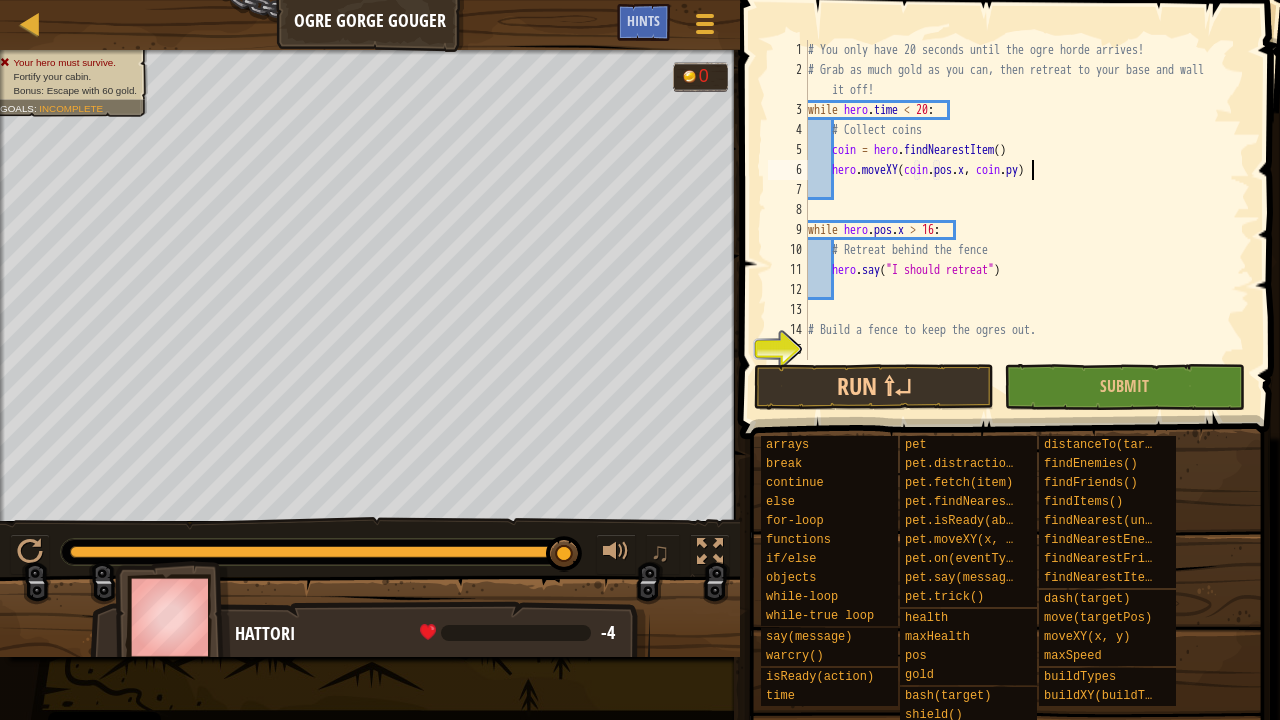 scroll, scrollTop: 9, scrollLeft: 19, axis: both 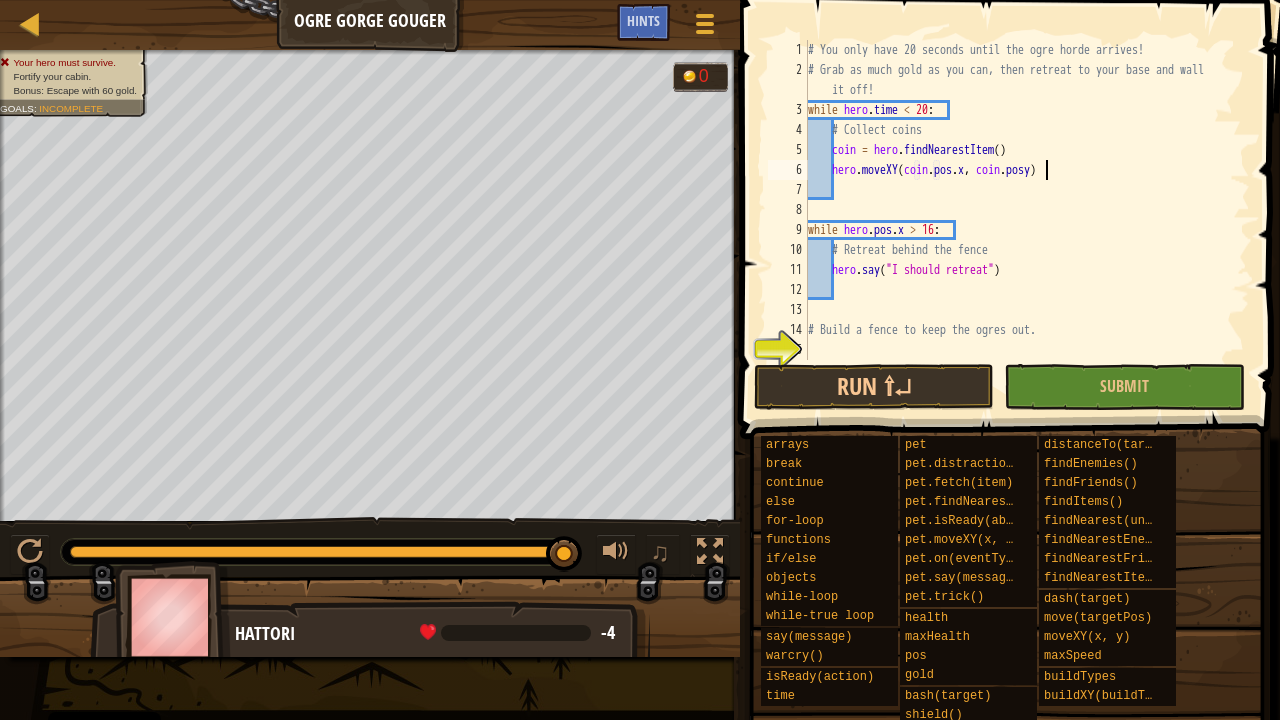 type on "hero.moveXY(coin.pos.x, coin.pos.y)" 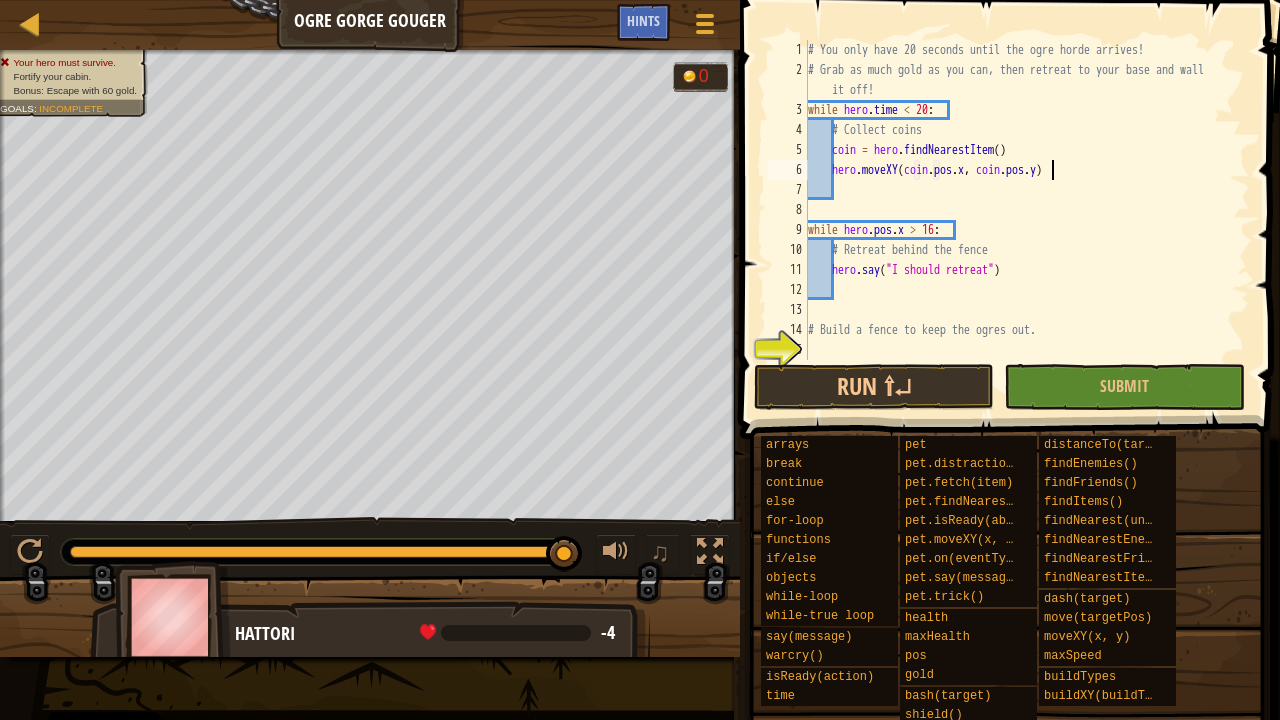 scroll, scrollTop: 9, scrollLeft: 20, axis: both 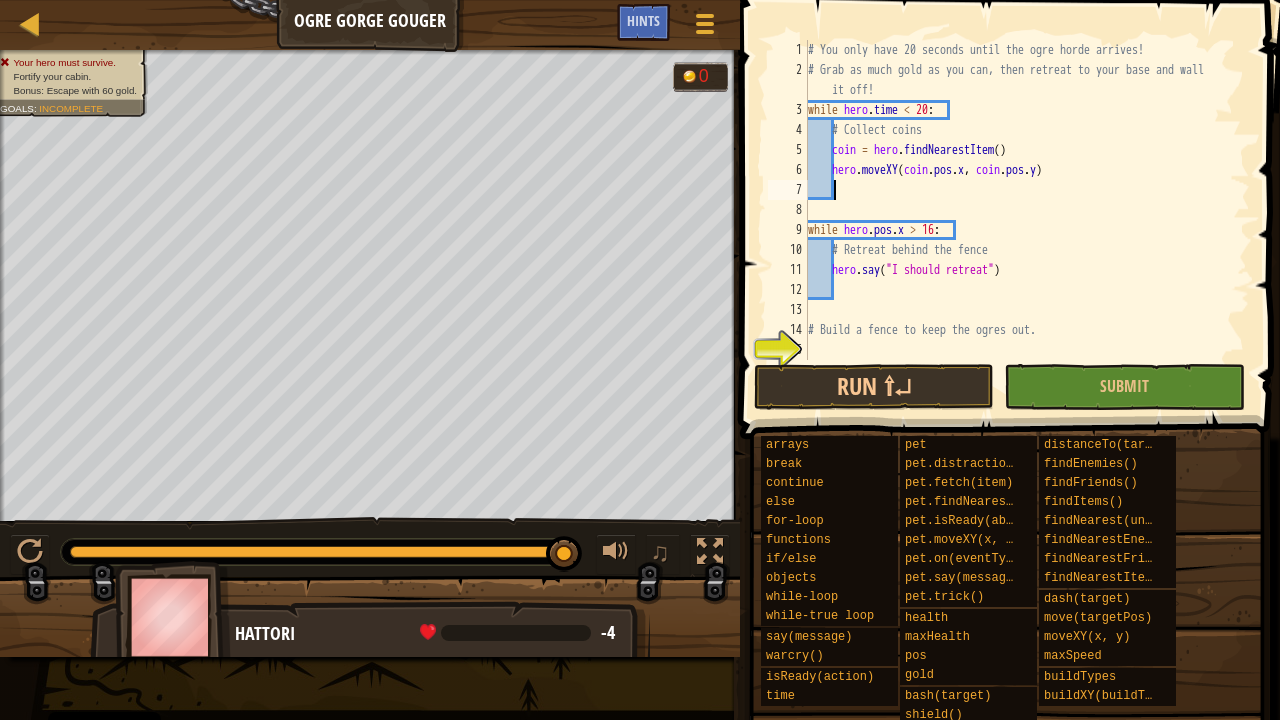 click on "# You only have [NUMBER] seconds until the ogre horde arrives! # Grab as much gold as you can, then retreat to your base and wall       it off! while   hero . time   <   [NUMBER] :      # Collect coins      coin   =   hero . findNearestItem ( )      hero . moveXY ( coin . pos . x ,   coin . pos . y )           while   hero . pos . x   >   [NUMBER] :      # Retreat behind the fence      hero . say ( "I should retreat" )           # Build a fence to keep the ogres out." at bounding box center (1027, 220) 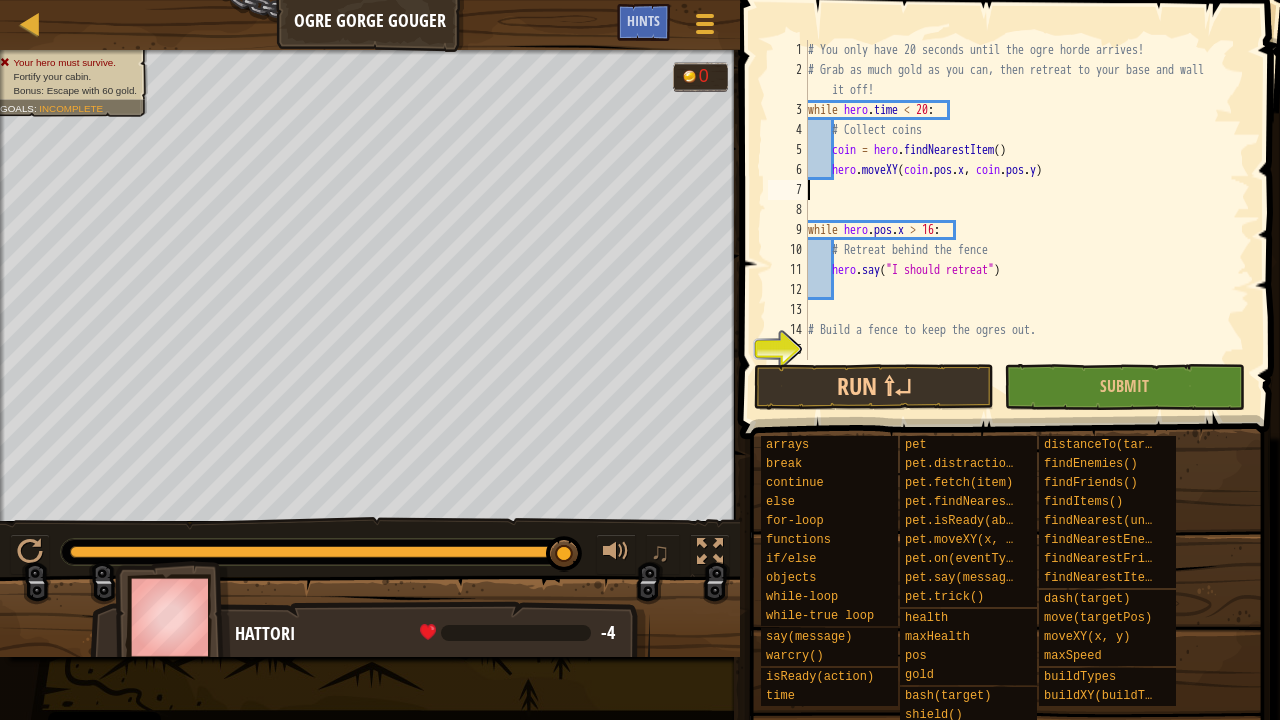 scroll, scrollTop: 9, scrollLeft: 0, axis: vertical 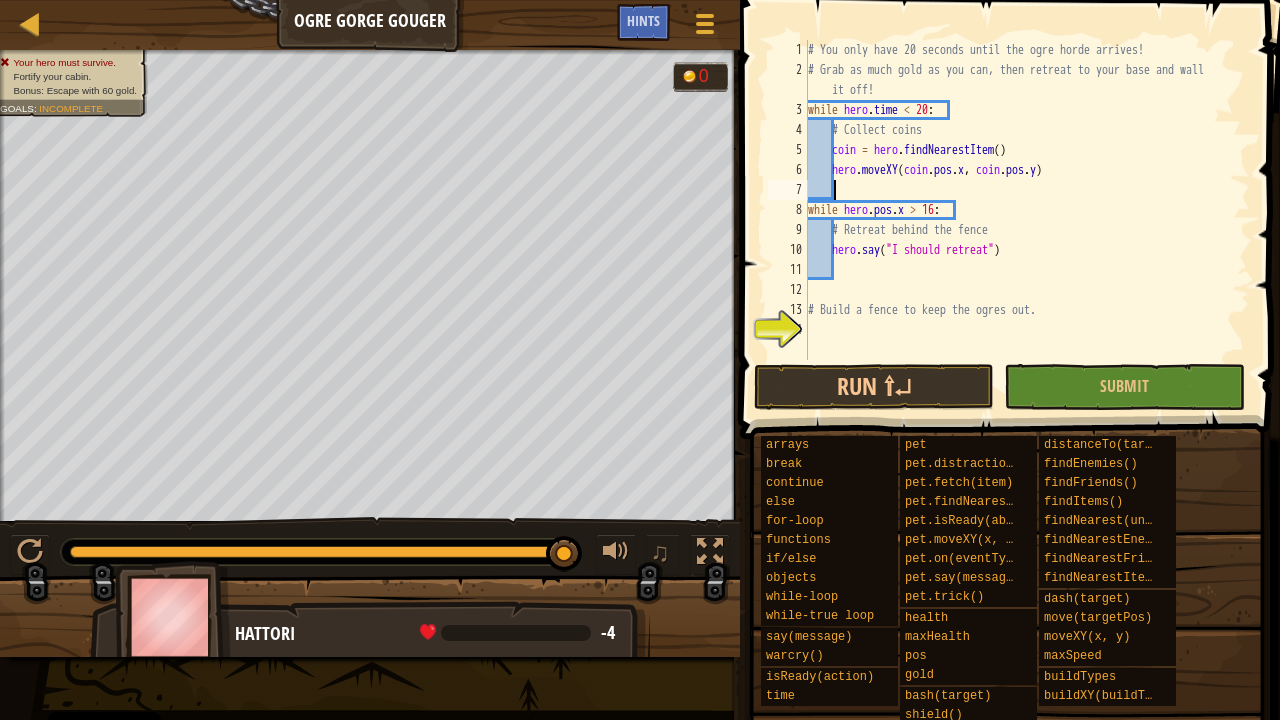 click on "# You only have [NUMBER] seconds until the ogre horde arrives! # Grab as much gold as you can, then retreat to your base and wall       it off! while   hero . time   <   [NUMBER] :      # Collect coins      coin   =   hero . findNearestItem ( )      hero . moveXY ( coin . pos . x ,   coin . pos . y )      while   hero . pos . x   >   [NUMBER] :      # Retreat behind the fence      hero . say ( "I should retreat" )           # Build a fence to keep the ogres out." at bounding box center (1027, 220) 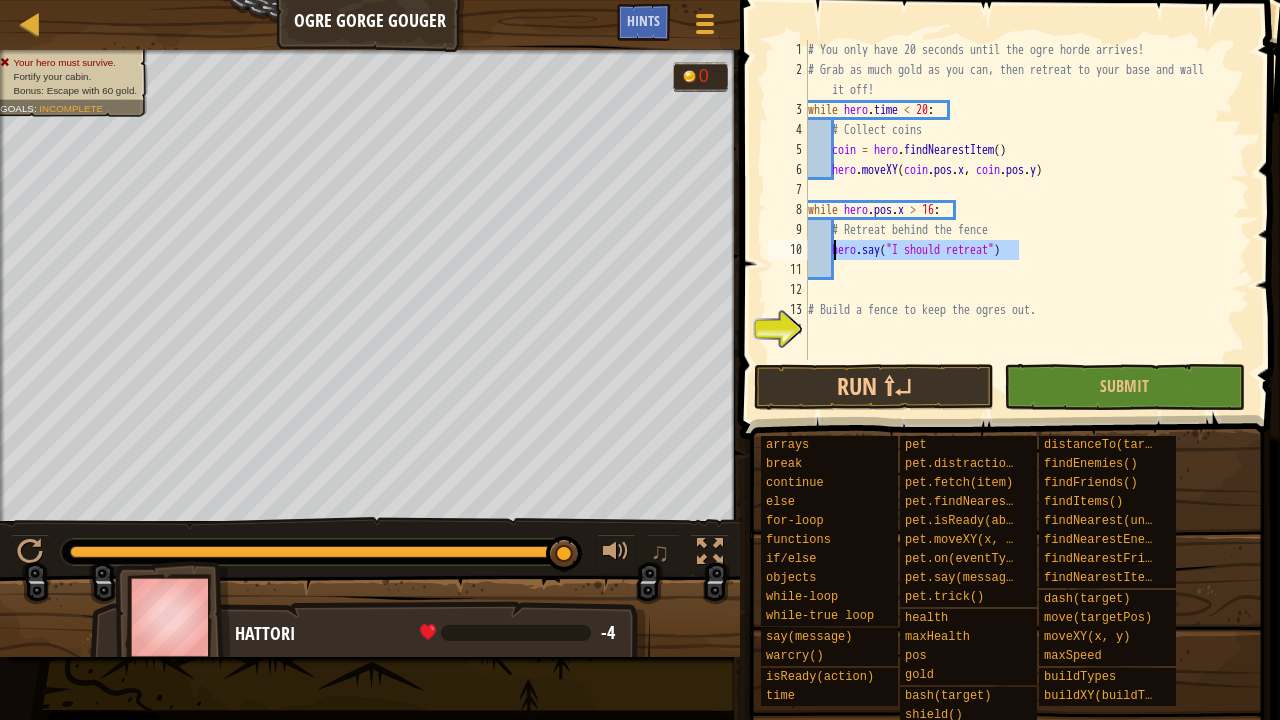 drag, startPoint x: 1028, startPoint y: 248, endPoint x: 832, endPoint y: 243, distance: 196.06377 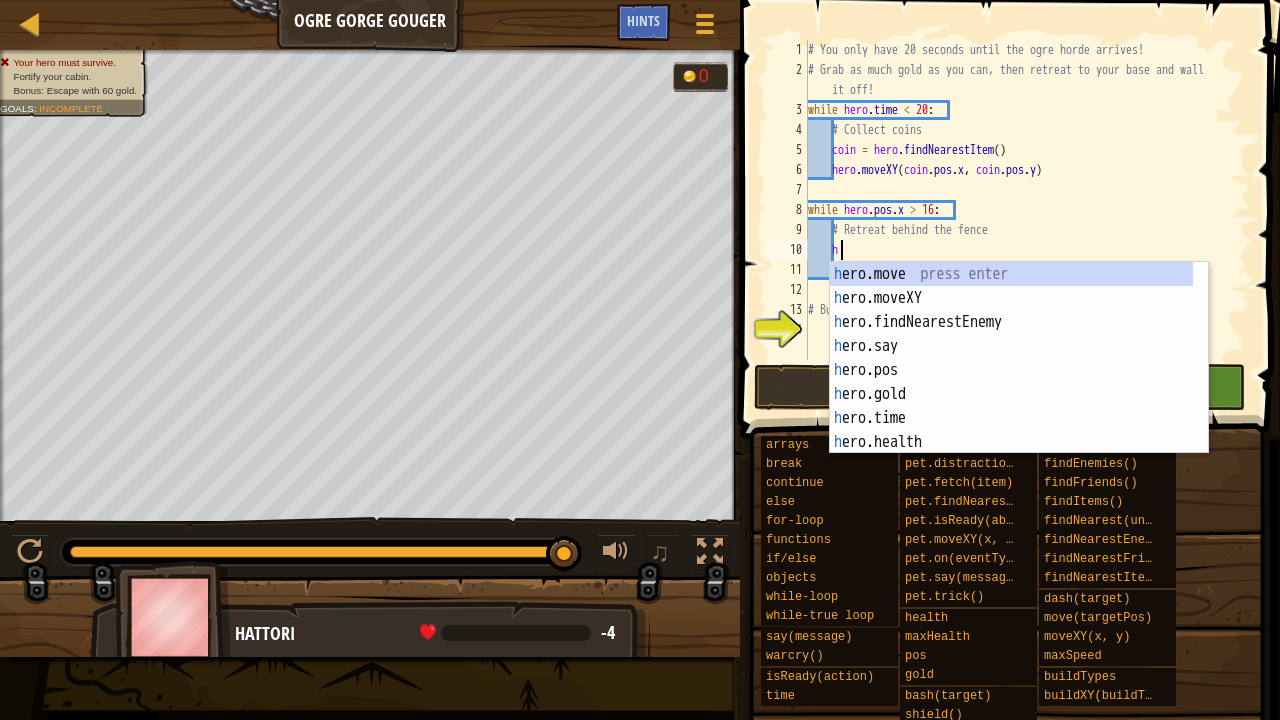 scroll, scrollTop: 9, scrollLeft: 2, axis: both 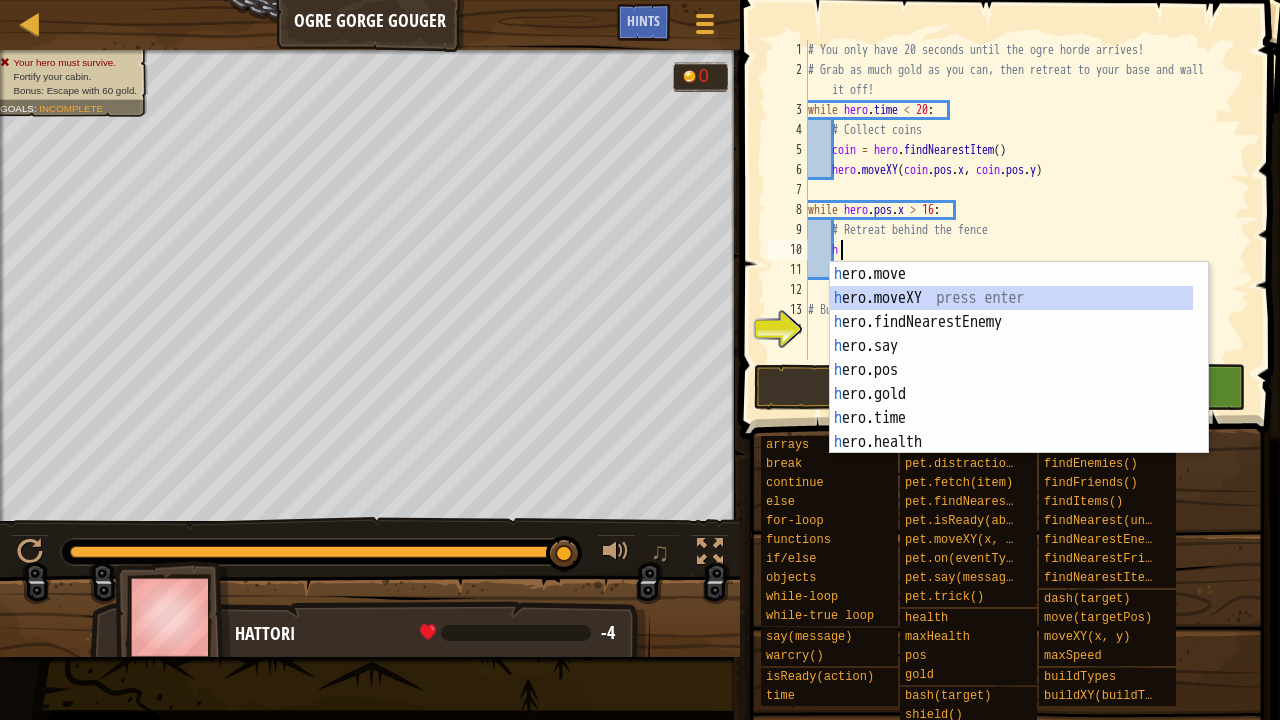 click on "h ero.move press enter h ero.moveXY press enter h ero.findNearestEnemy press enter h ero.say press enter h ero.pos press enter h ero.gold press enter h ero.time press enter h ero.health press enter h ero.shield press enter" at bounding box center [1019, 382] 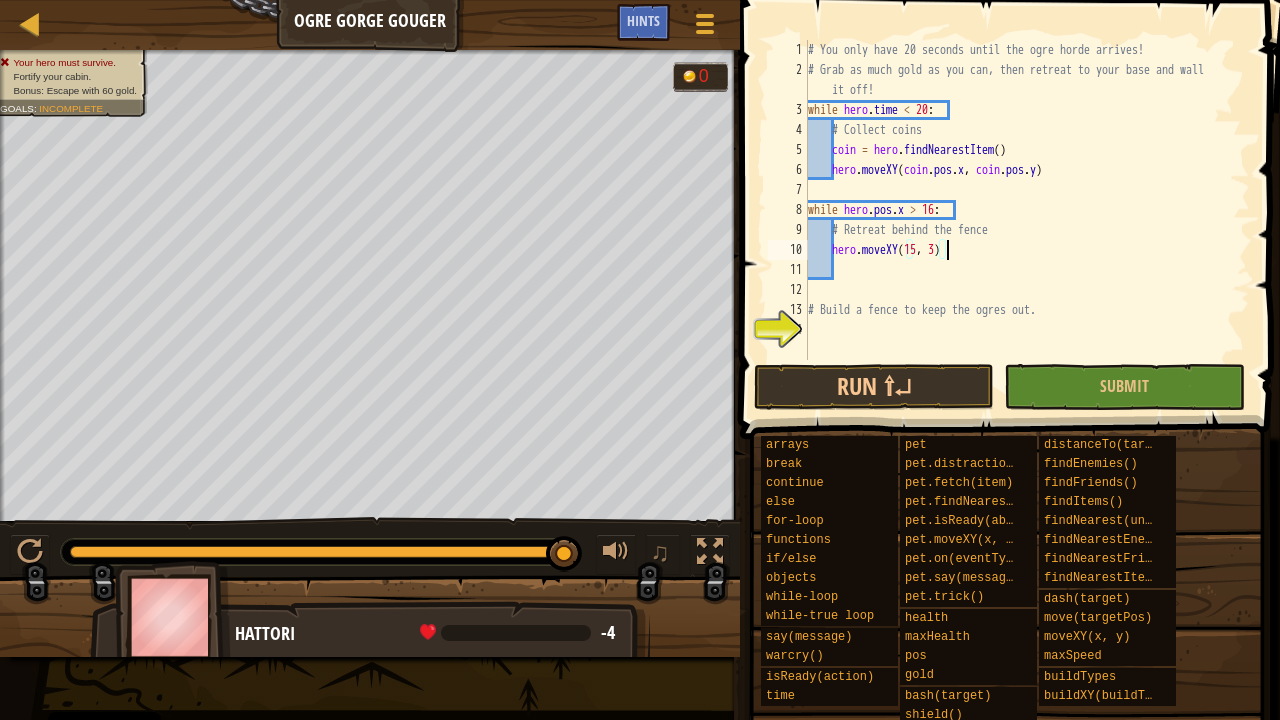 scroll, scrollTop: 9, scrollLeft: 11, axis: both 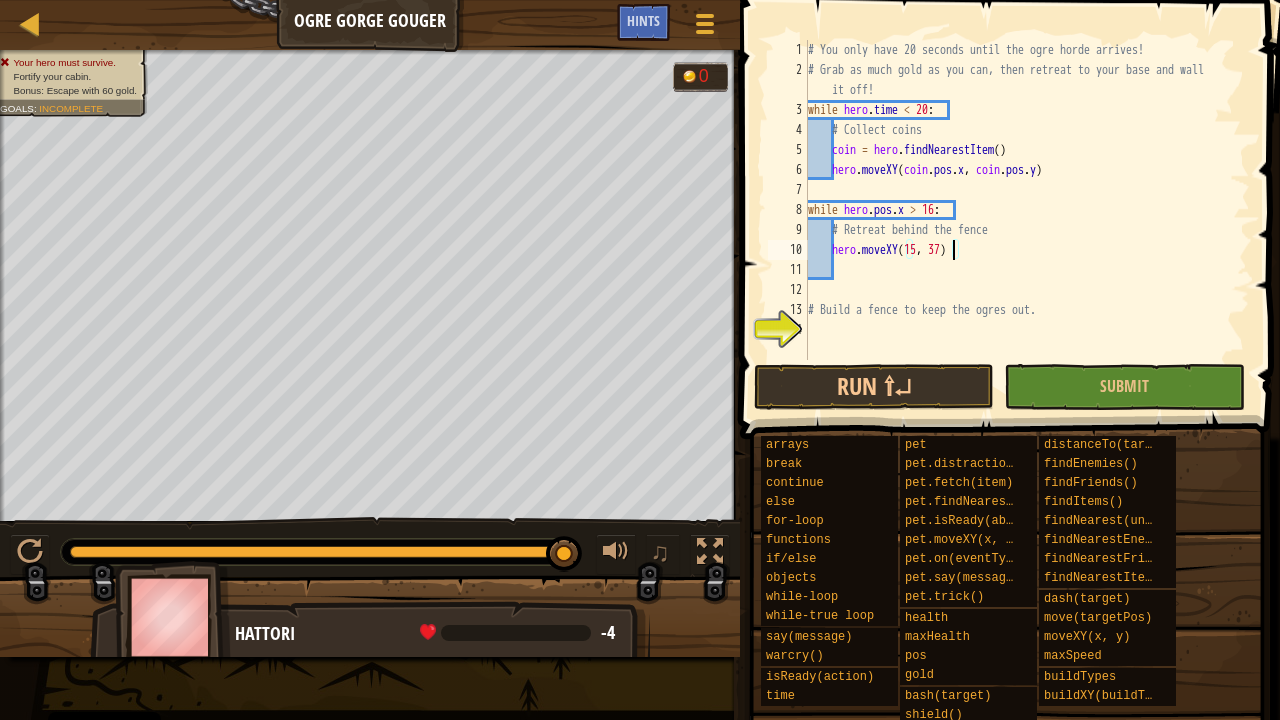 click on "# You only have 20 seconds until the ogre horde arrives! # Grab as much gold as you can, then retreat to your base and wall       it off! while   hero . time   <   20 :      # Collect coins      coin   =   hero . findNearestItem ( )      hero . moveXY ( coin . pos . x ,   coin . pos . y ) while   hero . pos . x   >   16 :      # Retreat behind the fence      hero . moveXY ( 15 ,   37 )           # Build a fence to keep the ogres out." at bounding box center (1027, 220) 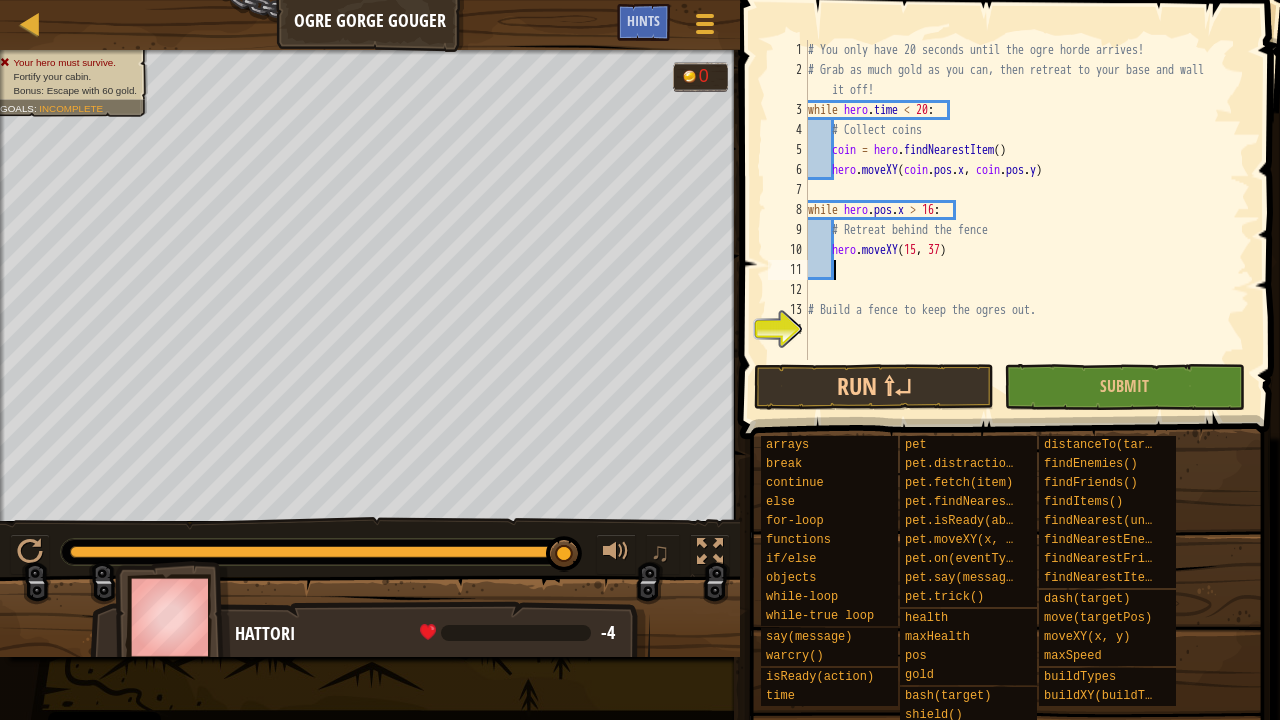 scroll, scrollTop: 9, scrollLeft: 0, axis: vertical 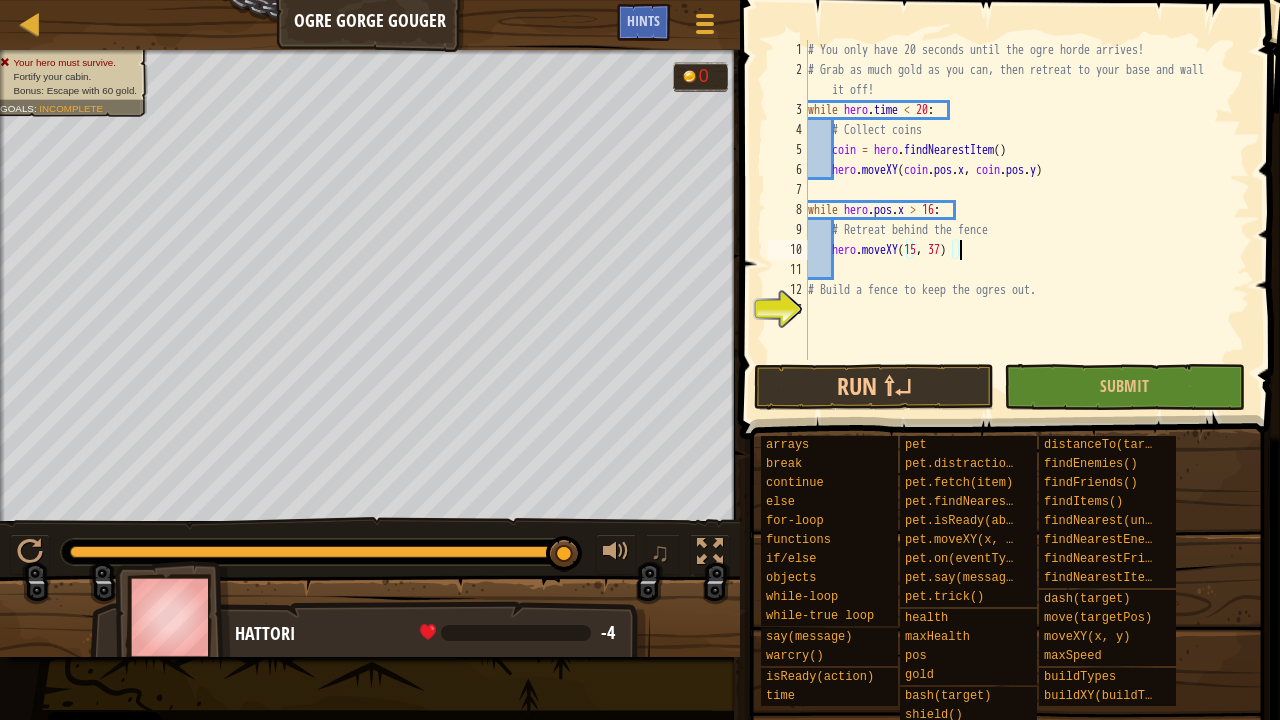 click on "# You only have 20 seconds until the ogre horde arrives! # Grab as much gold as you can, then retreat to your base and wall       it off! while   hero . time   <   20 :      # Collect coins      coin   =   hero . findNearestItem ( )      hero . moveXY ( coin . pos . x ,   coin . pos . y ) while   hero . pos . x   >   16 :      # Retreat behind the fence      hero . moveXY ( 15 ,   37 )      # Build a fence to keep the ogres out." at bounding box center [1027, 220] 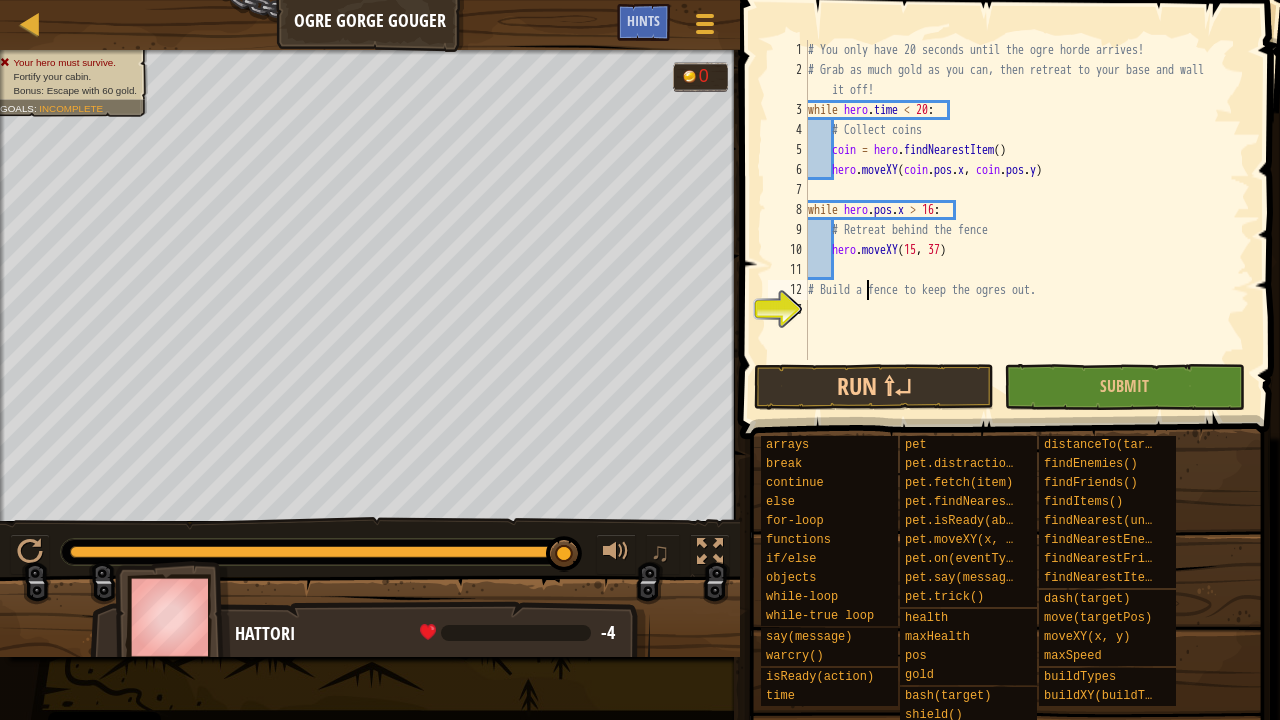 click on "# You only have 20 seconds until the ogre horde arrives! # Grab as much gold as you can, then retreat to your base and wall       it off! while   hero . time   <   20 :      # Collect coins      coin   =   hero . findNearestItem ( )      hero . moveXY ( coin . pos . x ,   coin . pos . y ) while   hero . pos . x   >   16 :      # Retreat behind the fence      hero . moveXY ( 15 ,   37 )      # Build a fence to keep the ogres out." at bounding box center [1027, 220] 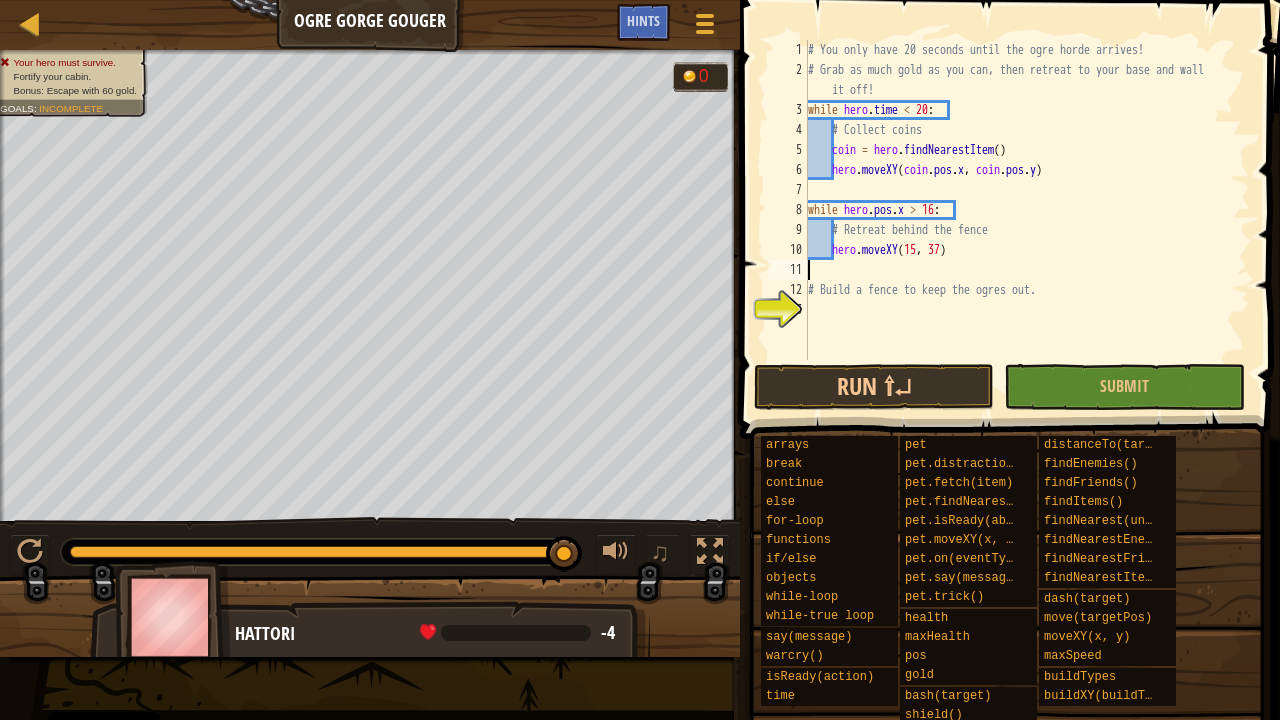 type on "hero.moveXY([NUMBER], [NUMBER])" 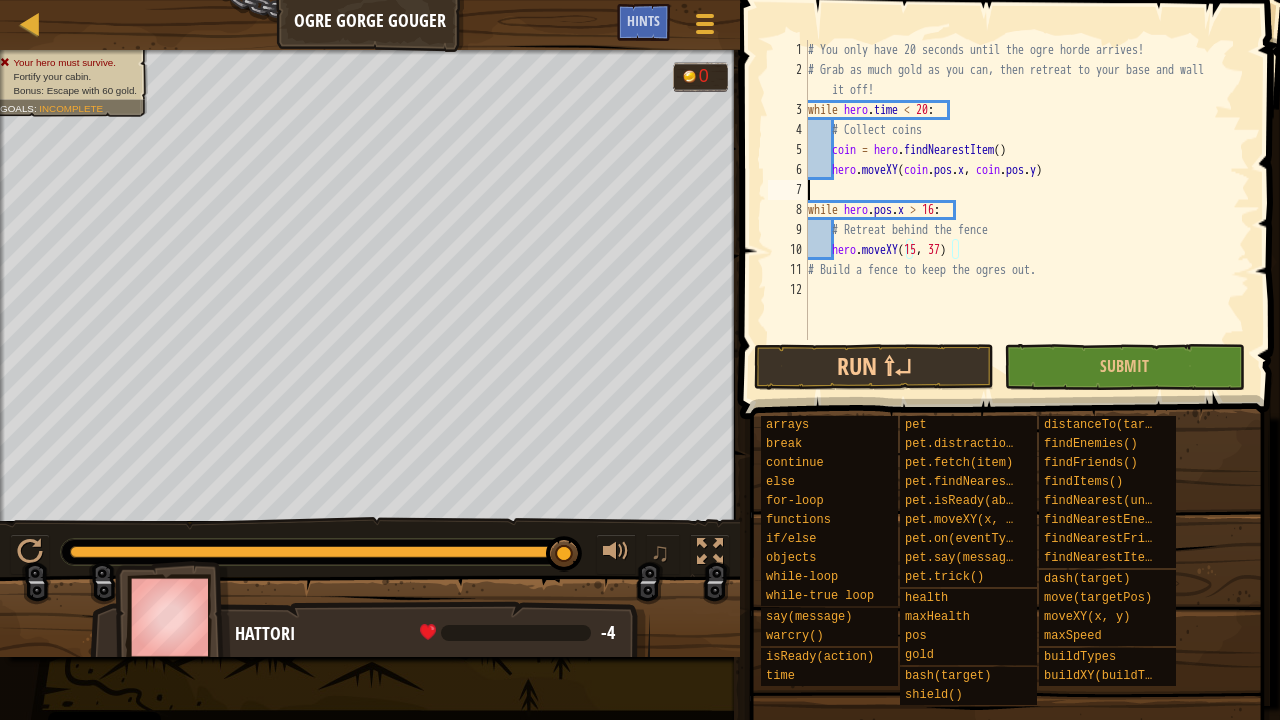 click on "# You only have 20 seconds until the ogre horde arrives! # Grab as much gold as you can, then retreat to your base and wall       it off! while   hero . time   <   20 :      # Collect coins      coin   =   hero . findNearestItem ( )      hero . moveXY ( coin . pos . x ,   coin . pos . y ) while   hero . pos . x   >   16 :      # Retreat behind the fence      hero . moveXY ( 15 ,   37 ) # Build a fence to keep the ogres out." at bounding box center (1027, 210) 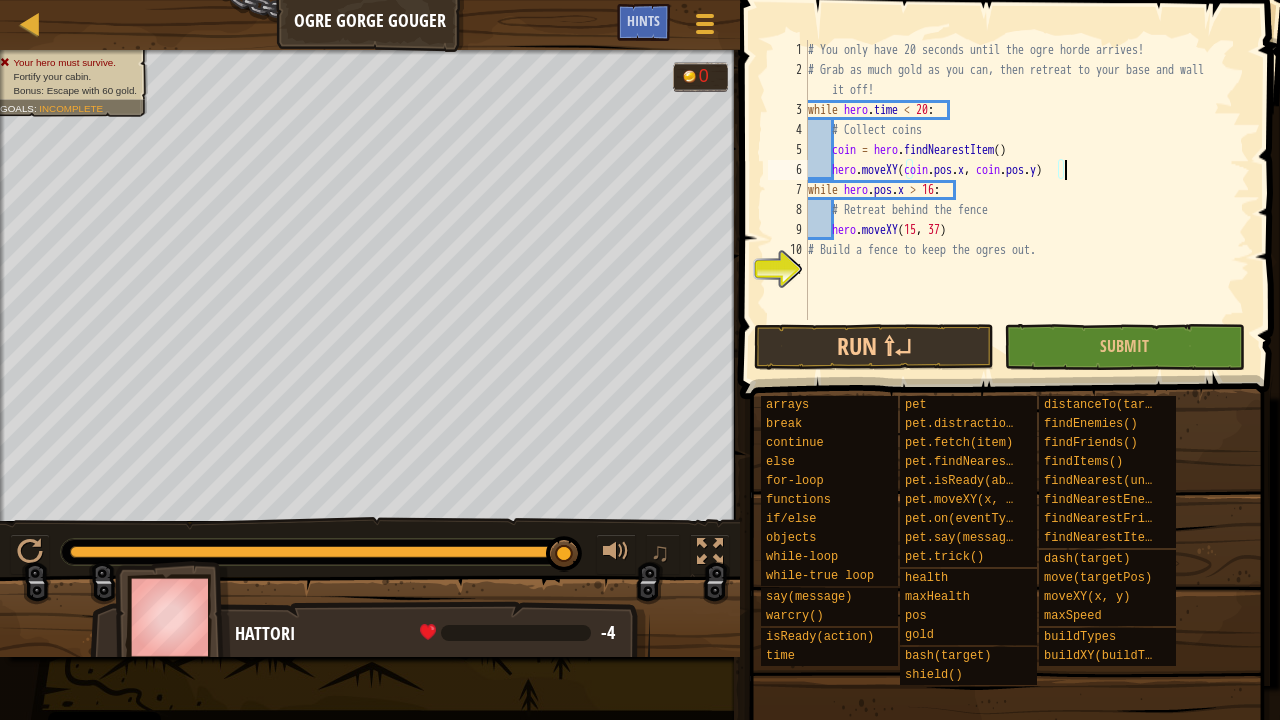 click on "# You only have 20 seconds until the ogre horde arrives! # Grab as much gold as you can, then retreat to your base and wall       it off! while   hero . time   <   20 :      # Collect coins      coin   =   hero . findNearestItem ( )      hero . moveXY ( coin . pos . x ,   coin . pos . y ) while   hero . pos . x   >   16 :      # Retreat behind the fence      hero . moveXY ( 15 ,   37 ) # Build a fence to keep the ogres out." at bounding box center (1027, 200) 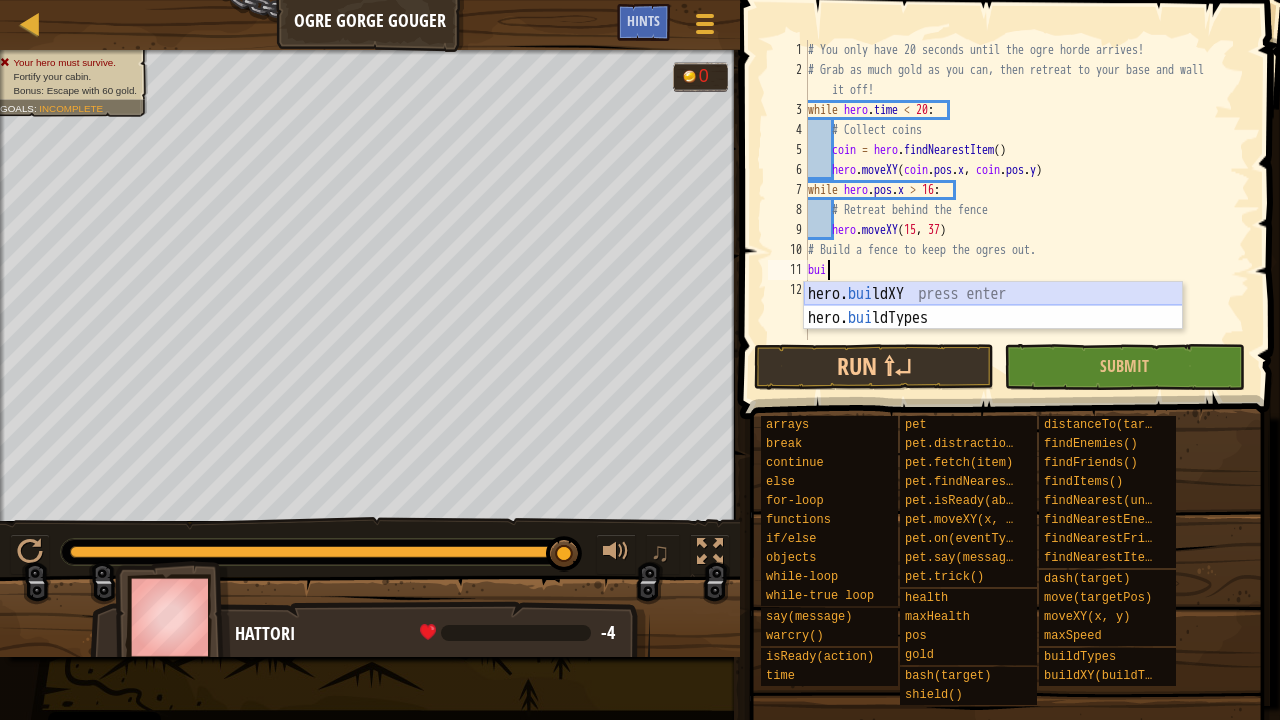 click on "hero. bui ldXY press enter hero. bui ldTypes press enter" at bounding box center [993, 330] 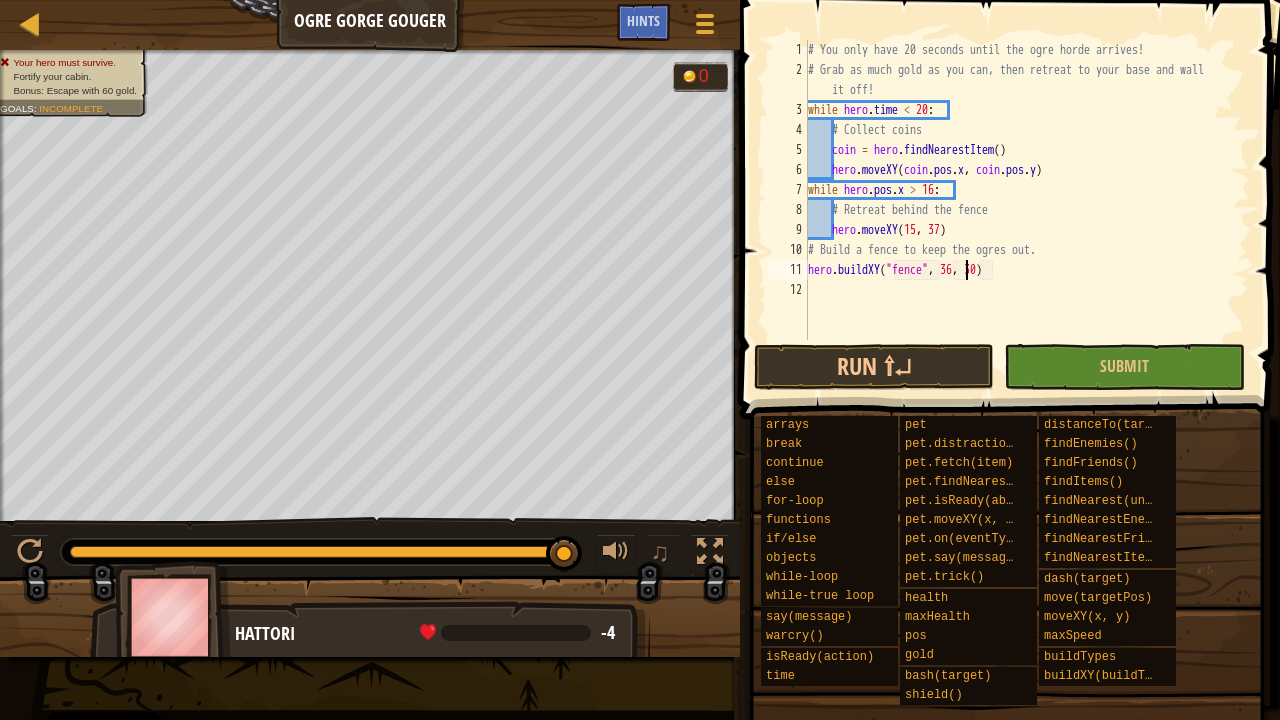 click on "# You only have 20 seconds until the ogre horde arrives! # Grab as much gold as you can, then retreat to your base and wall       it off! while   hero . time   <   20 :      # Collect coins      coin   =   hero . findNearestItem ( )      hero . moveXY ( coin . pos . x ,   coin . pos . y ) while   hero . pos . x   >   16 :      # Retreat behind the fence      hero . moveXY ( 15 ,   37 ) # Build a fence to keep the ogres out. hero . buildXY ( "fence" ,   36 ,   30 )" at bounding box center [1027, 210] 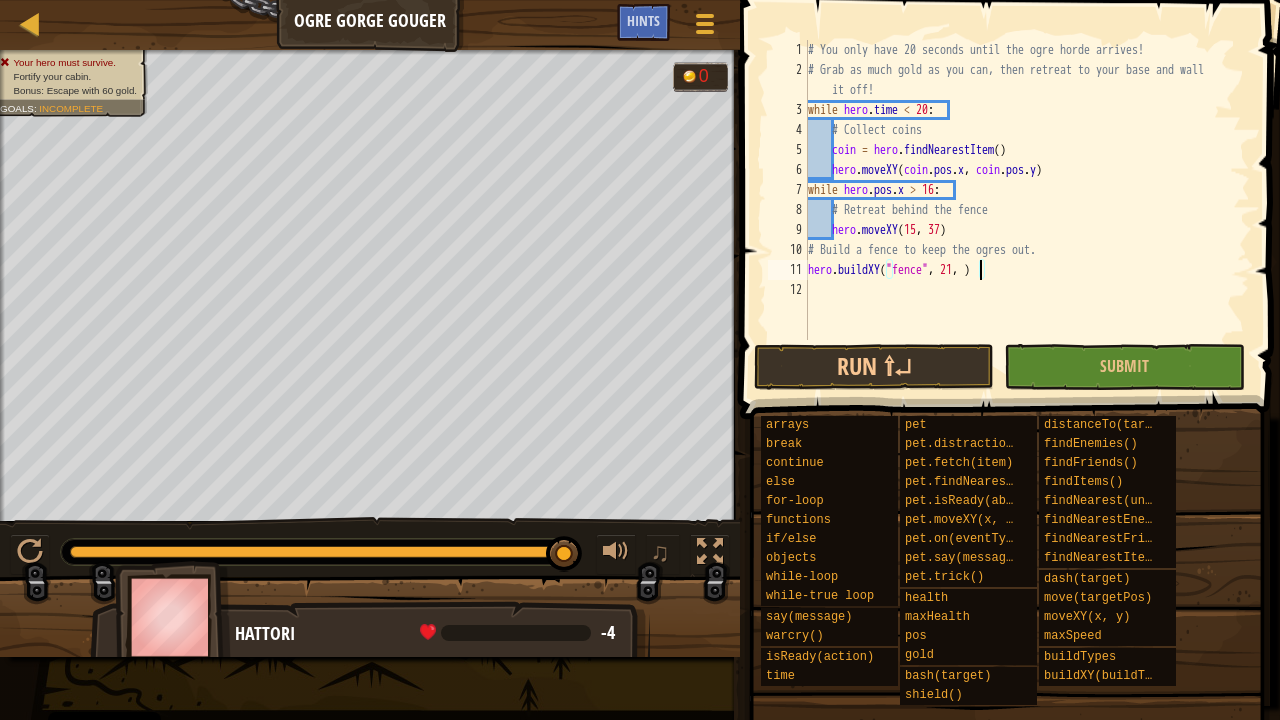 scroll, scrollTop: 9, scrollLeft: 14, axis: both 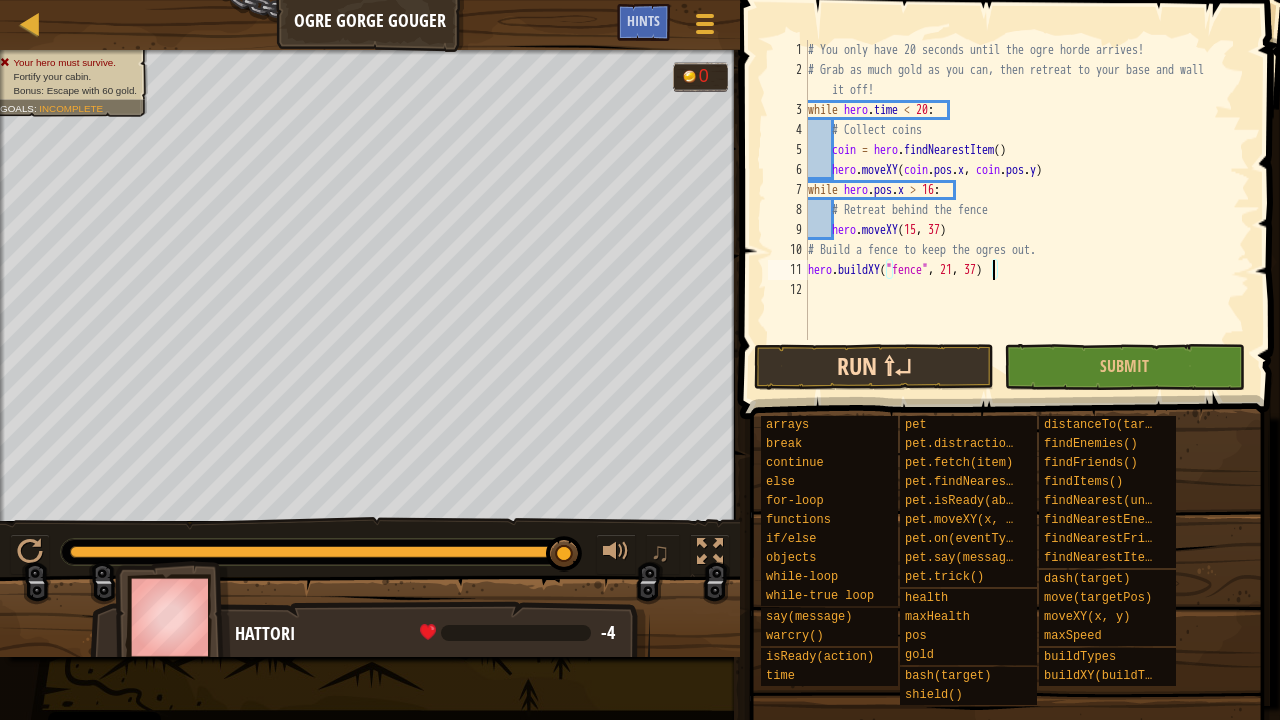 type on "hero.buildXY("fence", [NUMBER], [NUMBER])" 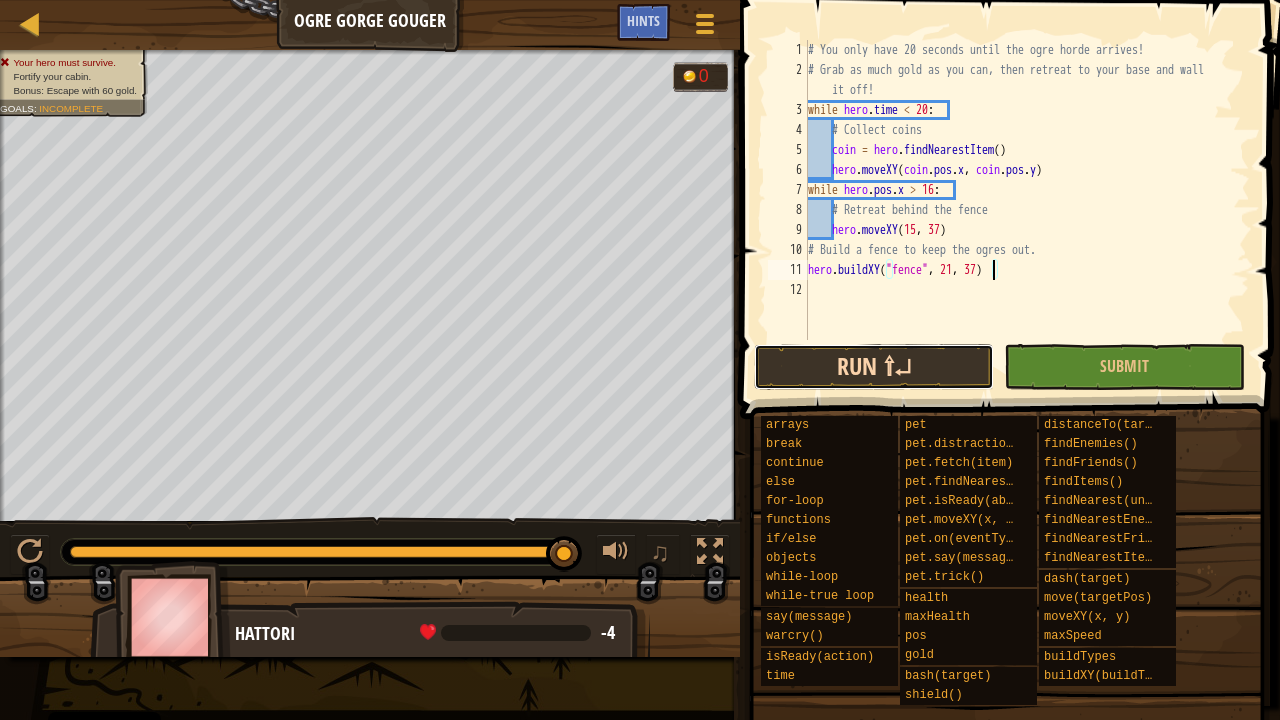 click on "Run ⇧↵" at bounding box center [874, 367] 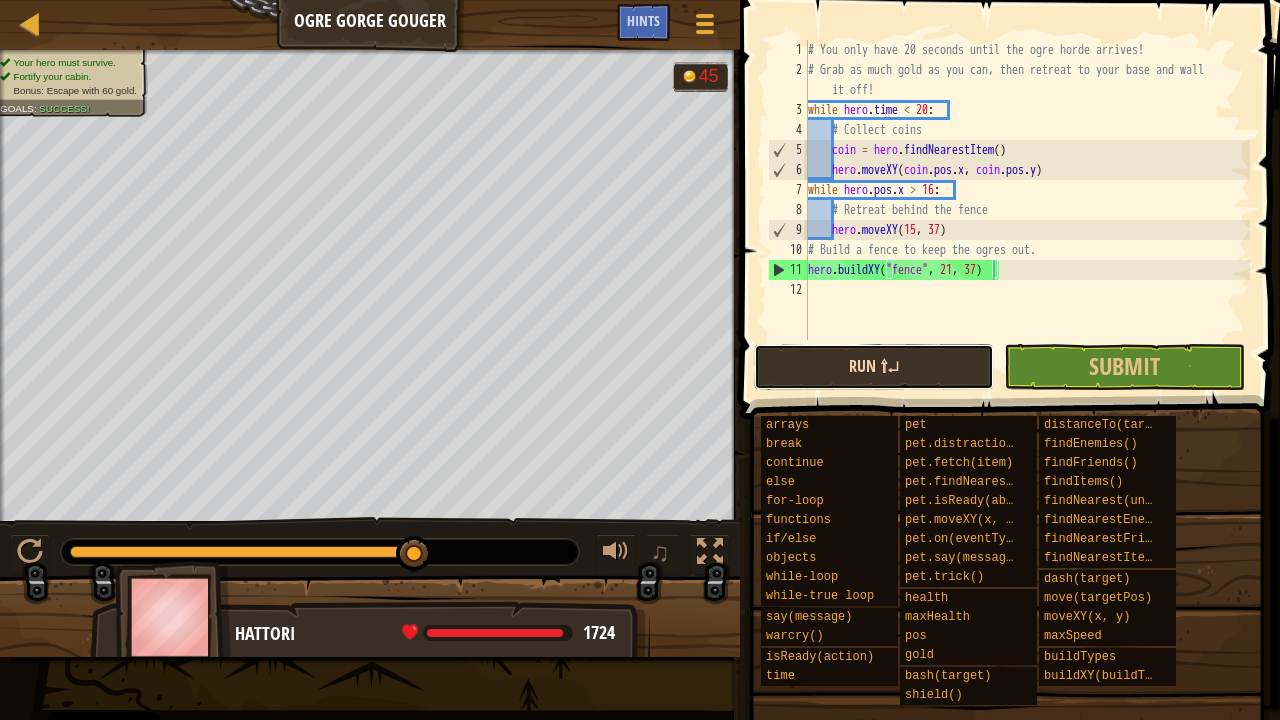 click on "Run ⇧↵" at bounding box center (874, 367) 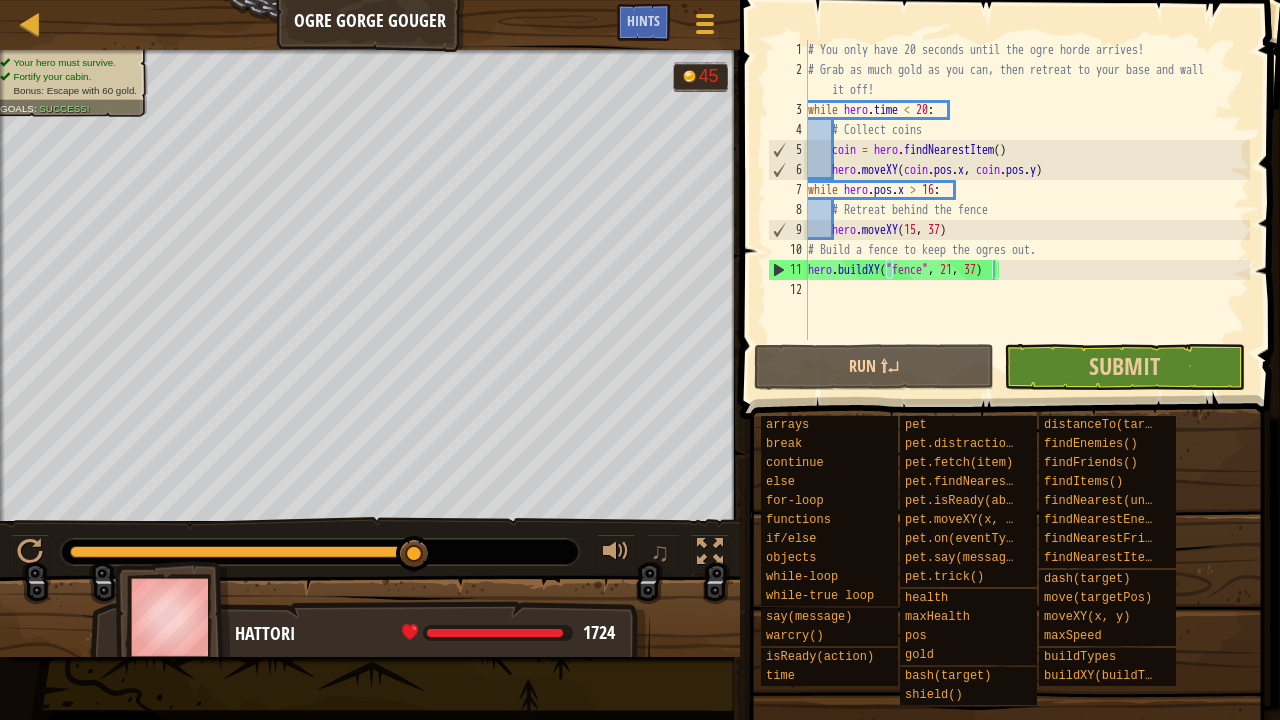 drag, startPoint x: 1126, startPoint y: 393, endPoint x: 1121, endPoint y: 384, distance: 10.29563 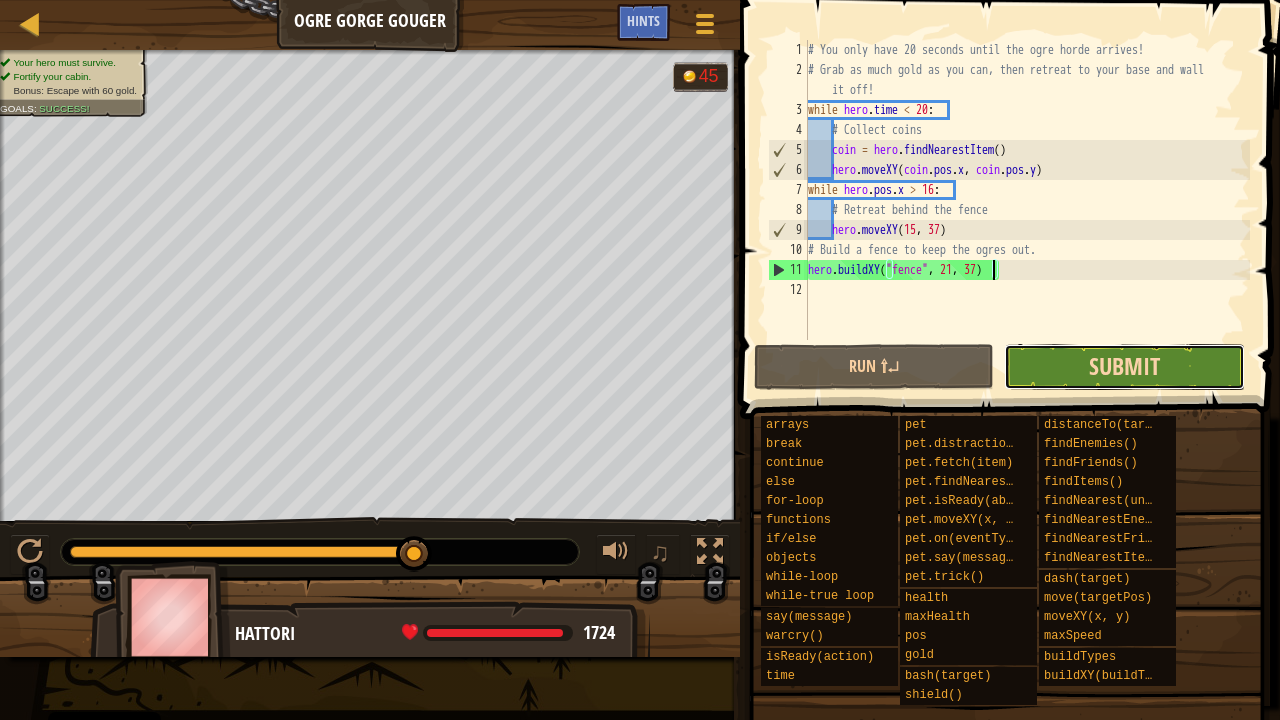 click on "Submit" at bounding box center (1124, 366) 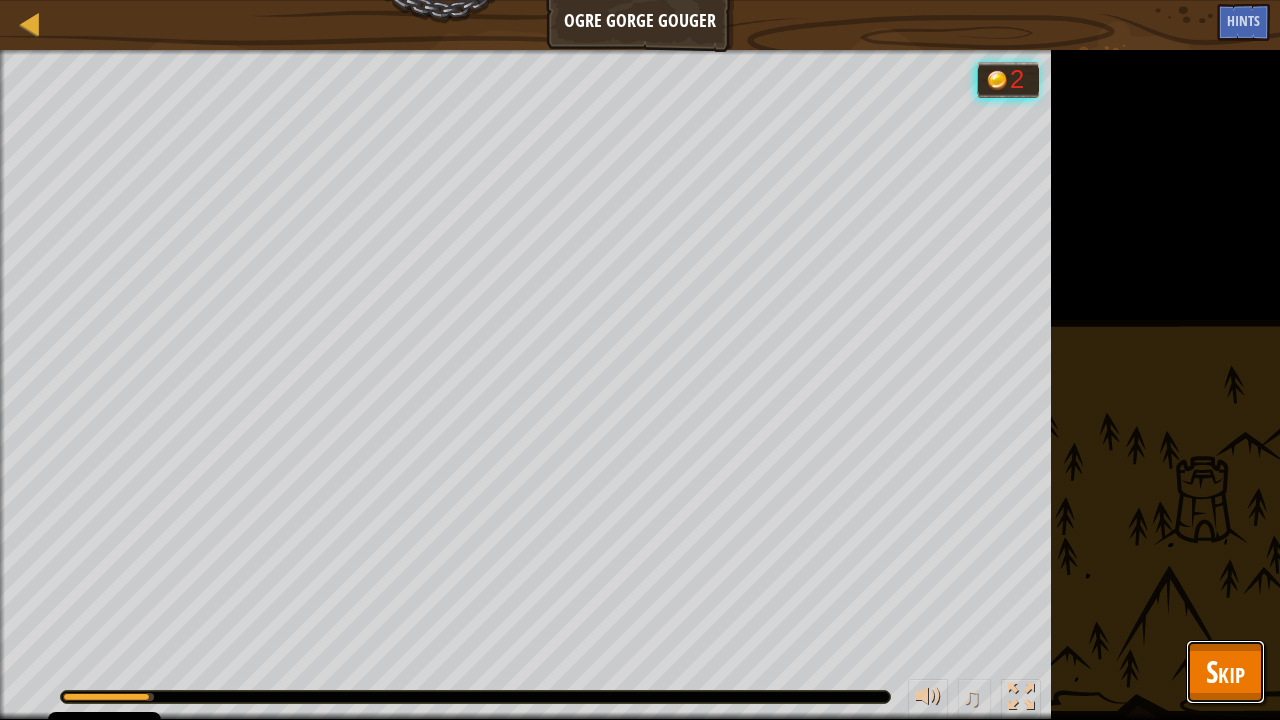 click on "Skip" at bounding box center [1225, 672] 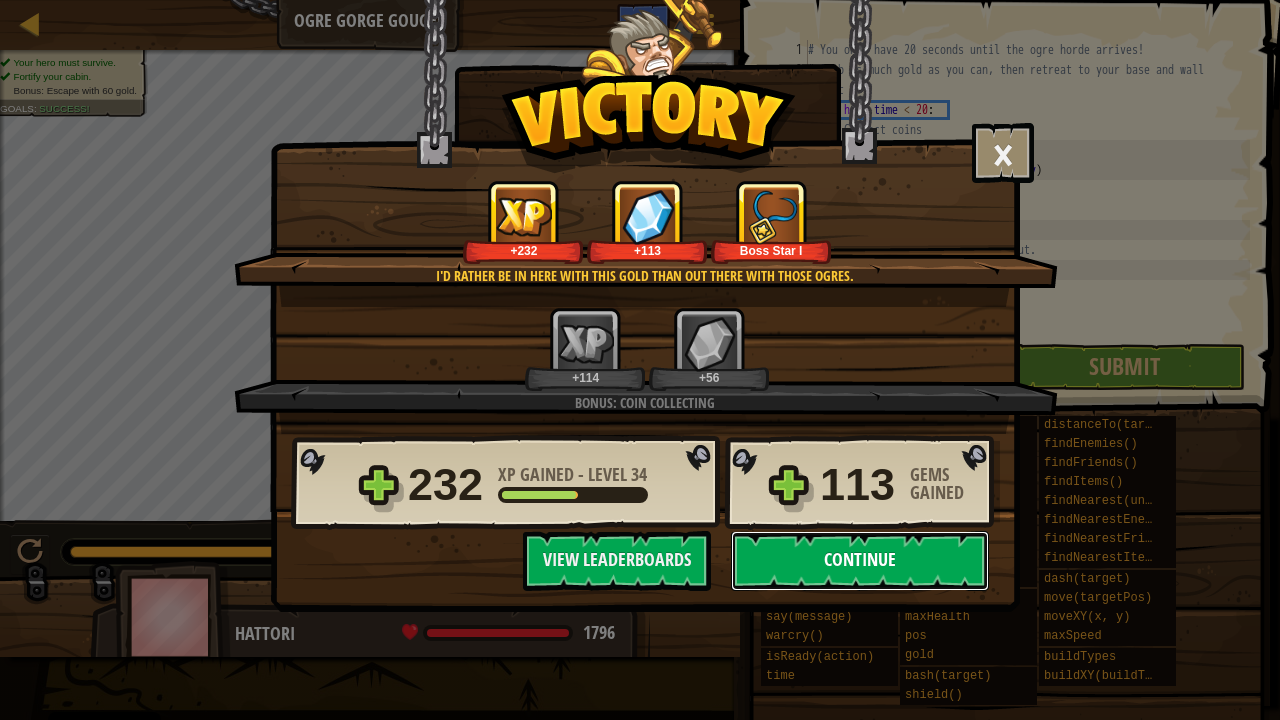 click on "Continue" at bounding box center [860, 561] 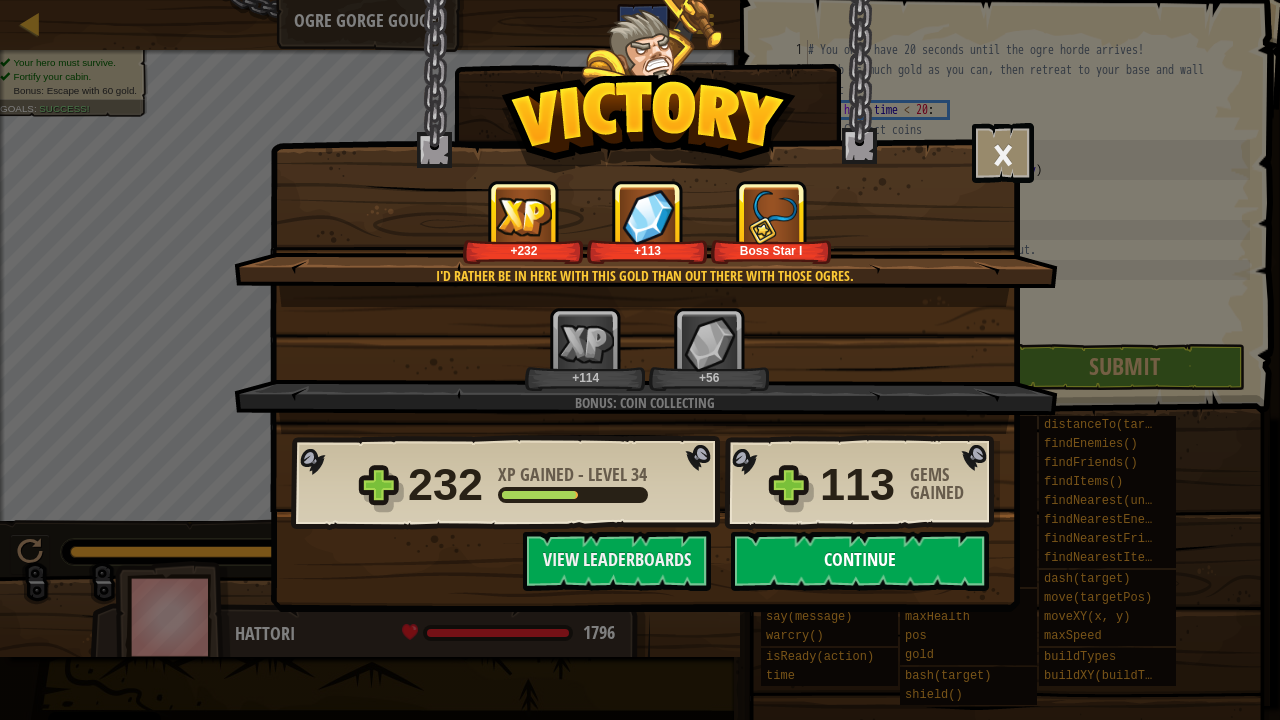 select on "en-GB" 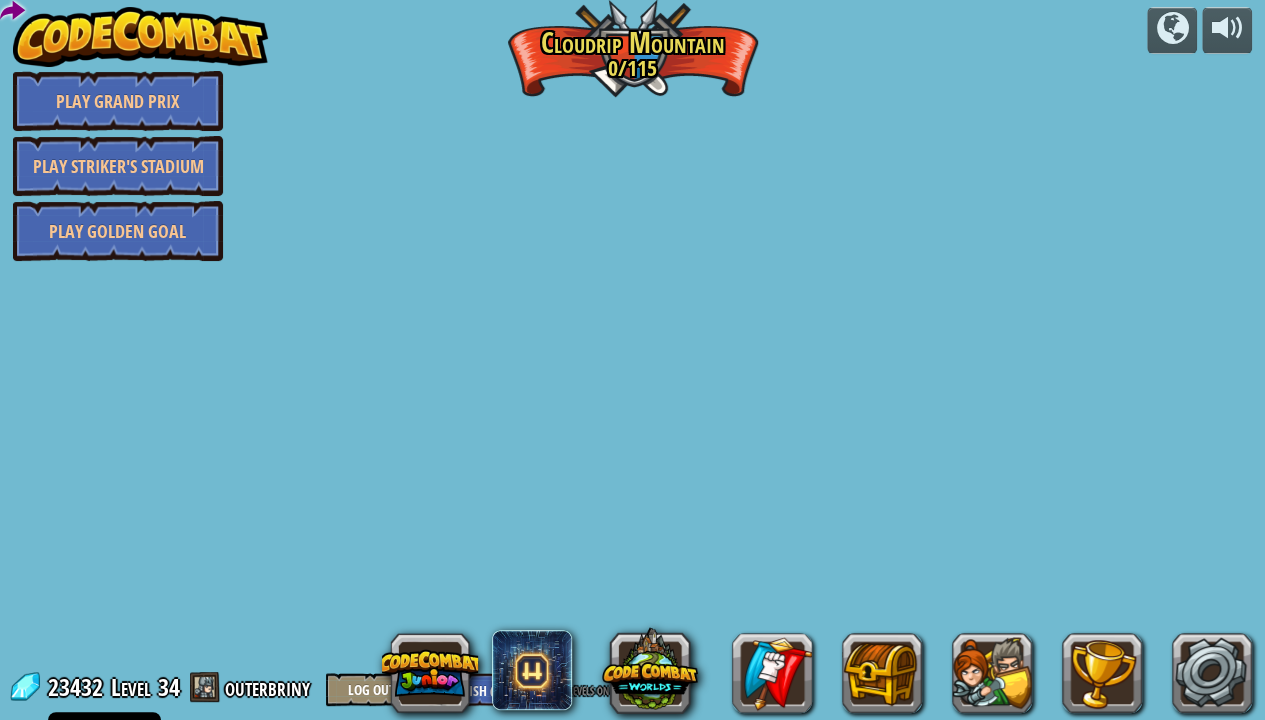 select on "en-GB" 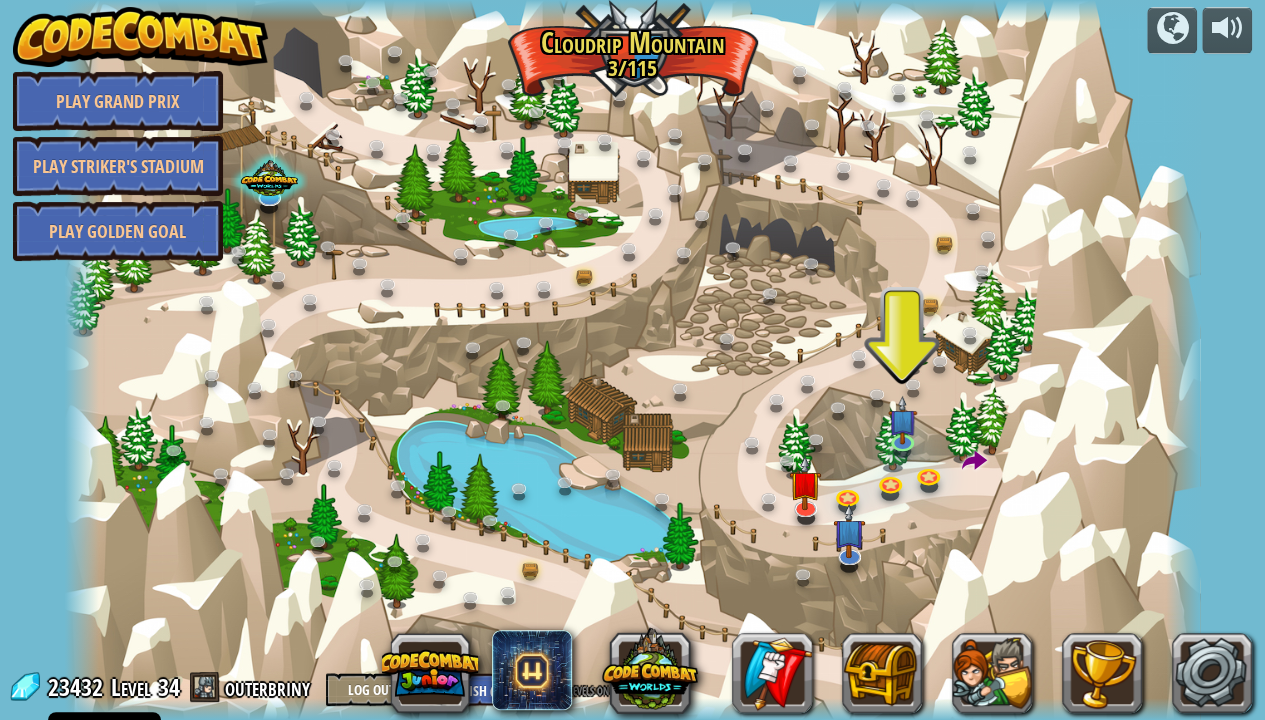 click at bounding box center [632, 360] 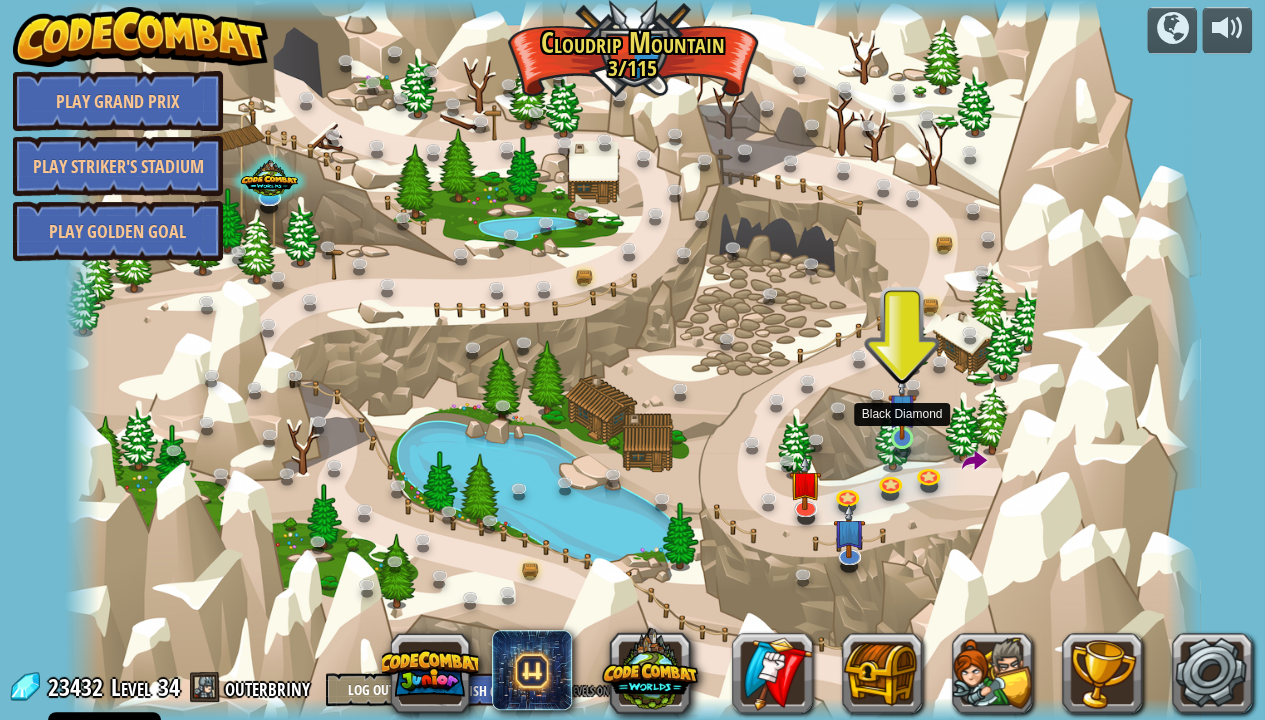 click at bounding box center (902, 407) 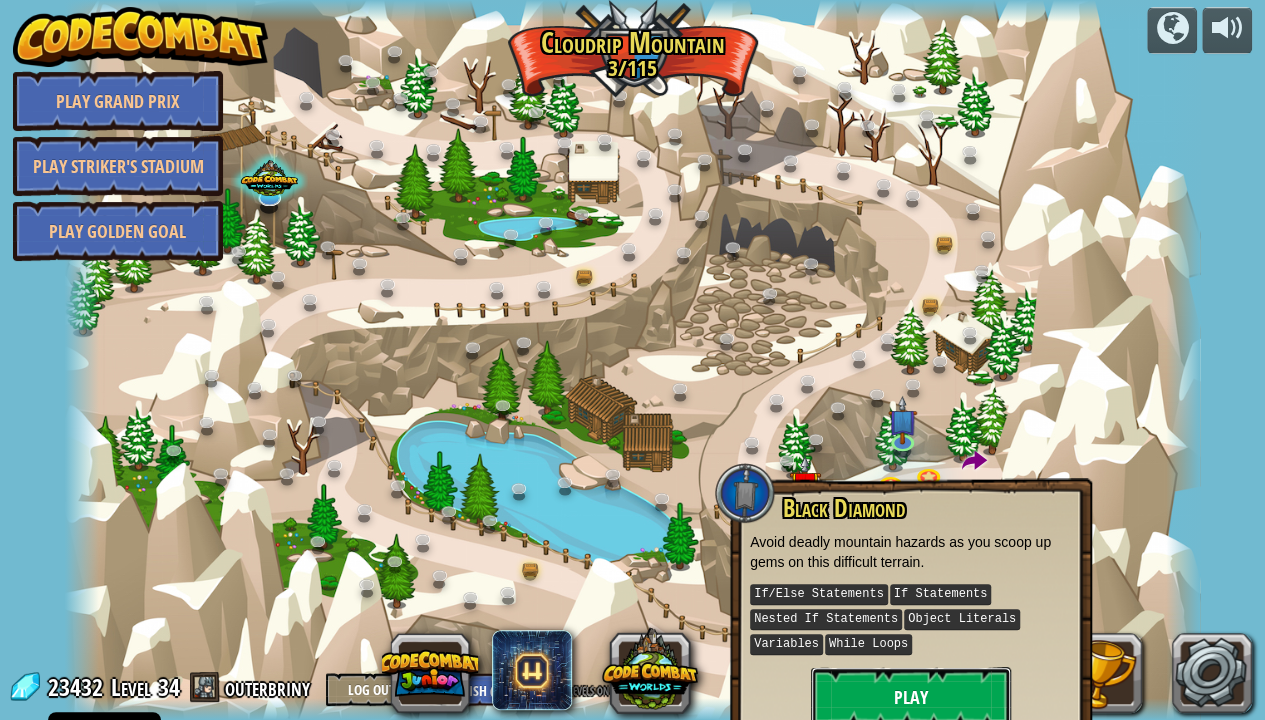 click on "Play" at bounding box center (911, 697) 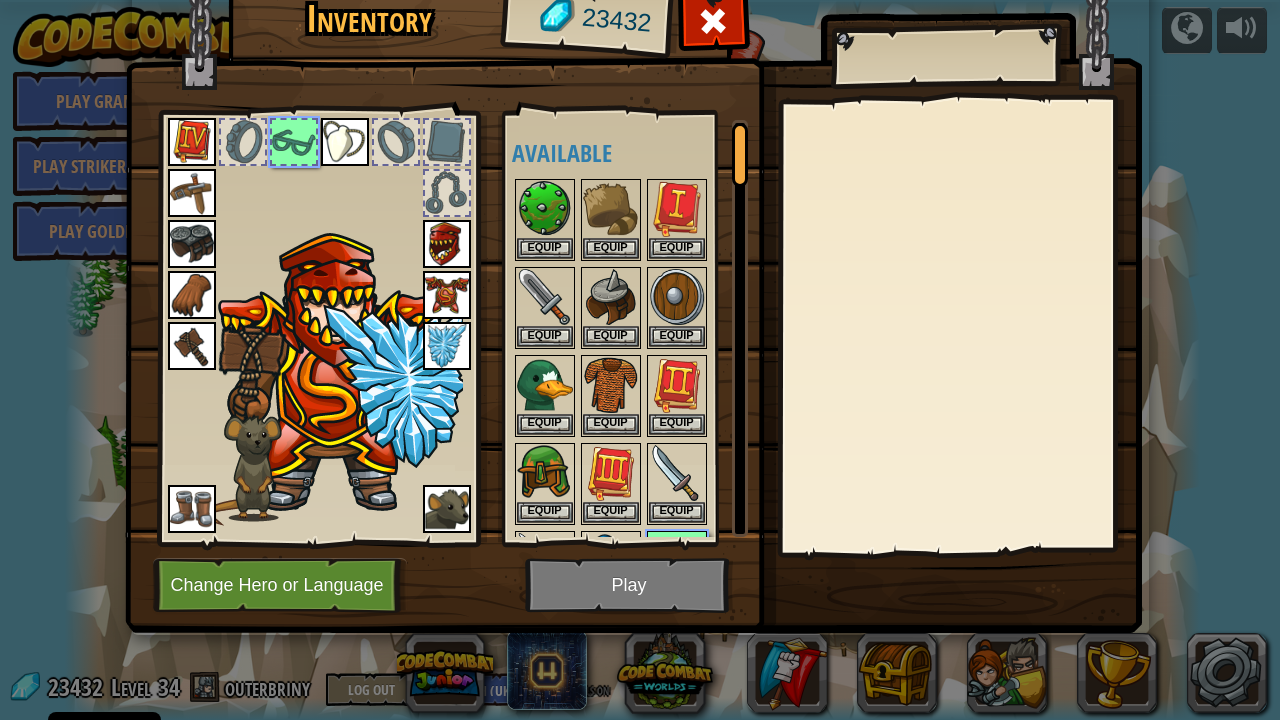 scroll, scrollTop: 77, scrollLeft: 0, axis: vertical 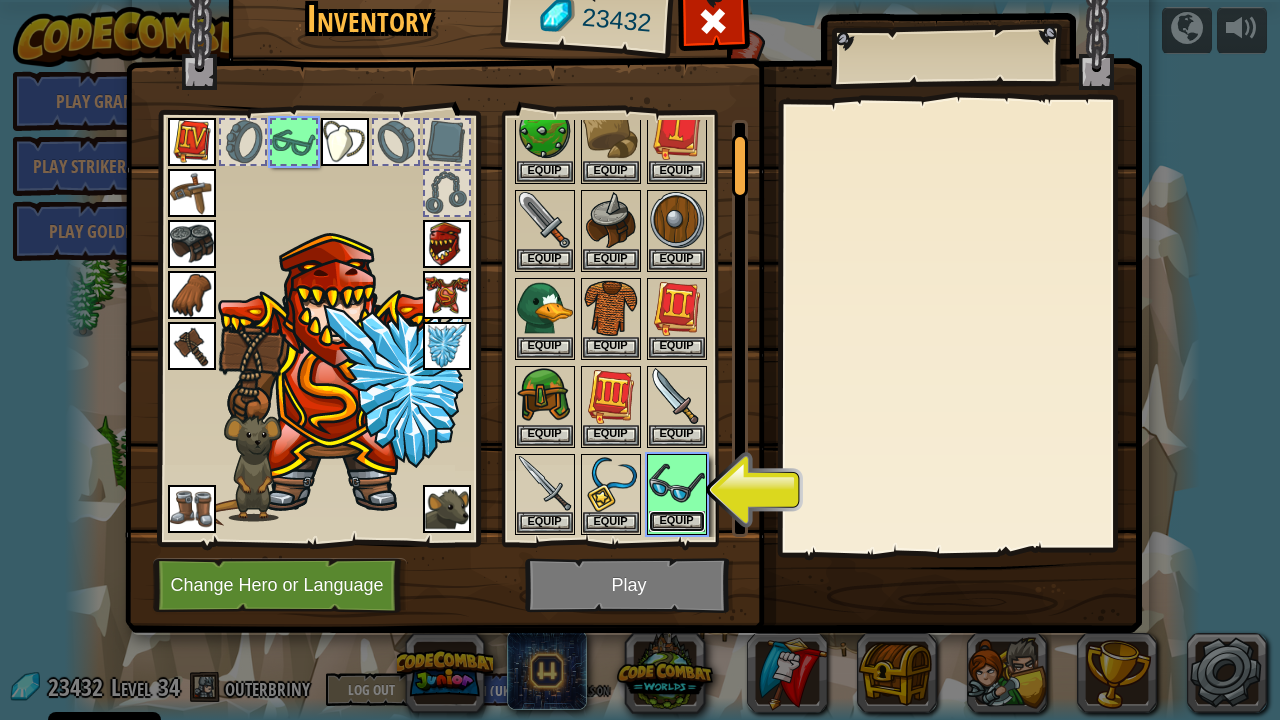 click on "Equip" at bounding box center (677, 521) 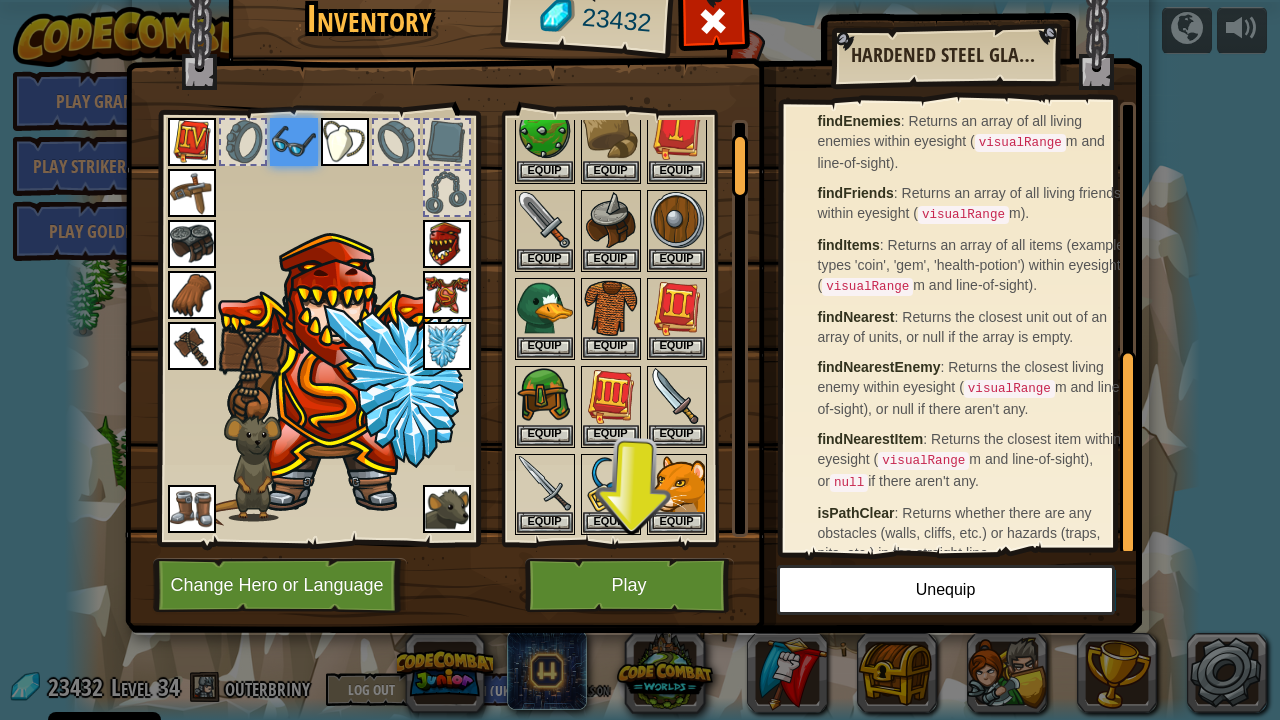 scroll, scrollTop: 539, scrollLeft: 0, axis: vertical 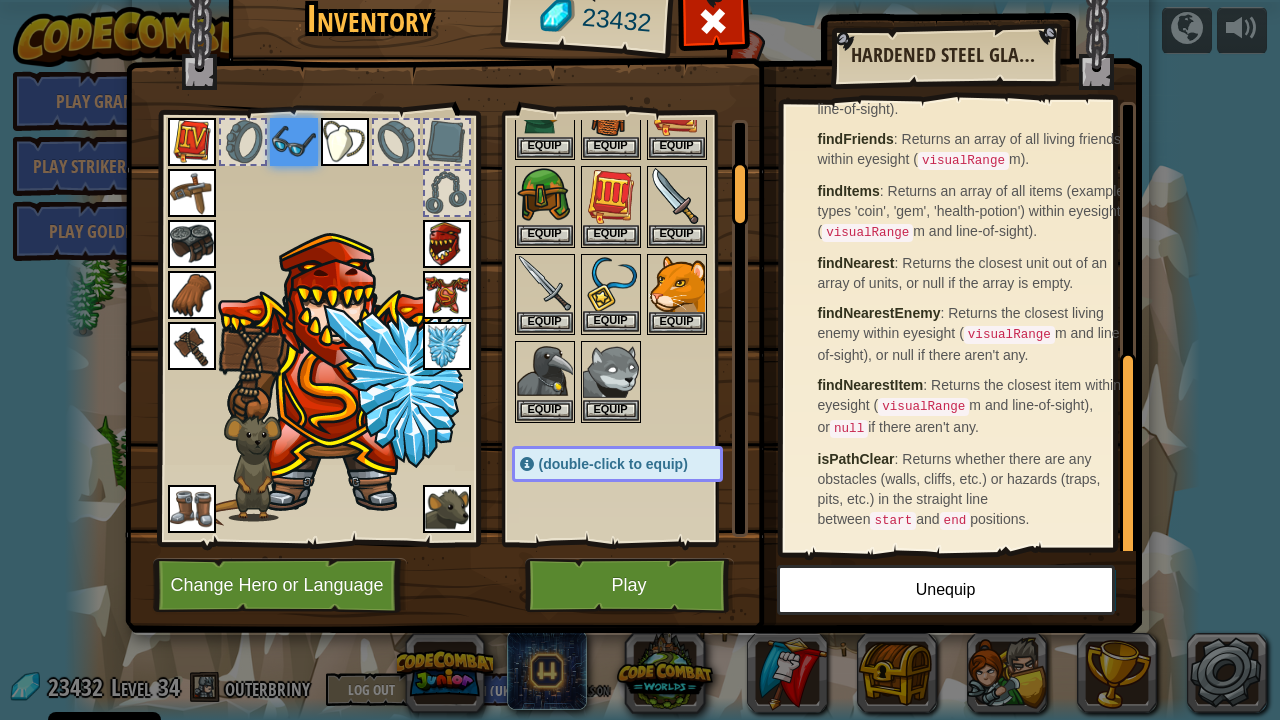click at bounding box center [611, 284] 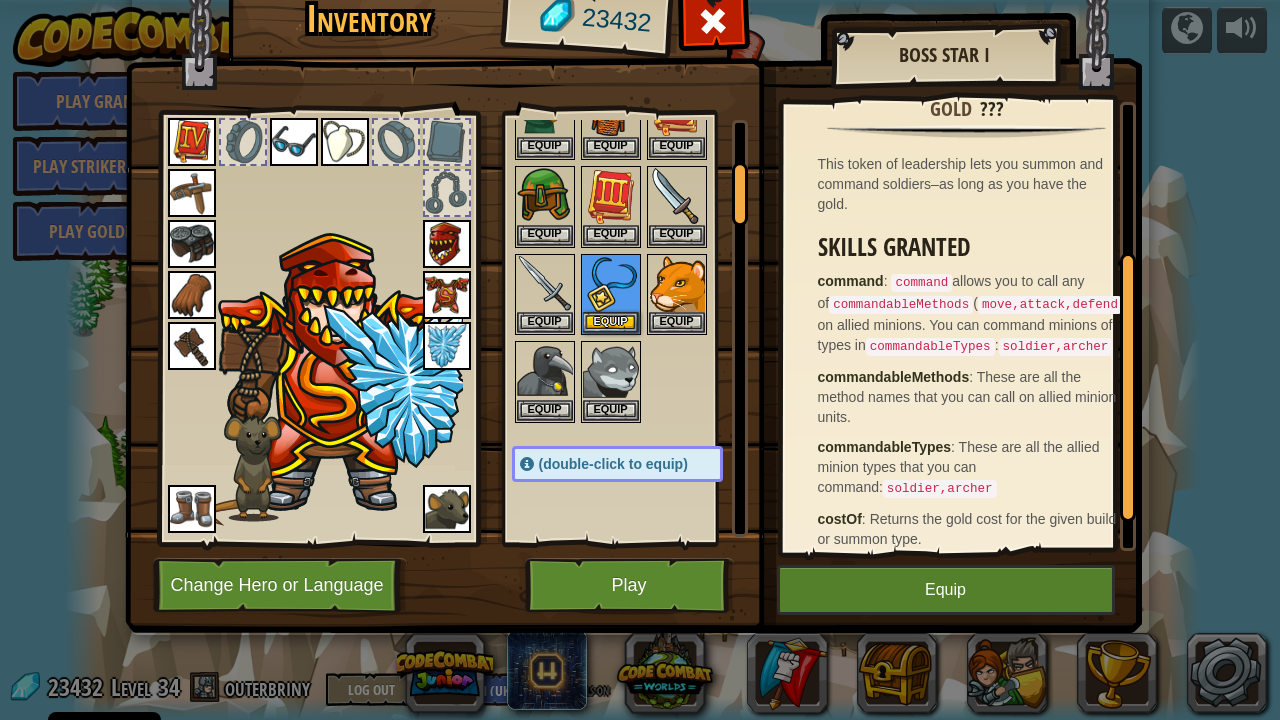 scroll, scrollTop: 299, scrollLeft: 0, axis: vertical 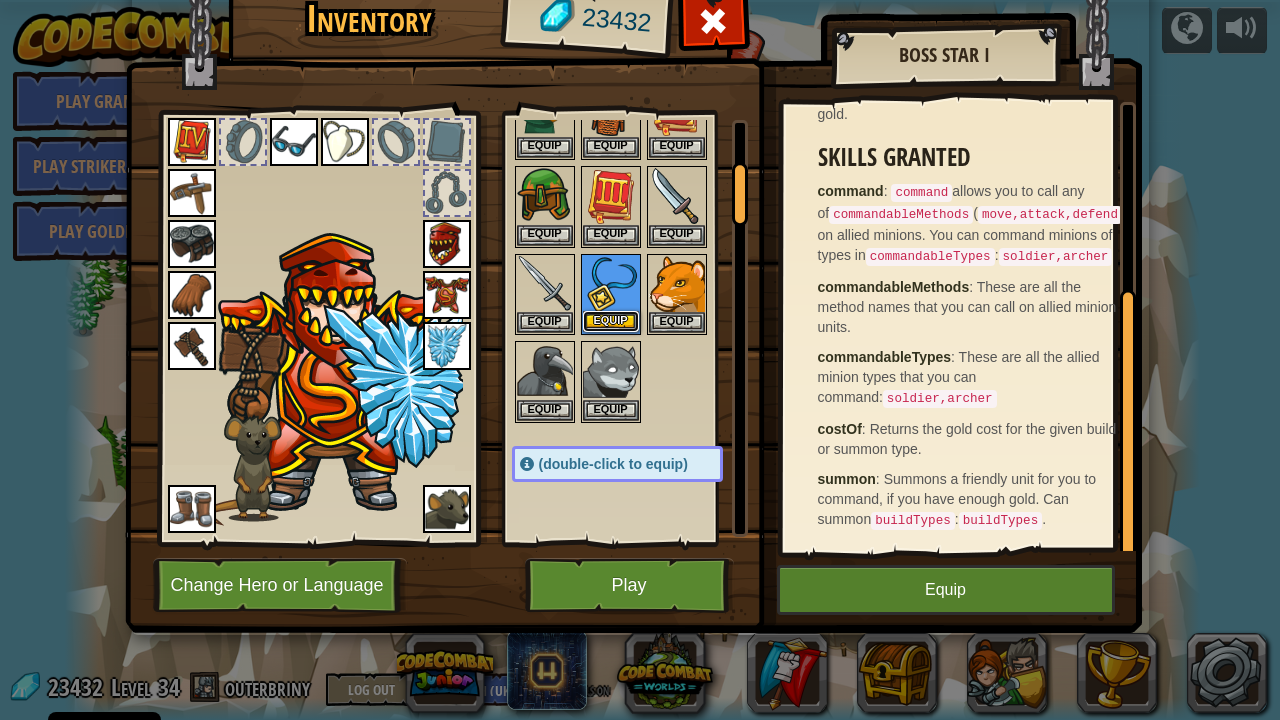 click on "Equip" at bounding box center [611, 321] 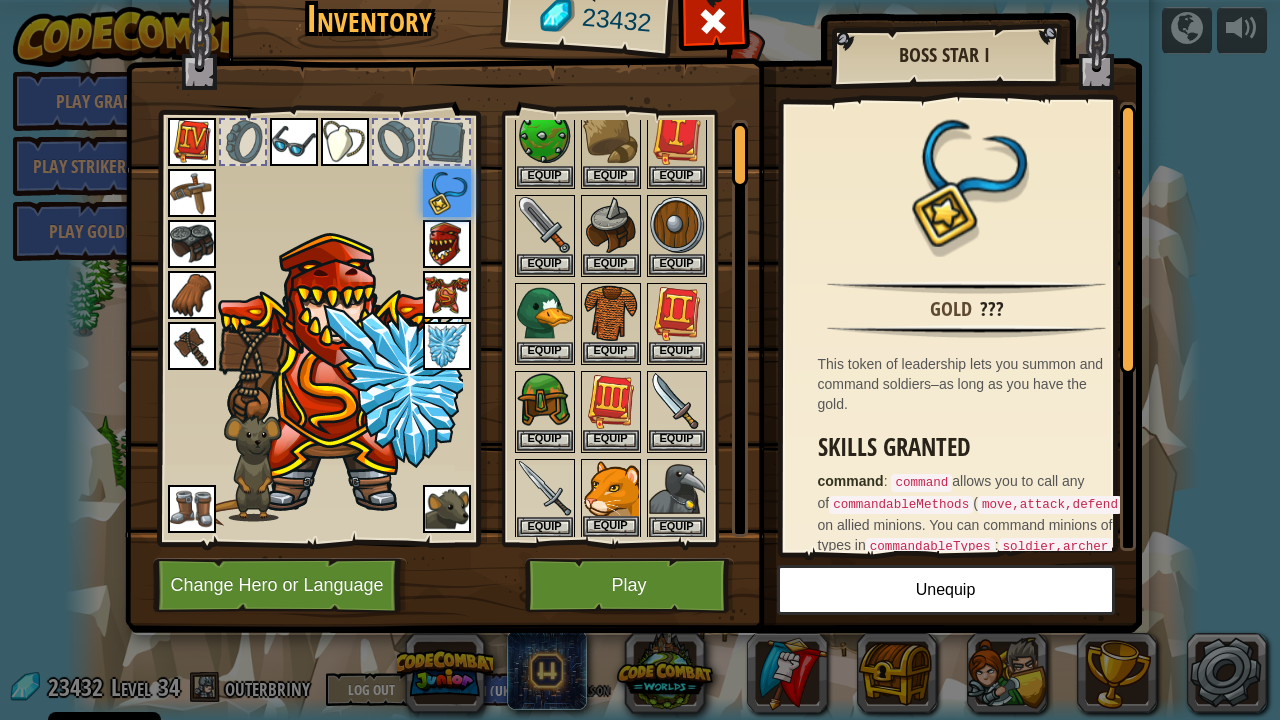 scroll, scrollTop: 0, scrollLeft: 0, axis: both 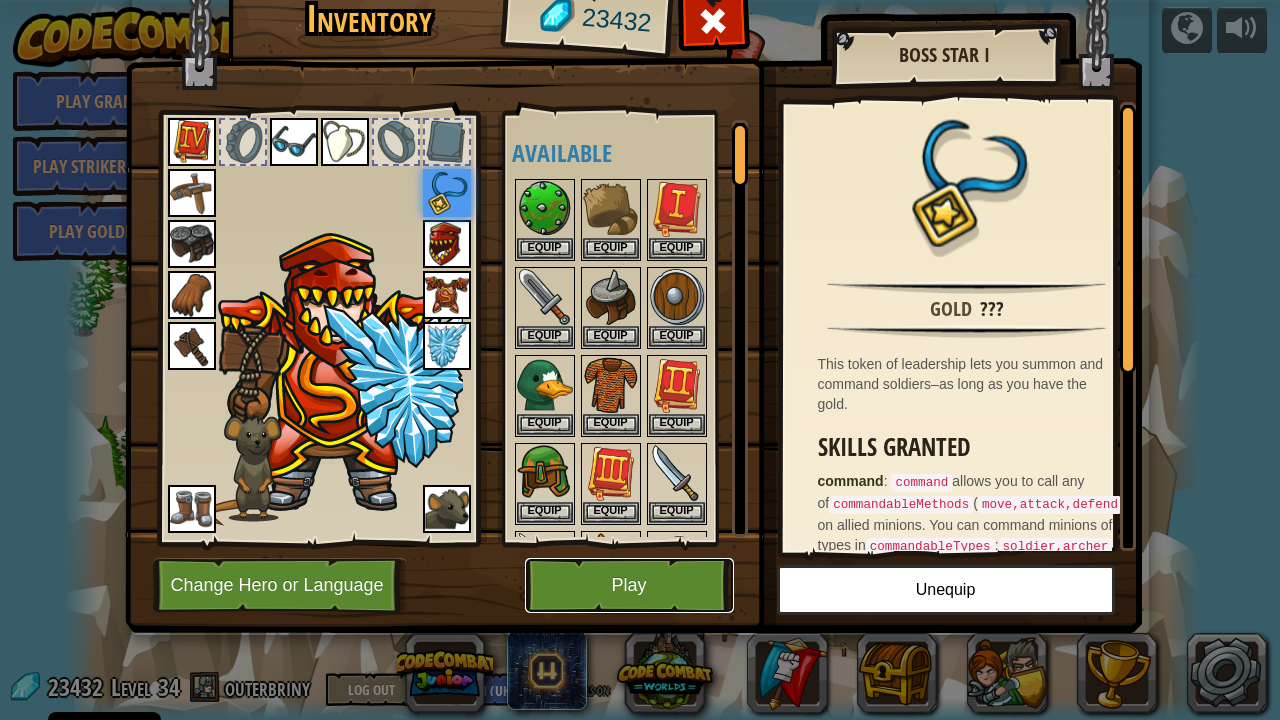 click on "Play" at bounding box center (629, 585) 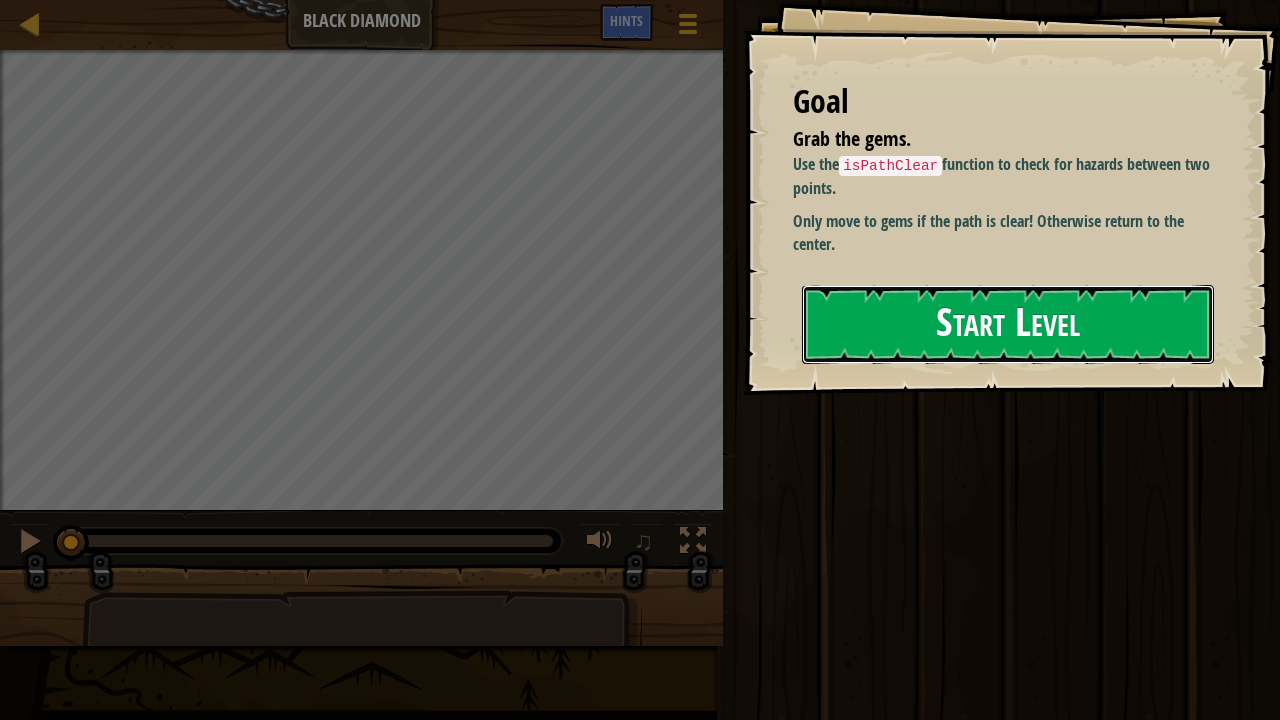 click on "Start Level" at bounding box center (1008, 324) 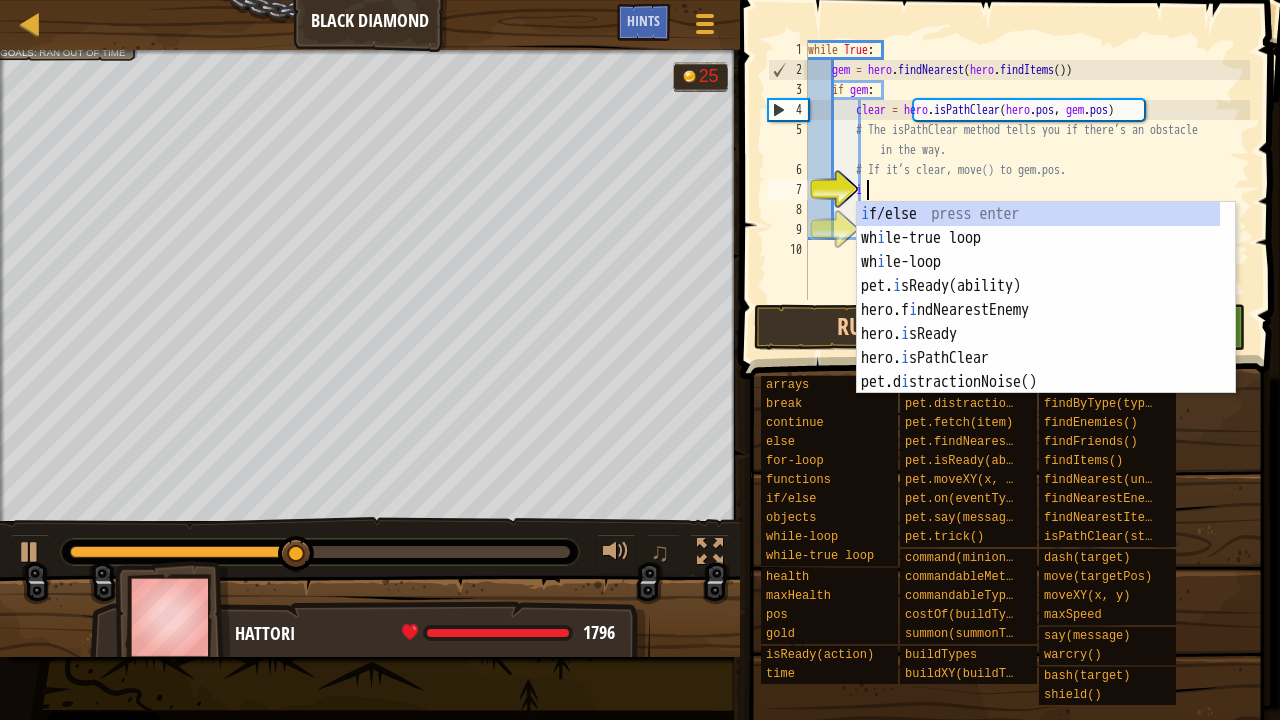 scroll, scrollTop: 9, scrollLeft: 3, axis: both 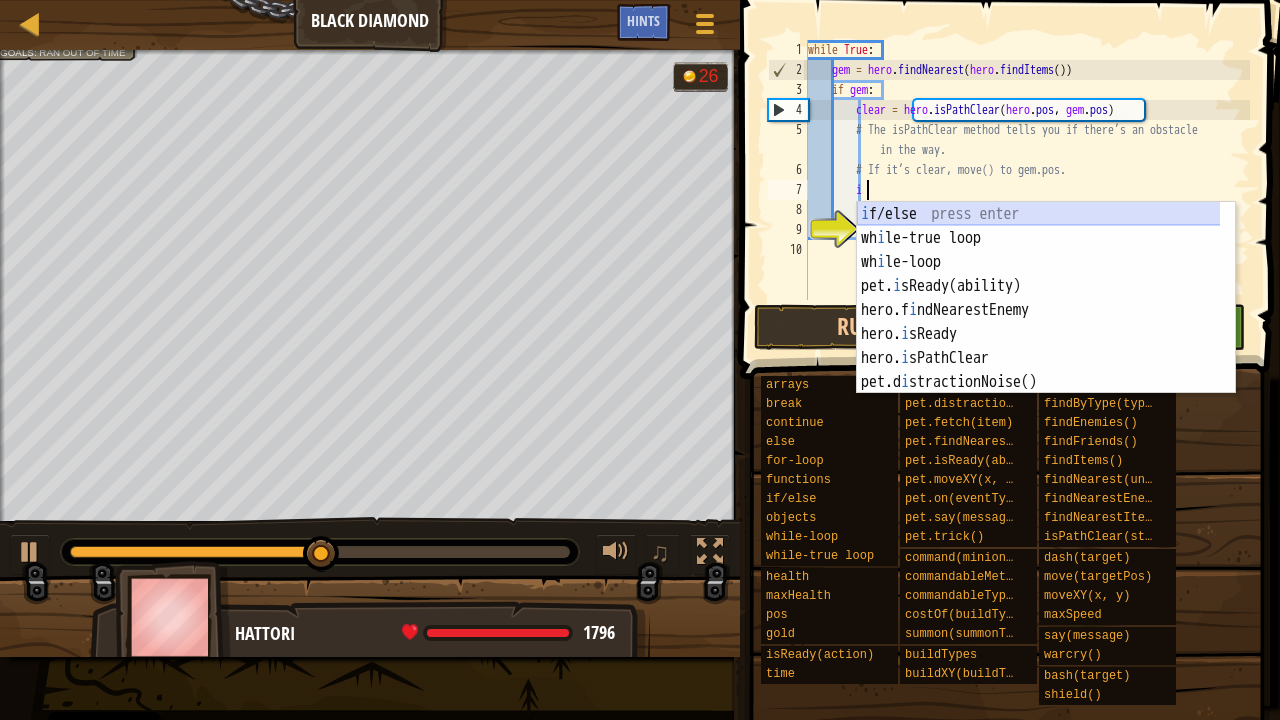click on "i f/else press enter wh i le-true loop press enter wh i le-loop press enter pet. i sReady(ability) press enter hero.f i ndNearestEnemy press enter hero. i sReady press enter hero. i sPathClear press enter pet.d i stractionNoise() press enter hero.t i me press enter" at bounding box center [1039, 322] 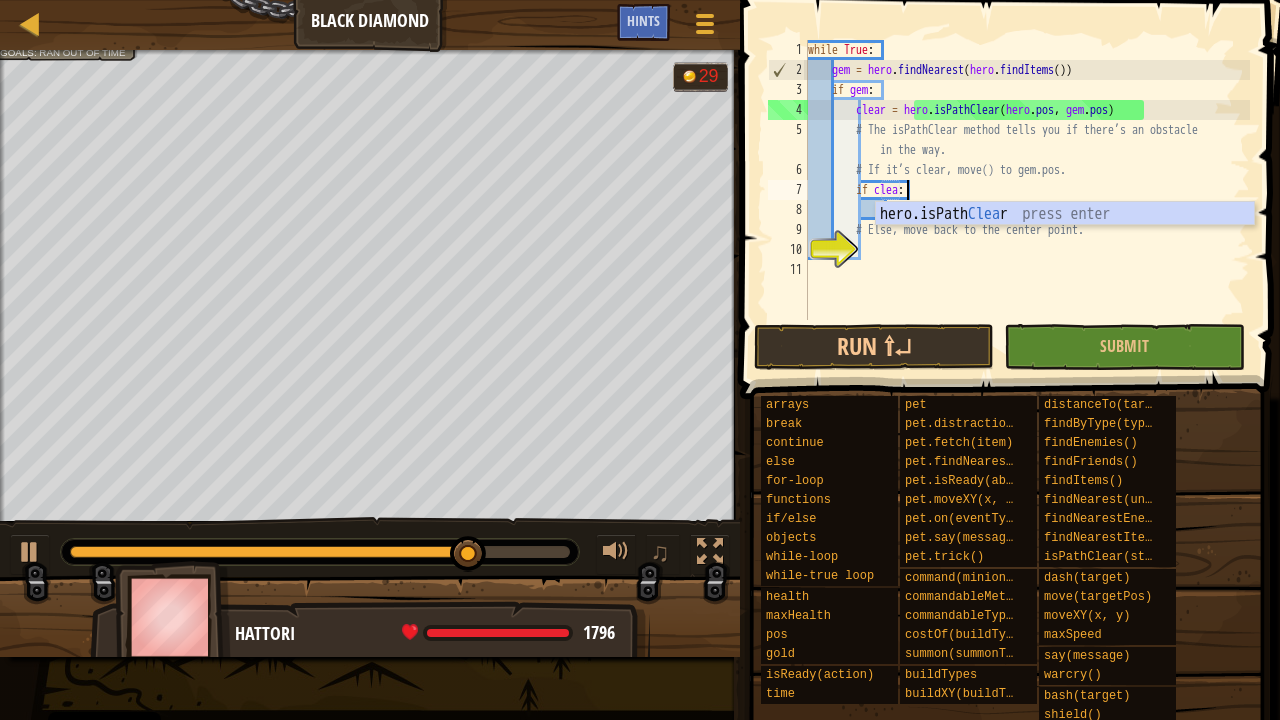 scroll, scrollTop: 9, scrollLeft: 8, axis: both 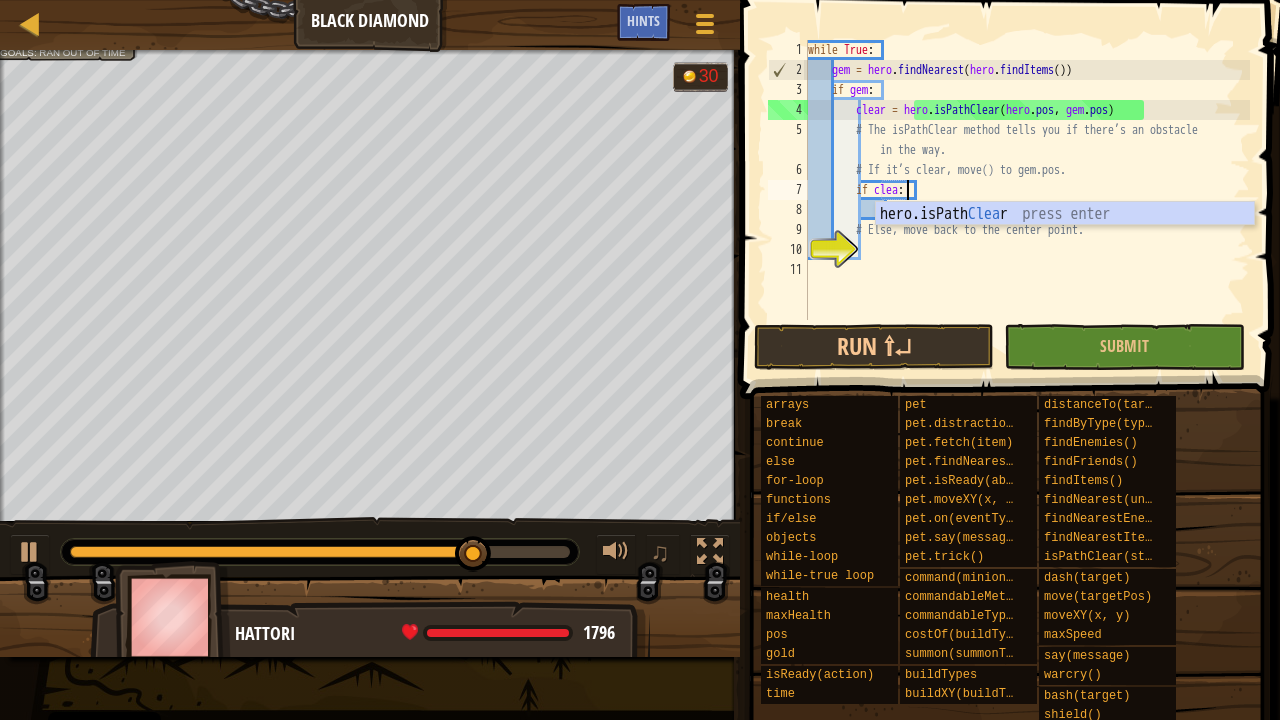 type on "if clear:" 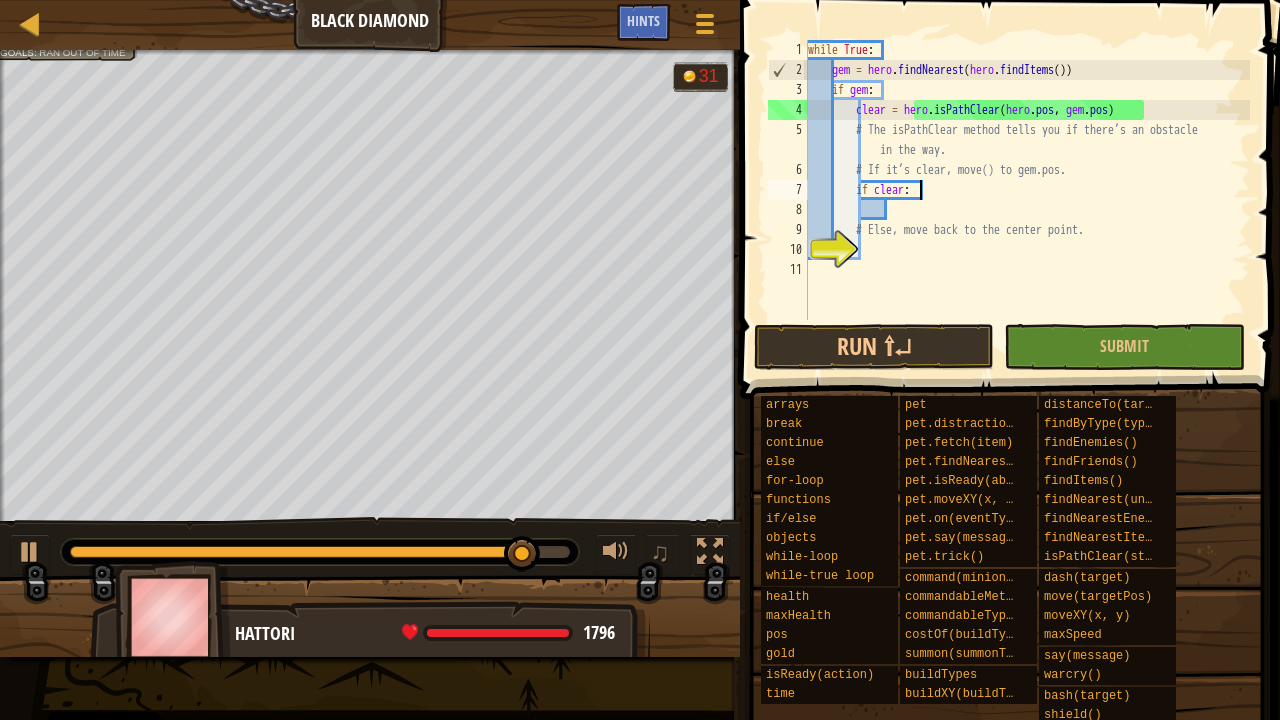 click on "while   True :      gem   =   hero . findNearest ( hero . findItems ( ))      if   gem :          clear   =   hero . isPathClear ( hero . pos ,   gem . pos )          # The isPathClear method tells you if there’s an obstacle               in the way.          # If it’s clear, move() to gem.pos.          if   clear :                       # Else, move back to the center point." at bounding box center [1027, 200] 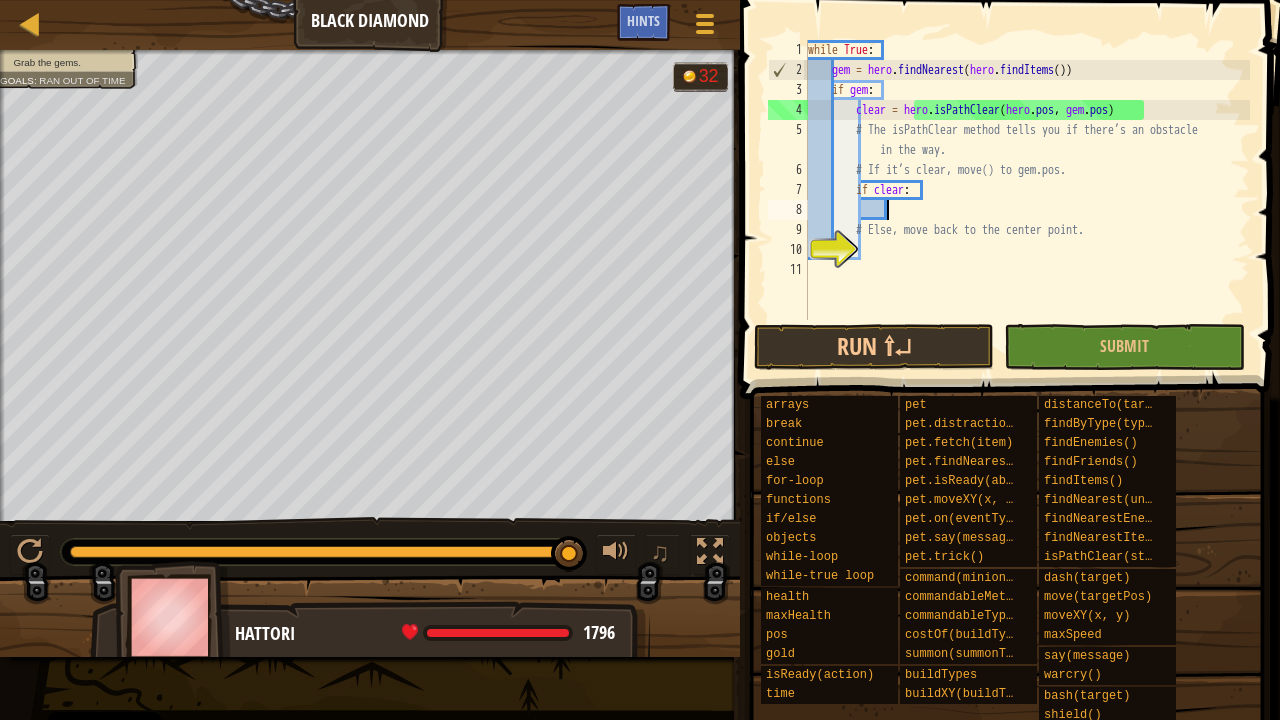 click on "while   True :      gem   =   hero . findNearest ( hero . findItems ( ))      if   gem :          clear   =   hero . isPathClear ( hero . pos ,   gem . pos )          # The isPathClear method tells you if there’s an obstacle               in the way.          # If it’s clear, move() to gem.pos.          if   clear :                       # Else, move back to the center point." at bounding box center (1027, 200) 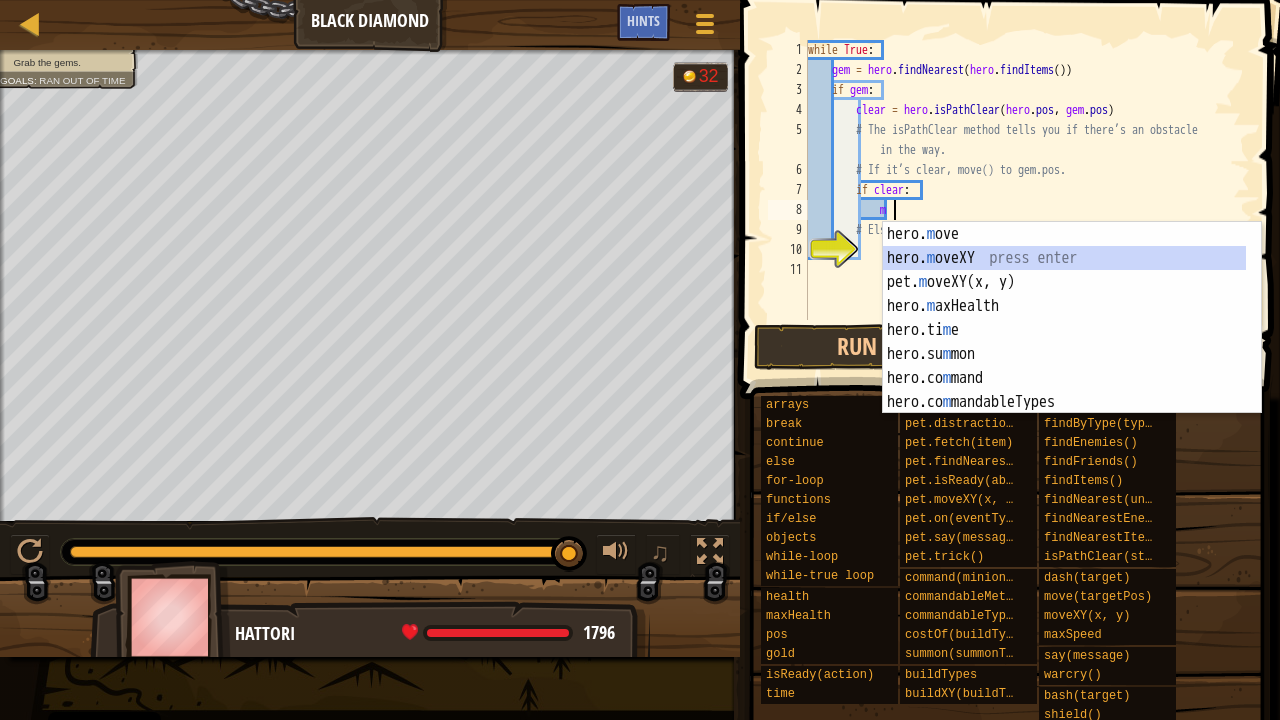 click on "hero. m ove press enter hero. m oveXY press enter pet. m oveXY(x, y) press enter hero. m axHealth press enter hero.ti m e press enter hero.su m mon press enter hero.co m mand press enter hero.co m mandableTypes press enter hero.co m mandableMethods press enter" at bounding box center (1072, 342) 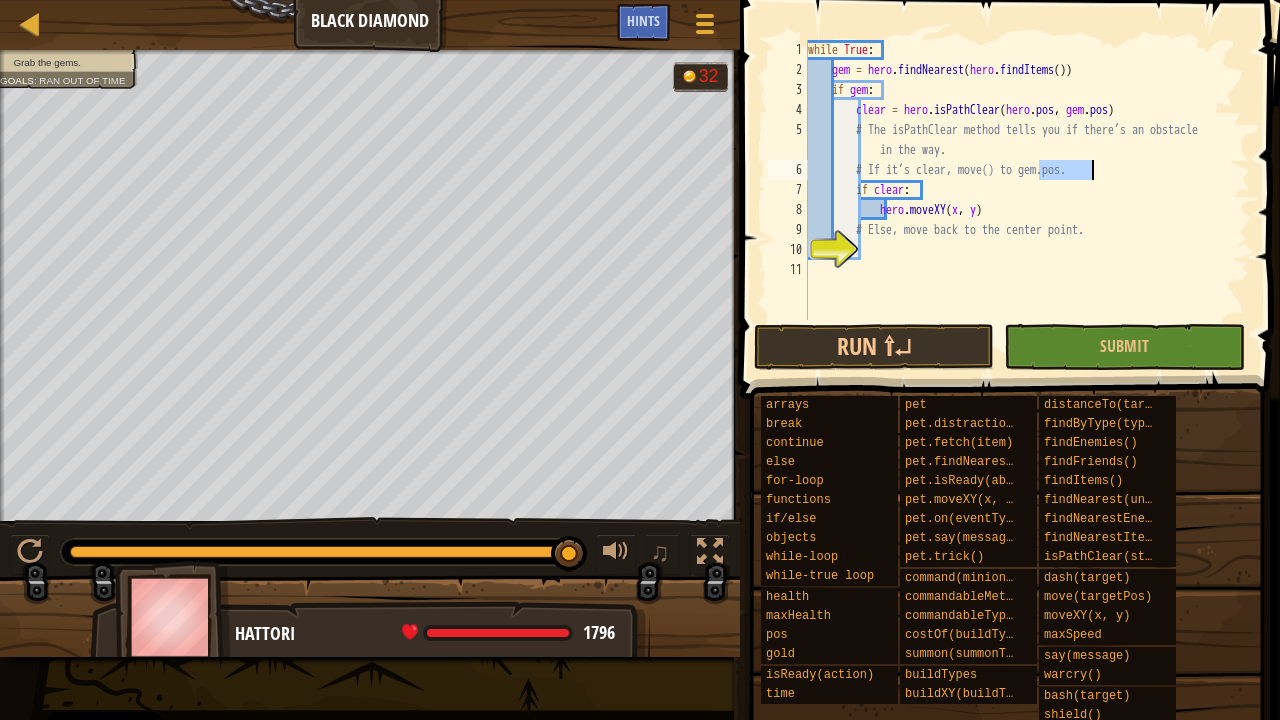 drag, startPoint x: 1040, startPoint y: 170, endPoint x: 1098, endPoint y: 168, distance: 58.034473 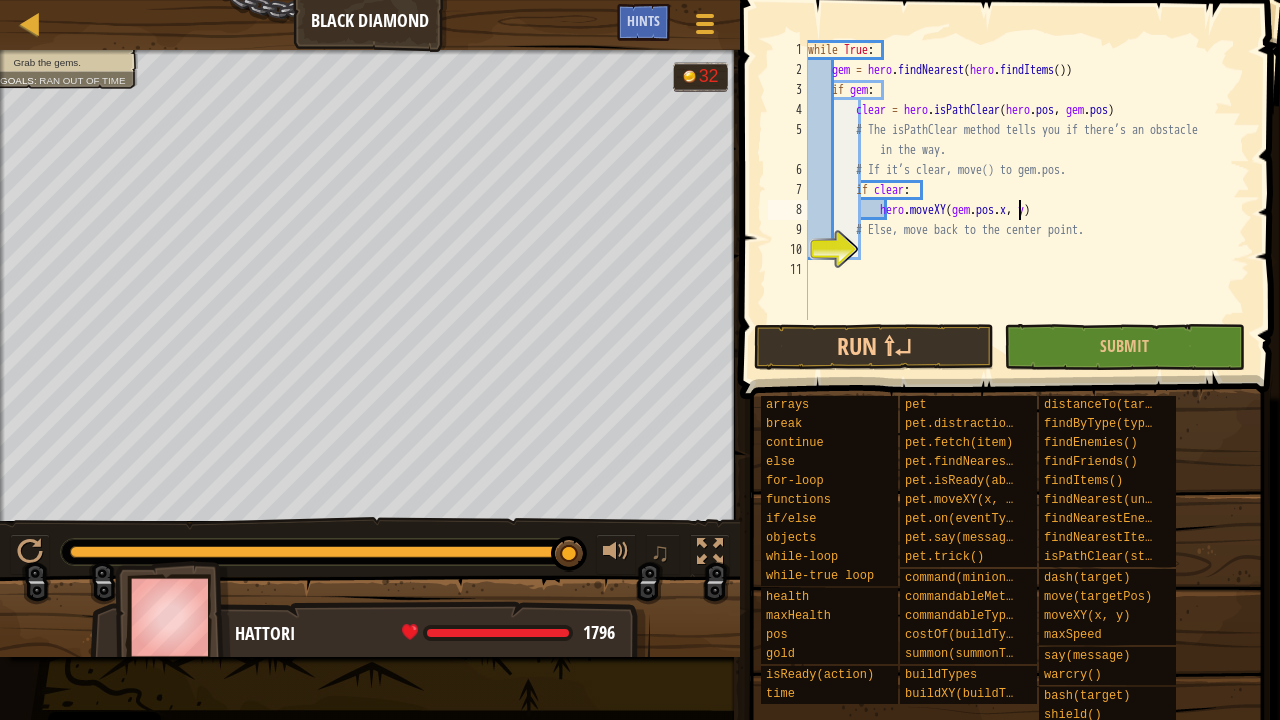 click on "while   True :      gem   =   hero . findNearest ( hero . findItems ( ))      if   gem :          clear   =   hero . isPathClear ( hero . pos ,   gem . pos )          # The isPathClear method tells you if there’s an obstacle               in the way.          # If it’s clear, move() to gem.pos.          if   clear :              hero . moveXY ( gem . pos . x ,   y )          # Else, move back to the center point." at bounding box center (1027, 200) 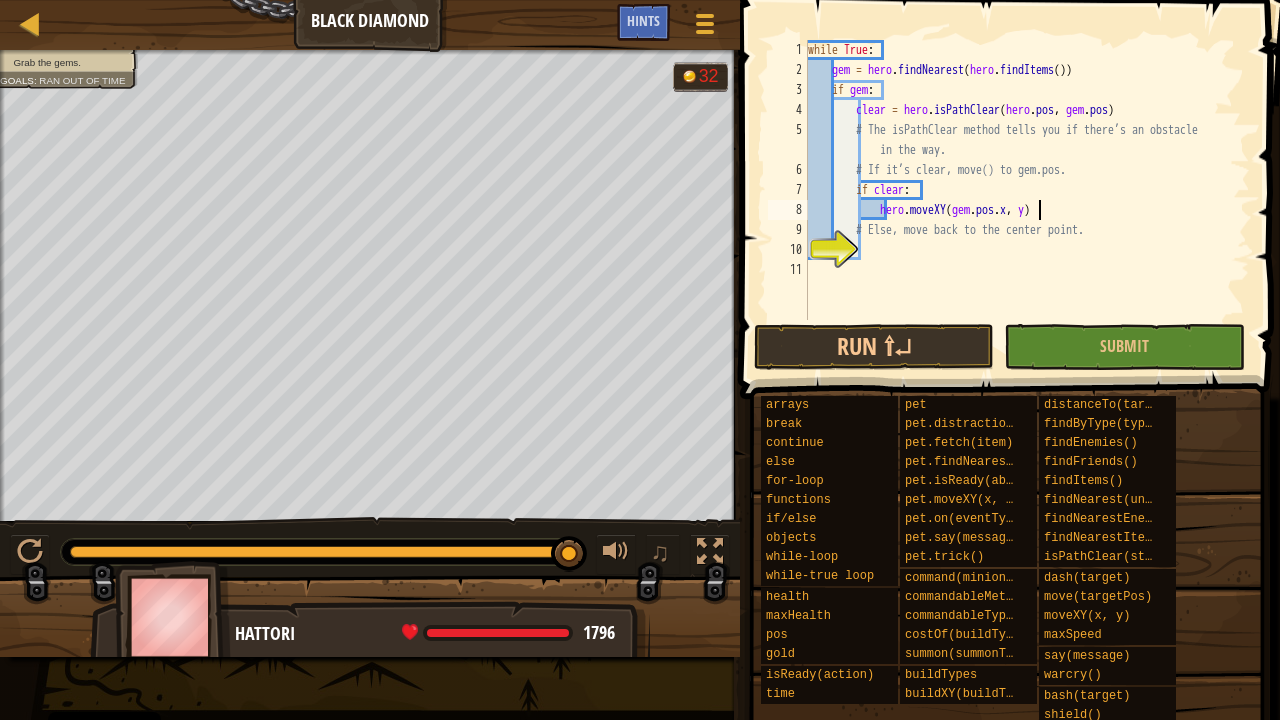 type on "hero.moveXY(gem.pos.x, gem.pos.y)" 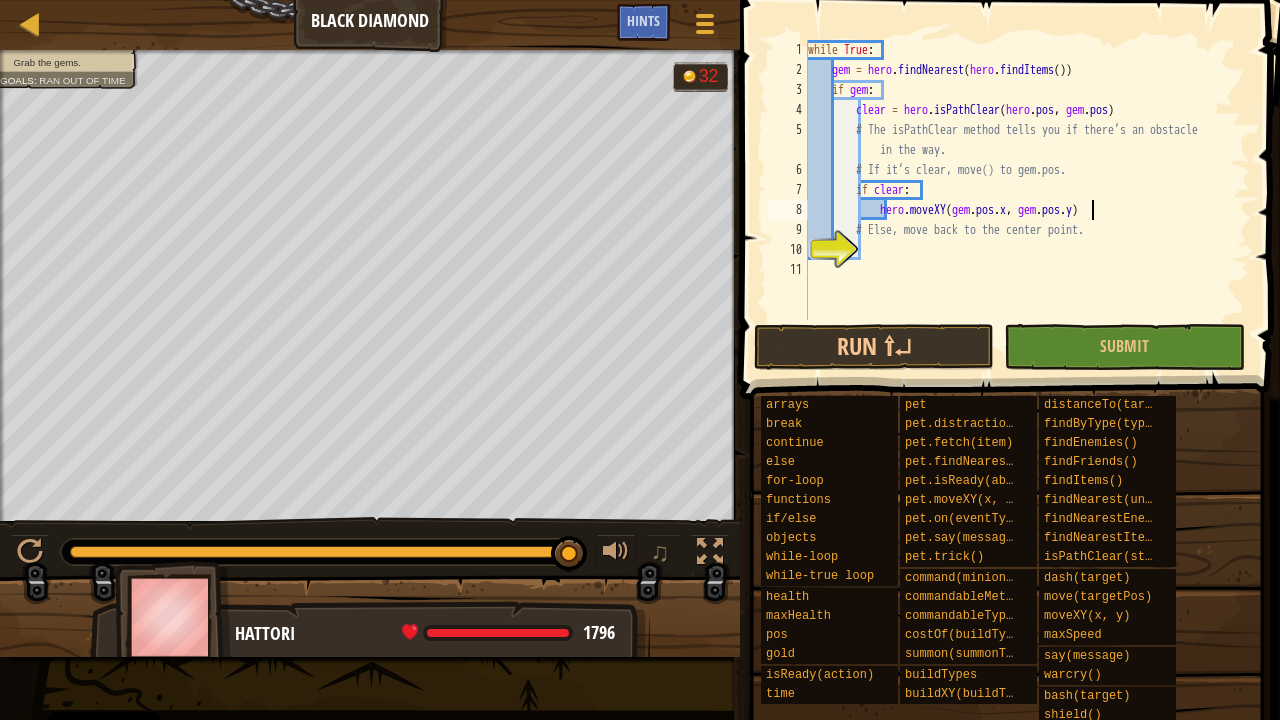 click on "while   True :      gem   =   hero . findNearest ( hero . findItems ( ))      if   gem :          clear   =   hero . isPathClear ( hero . pos ,   gem . pos )          # The isPathClear method tells you if there’s an obstacle               in the way.          # If it’s clear, move() to gem.pos.          if   clear :              hero . moveXY ( gem . pos . x ,   gem . pos . y )          # Else, move back to the center point." at bounding box center (1027, 200) 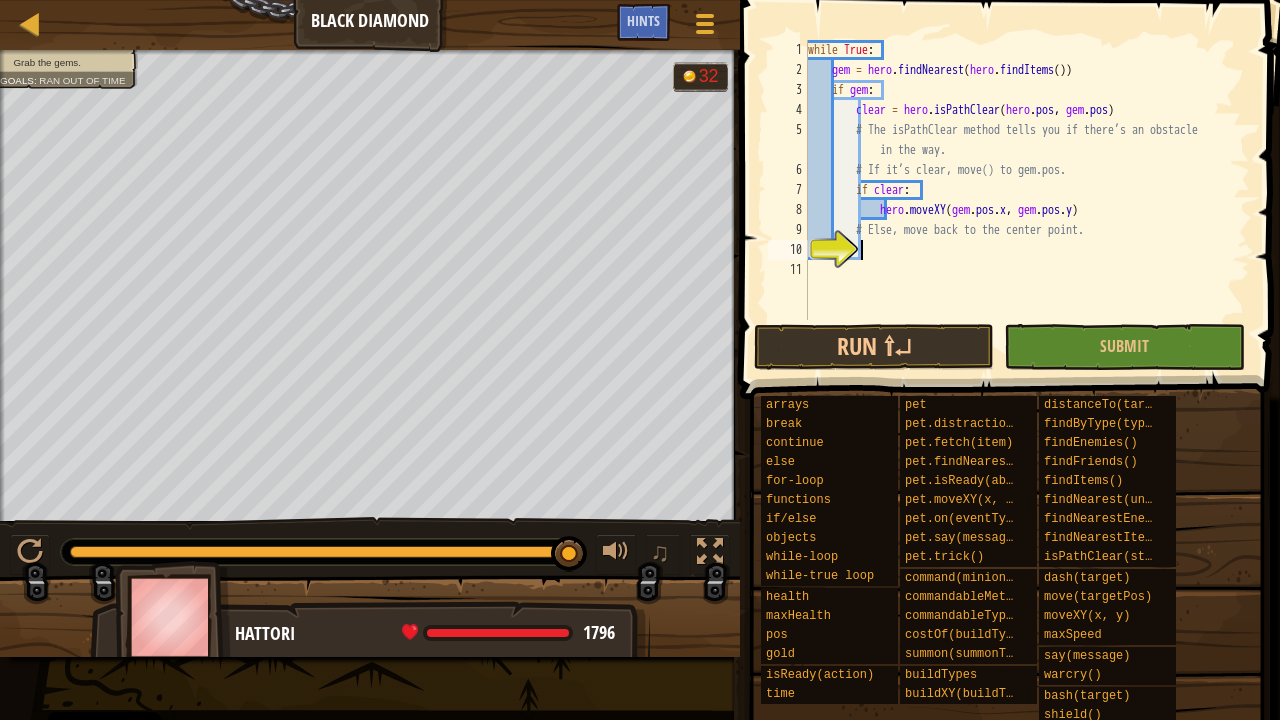 scroll, scrollTop: 9, scrollLeft: 3, axis: both 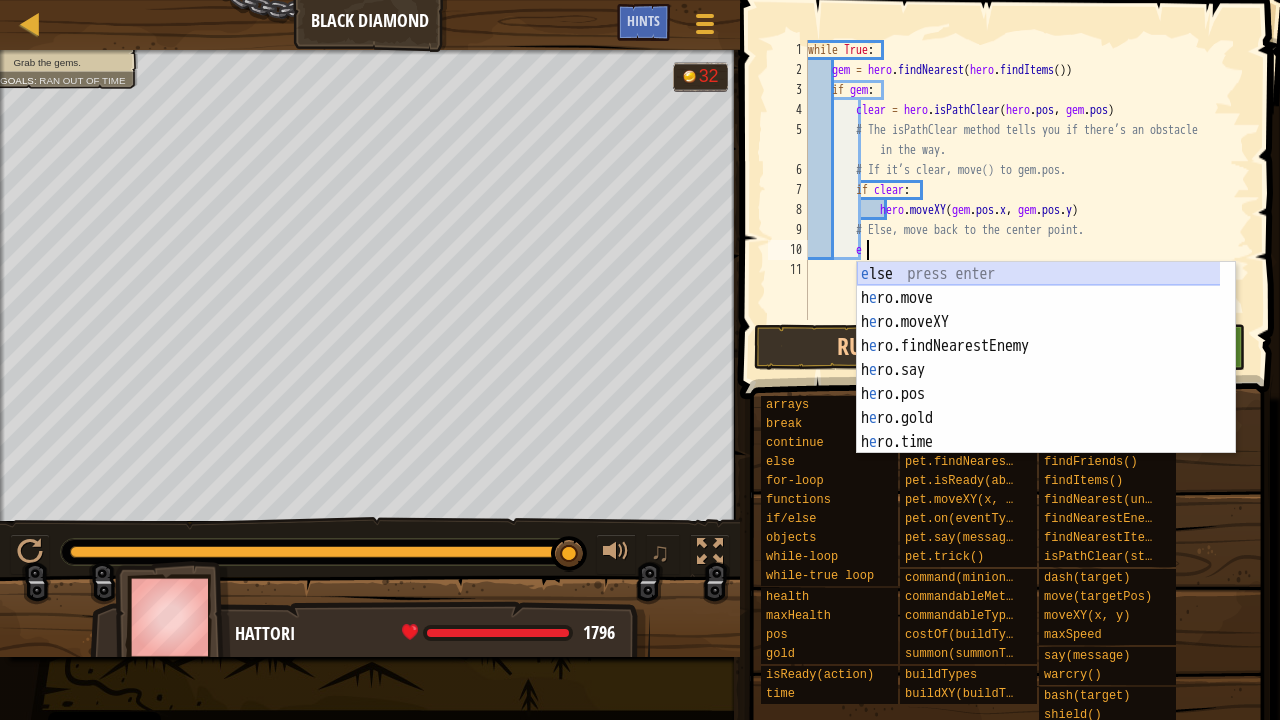 click on "e lse press enter h e ro.move press enter h e ro.moveXY press enter h e ro.findNearestEnemy press enter h e ro.say press enter h e ro.pos press enter h e ro.gold press enter h e ro.time press enter h e ro.bash press enter" at bounding box center [1039, 382] 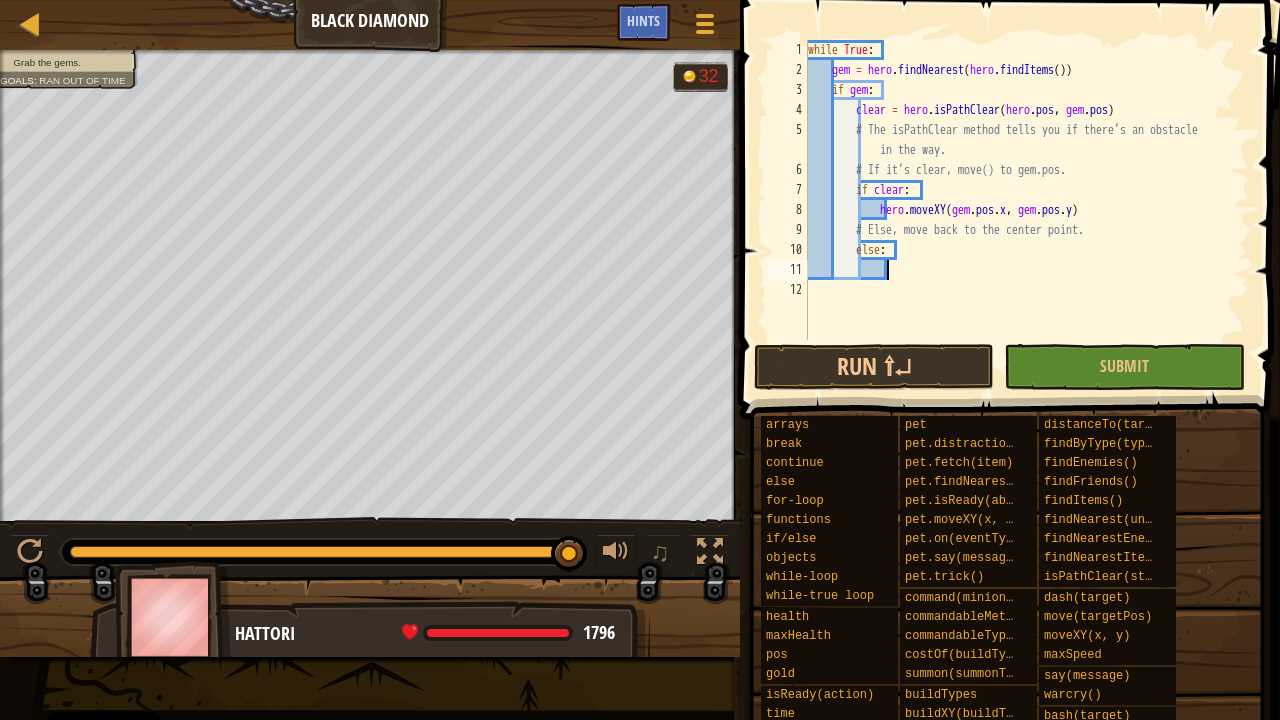 scroll, scrollTop: 9, scrollLeft: 6, axis: both 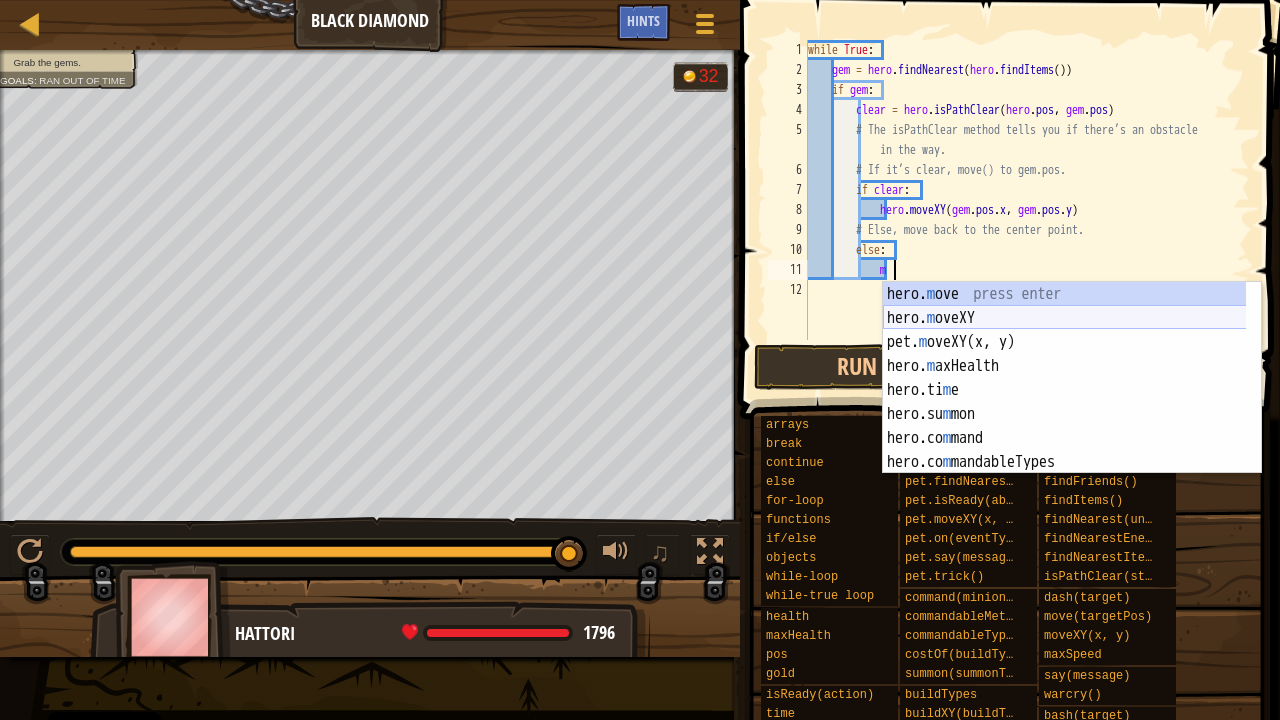 click on "hero. m ove press enter hero. m oveXY press enter pet. m oveXY(x, y) press enter hero. m axHealth press enter hero.ti m e press enter hero.su m mon press enter hero.co m mand press enter hero.co m mandableTypes press enter hero.co m mandableMethods press enter" at bounding box center [1065, 402] 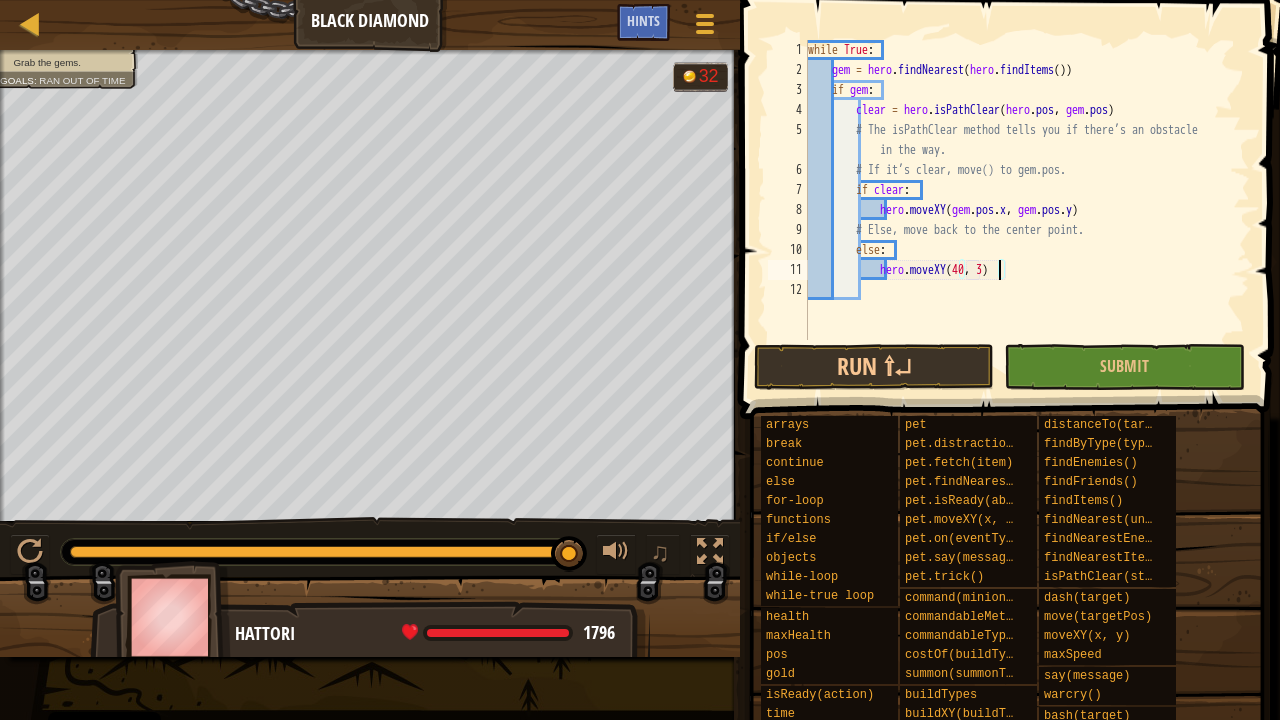 scroll, scrollTop: 9, scrollLeft: 16, axis: both 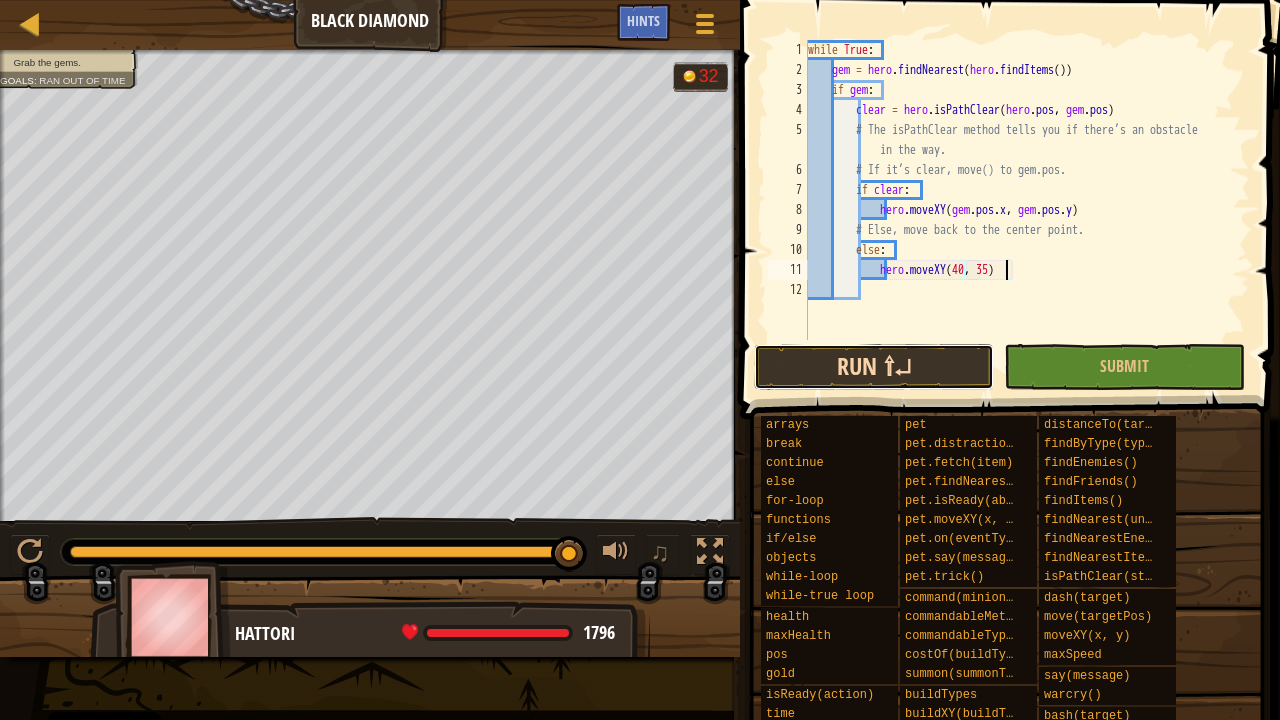 click on "Run ⇧↵" at bounding box center (874, 367) 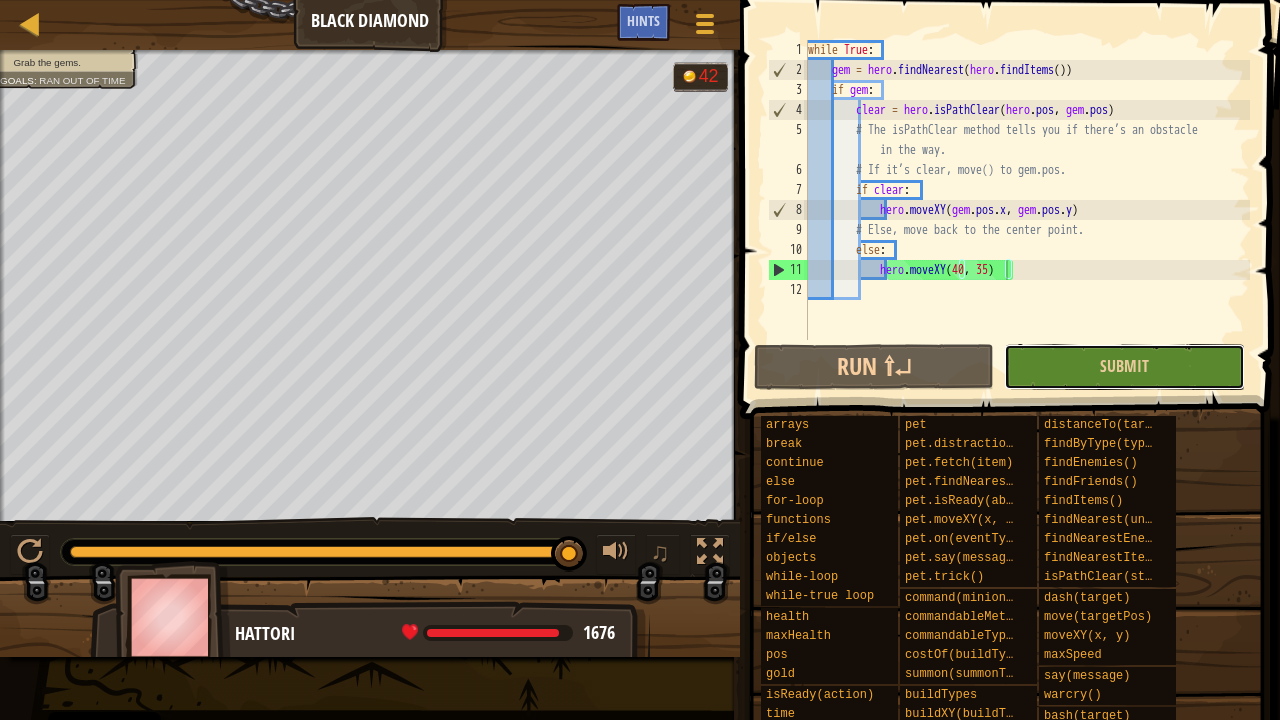 click on "Submit" at bounding box center (1124, 367) 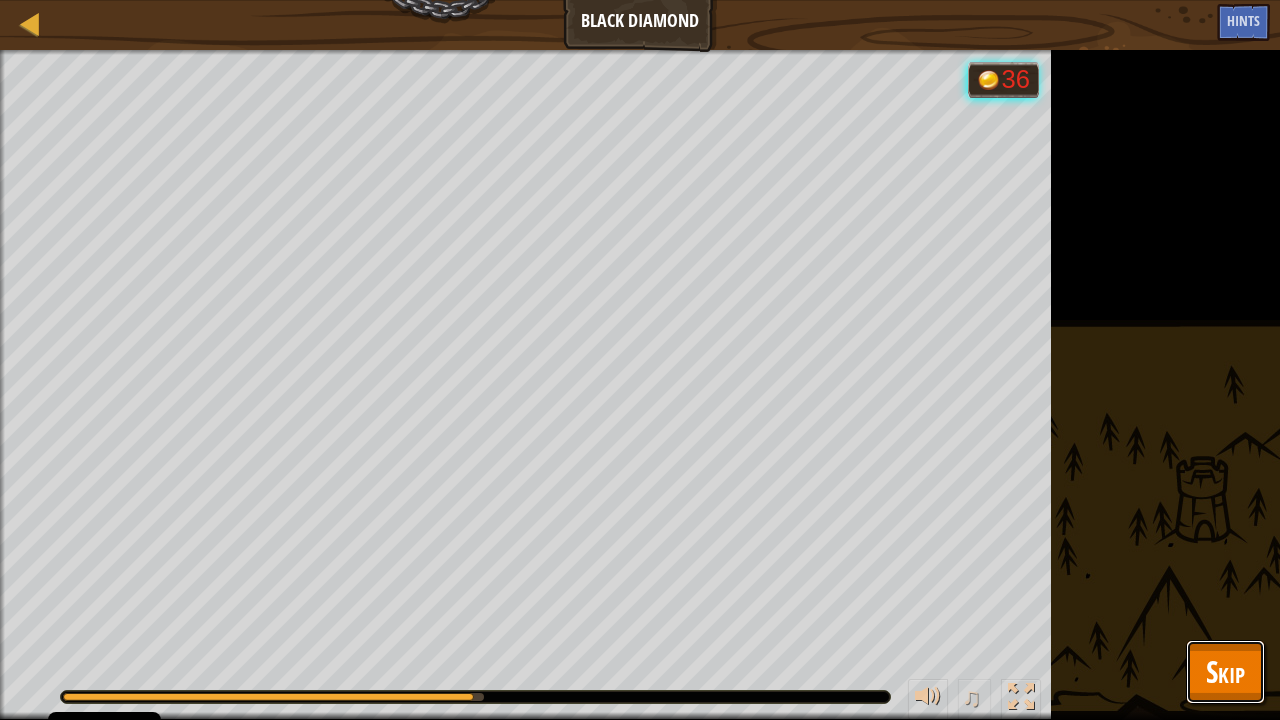 click on "Skip" at bounding box center [1225, 672] 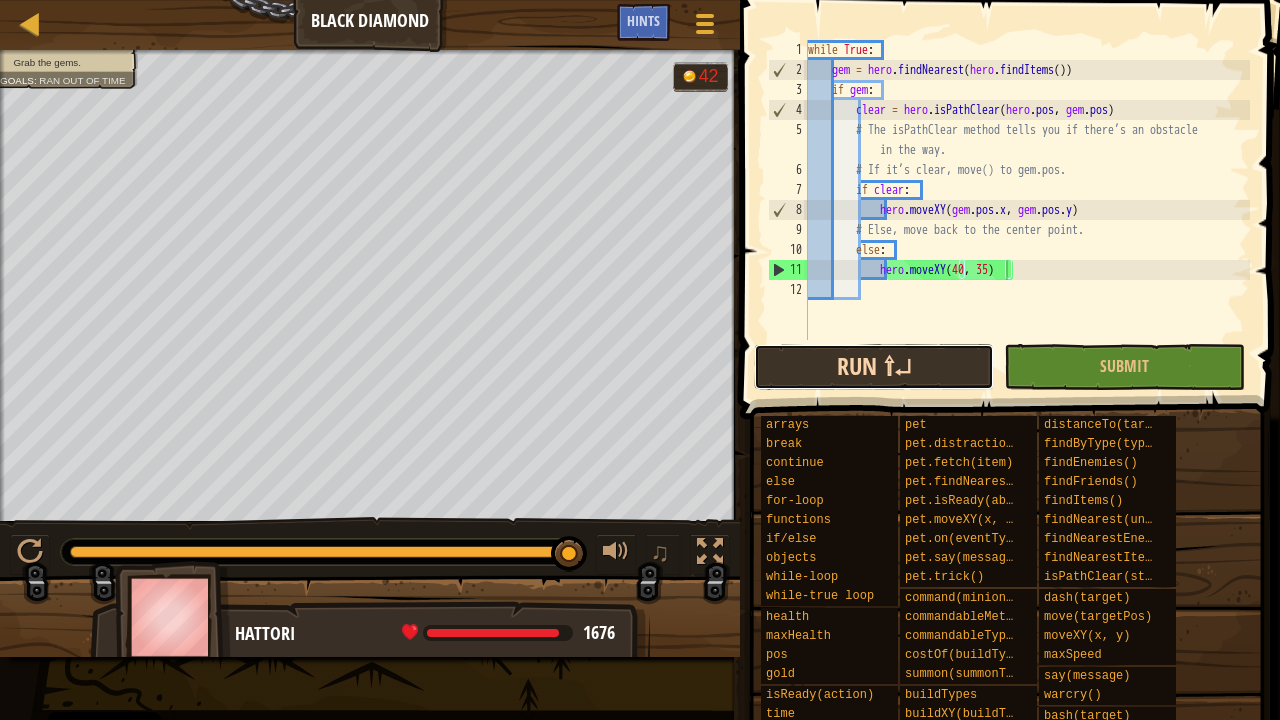 click on "Run ⇧↵" at bounding box center [874, 367] 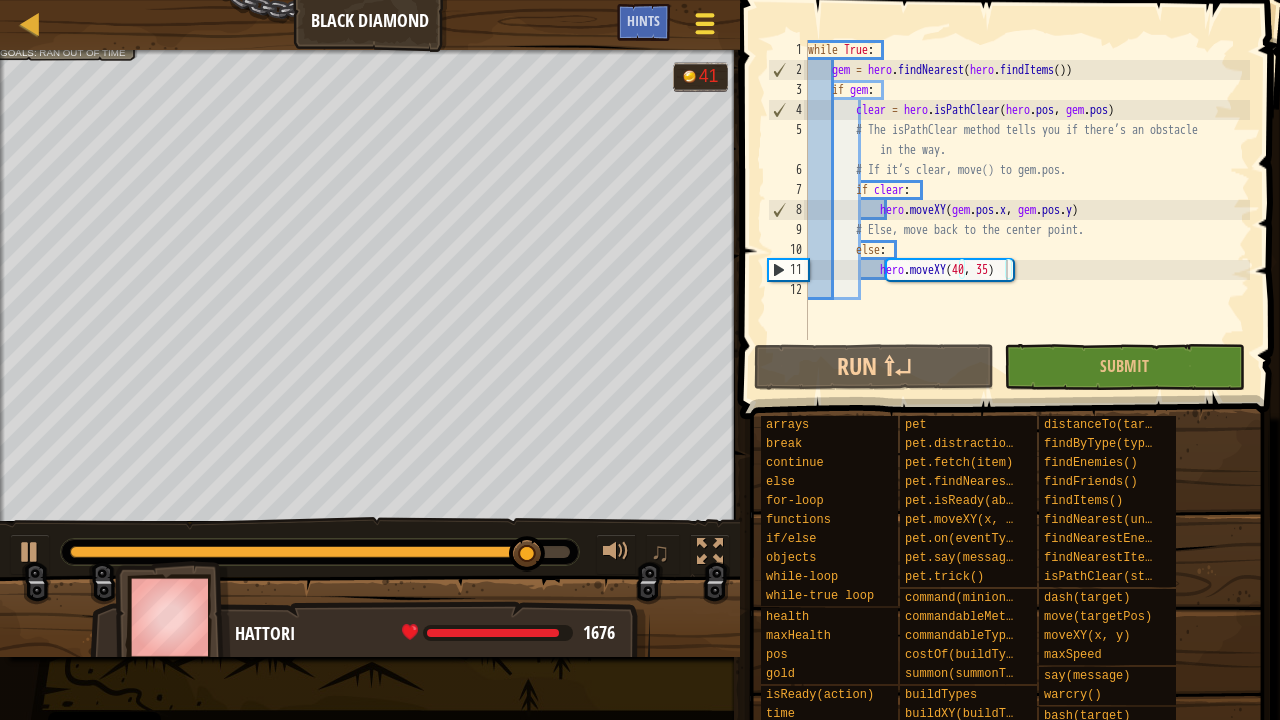 click at bounding box center [704, 23] 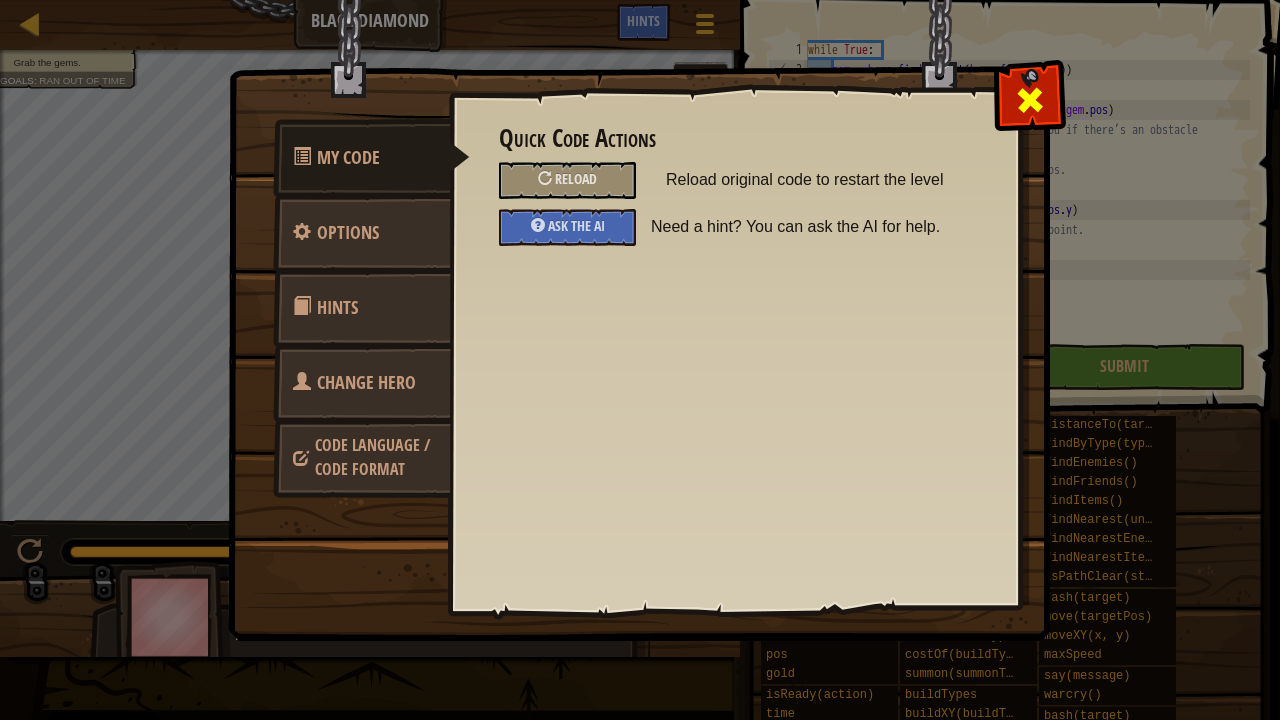 click at bounding box center (1029, 95) 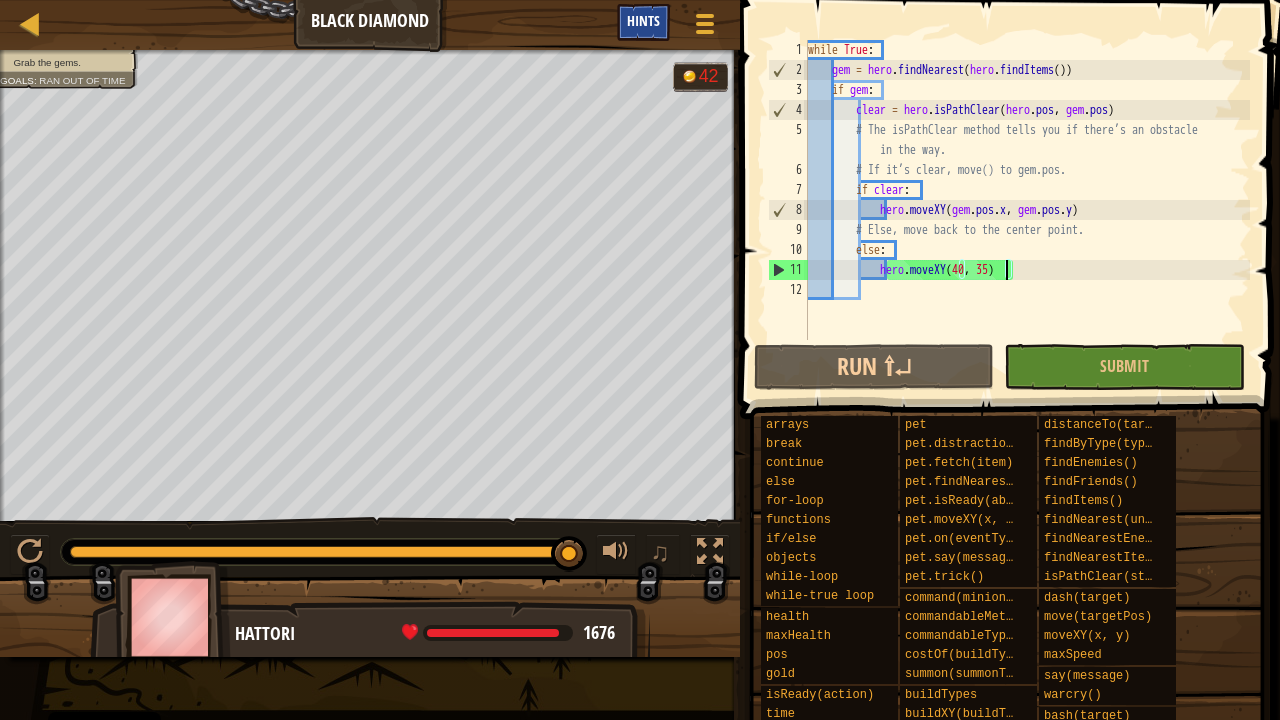 click on "Hints" at bounding box center (643, 20) 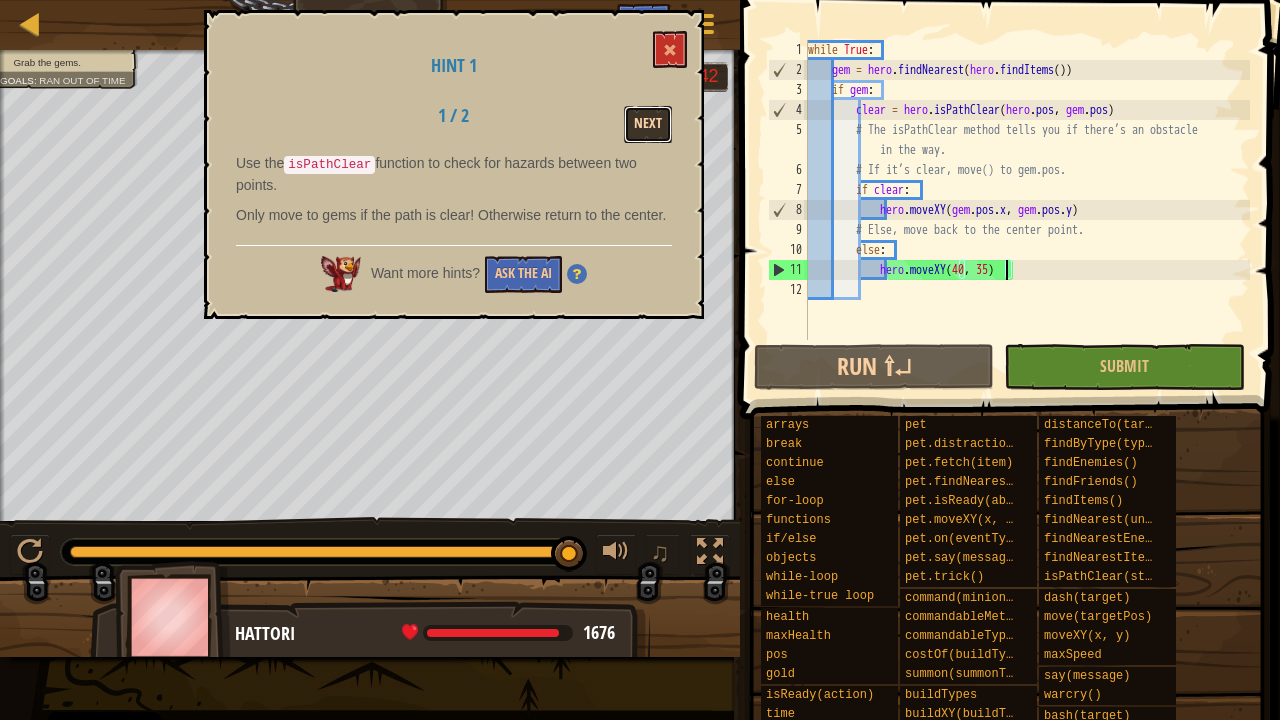 click on "Next" at bounding box center (648, 124) 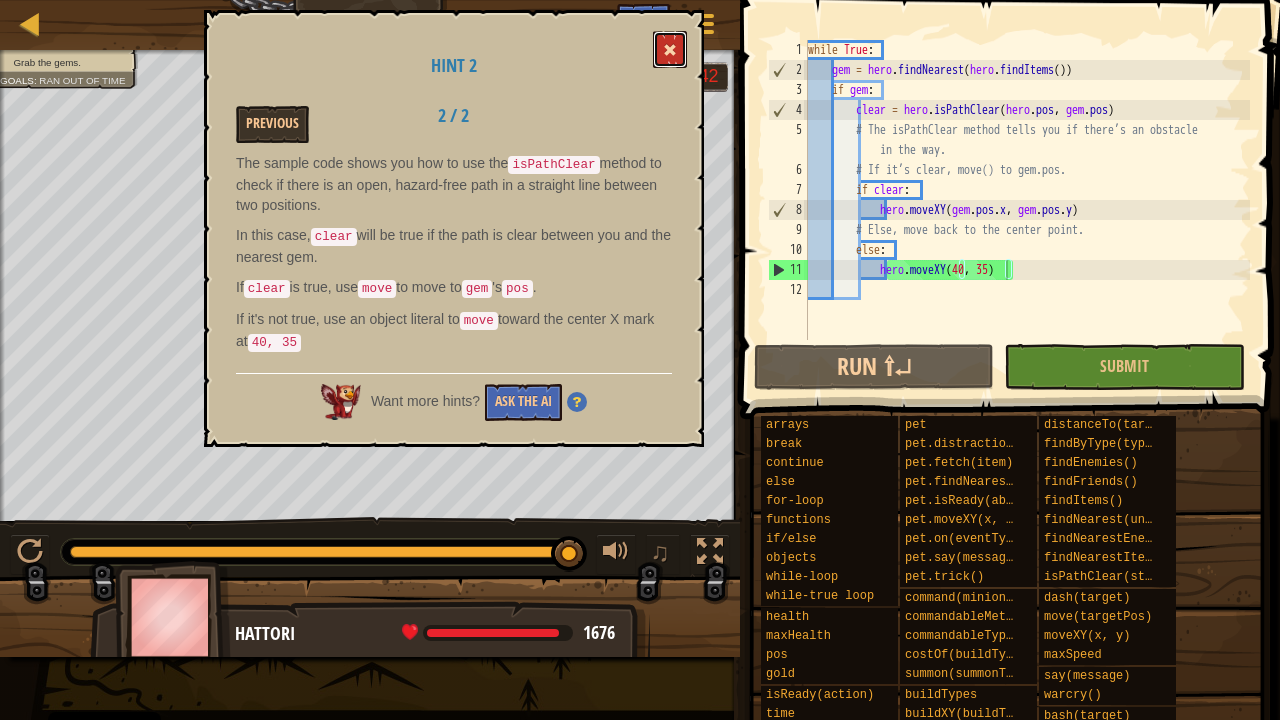 click at bounding box center [670, 49] 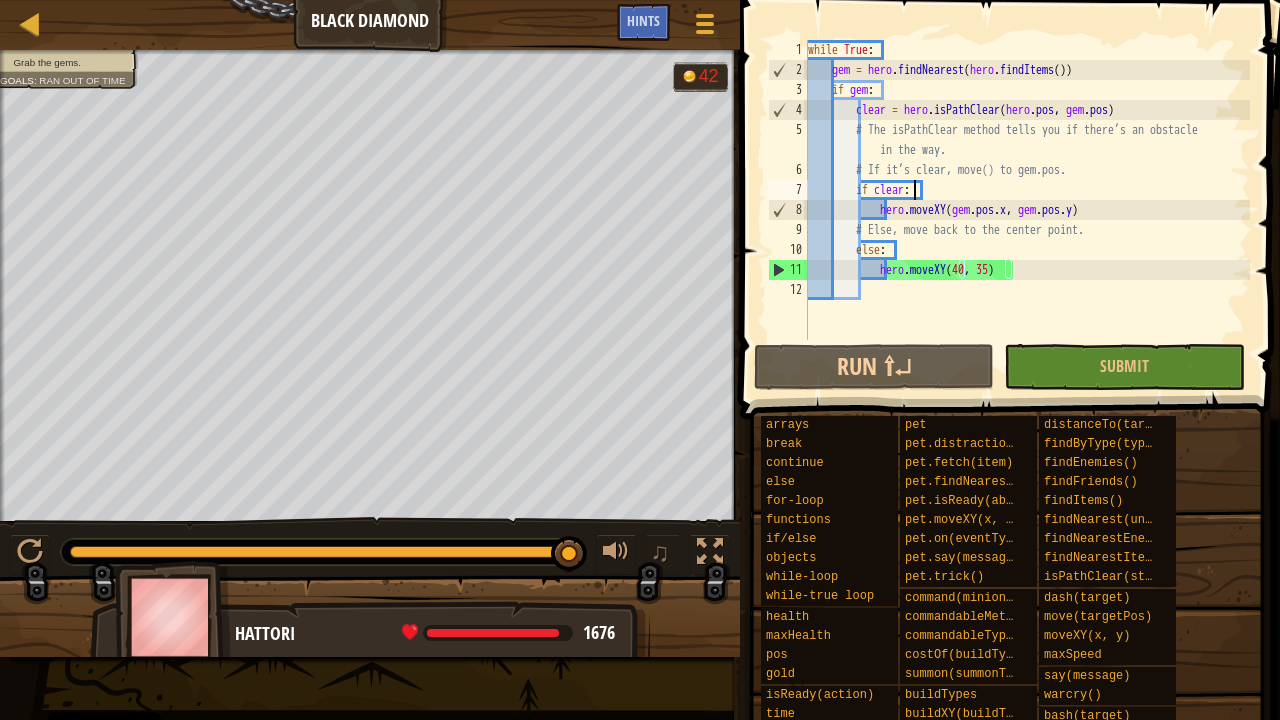 scroll, scrollTop: 9, scrollLeft: 8, axis: both 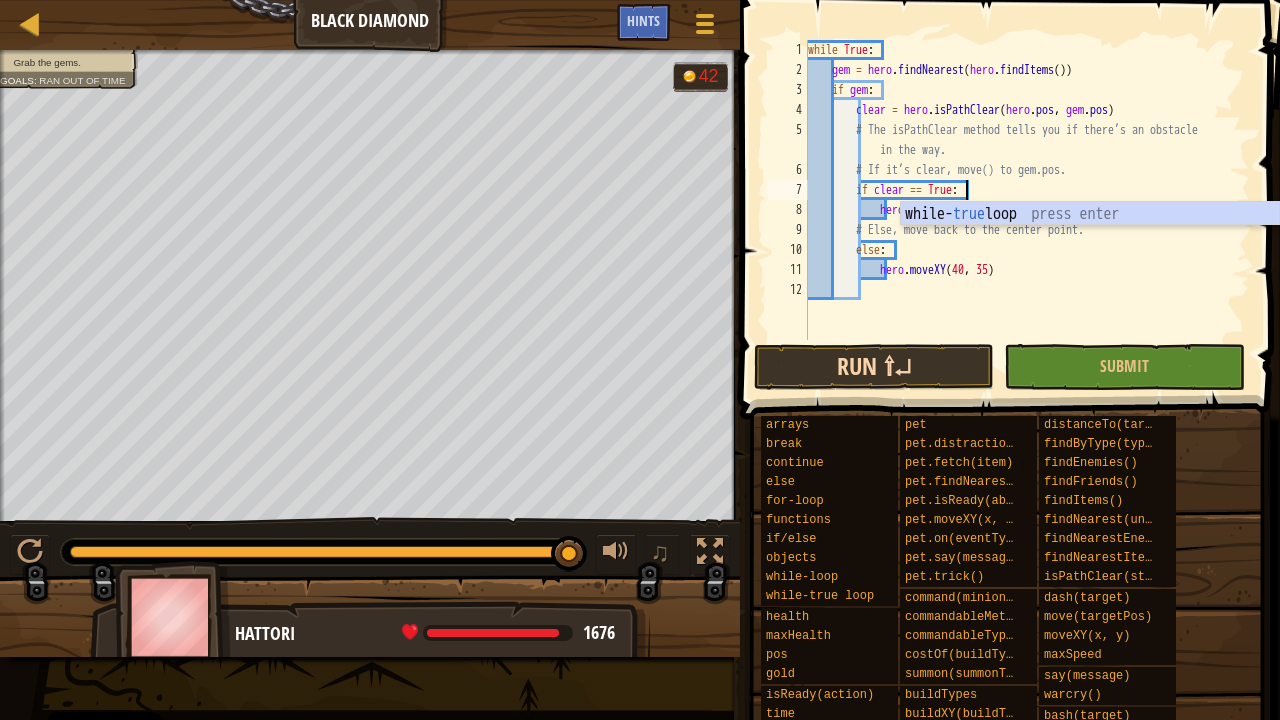 type on "if clear == True:" 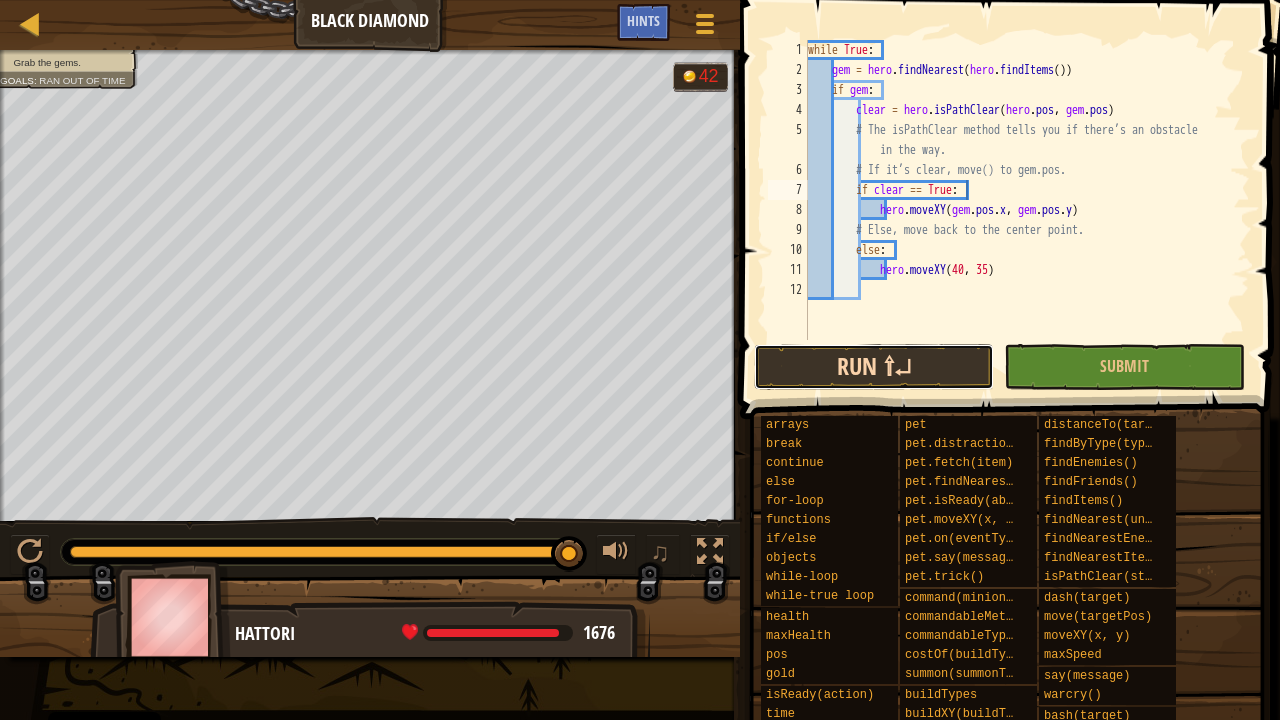 click on "Run ⇧↵" at bounding box center [874, 367] 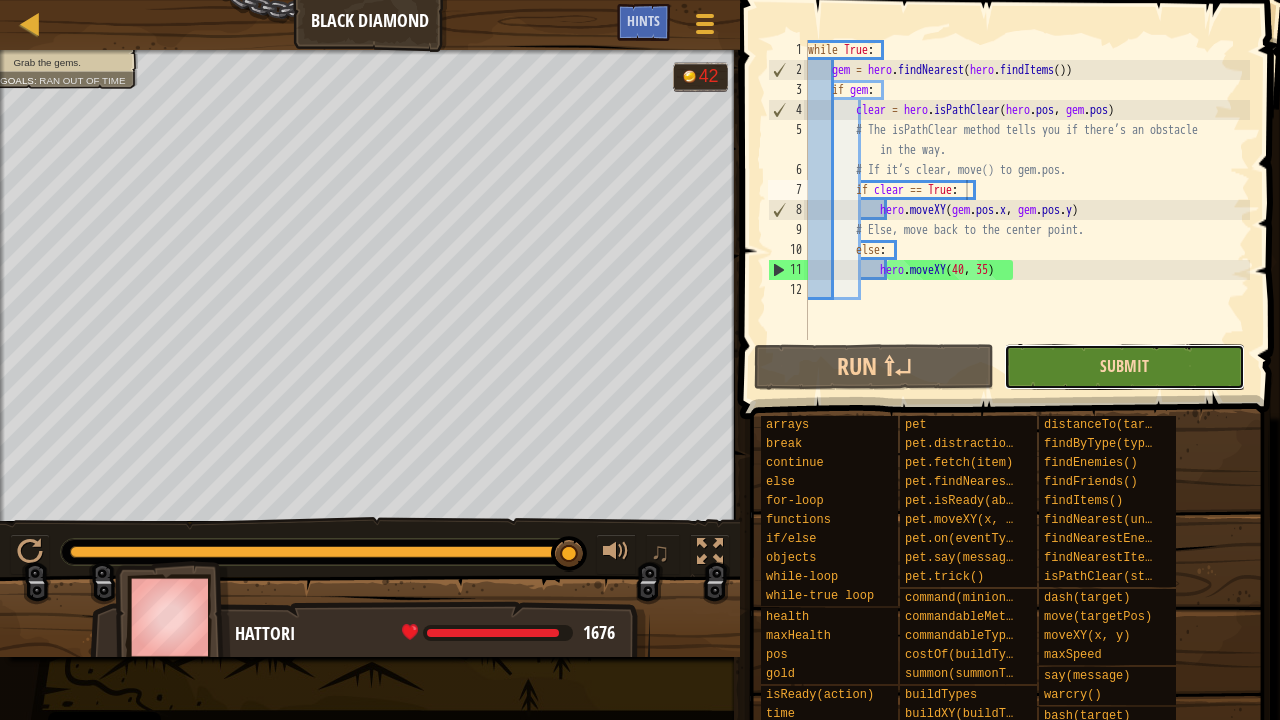 click on "Submit" at bounding box center (1124, 366) 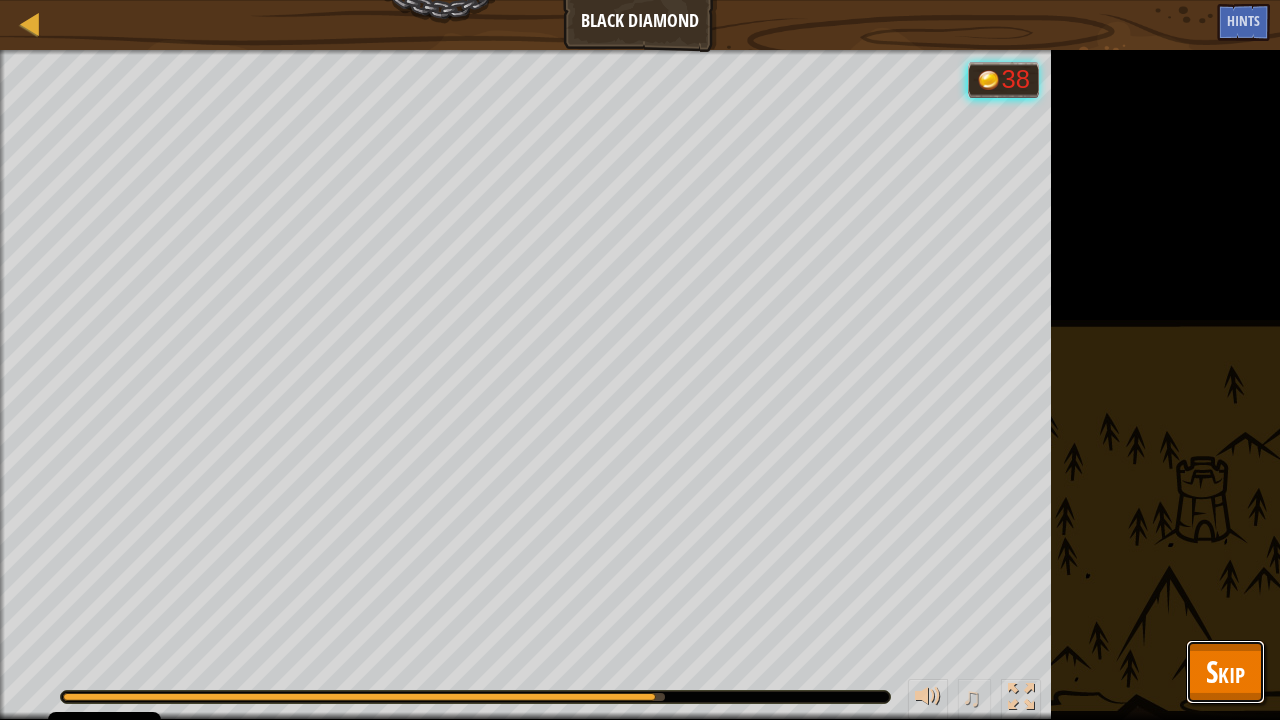 click on "Skip" at bounding box center [1225, 672] 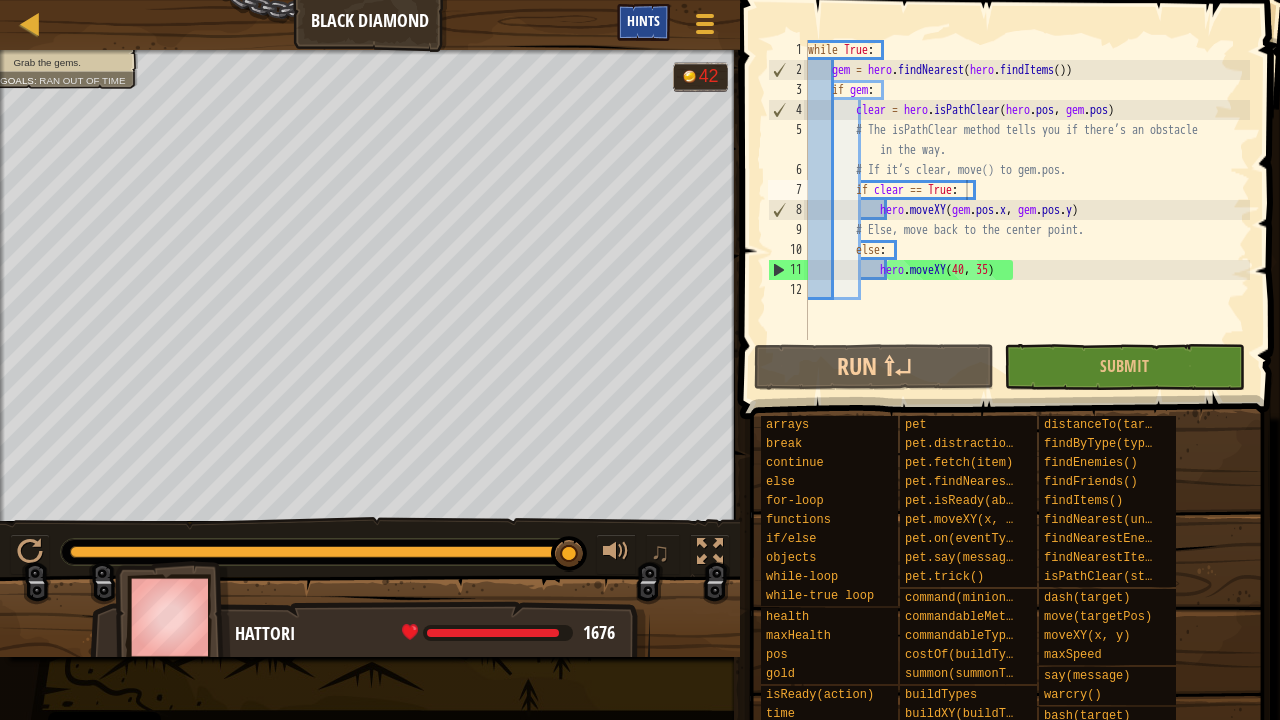 click on "Hints" at bounding box center (643, 20) 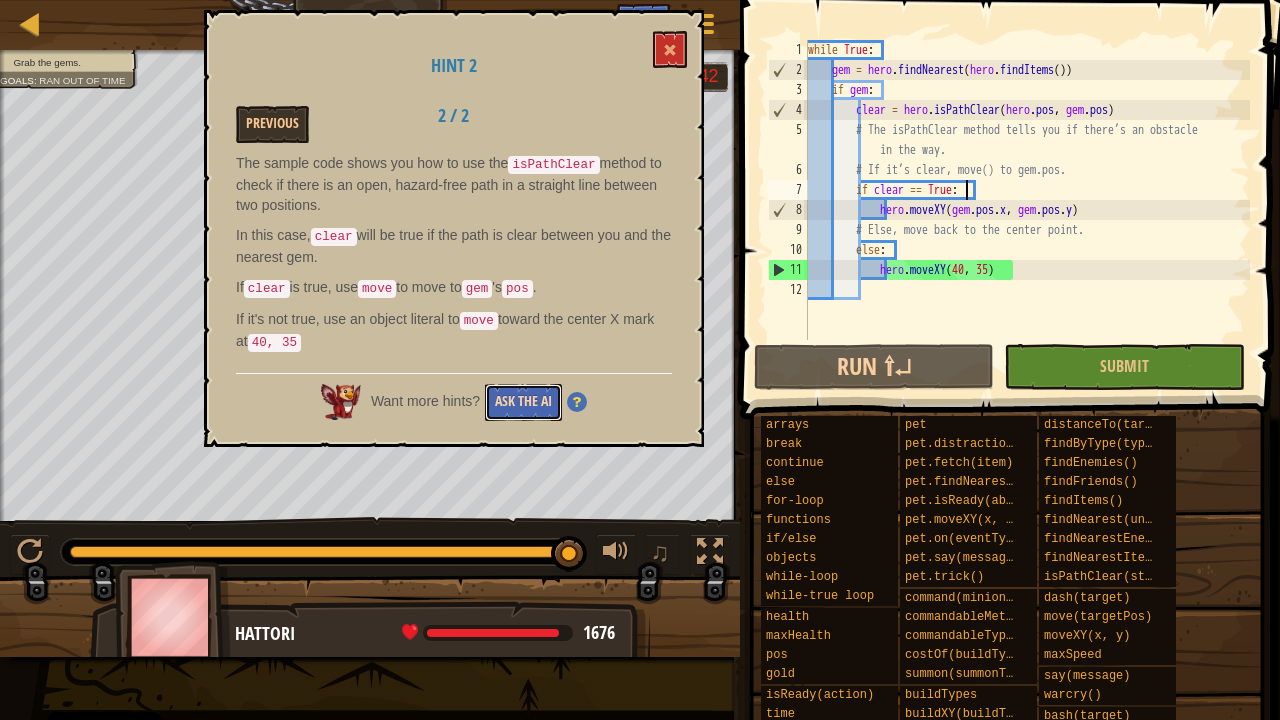 click on "Ask the AI" at bounding box center [523, 402] 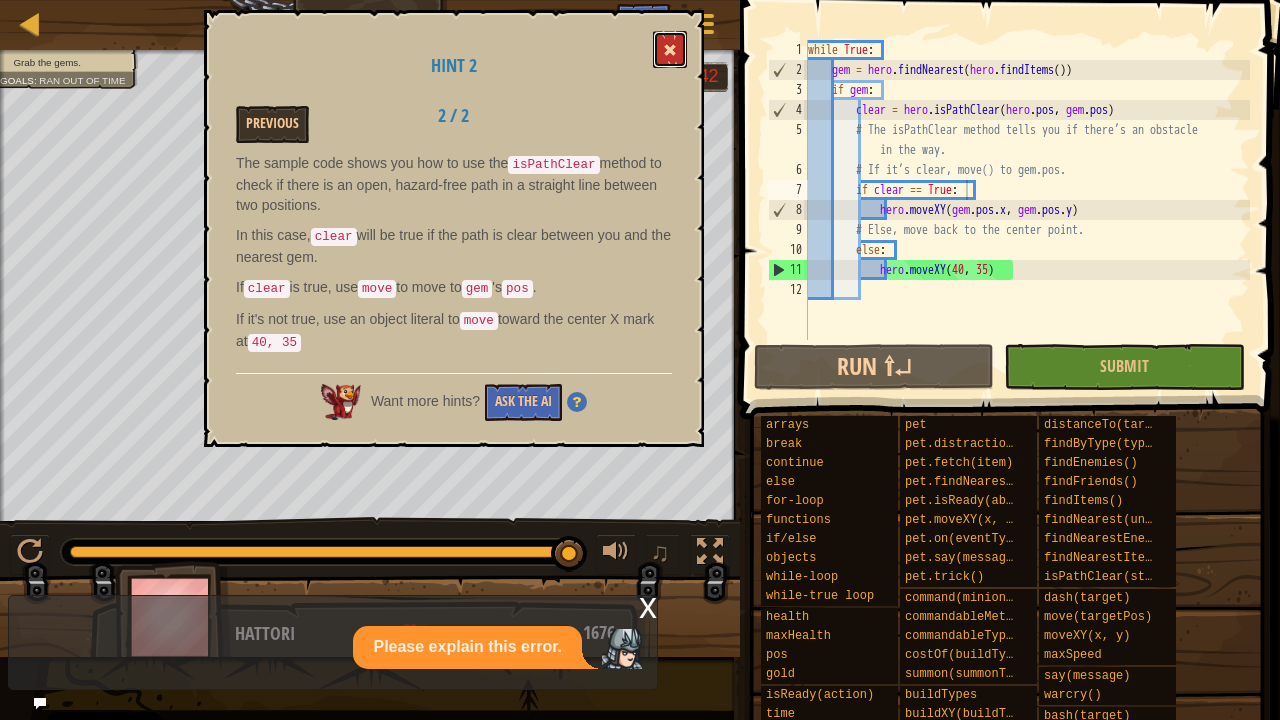 click at bounding box center (670, 49) 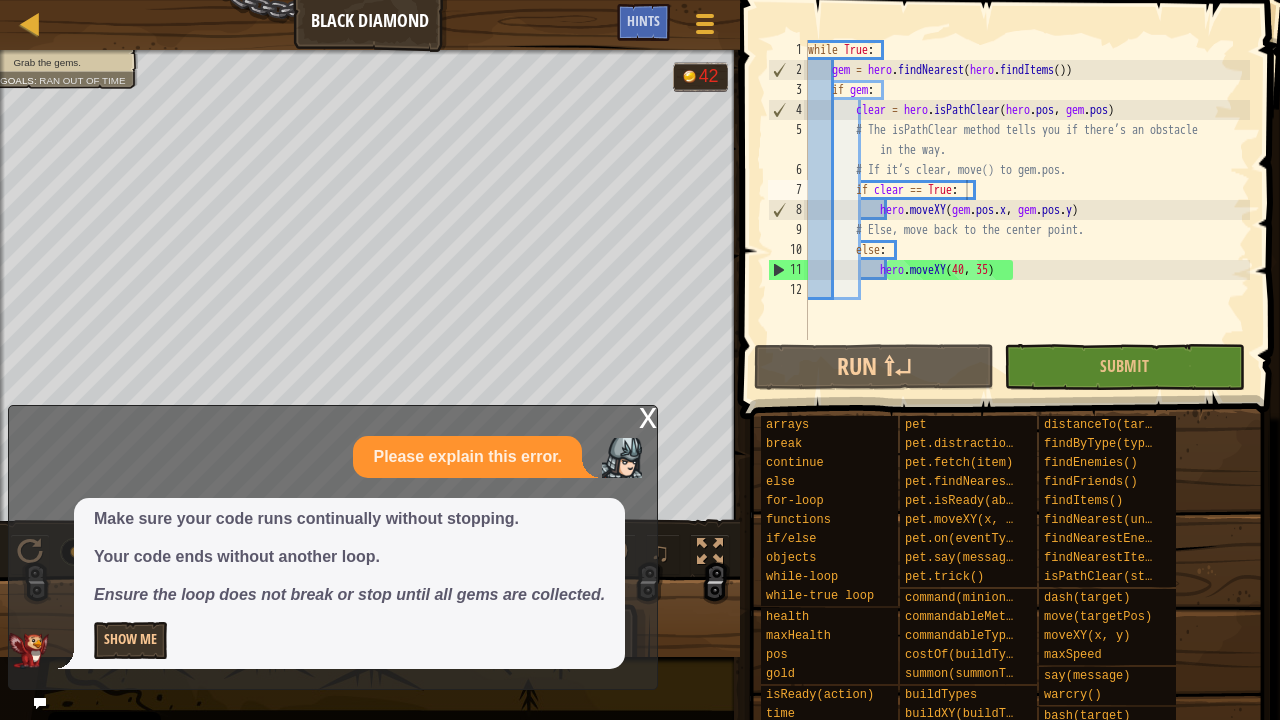 click on "x" at bounding box center (648, 416) 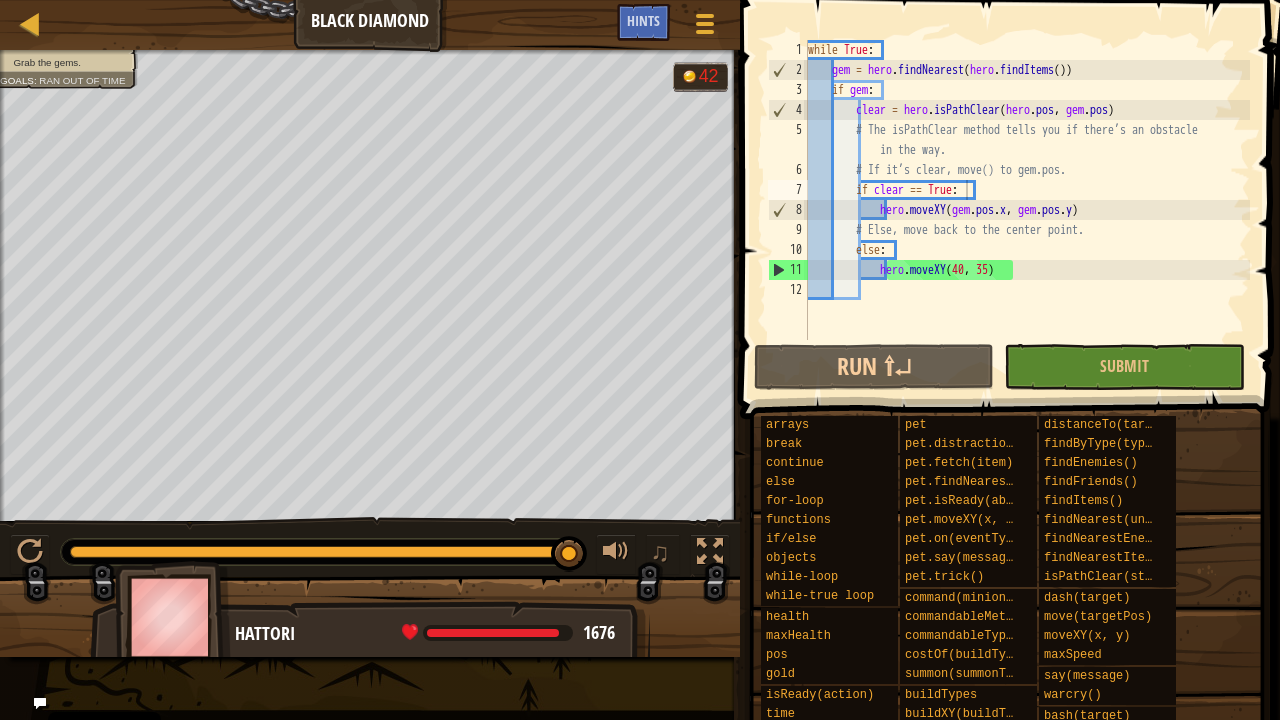 click on "while   True :      gem   =   hero . findNearest ( hero . findItems ( ))      if   gem :          clear   =   hero . isPathClear ( hero . pos ,   gem . pos )          # The isPathClear method tells you if there’s an obstacle               in the way.          # If it’s clear, move() to gem.pos.          if   clear   ==   True :              hero . moveXY ( gem . pos . x ,   gem . pos . y )          # Else, move back to the center point.          else :              hero . moveXY ( 40 ,   35 )" at bounding box center [1027, 210] 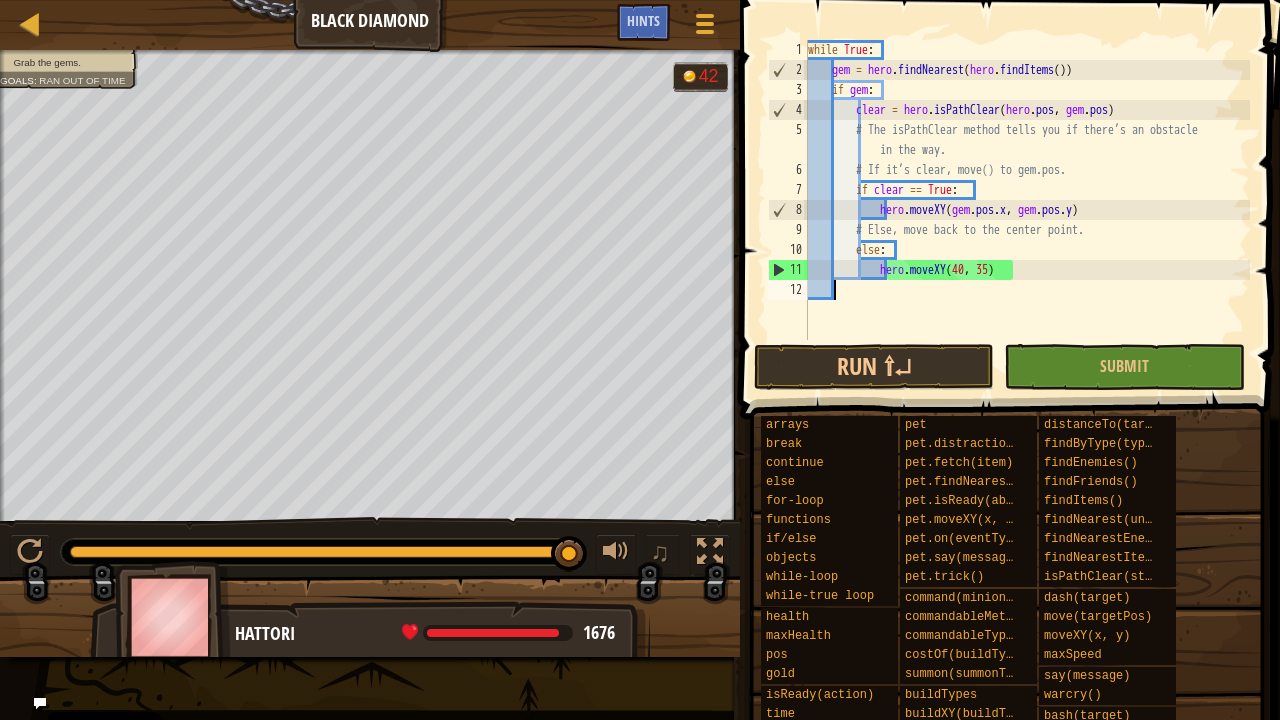 scroll, scrollTop: 9, scrollLeft: 0, axis: vertical 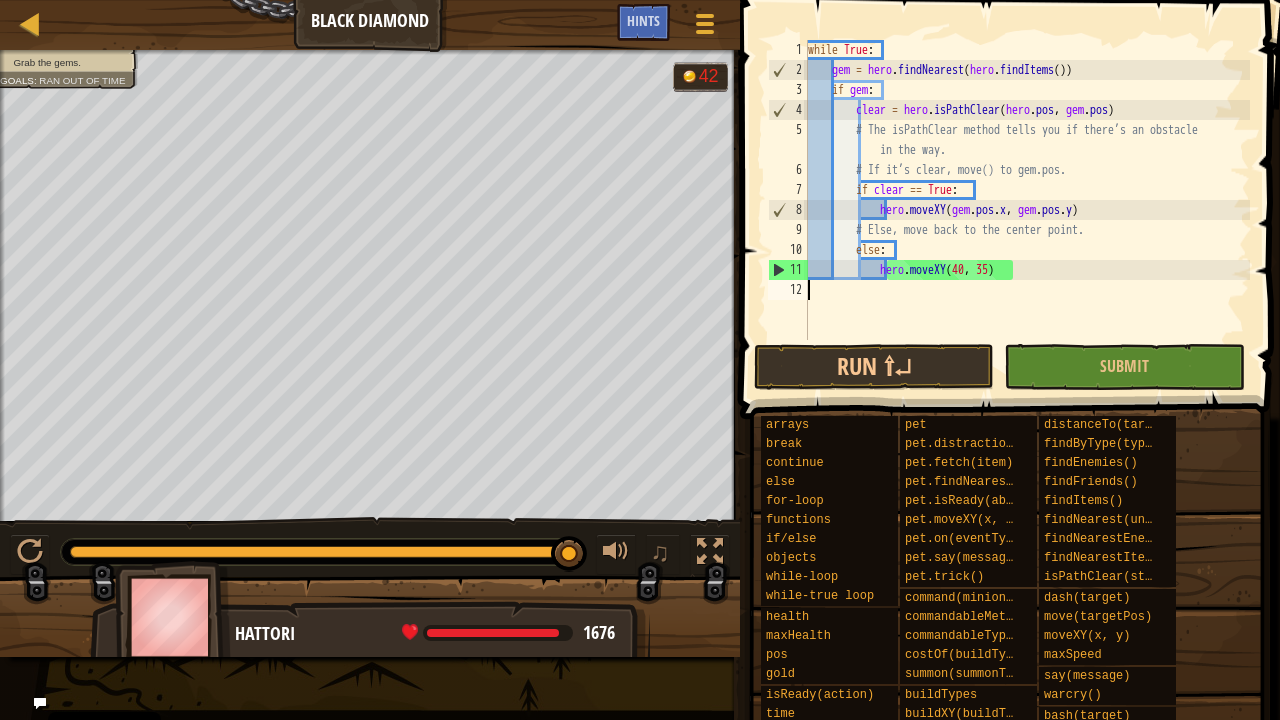 type on "hero.moveXY(40, 35)" 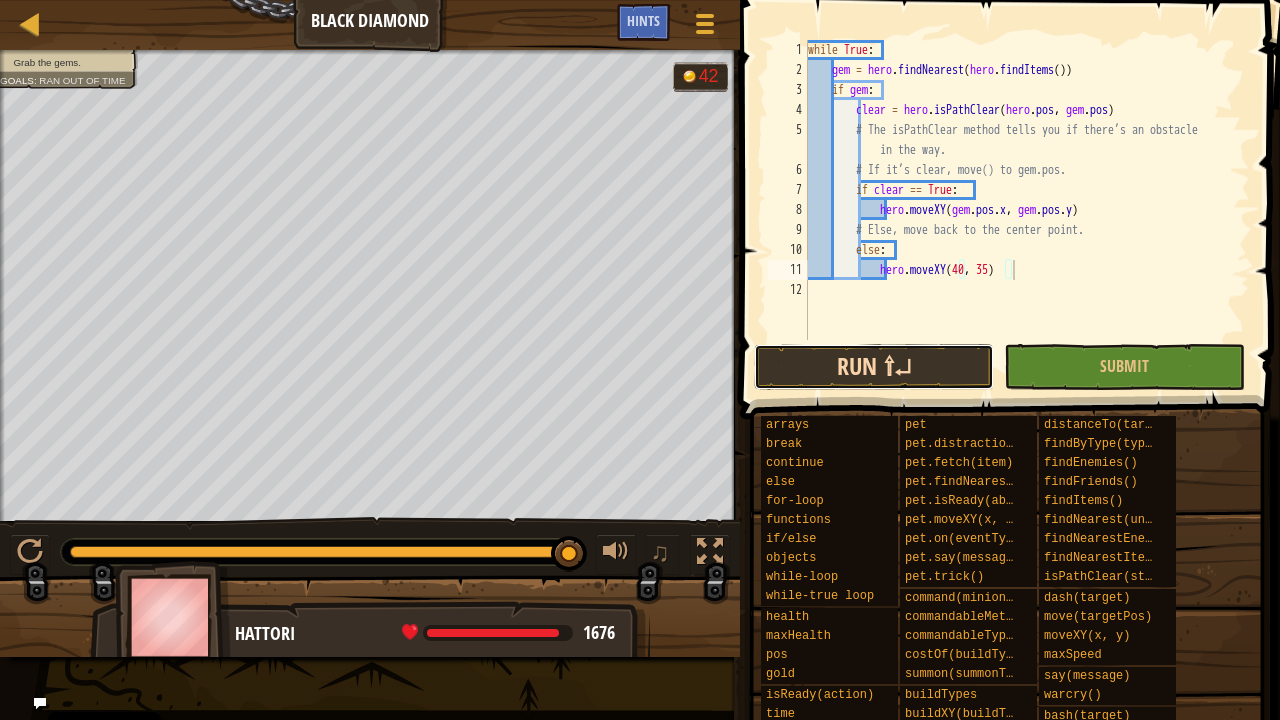 click on "Run ⇧↵" at bounding box center (874, 367) 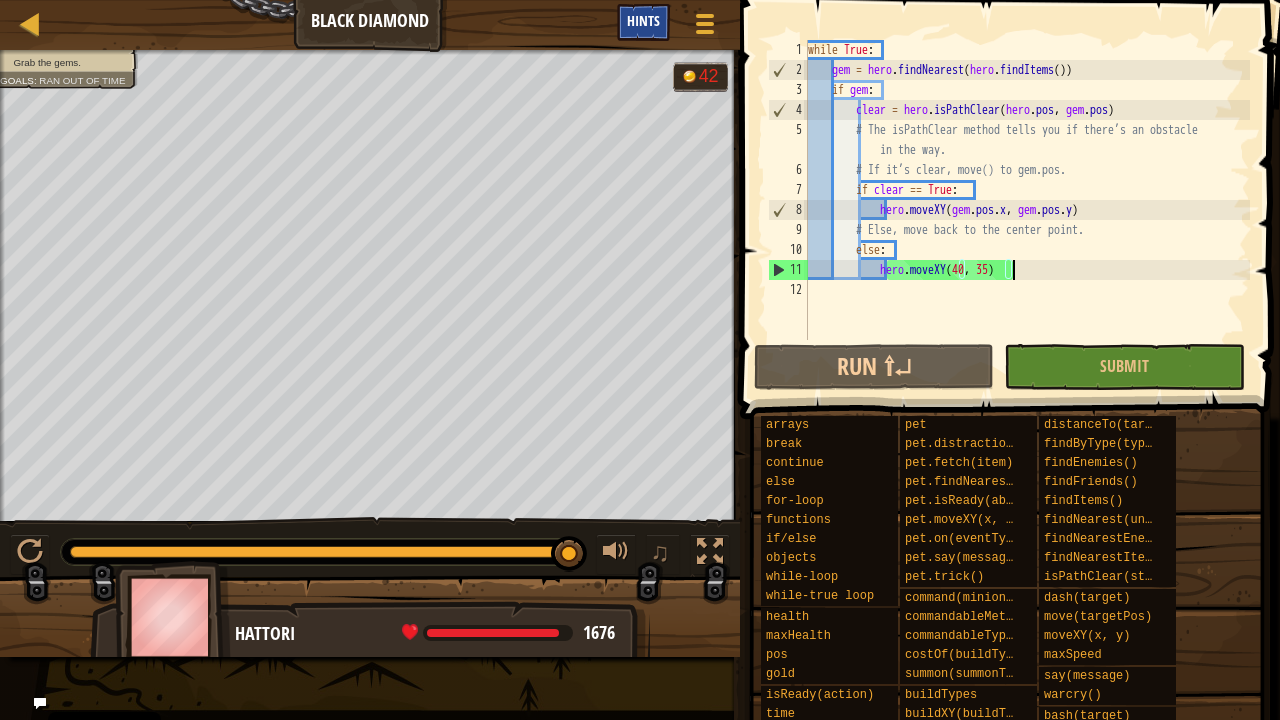 click on "Hints" at bounding box center (643, 20) 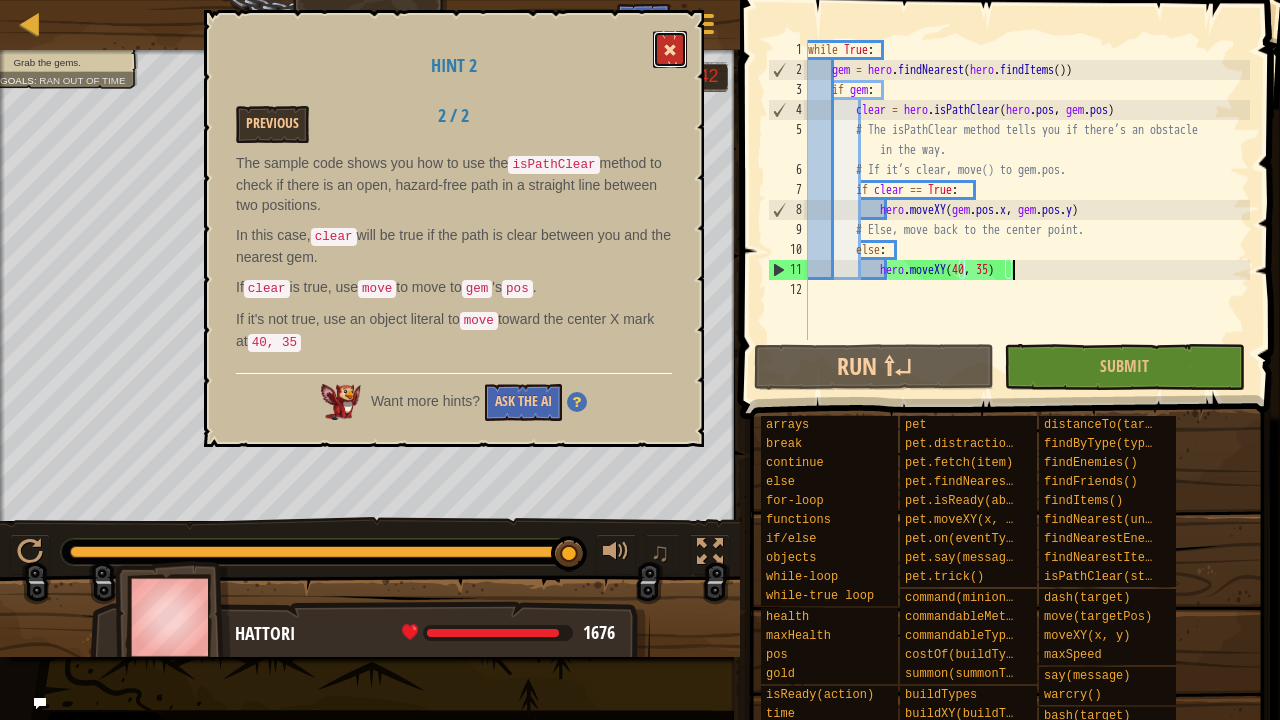 click at bounding box center [670, 50] 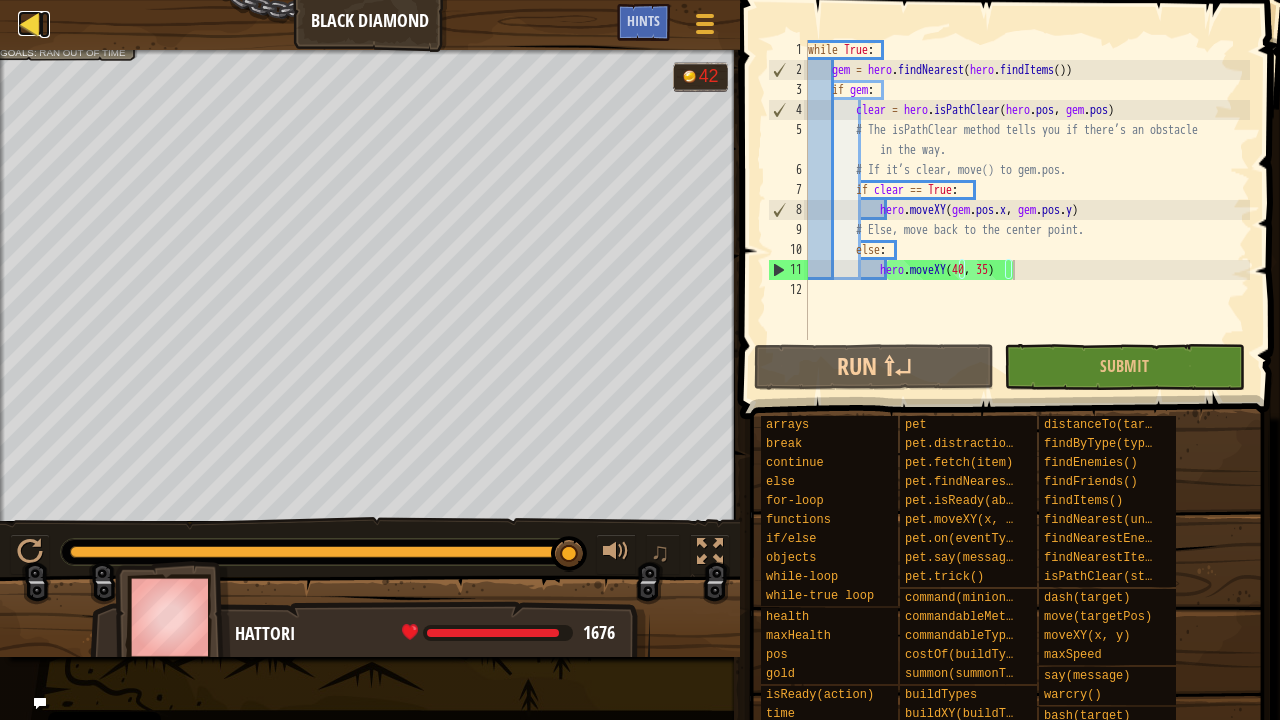 click at bounding box center (30, 23) 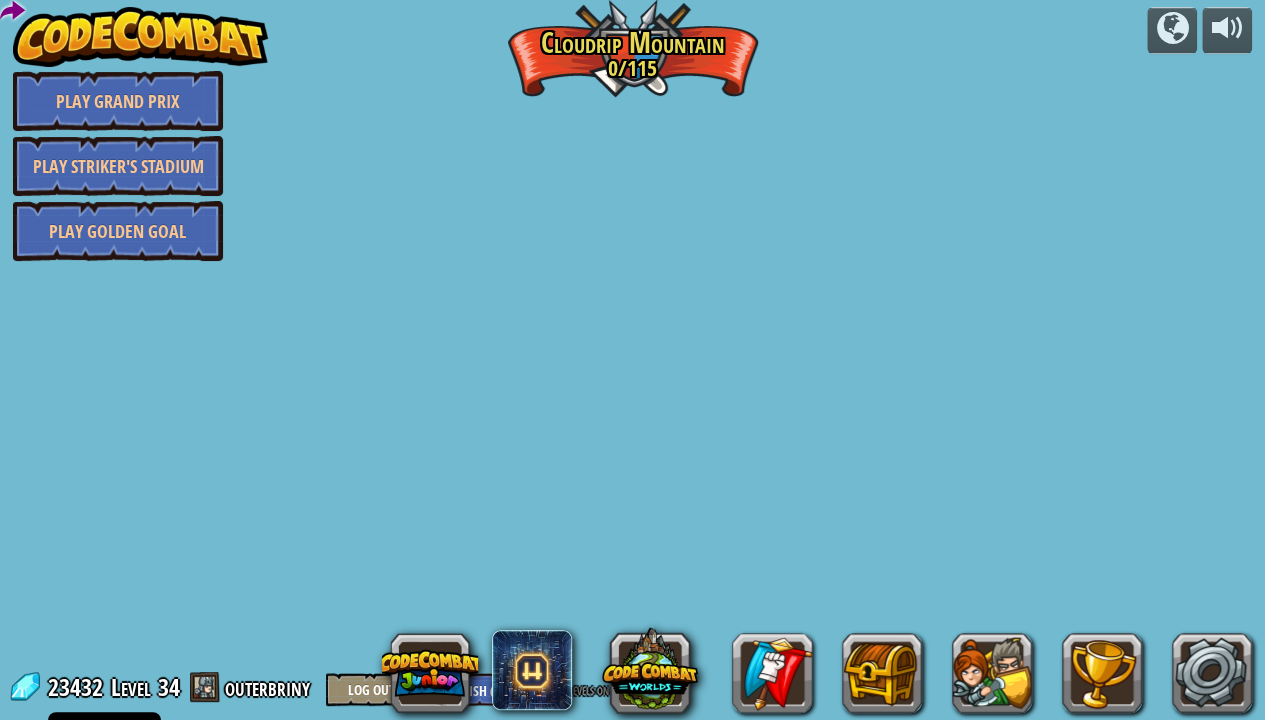 select on "en-GB" 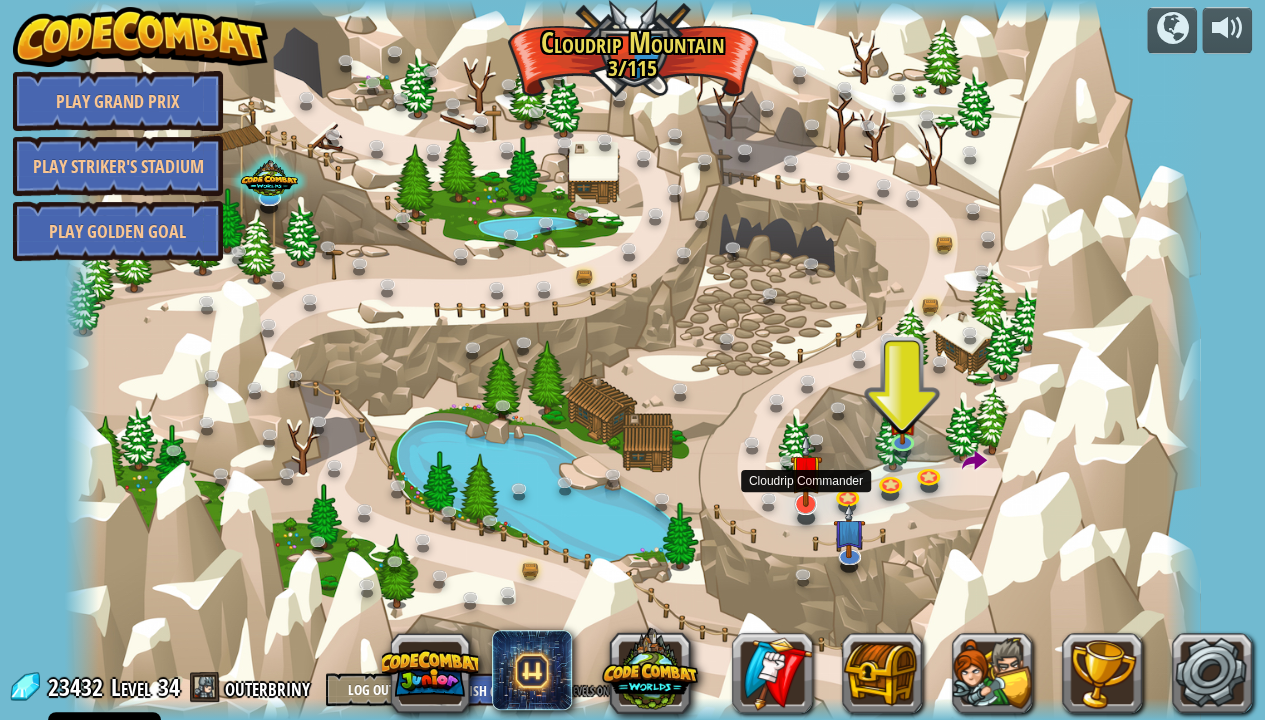 click at bounding box center [806, 470] 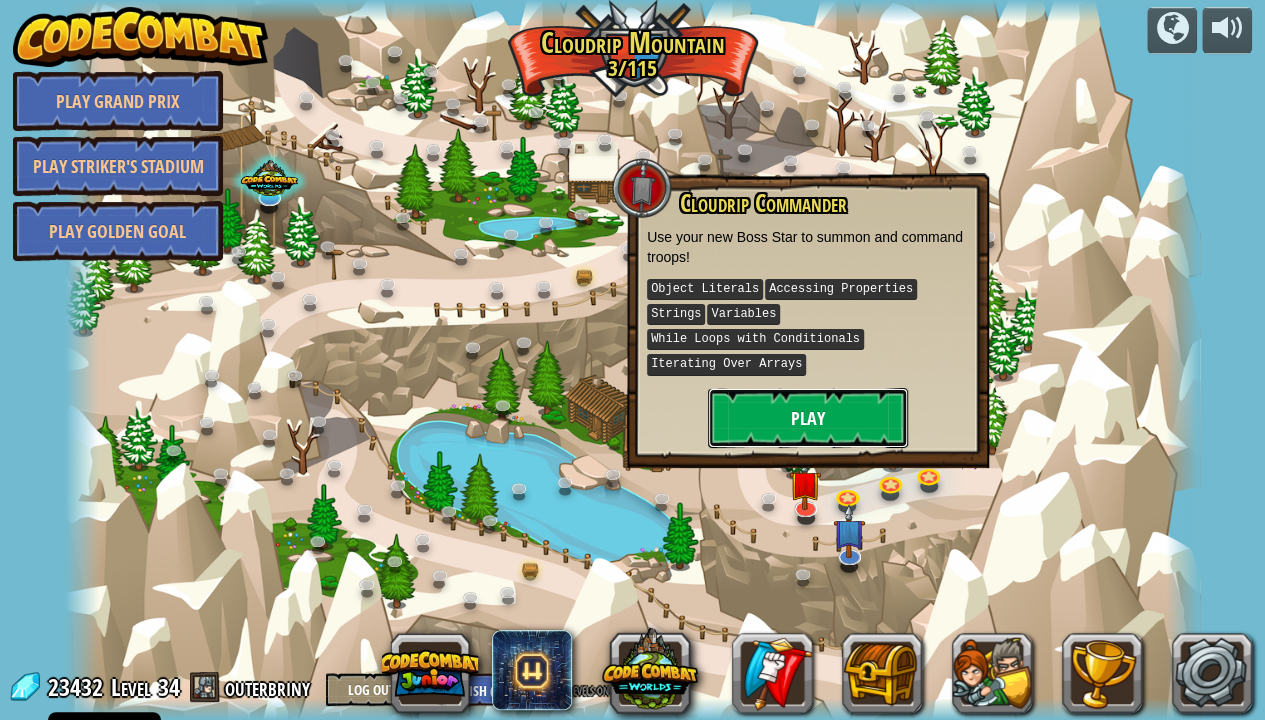 click on "Play" at bounding box center (808, 418) 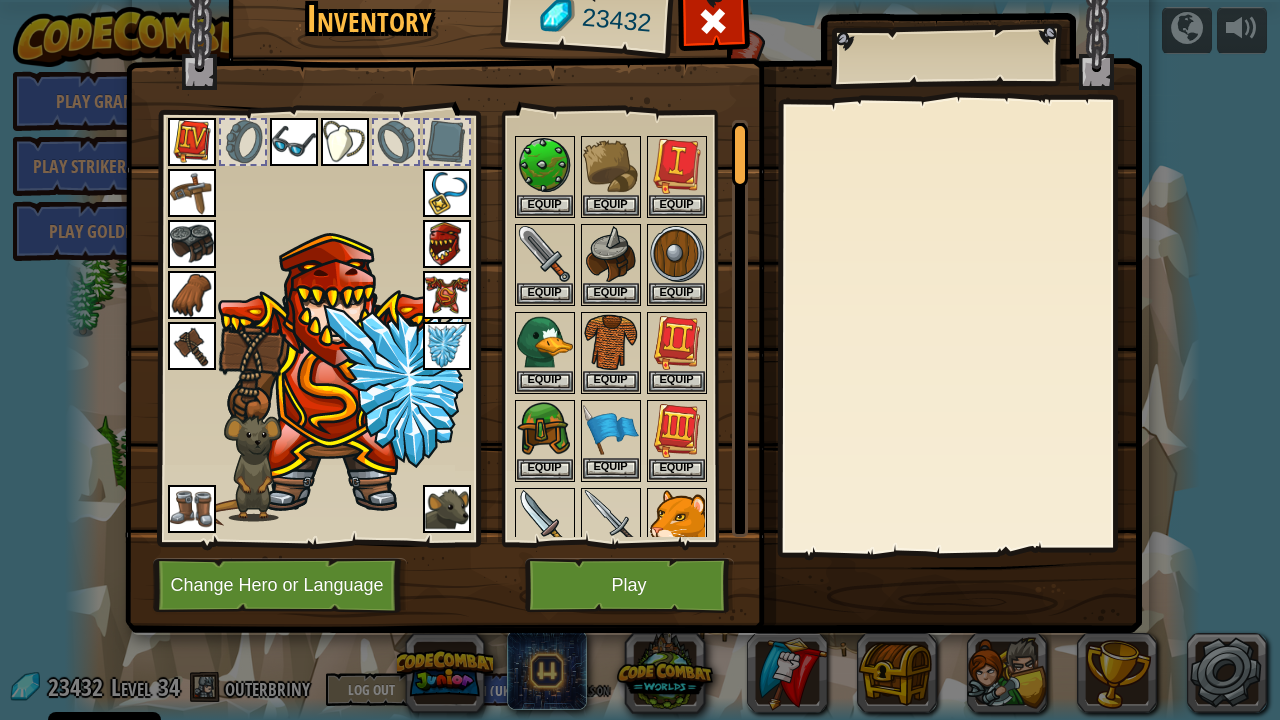 scroll, scrollTop: 0, scrollLeft: 0, axis: both 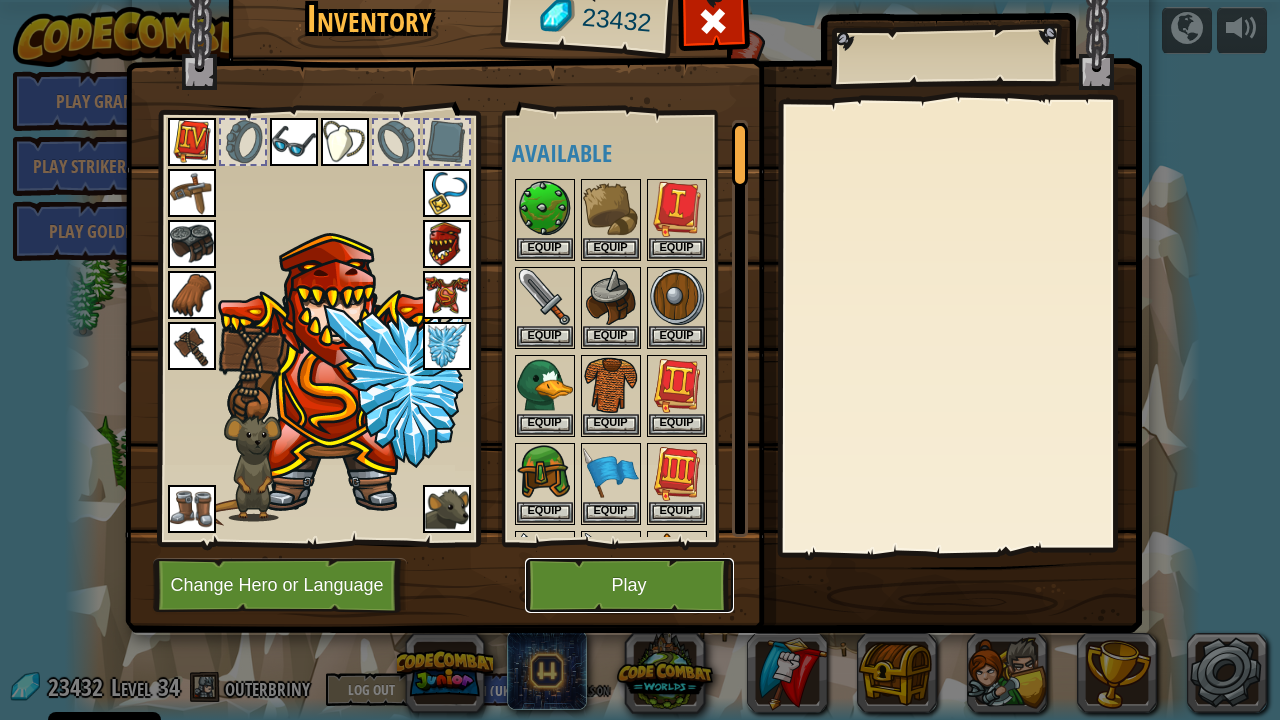 click on "Play" at bounding box center [629, 585] 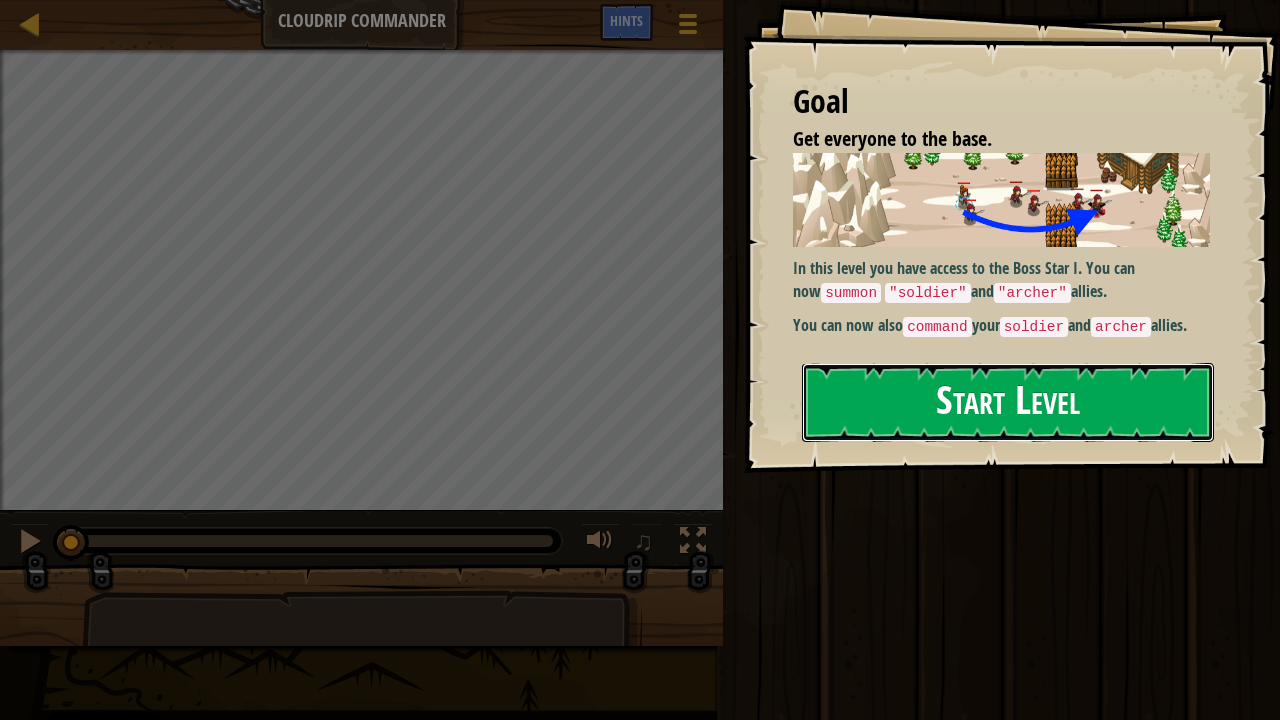 click on "Start Level" at bounding box center (1008, 402) 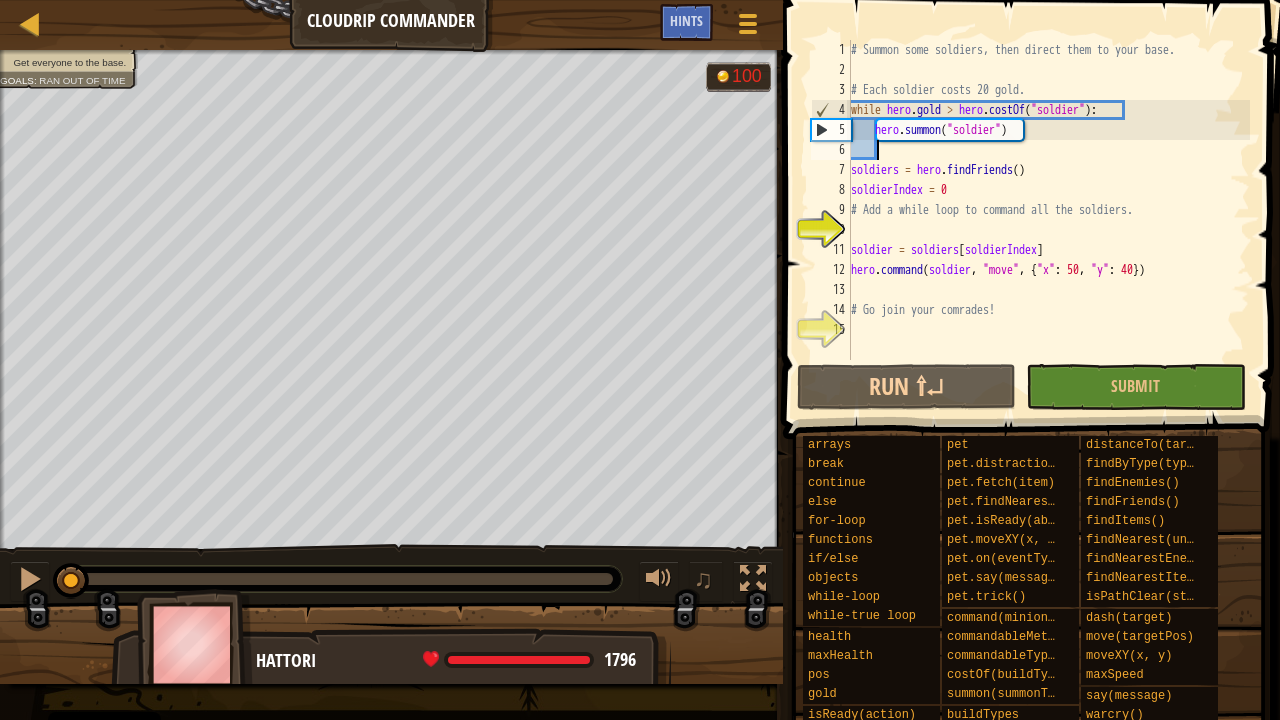 click on "# Summon some soldiers, then direct them to your base. # Each soldier costs 20 gold. while   hero . gold   >   hero . costOf ( "soldier" ) :      hero . summon ( "soldier" )      soldiers   =   hero . findFriends ( ) soldierIndex   =   0 # Add a while loop to command all the soldiers. soldier   =   soldiers [ soldierIndex ] hero . command ( soldier ,   "move" ,   { "x" :   50 ,   "y" :   40 }) # Go join your comrades!" at bounding box center (1048, 220) 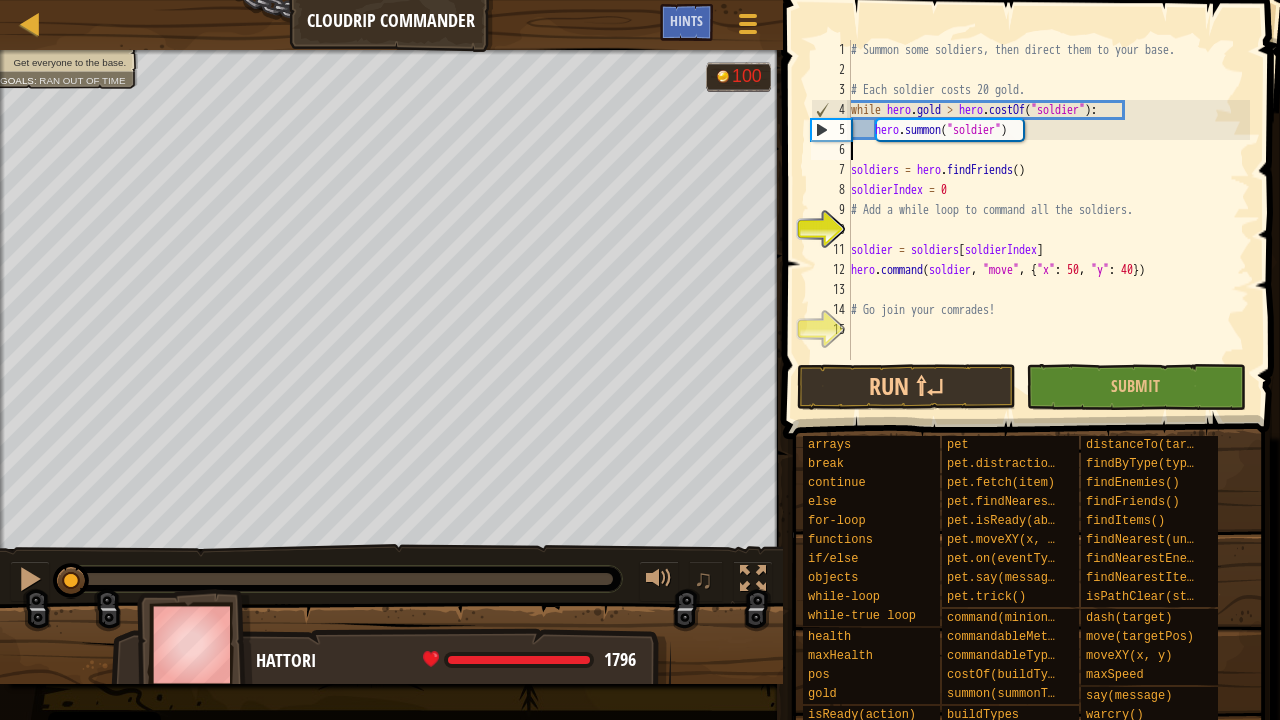 type on "hero.summon("soldier")" 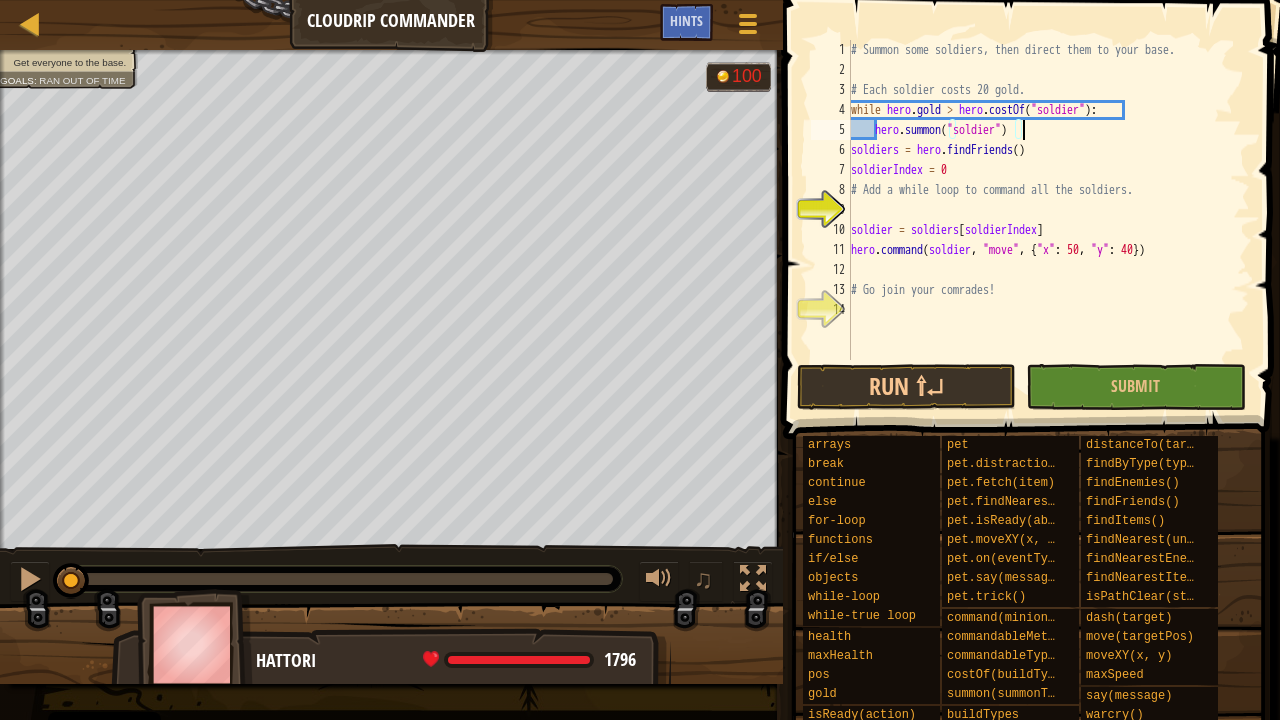 click on "# Summon some soldiers, then direct them to your base. # Each soldier costs 20 gold. while   hero . gold   >   hero . costOf ( "soldier" ) :      hero . summon ( "soldier" ) soldiers   =   hero . findFriends ( ) soldierIndex   =   0 # Add a while loop to command all the soldiers. soldier   =   soldiers [ soldierIndex ] hero . command ( soldier ,   "move" ,   { "x" :   50 ,   "y" :   40 }) # Go join your comrades!" at bounding box center [1048, 220] 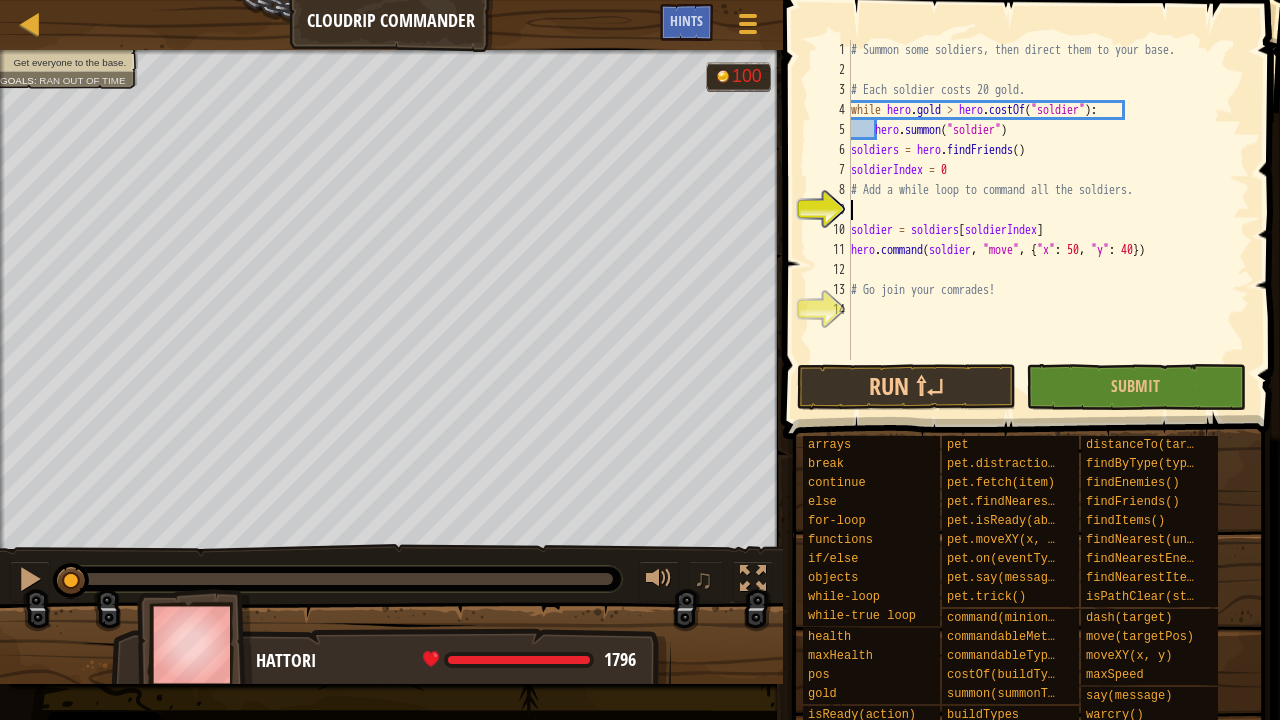 scroll, scrollTop: 9, scrollLeft: 0, axis: vertical 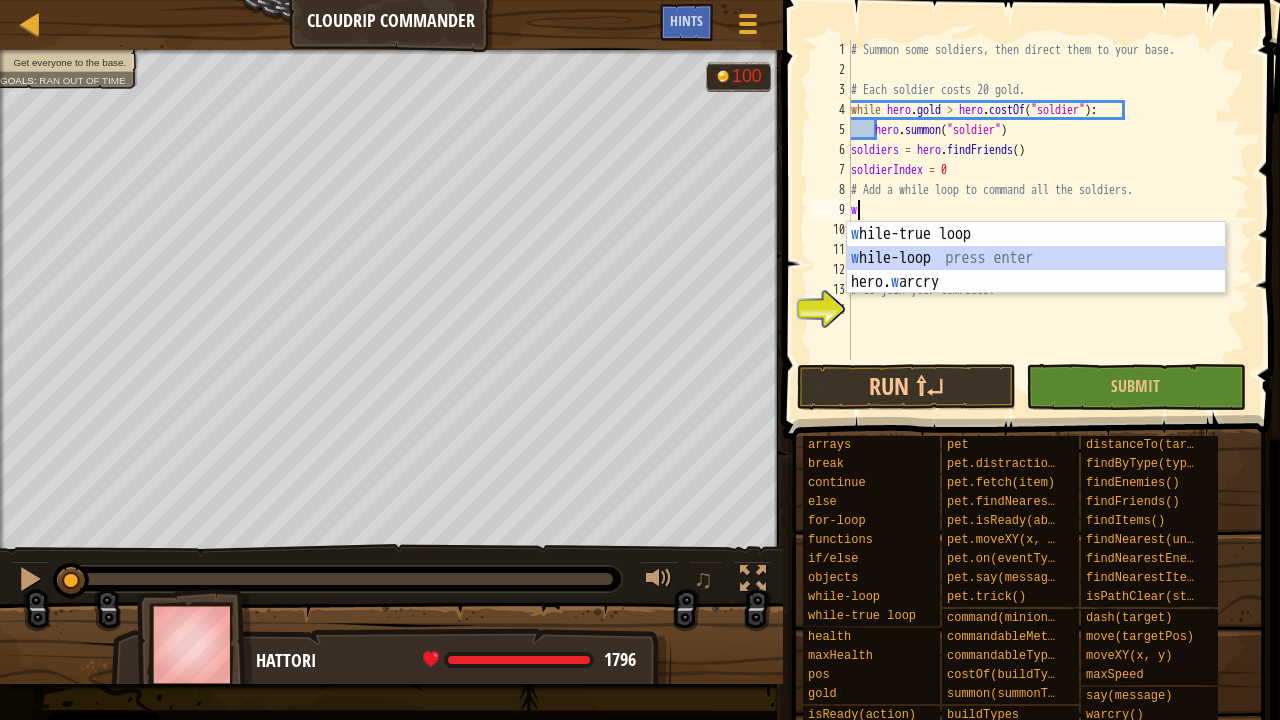 click on "w hile-true loop press enter w hile-loop press enter hero. w arcry press enter" at bounding box center (1036, 282) 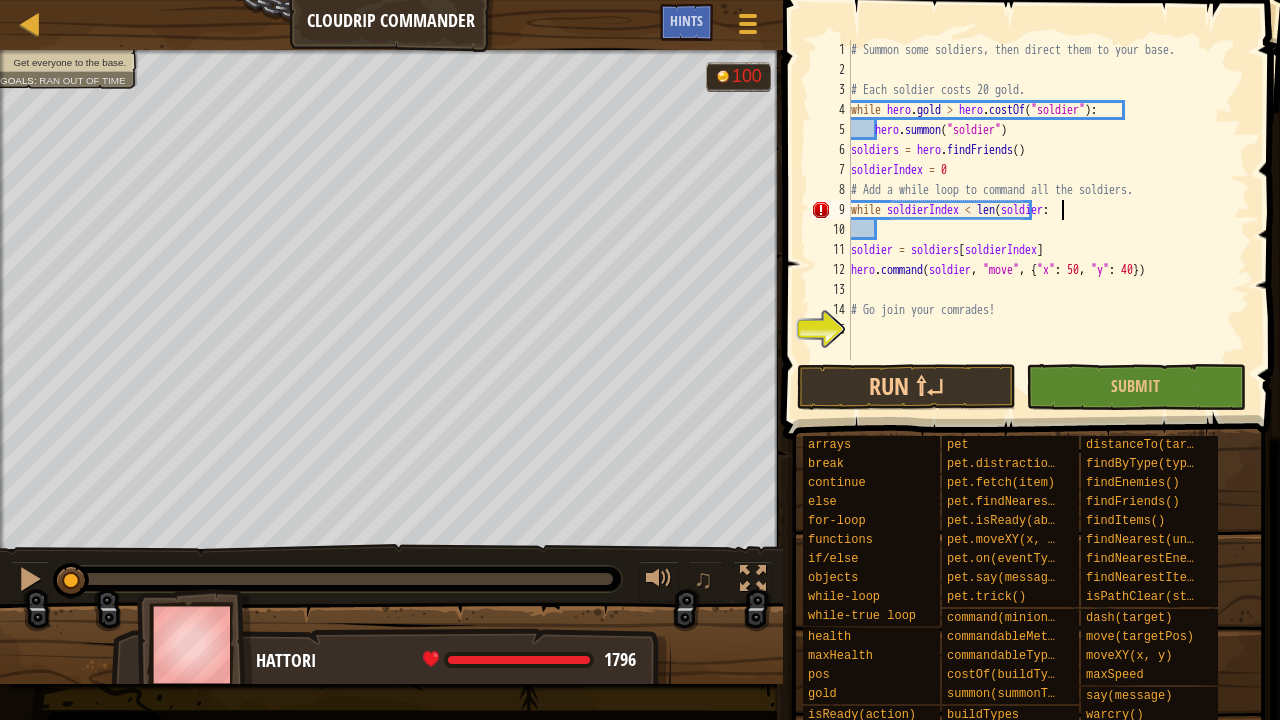 scroll, scrollTop: 9, scrollLeft: 18, axis: both 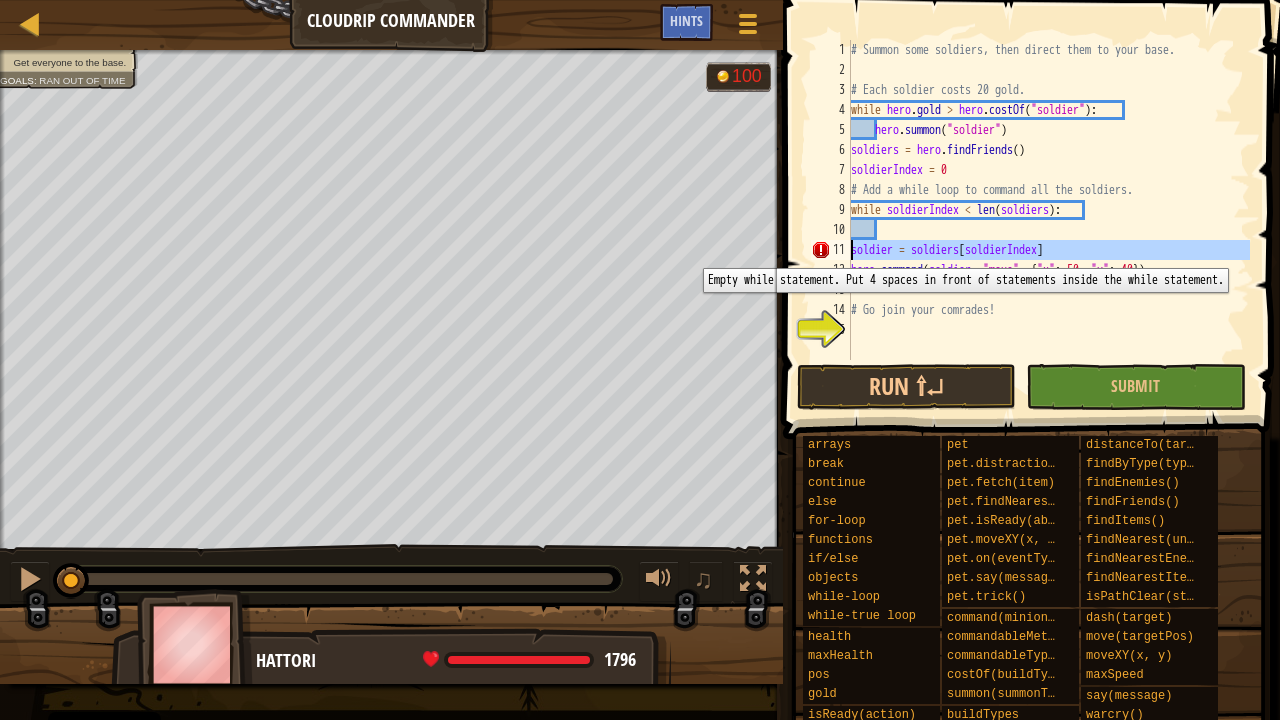 click on "11" at bounding box center (831, 250) 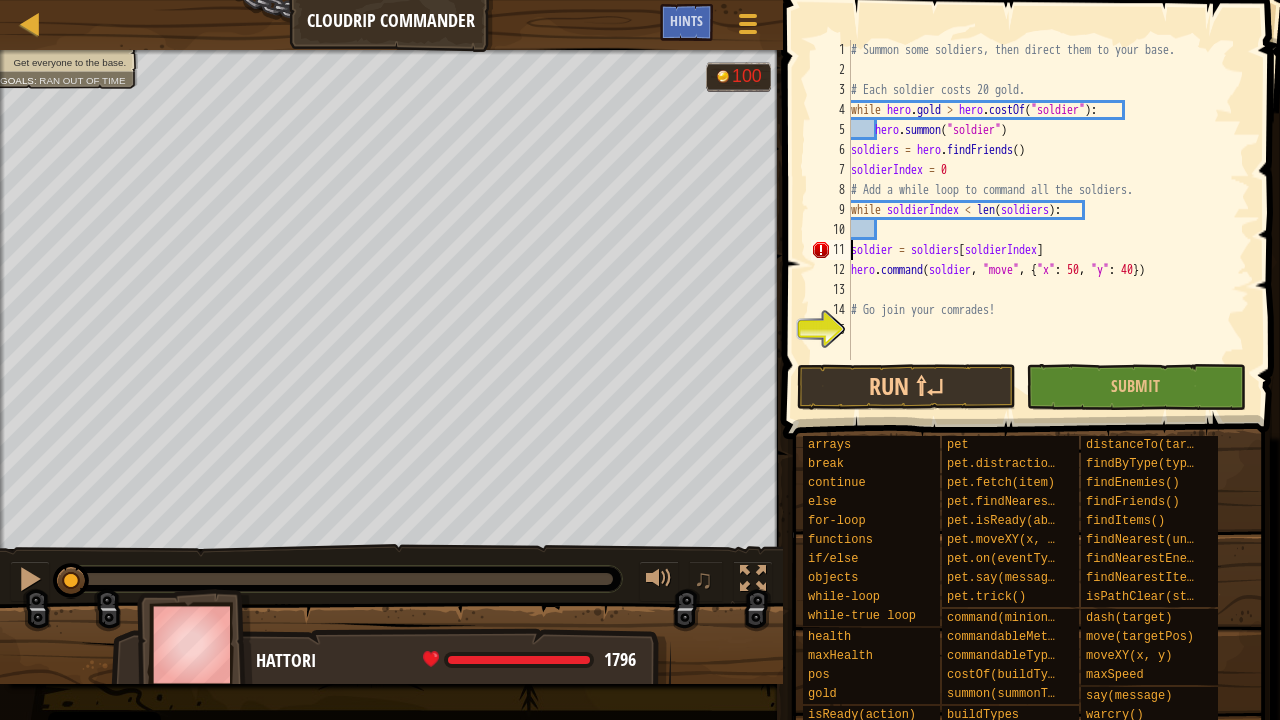 click on "# Summon some soldiers, then direct them to your base. # Each soldier costs [NUMBER] gold. while   hero . gold   >   hero . costOf ( "soldier" ) :      hero . summon ( "soldier" ) soldiers   =   hero . findFriends ( ) soldierIndex   =   0 # Add a while loop to command all the soldiers. while   soldierIndex   <   len ( soldiers ) :      soldier   =   soldiers [ soldierIndex ] hero . command ( soldier ,   "move" ,   { "x" :   [NUMBER] ,   "y" :   [NUMBER] }) # Go join your comrades!" at bounding box center [1048, 220] 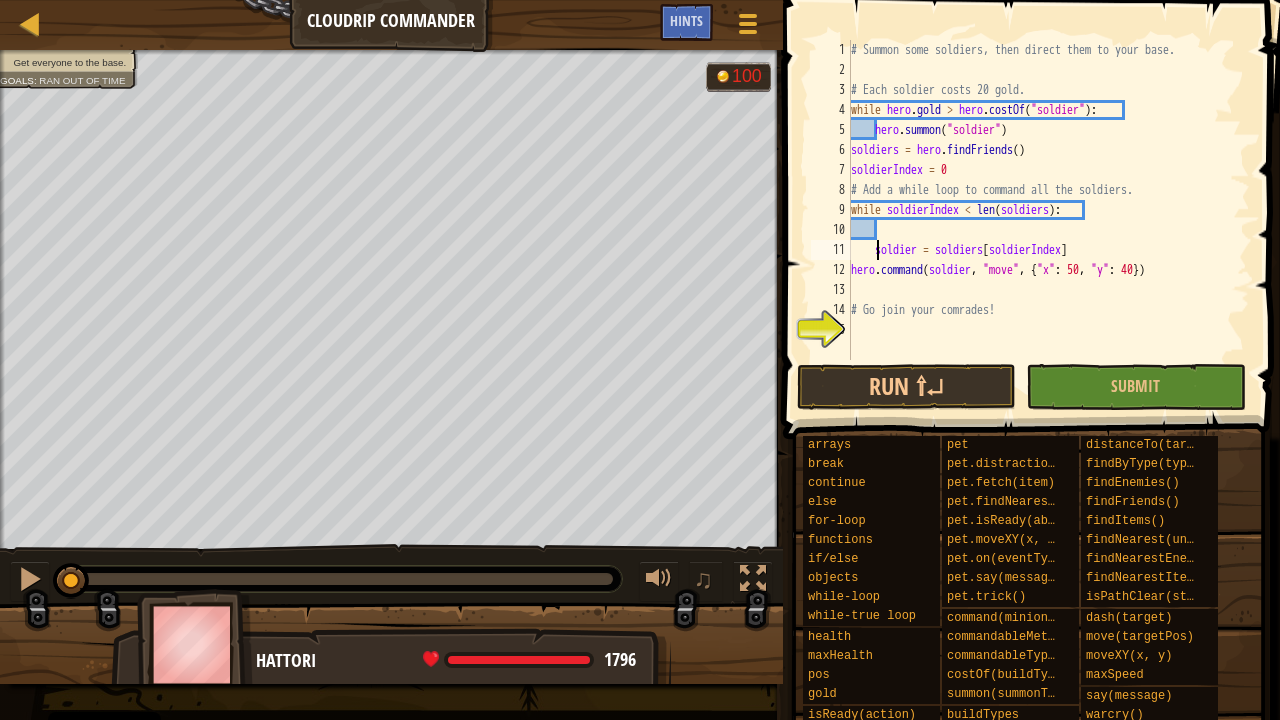 click on "# Summon some soldiers, then direct them to your base. # Each soldier costs [NUMBER] gold. while   hero . gold   >   hero . costOf ( "soldier" ) :      hero . summon ( "soldier" ) soldiers   =   hero . findFriends ( ) soldierIndex   =   0 # Add a while loop to command all the soldiers. while   soldierIndex   <   len ( soldiers ) :           soldier   =   soldiers [ soldierIndex ] hero . command ( soldier ,   "move" ,   { "x" :   [NUMBER] ,   "y" :   [NUMBER] }) # Go join your comrades!" at bounding box center (1048, 220) 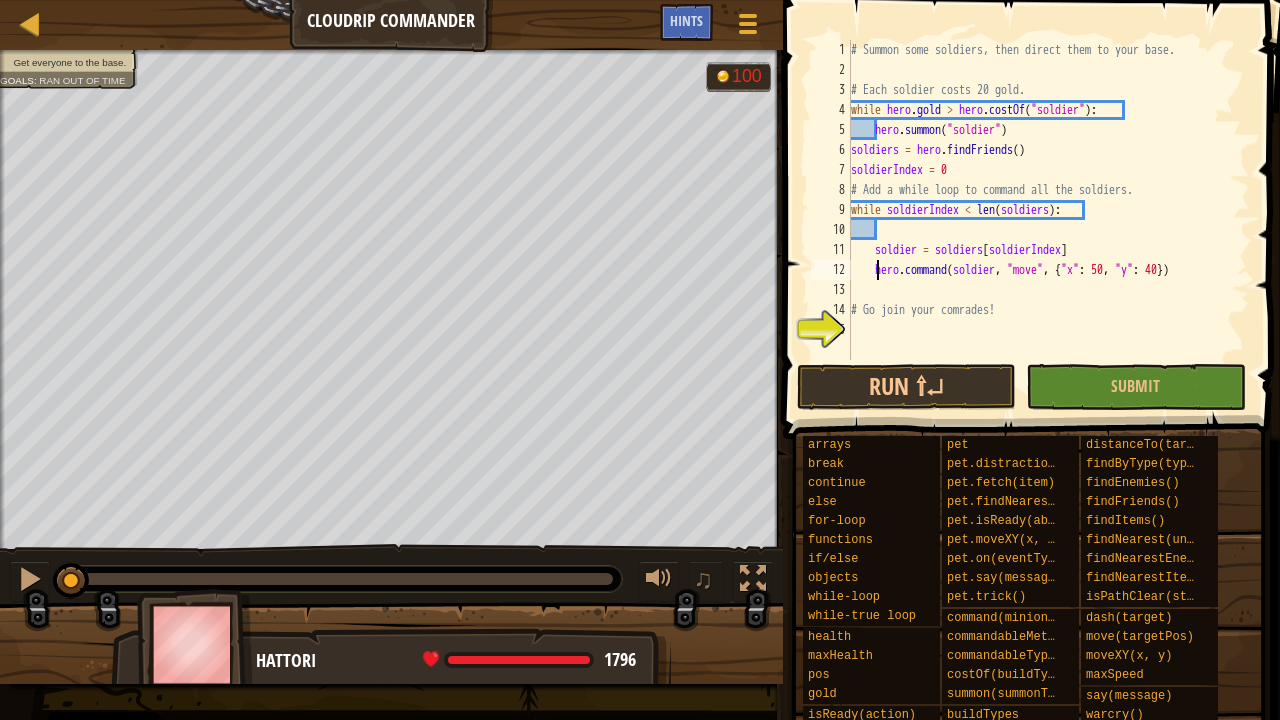 click on "# Summon some soldiers, then direct them to your base. # Each soldier costs [NUMBER] gold. while   hero . gold   >   hero . costOf ( "soldier" ) :      hero . summon ( "soldier" ) soldiers   =   hero . findFriends ( ) soldierIndex   =   0 # Add a while loop to command all the soldiers. while   soldierIndex   <   len ( soldiers ) :           soldier   =   soldiers [ soldierIndex ]      hero . command ( soldier ,   "move" ,   { "x" :   [NUMBER] ,   "y" :   [NUMBER] }) # Go join your comrades!" at bounding box center [1048, 220] 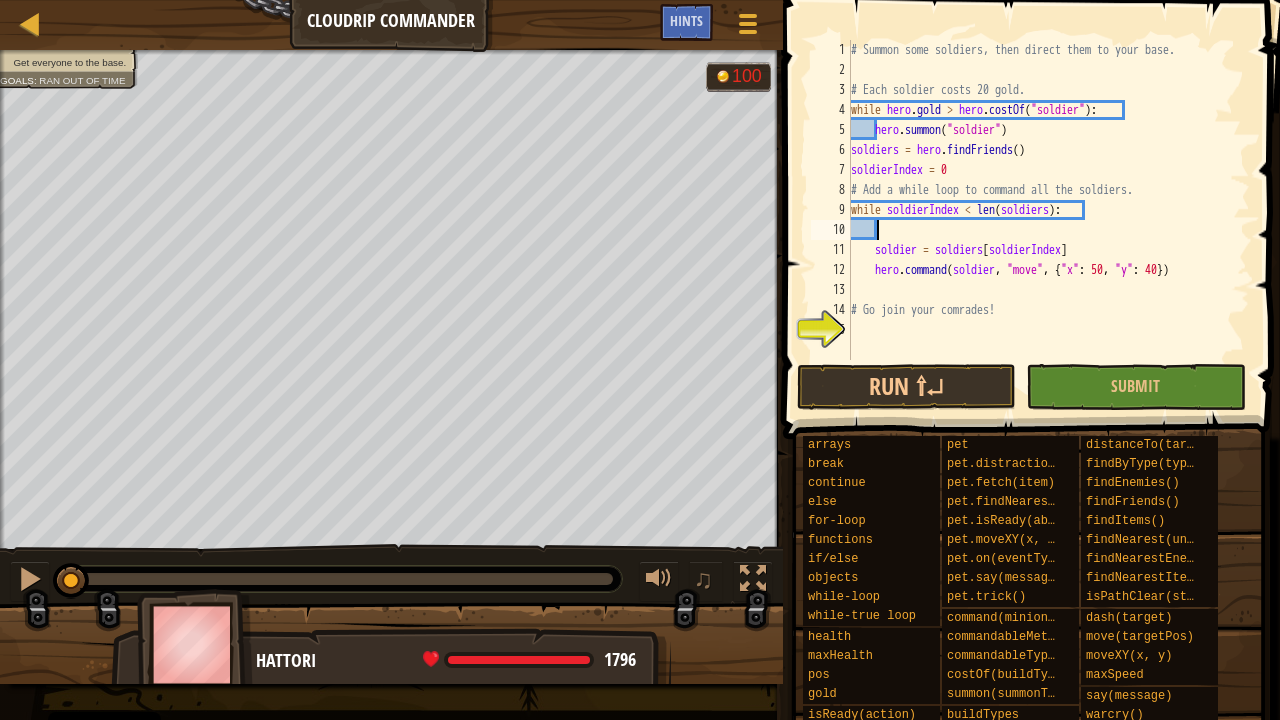click on "# Summon some soldiers, then direct them to your base. # Each soldier costs [NUMBER] gold. while   hero . gold   >   hero . costOf ( "soldier" ) :      hero . summon ( "soldier" ) soldiers   =   hero . findFriends ( ) soldierIndex   =   0 # Add a while loop to command all the soldiers. while   soldierIndex   <   len ( soldiers ) :           soldier   =   soldiers [ soldierIndex ]      hero . command ( soldier ,   "move" ,   { "x" :   [NUMBER] ,   "y" :   [NUMBER] }) # Go join your comrades!" at bounding box center (1048, 220) 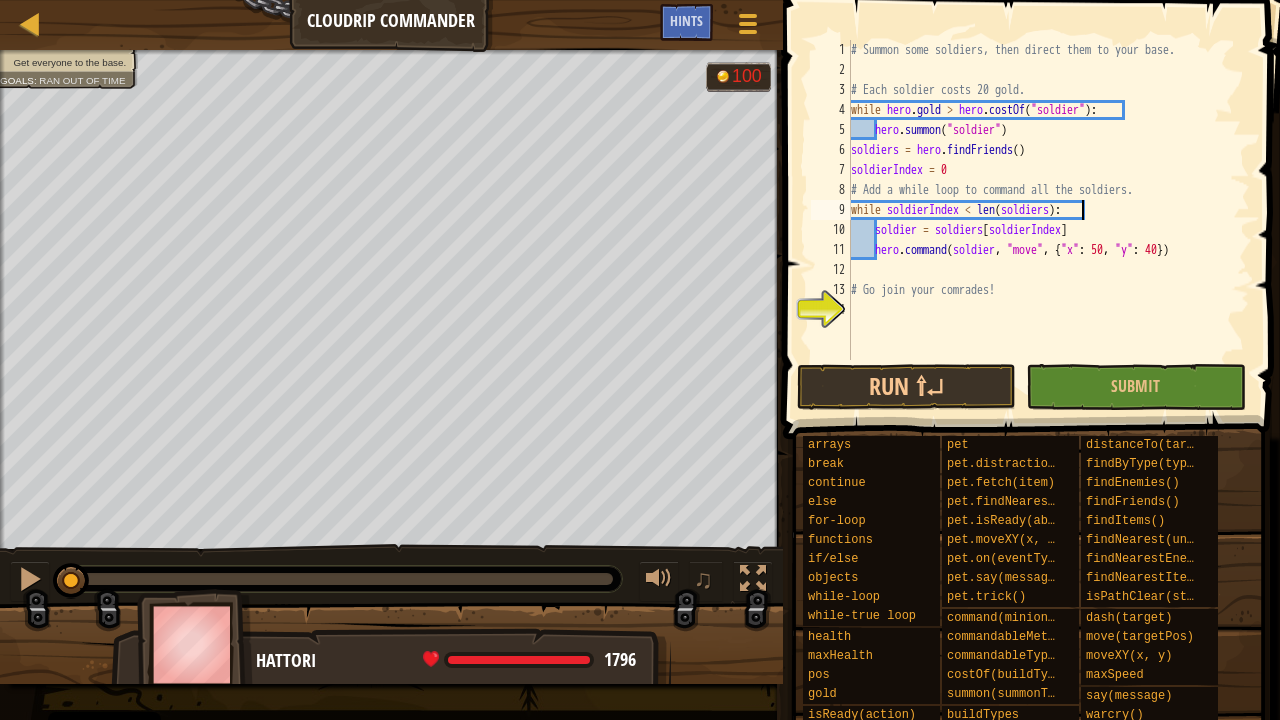 click on "# Summon some soldiers, then direct them to your base. # Each soldier costs 20 gold. while   hero . gold   >   hero . costOf ( "soldier" ) :      hero . summon ( "soldier" ) soldiers   =   hero . findFriends ( ) soldierIndex   =   0 # Add a while loop to command all the soldiers. while   soldierIndex   <   len ( soldiers ) :      soldier   =   soldiers [ soldierIndex ]      hero . command ( soldier ,   "move" ,   { "x" :   50 ,   "y" :   40 }) # Go join your comrades!" at bounding box center [1048, 220] 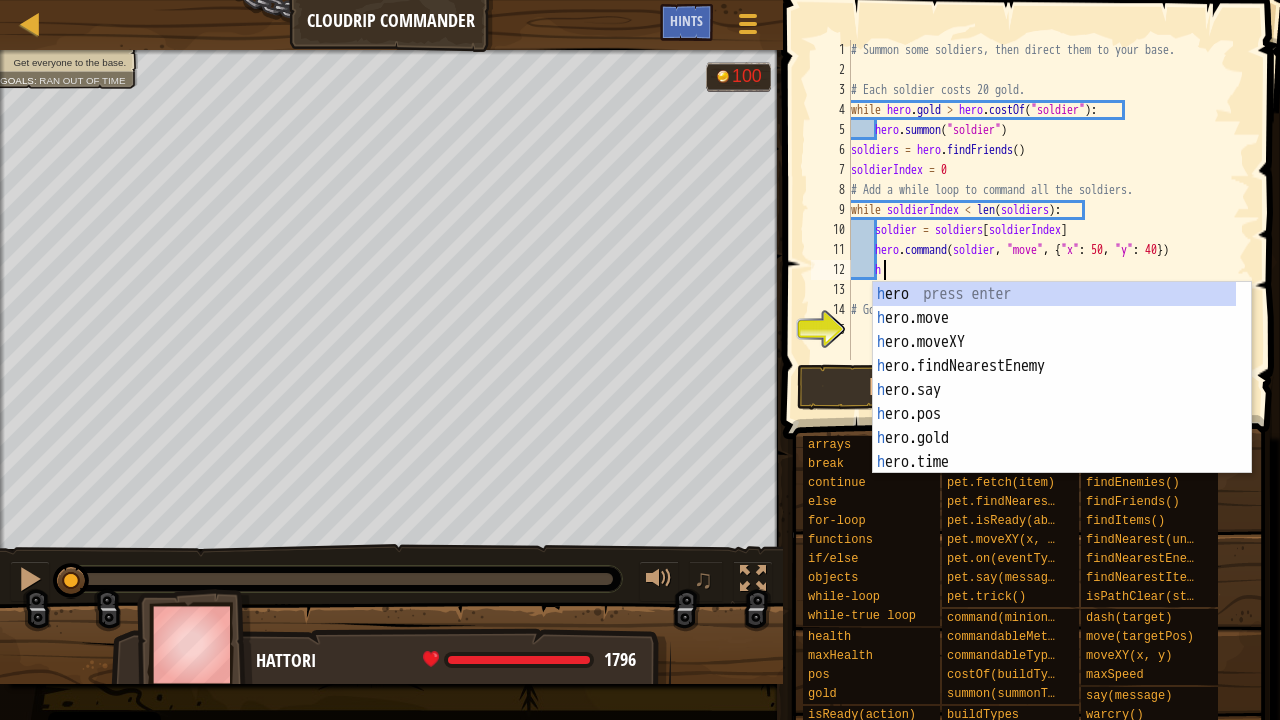 scroll, scrollTop: 9, scrollLeft: 2, axis: both 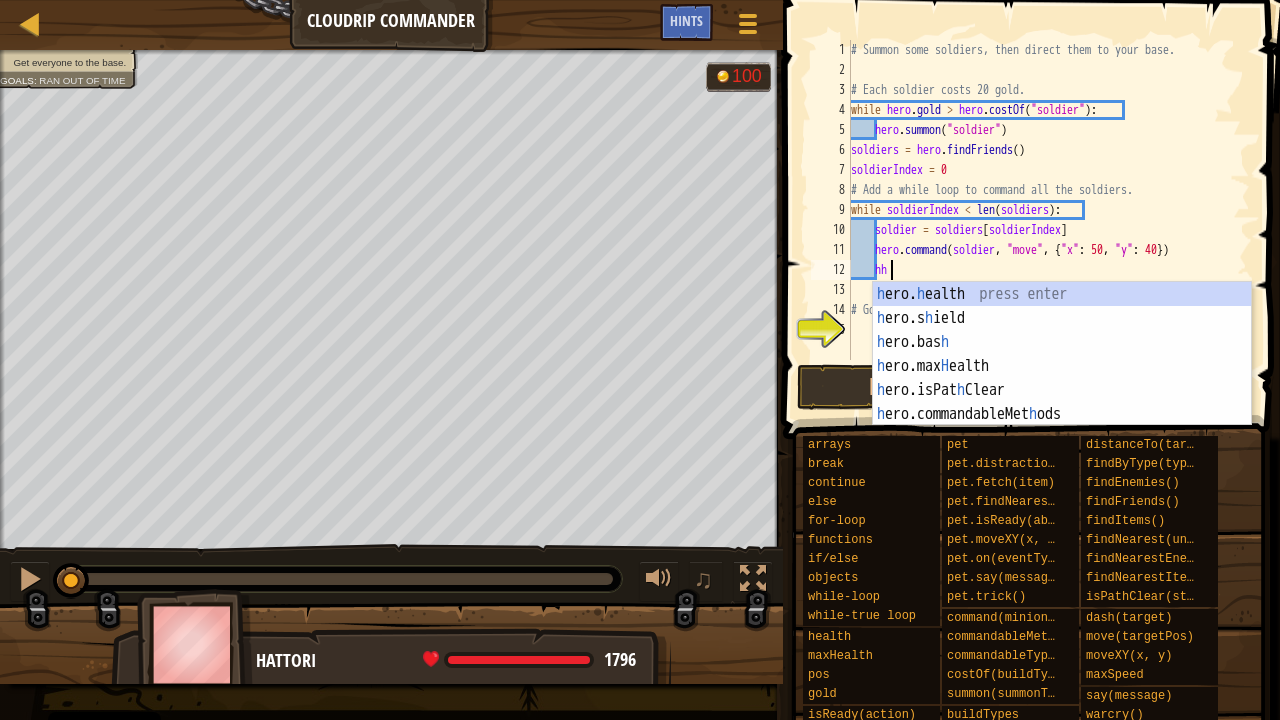 type on "h" 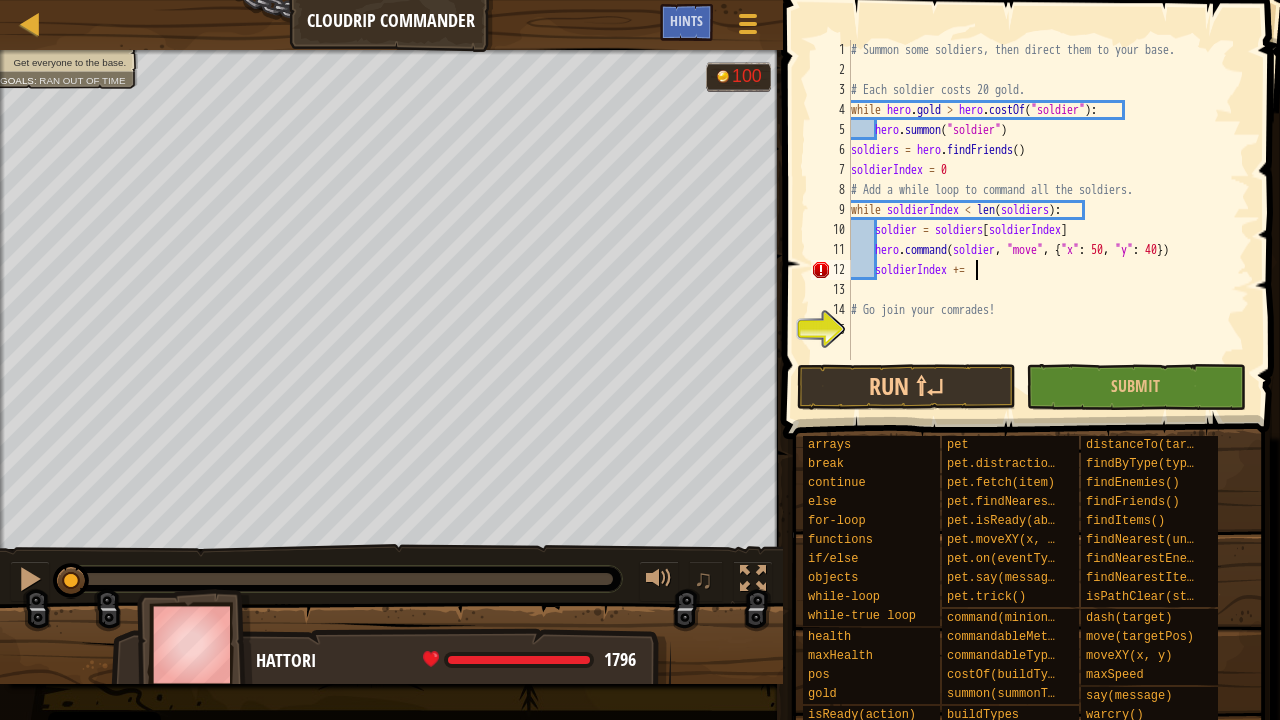scroll, scrollTop: 9, scrollLeft: 9, axis: both 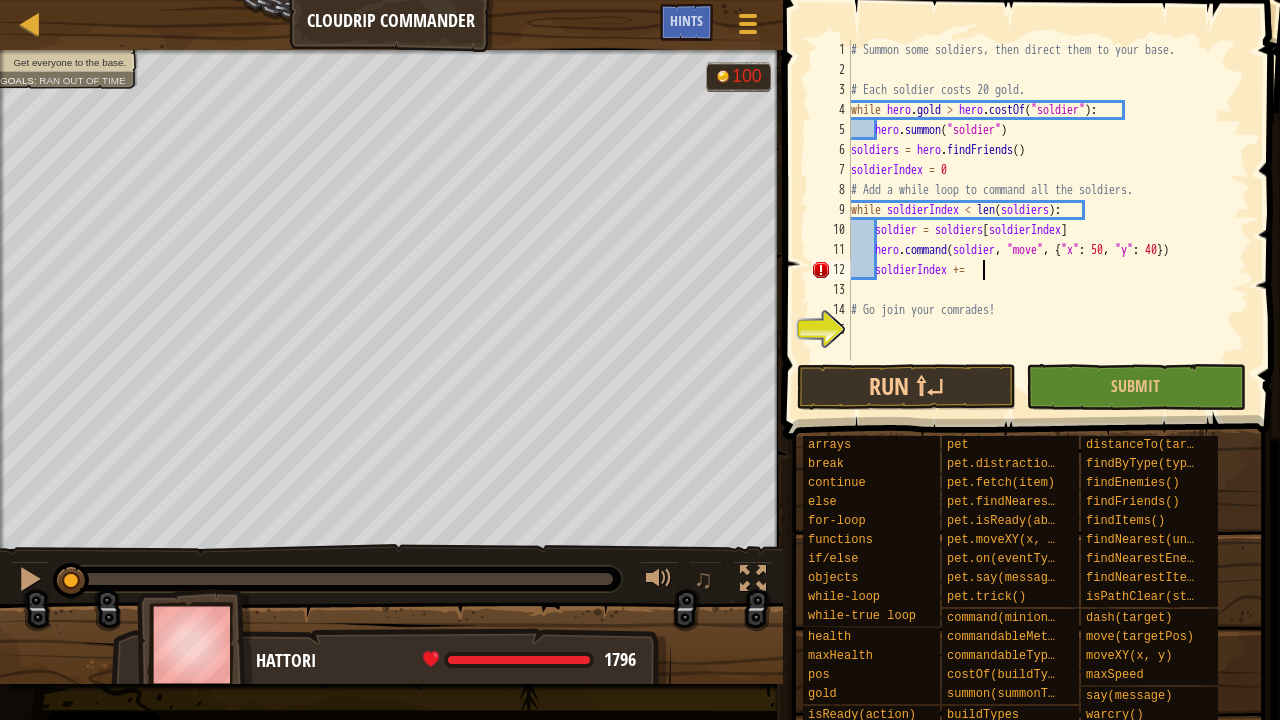 type on "soldierIndex += 1" 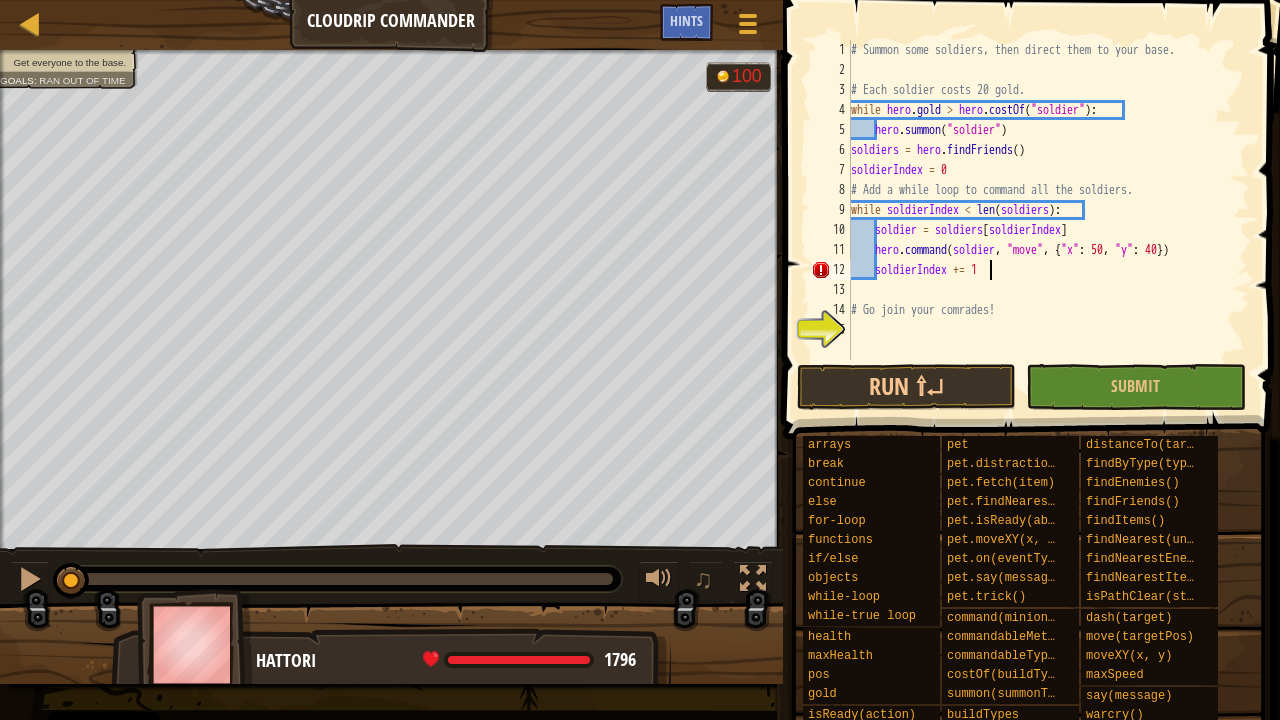 scroll, scrollTop: 9, scrollLeft: 10, axis: both 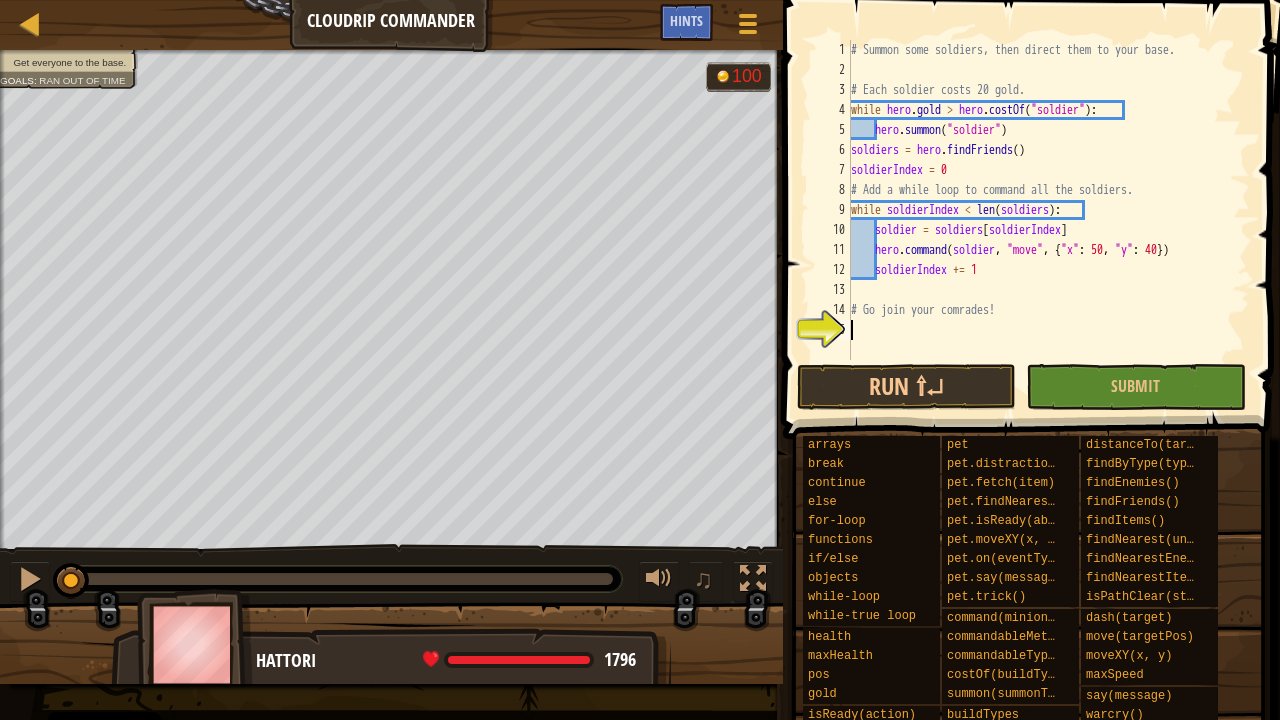 click on "# Summon some soldiers, then direct them to your base. # Each soldier costs [NUMBER] gold. while   hero . gold   >   hero . costOf ( "soldier" ) :      hero . summon ( "soldier" ) soldiers   =   hero . findFriends ( ) soldierIndex   =   0 # Add a while loop to command all the soldiers. while   soldierIndex   <   len ( soldiers ) :      soldier   =   soldiers [ soldierIndex ]      hero . command ( soldier ,   "move" ,   { "x" :   [NUMBER] ,   "y" :   [NUMBER] })      soldierIndex   +=   1 # Go join your comrades!" at bounding box center [1048, 220] 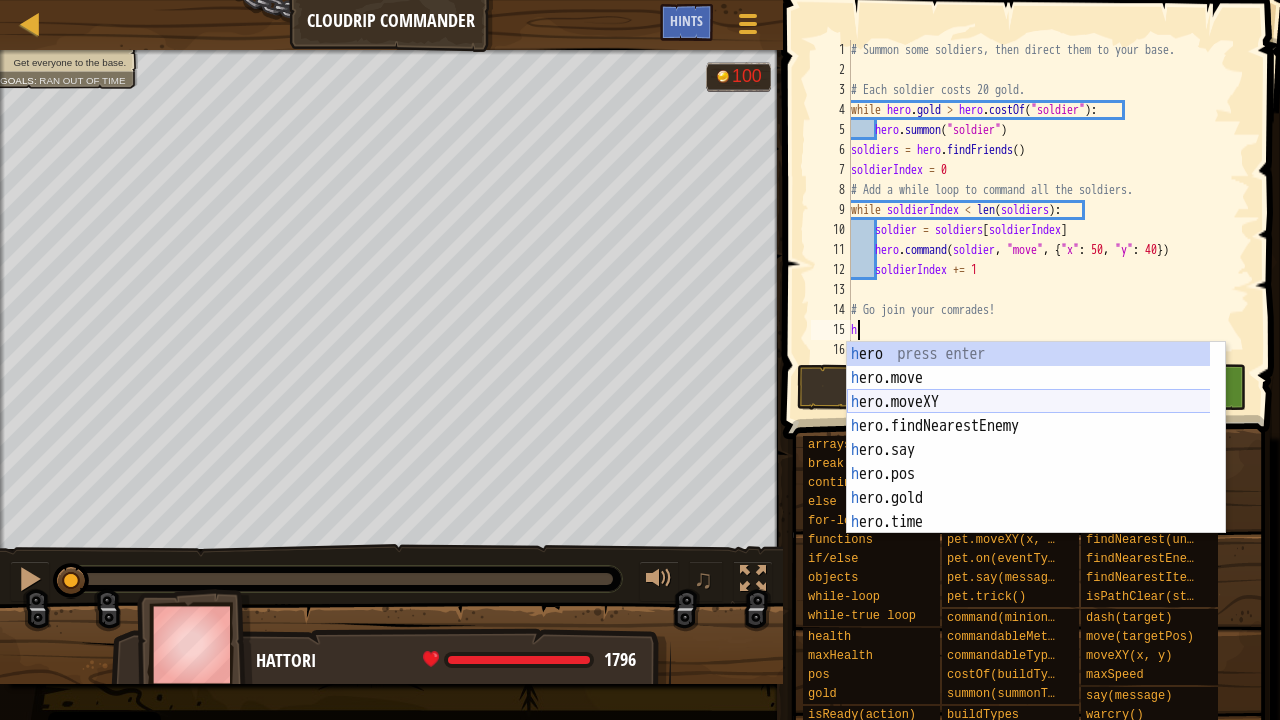 click on "h ero press enter h ero.move press enter h ero.moveXY press enter h ero.findNearestEnemy press enter h ero.say press enter h ero.pos press enter h ero.gold press enter h ero.time press enter h ero.health press enter" at bounding box center (1029, 462) 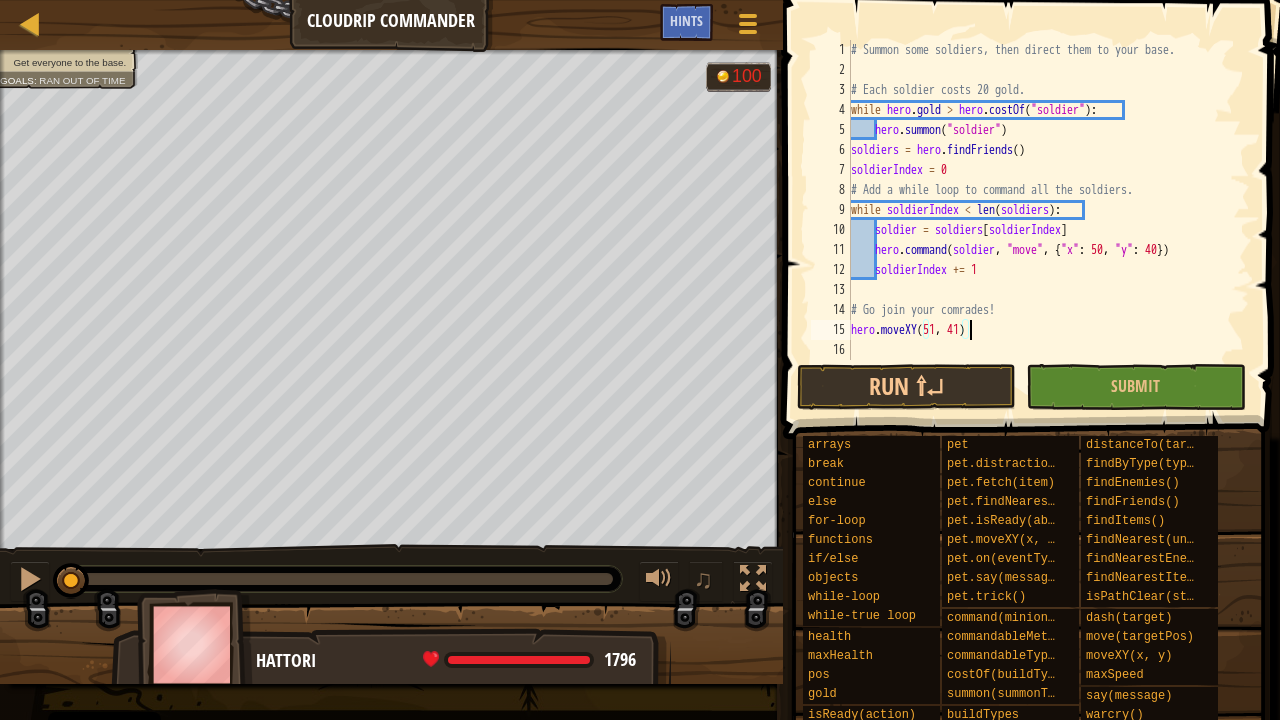 scroll, scrollTop: 9, scrollLeft: 9, axis: both 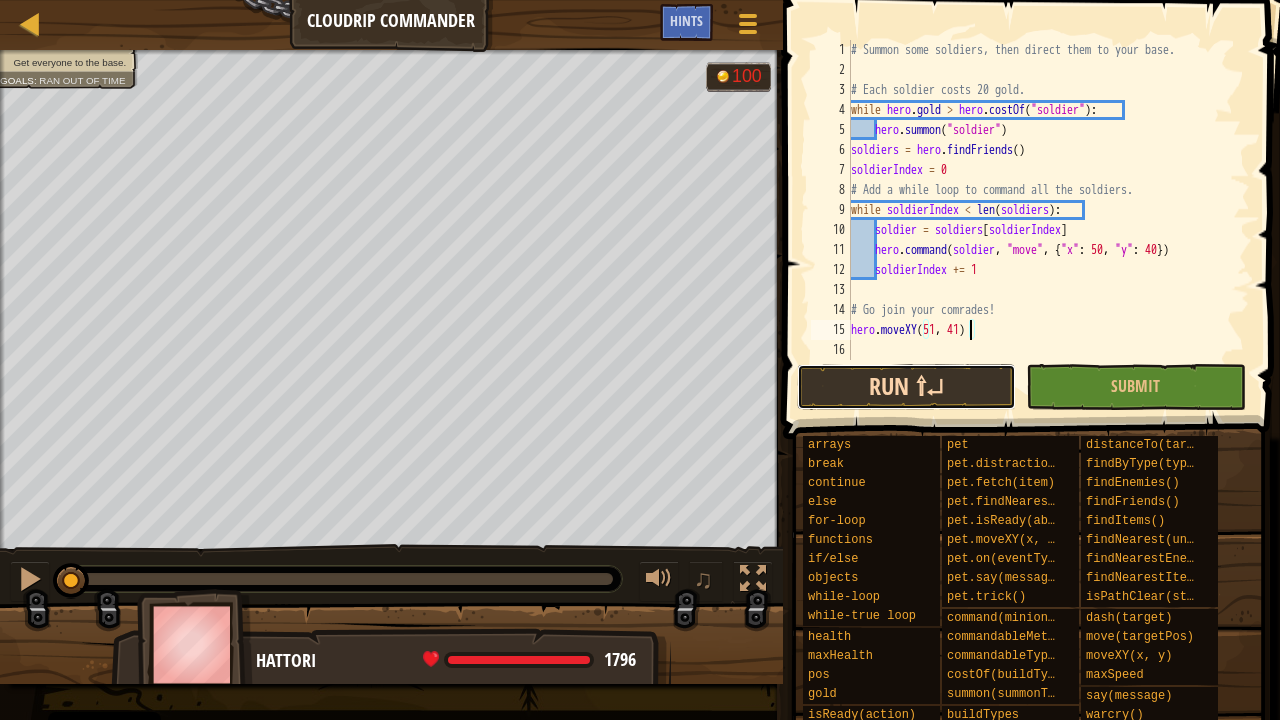 click on "Run ⇧↵" at bounding box center [906, 387] 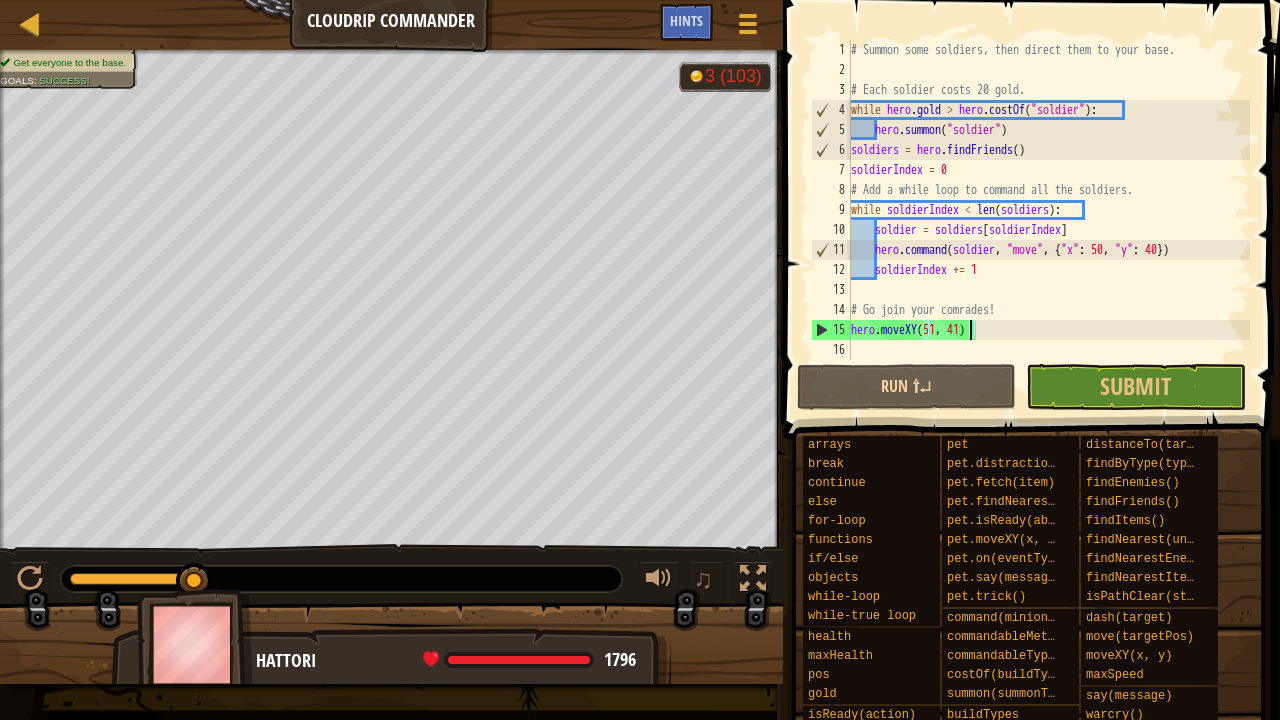 click on "# Summon some soldiers, then direct them to your base. # Each soldier costs 20 gold. while   hero . gold   >   hero . costOf ( "soldier" ) :      hero . summon ( "soldier" ) soldiers   =   hero . findFriends ( ) soldierIndex   =   0 # Add a while loop to command all the soldiers. while   soldierIndex   <   len ( soldiers ) :      soldier   =   soldiers [ soldierIndex ]      hero . command ( soldier ,   "move" ,   { "x" :   50 ,   "y" :   40 })      soldierIndex   +=   1 # Go join your comrades! hero . moveXY ( 51 ,   41 )" at bounding box center (1048, 220) 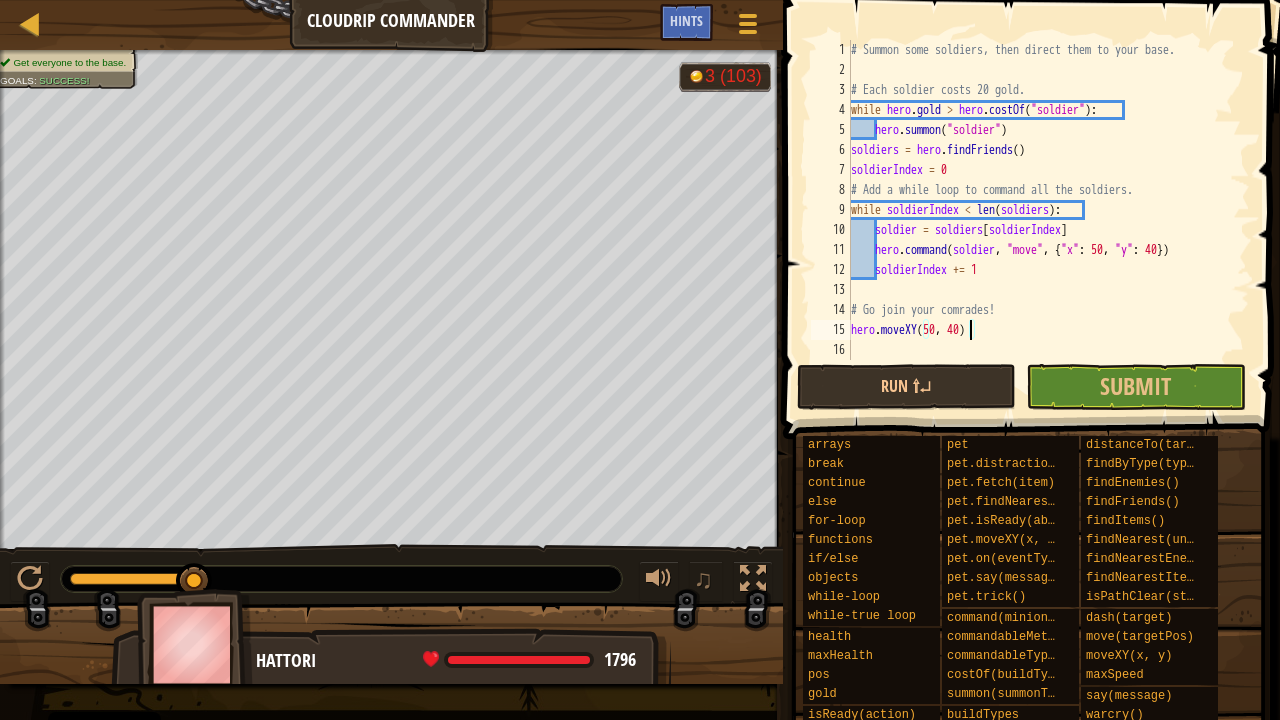 scroll, scrollTop: 9, scrollLeft: 9, axis: both 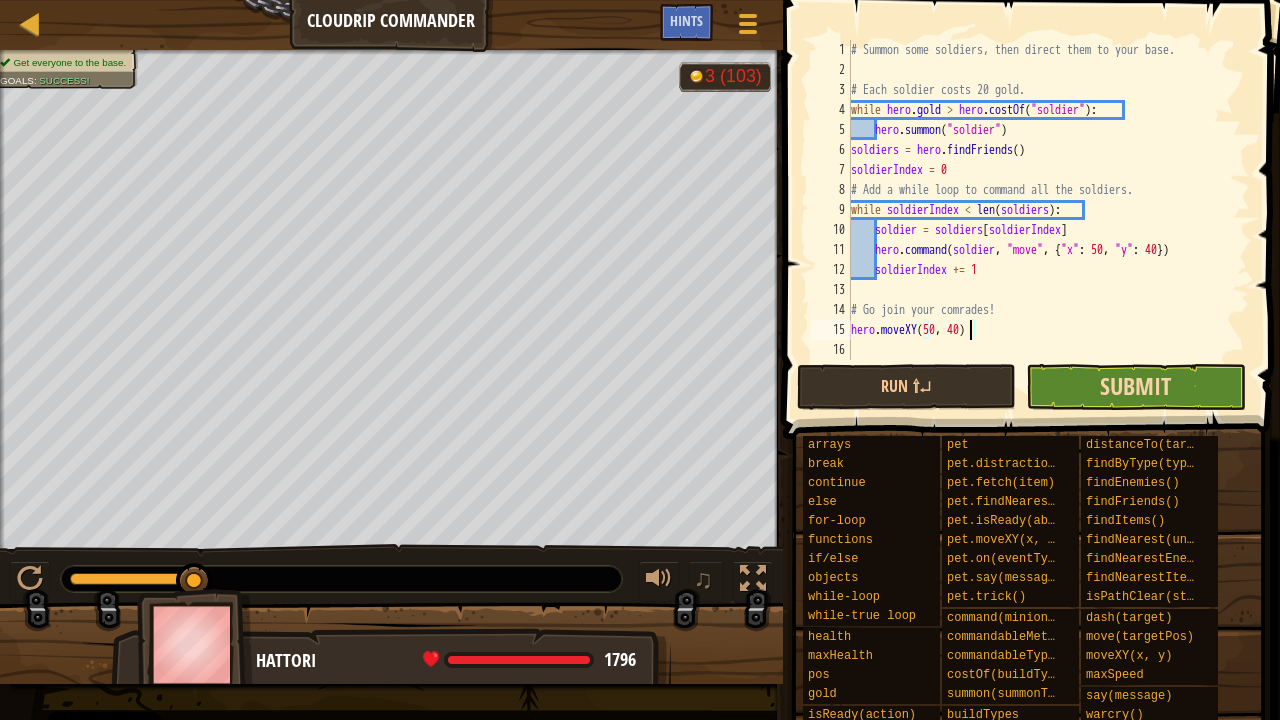 type on "hero.moveXY(50, 40)" 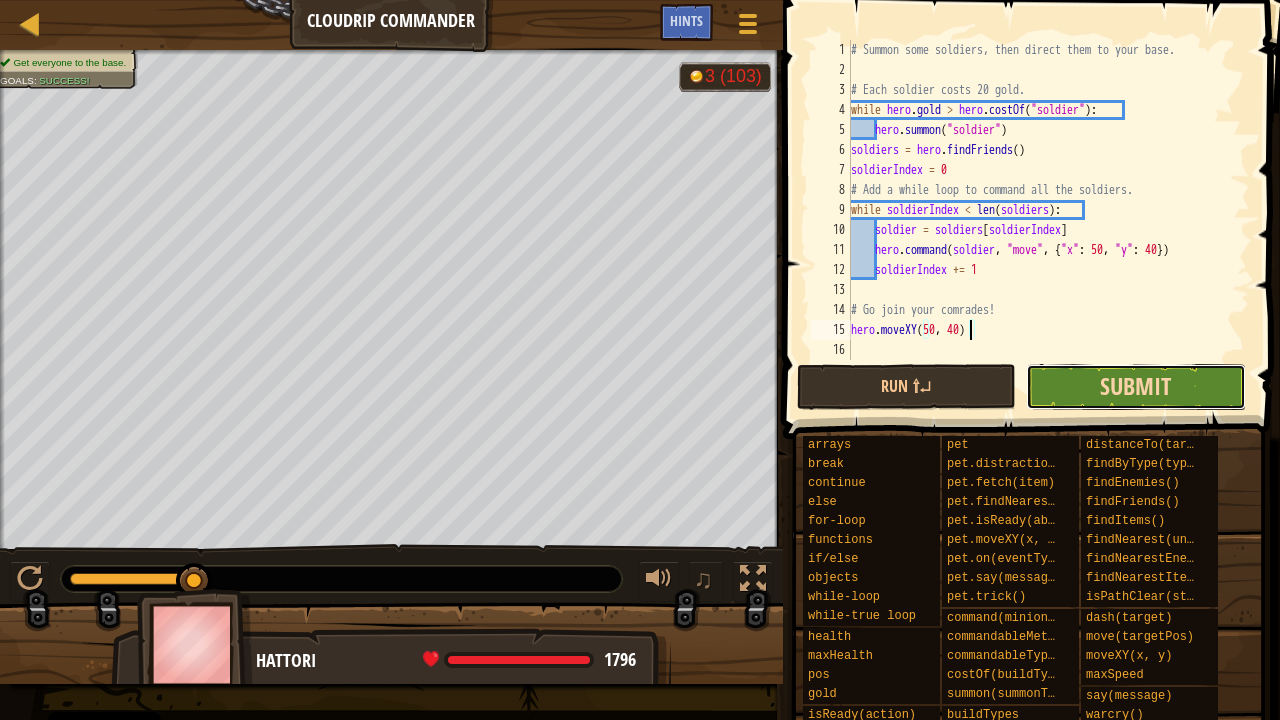 click on "Submit" at bounding box center (1135, 386) 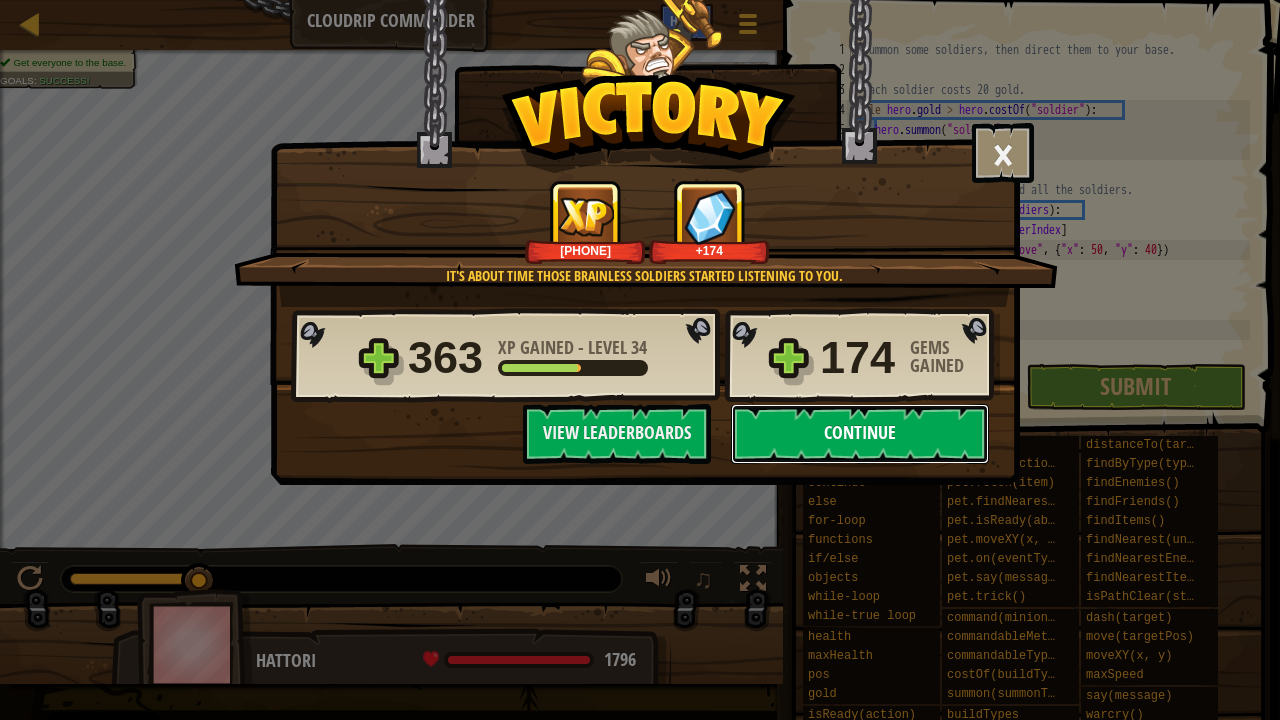 click on "Continue" at bounding box center [860, 434] 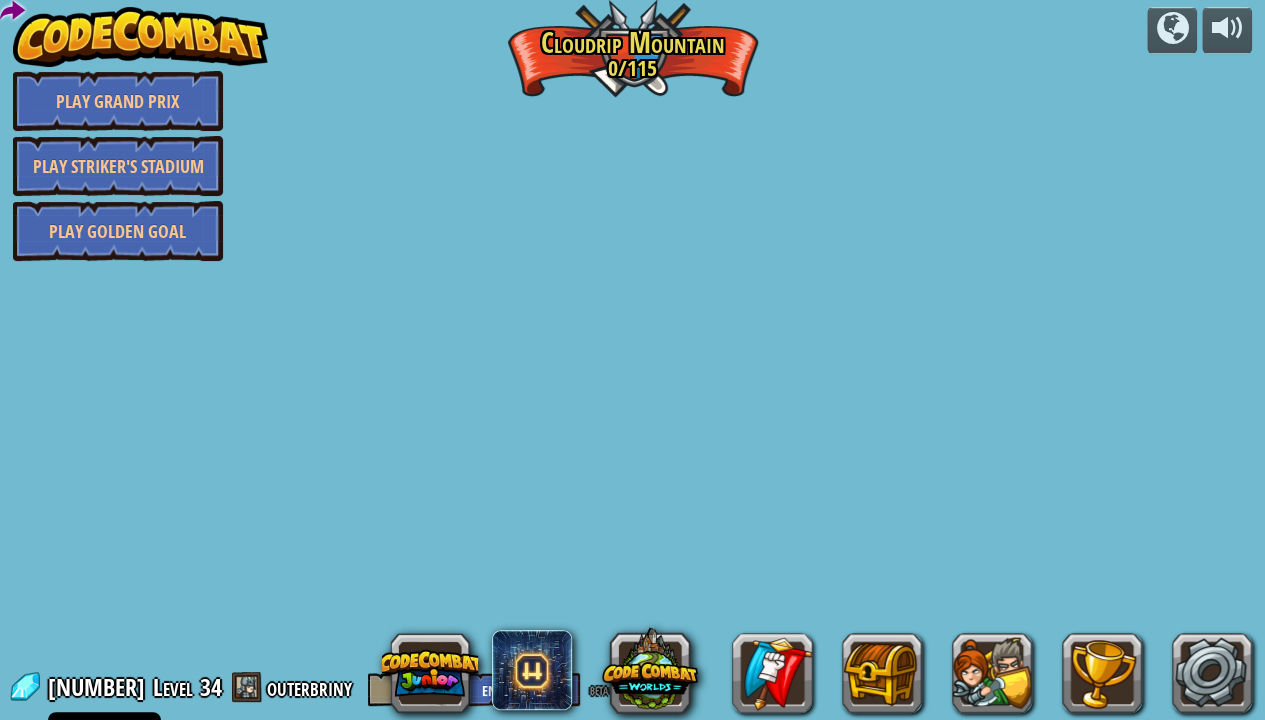 select on "en-GB" 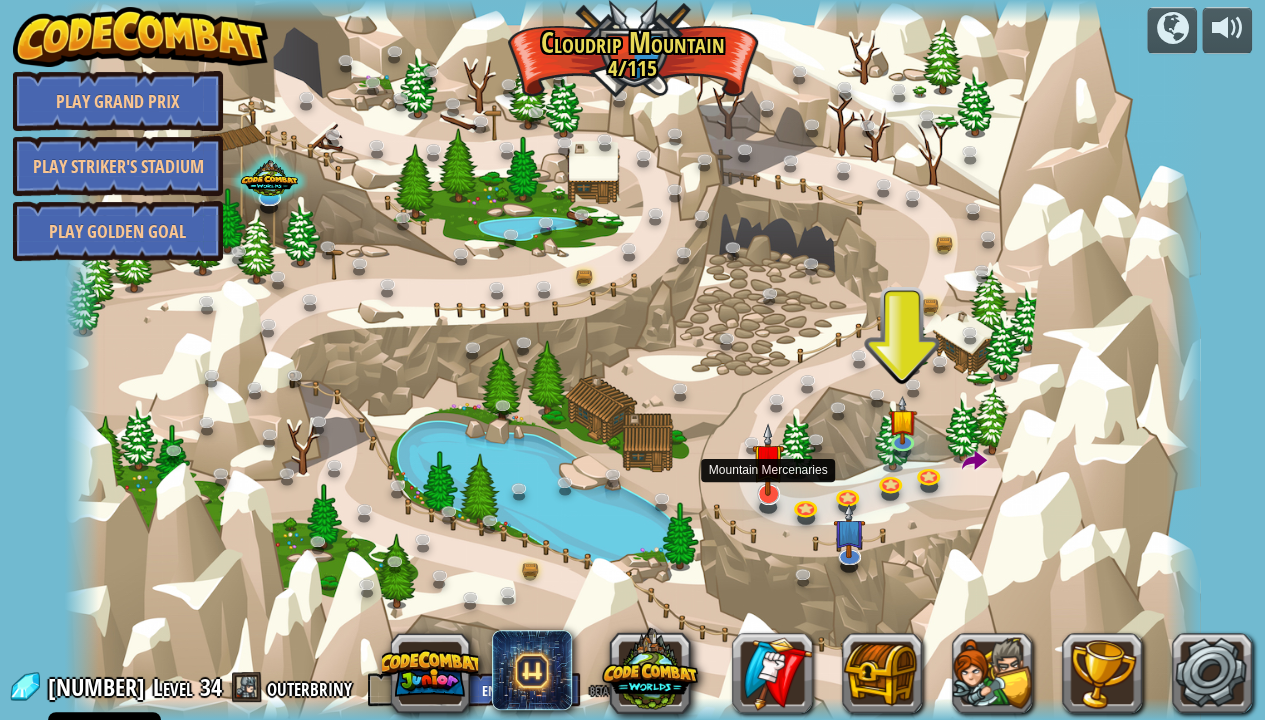 click at bounding box center [768, 459] 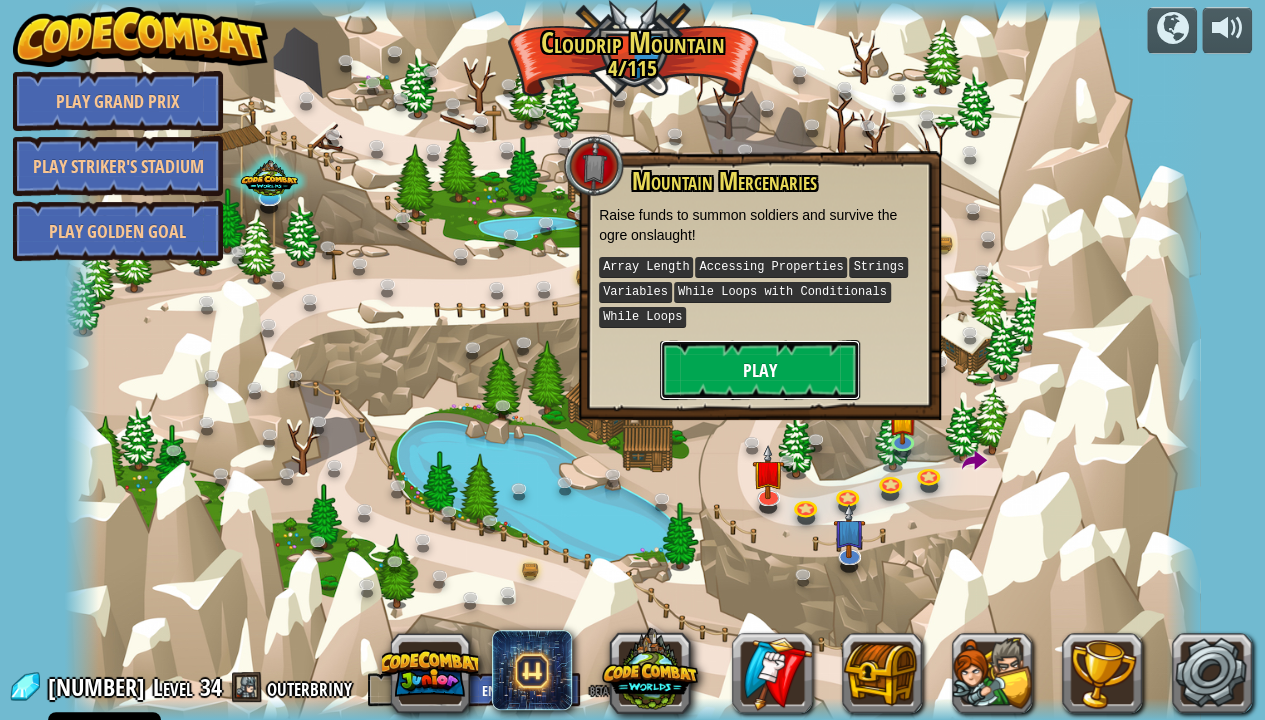 click on "Play" at bounding box center (760, 370) 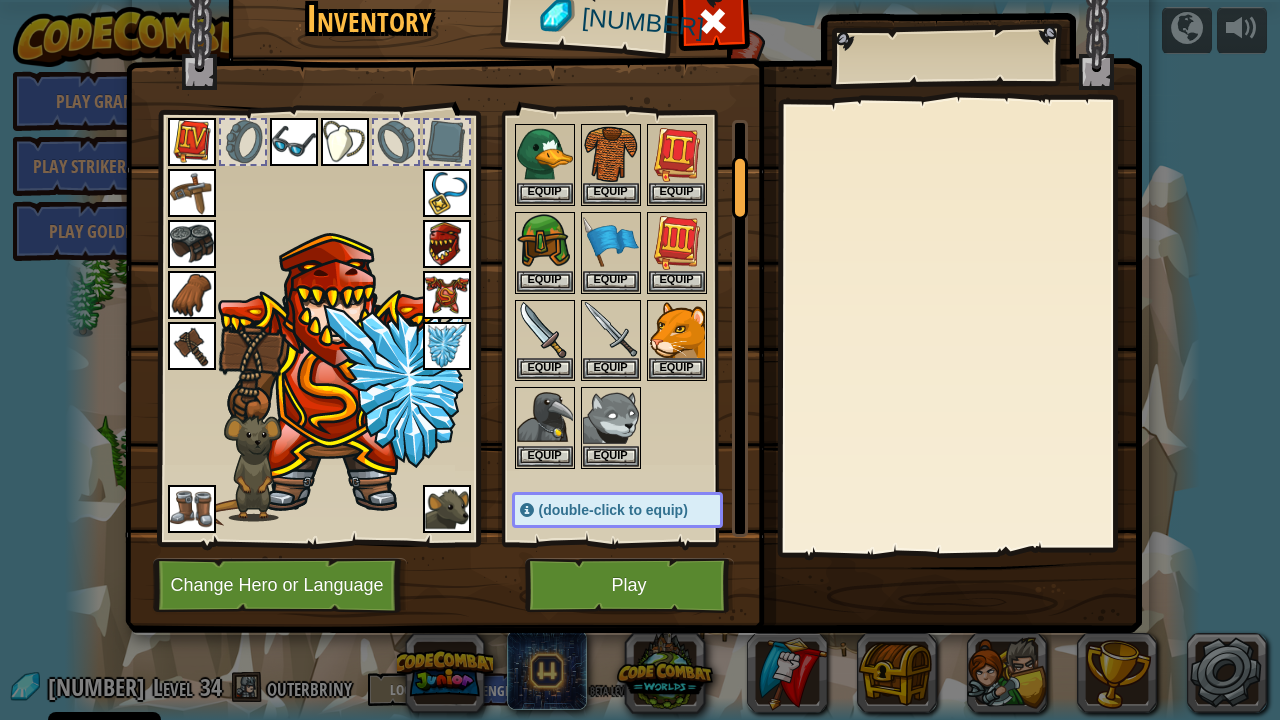 scroll, scrollTop: 100, scrollLeft: 0, axis: vertical 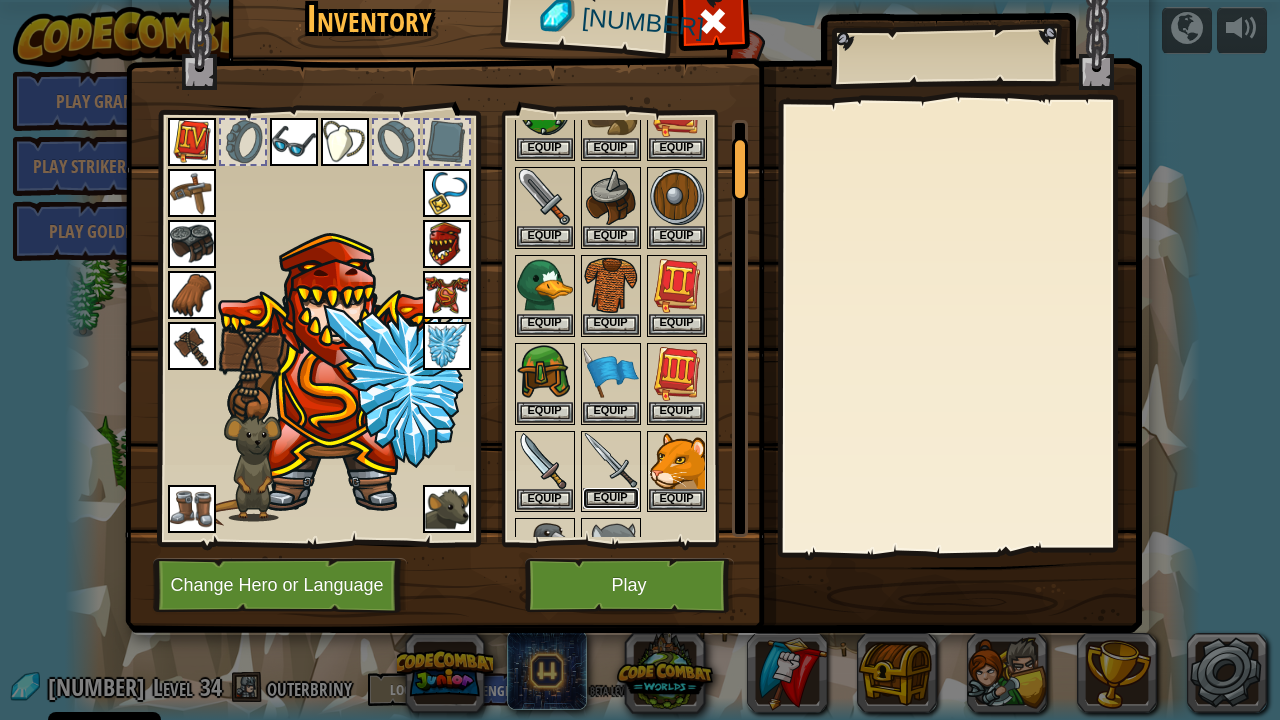 click on "Equip" at bounding box center (611, 498) 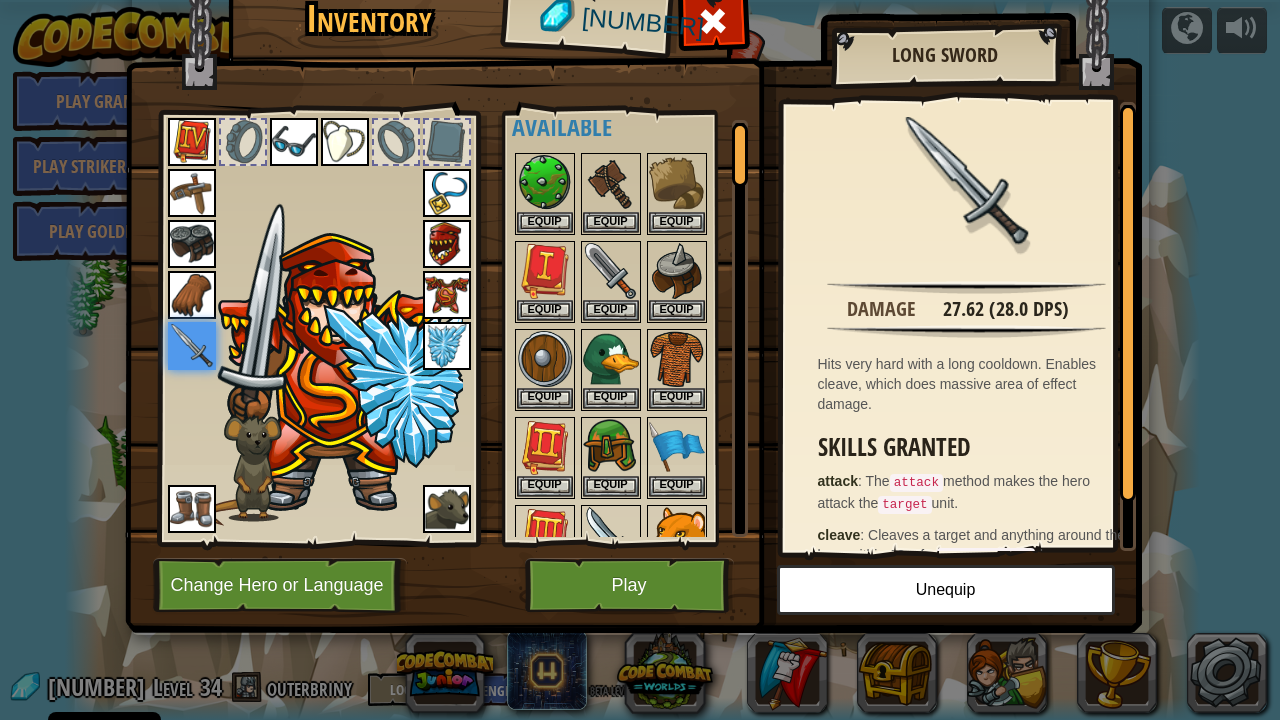 scroll, scrollTop: 0, scrollLeft: 0, axis: both 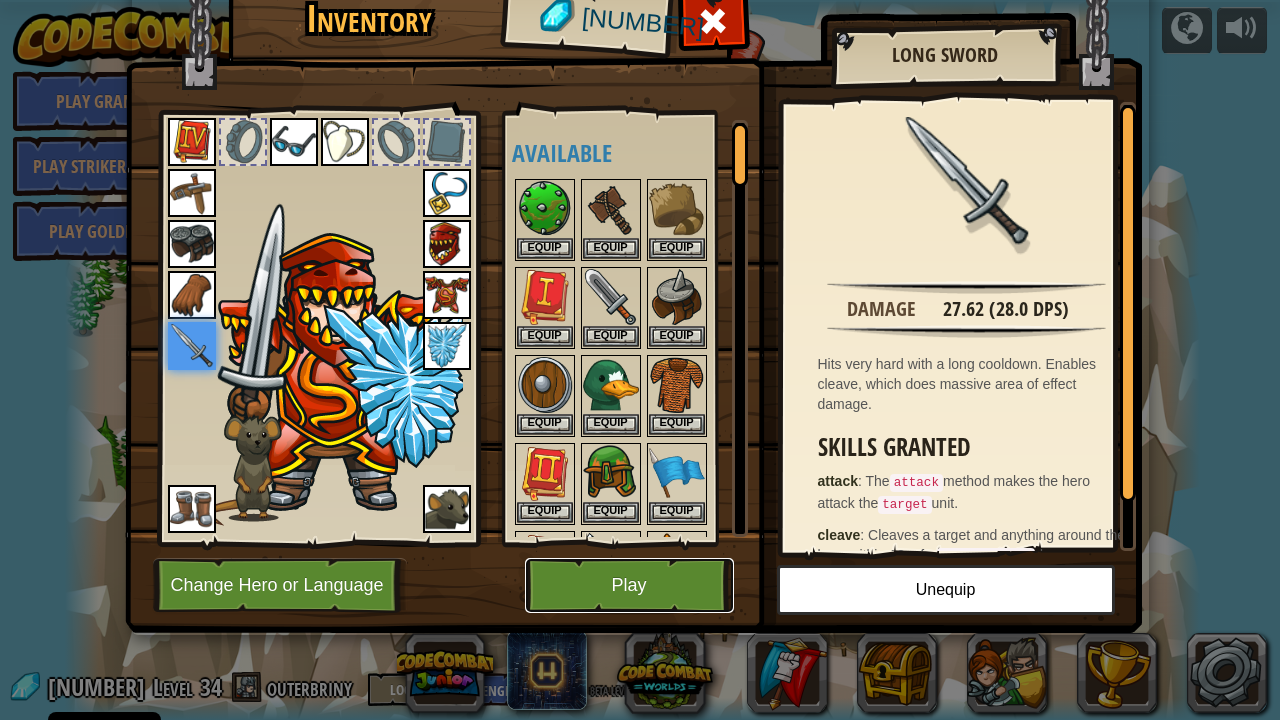 click on "Play" at bounding box center [629, 585] 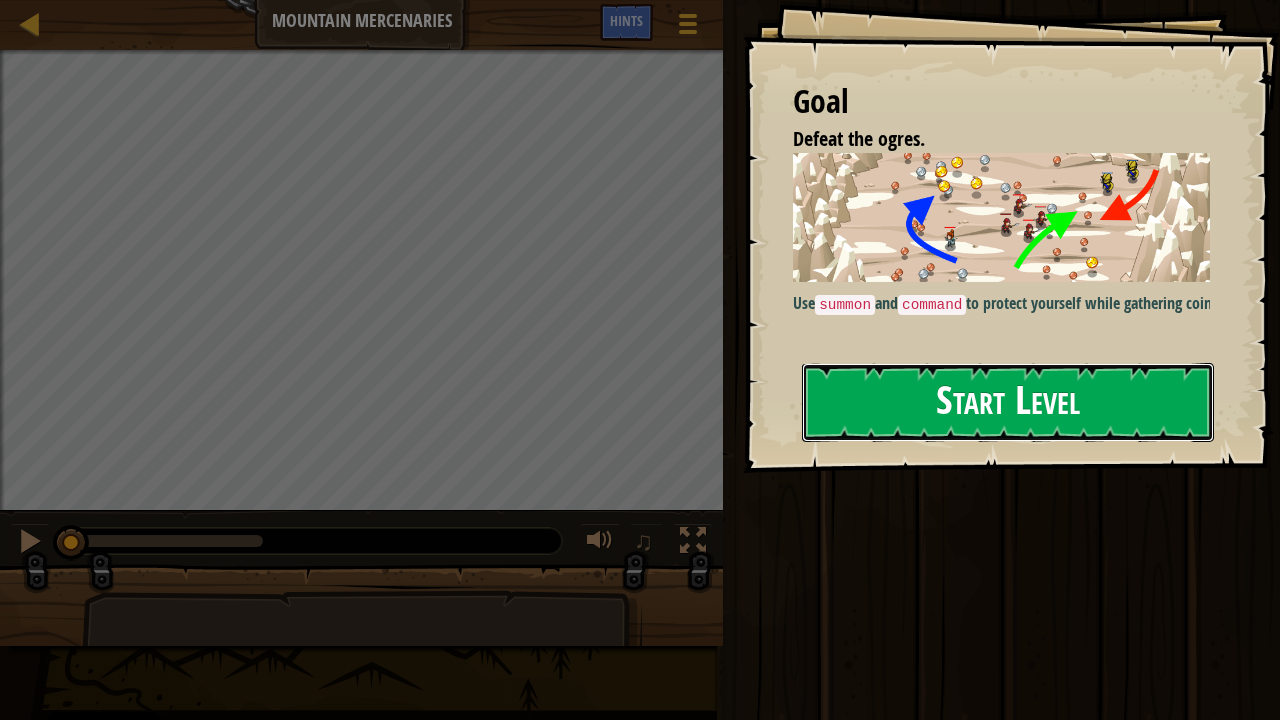 click on "Start Level" at bounding box center (1008, 402) 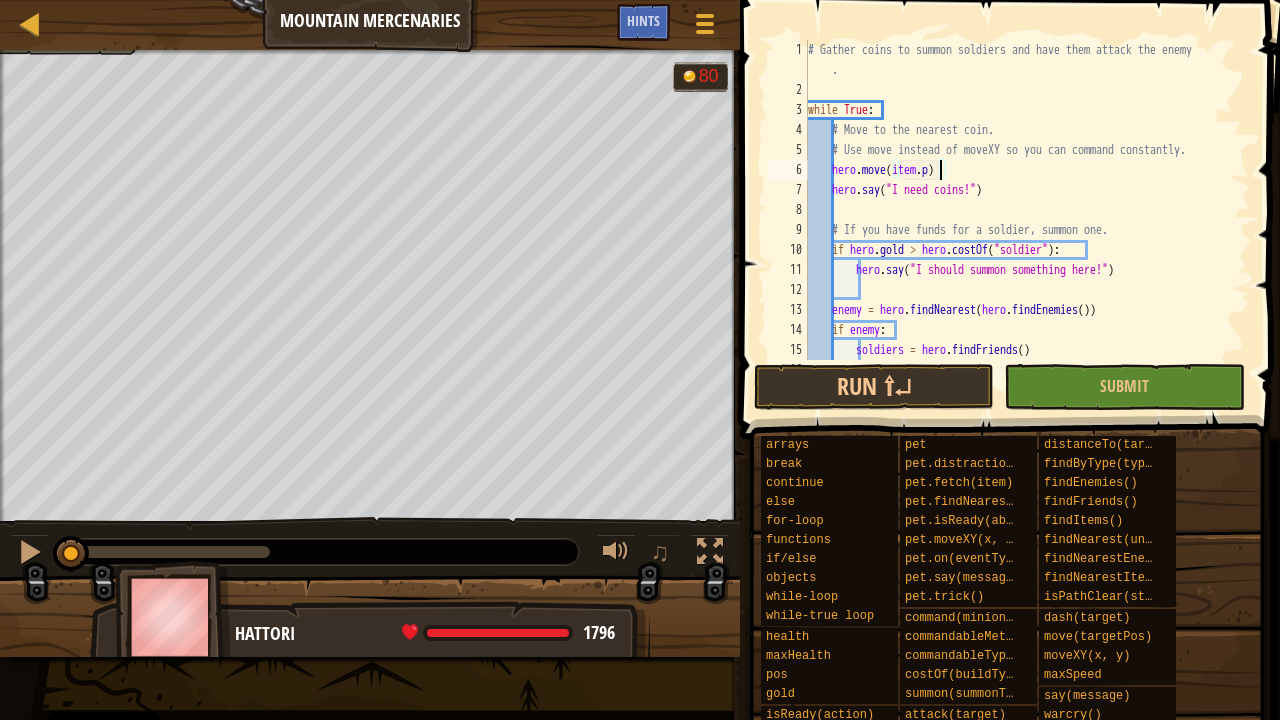 scroll, scrollTop: 9, scrollLeft: 11, axis: both 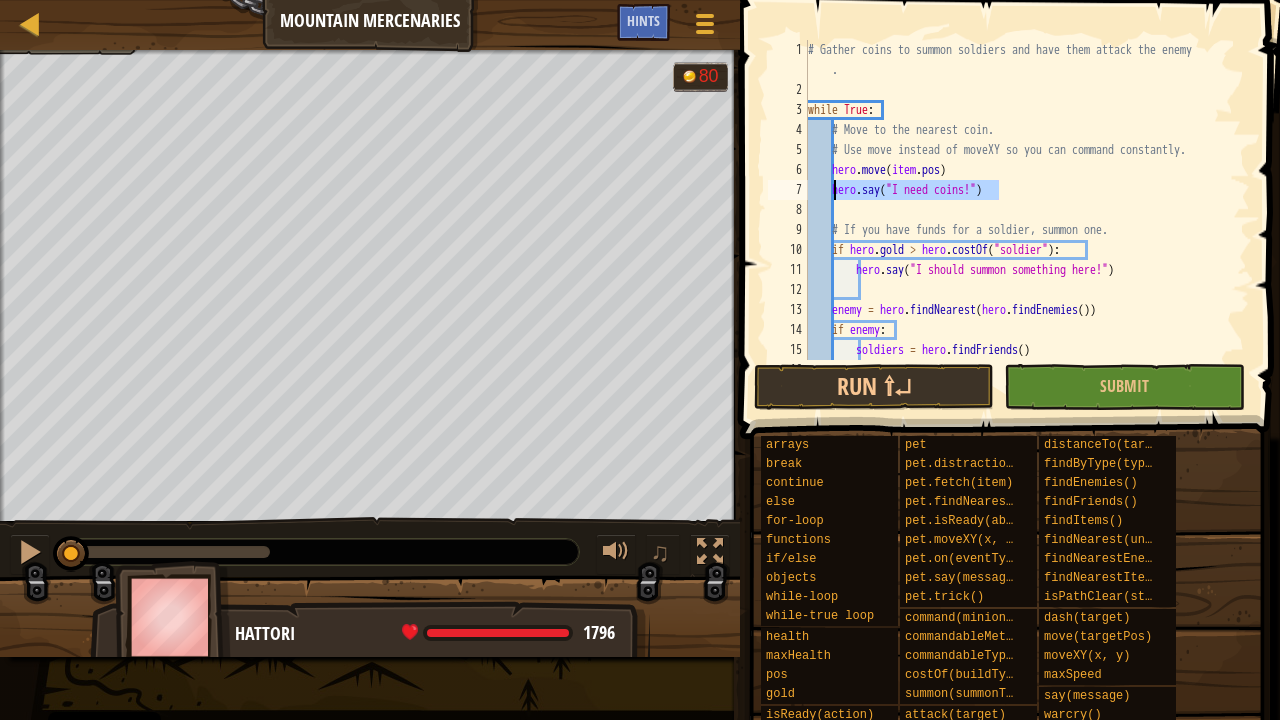 drag, startPoint x: 1013, startPoint y: 186, endPoint x: 836, endPoint y: 196, distance: 177.28226 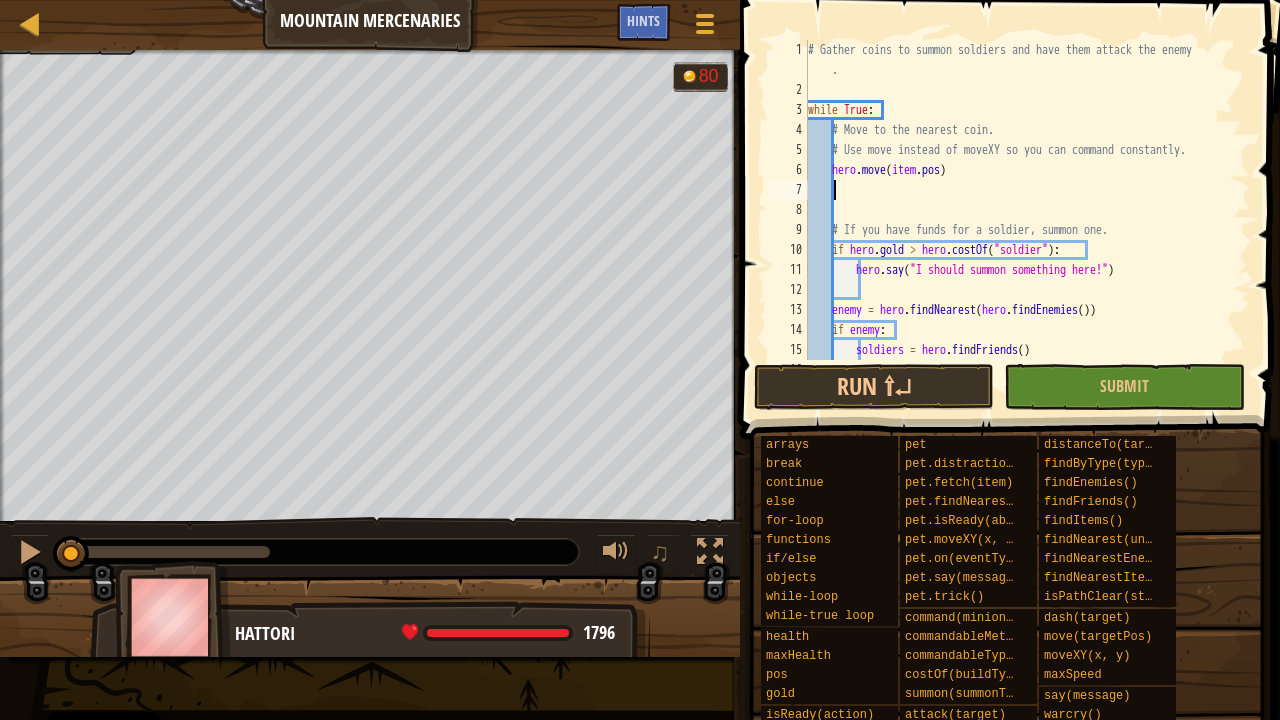scroll, scrollTop: 9, scrollLeft: 0, axis: vertical 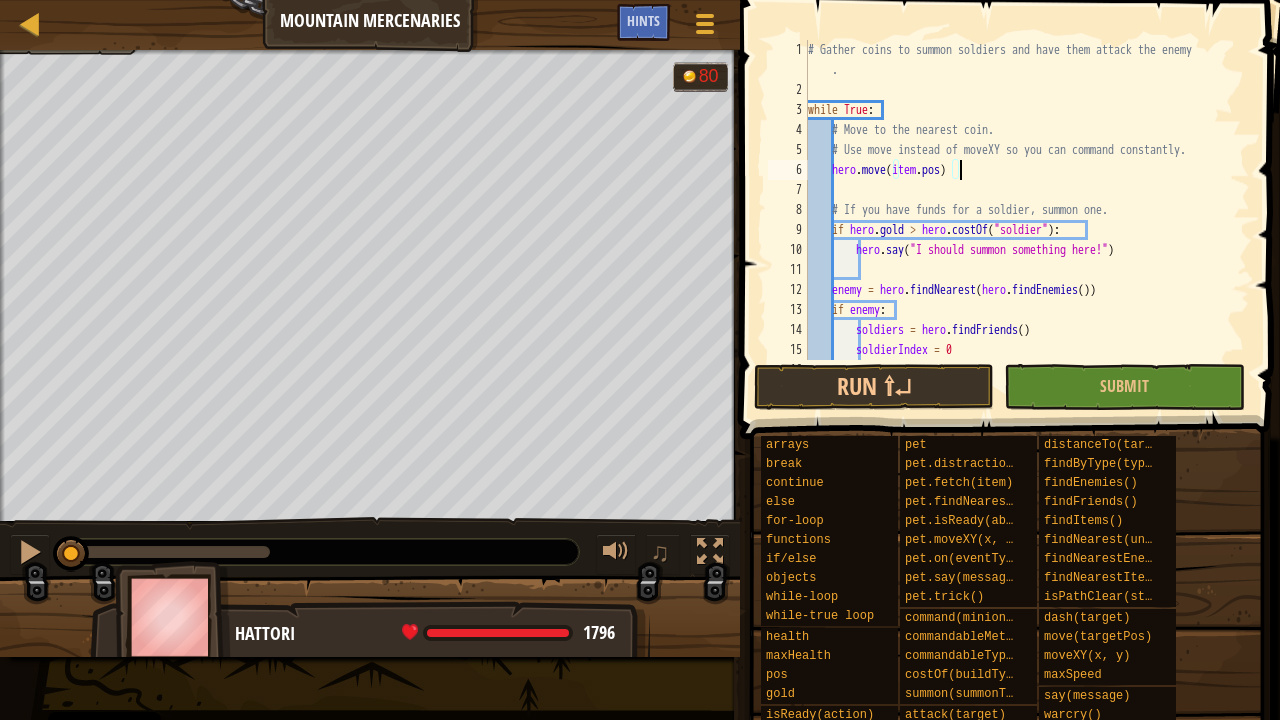 click on "# Gather coins to summon soldiers and have them attack the enemy      . while   True :      # Move to the nearest coin.      # Use move instead of moveXY so you can command constantly.      hero . move ( item . pos )           # If you have funds for a soldier, summon one.      if   hero . gold   >   hero . costOf ( "soldier" ) :          hero . say ( "I should summon something here!" )               enemy   =   hero . findNearest ( hero . findEnemies ( ))      if   enemy :          soldiers   =   hero . findFriends ( )          soldierIndex   =   0" at bounding box center (1019, 230) 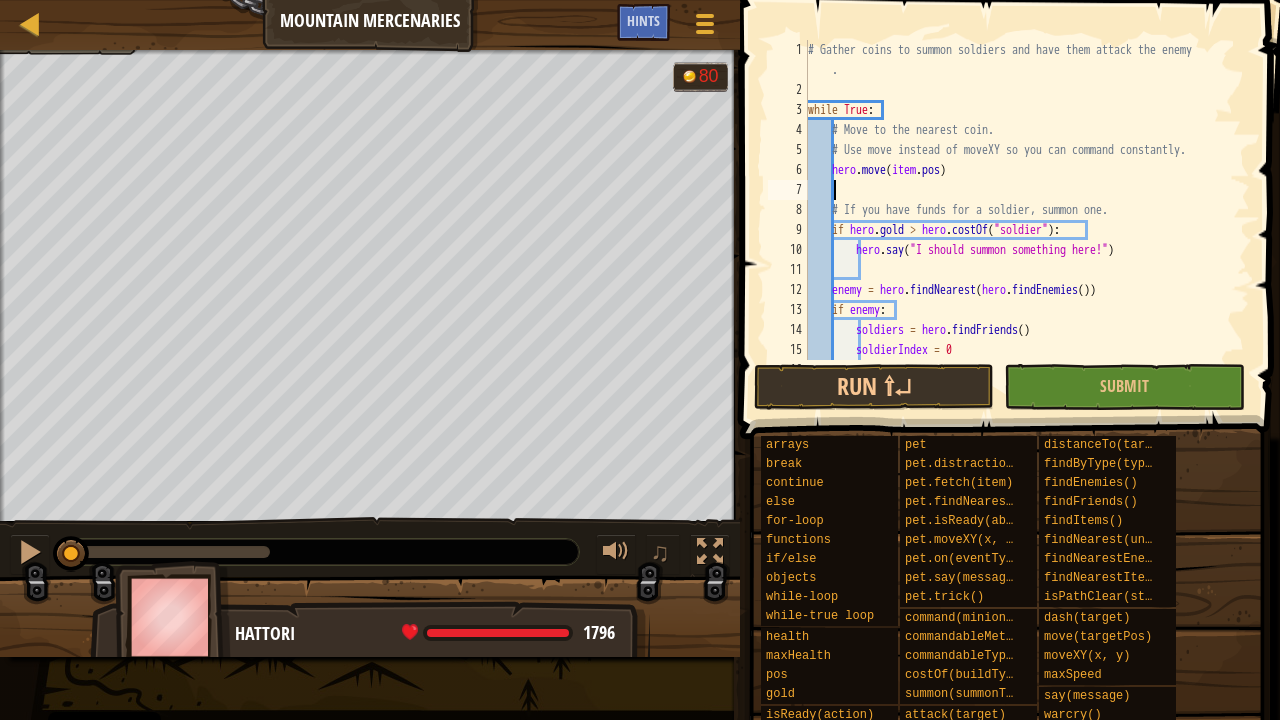 click on "# Gather coins to summon soldiers and have them attack the enemy      . while   True :      # Move to the nearest coin.      # Use move instead of moveXY so you can command constantly.      hero . move ( item . pos )           # If you have funds for a soldier, summon one.      if   hero . gold   >   hero . costOf ( "soldier" ) :          hero . say ( "I should summon something here!" )               enemy   =   hero . findNearest ( hero . findEnemies ( ))      if   enemy :          soldiers   =   hero . findFriends ( )          soldierIndex   =   0" at bounding box center (1019, 230) 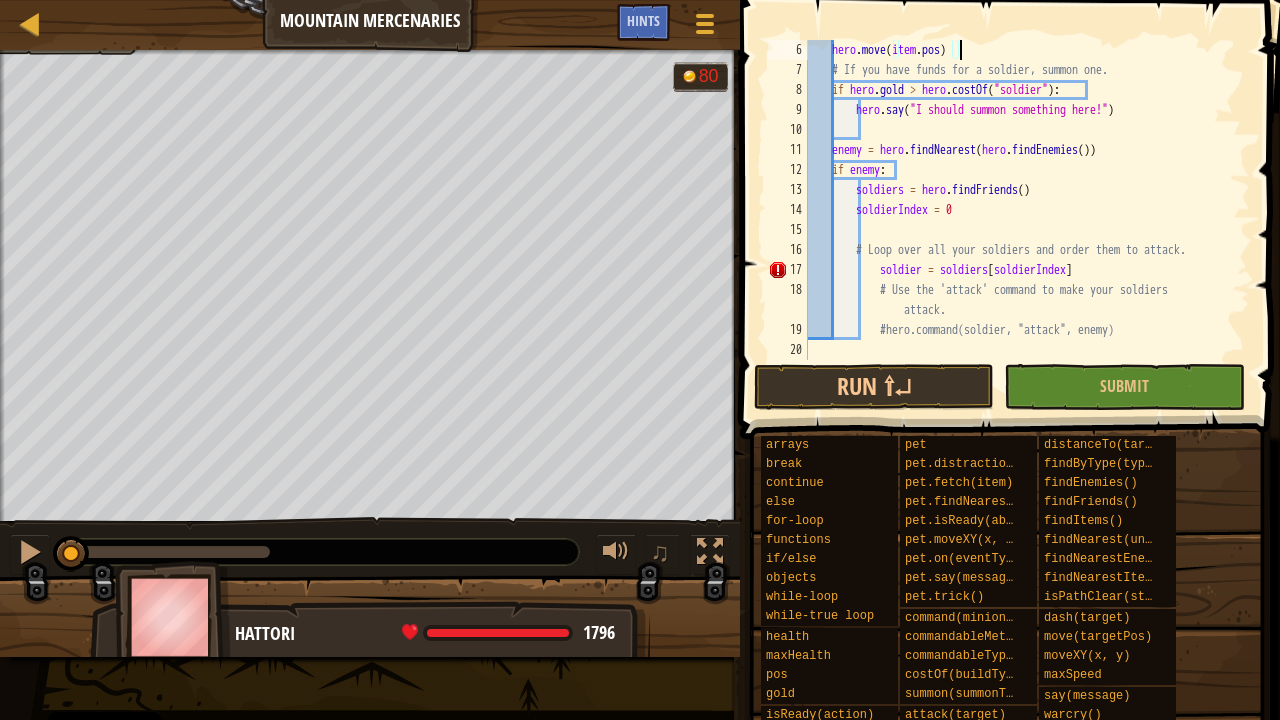 scroll, scrollTop: 0, scrollLeft: 0, axis: both 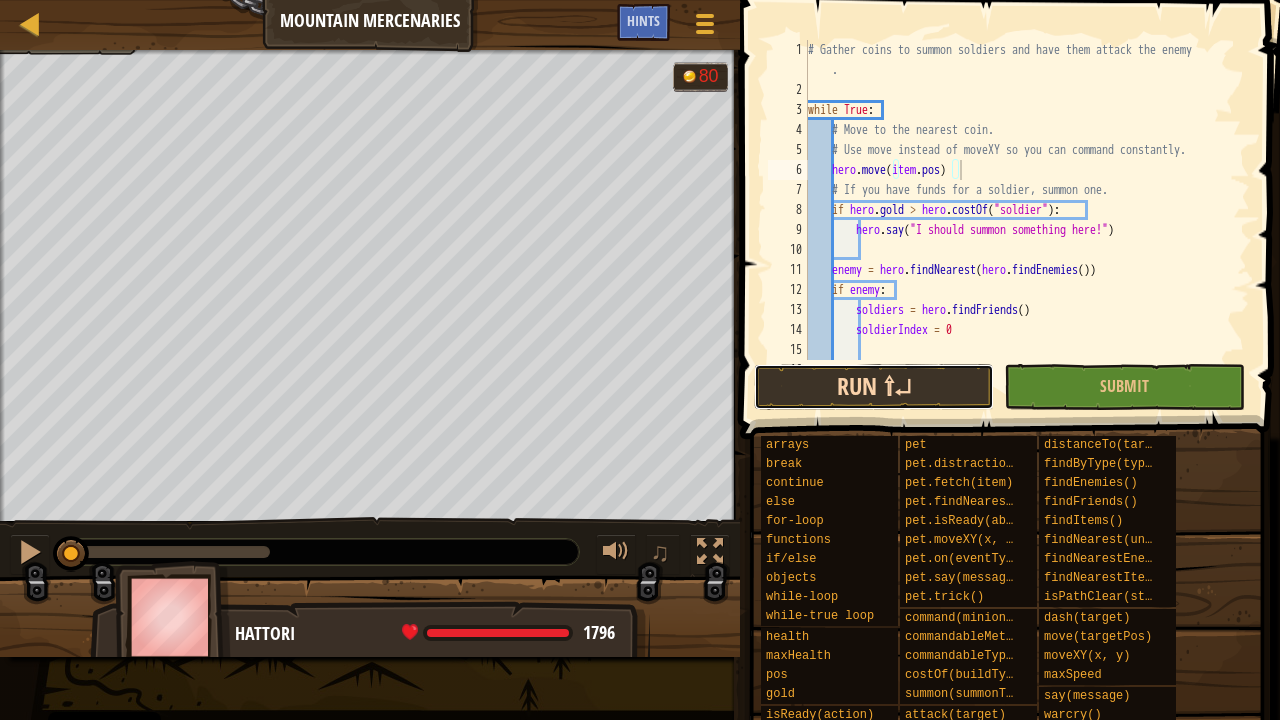 click on "Run ⇧↵" at bounding box center [874, 387] 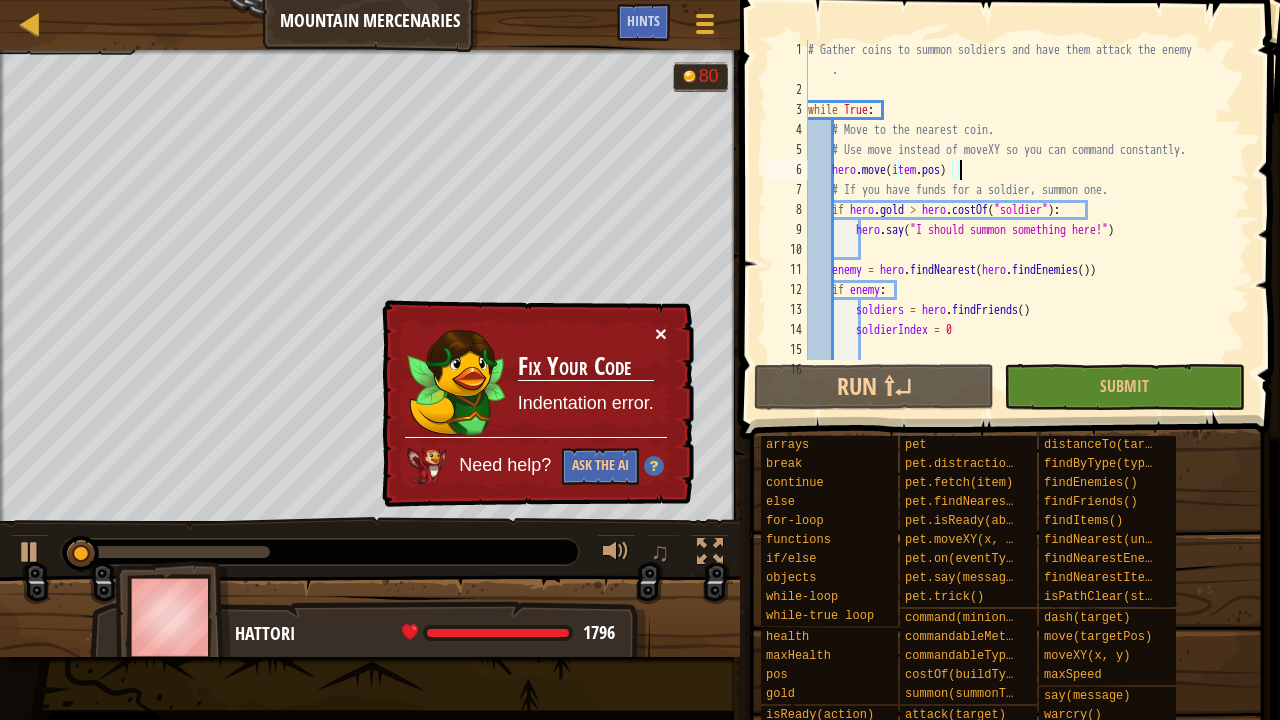 click on "×" at bounding box center (661, 333) 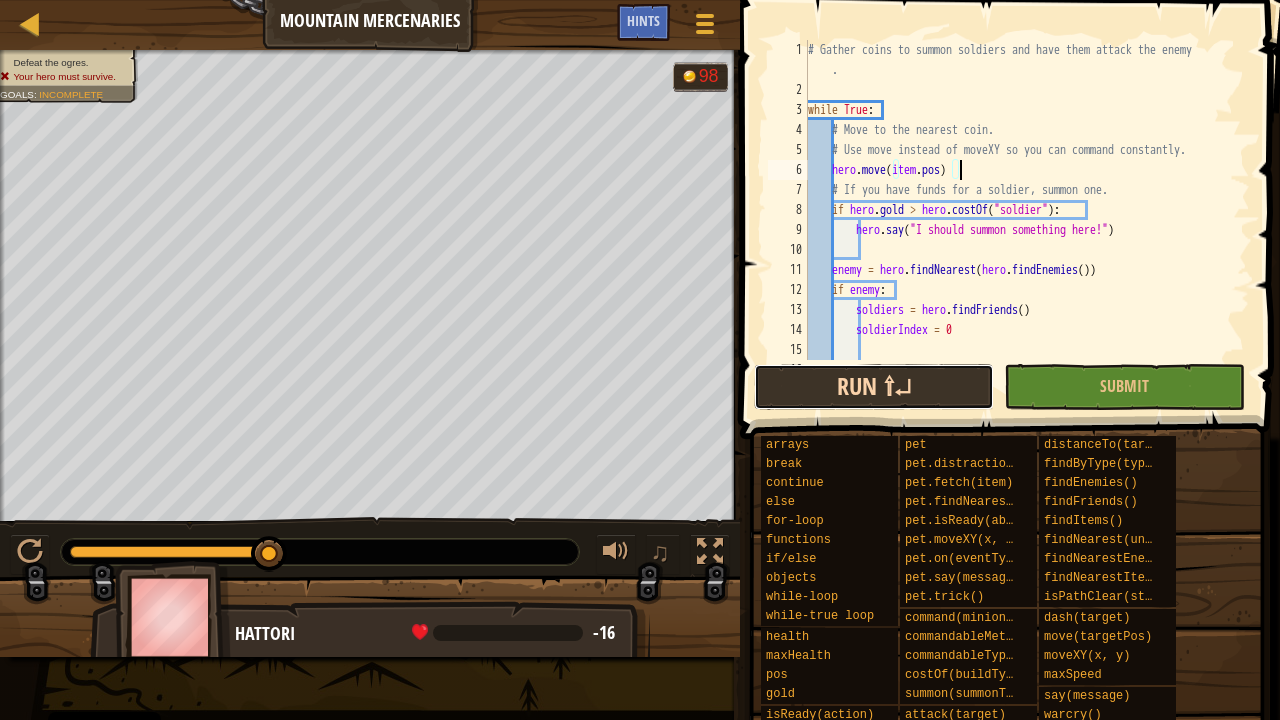 click on "Run ⇧↵" at bounding box center [874, 387] 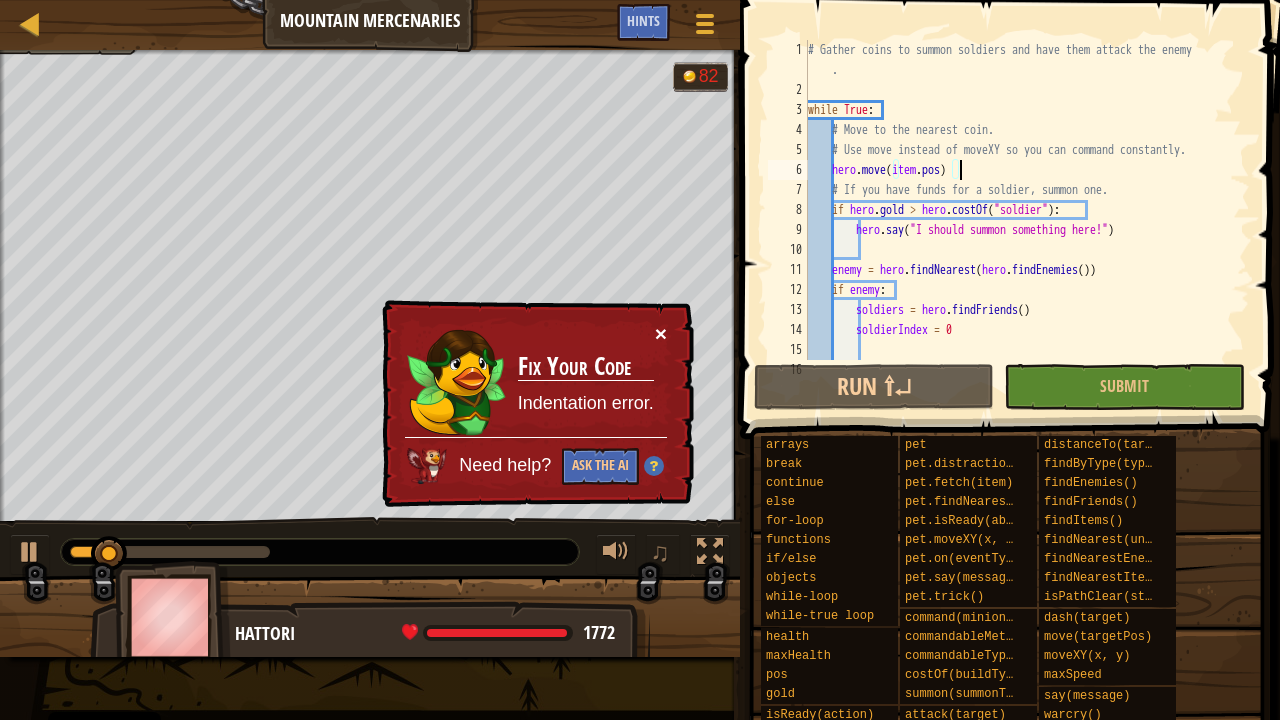 click on "×" at bounding box center [661, 333] 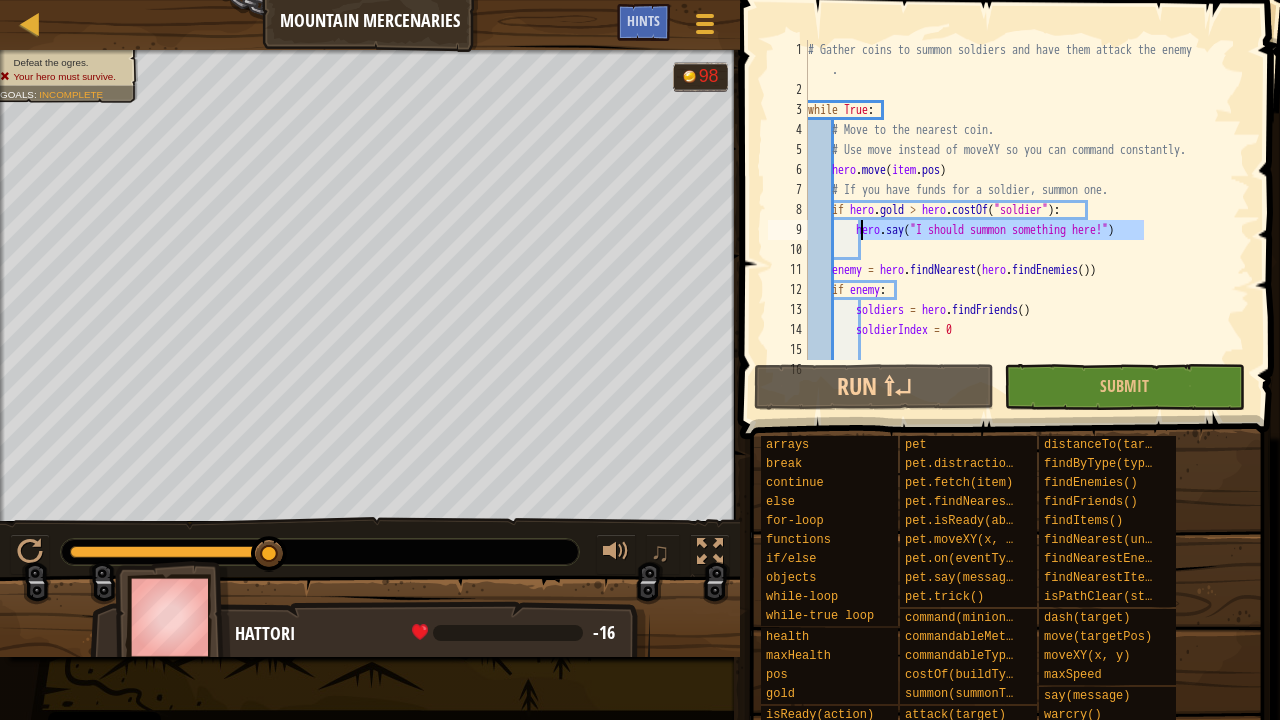 drag, startPoint x: 1176, startPoint y: 224, endPoint x: 859, endPoint y: 229, distance: 317.03943 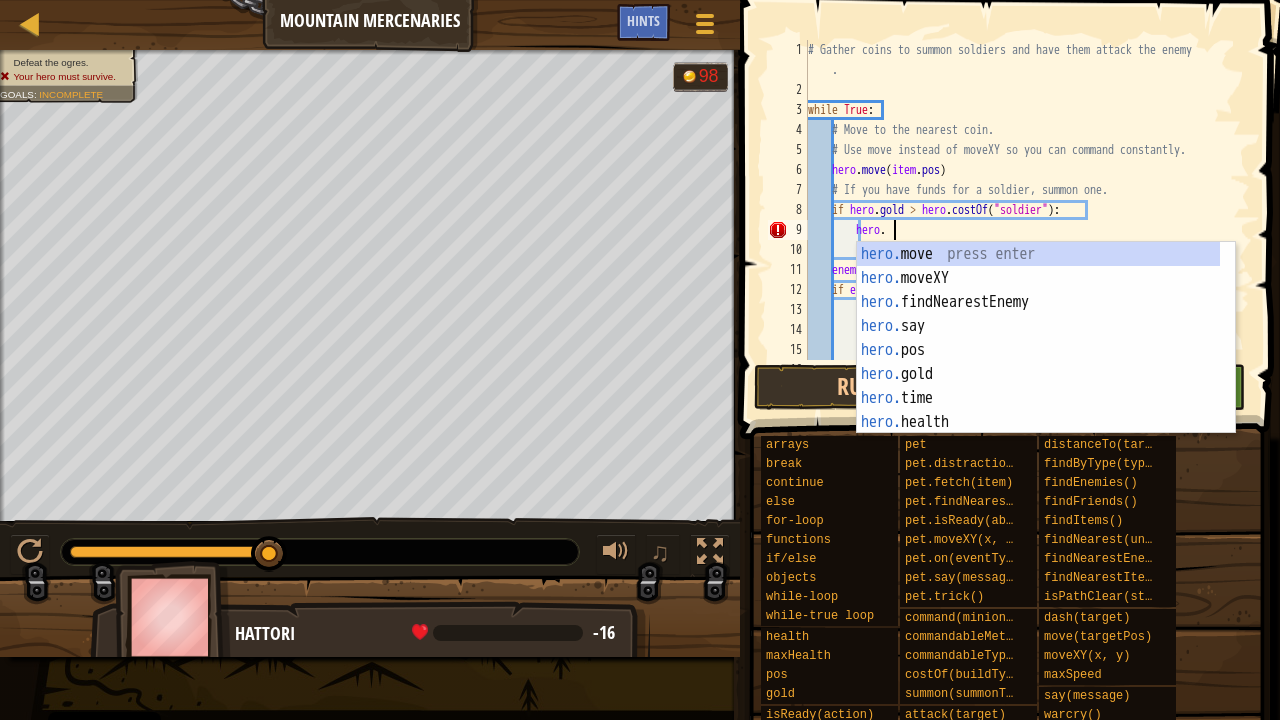 scroll, scrollTop: 9, scrollLeft: 6, axis: both 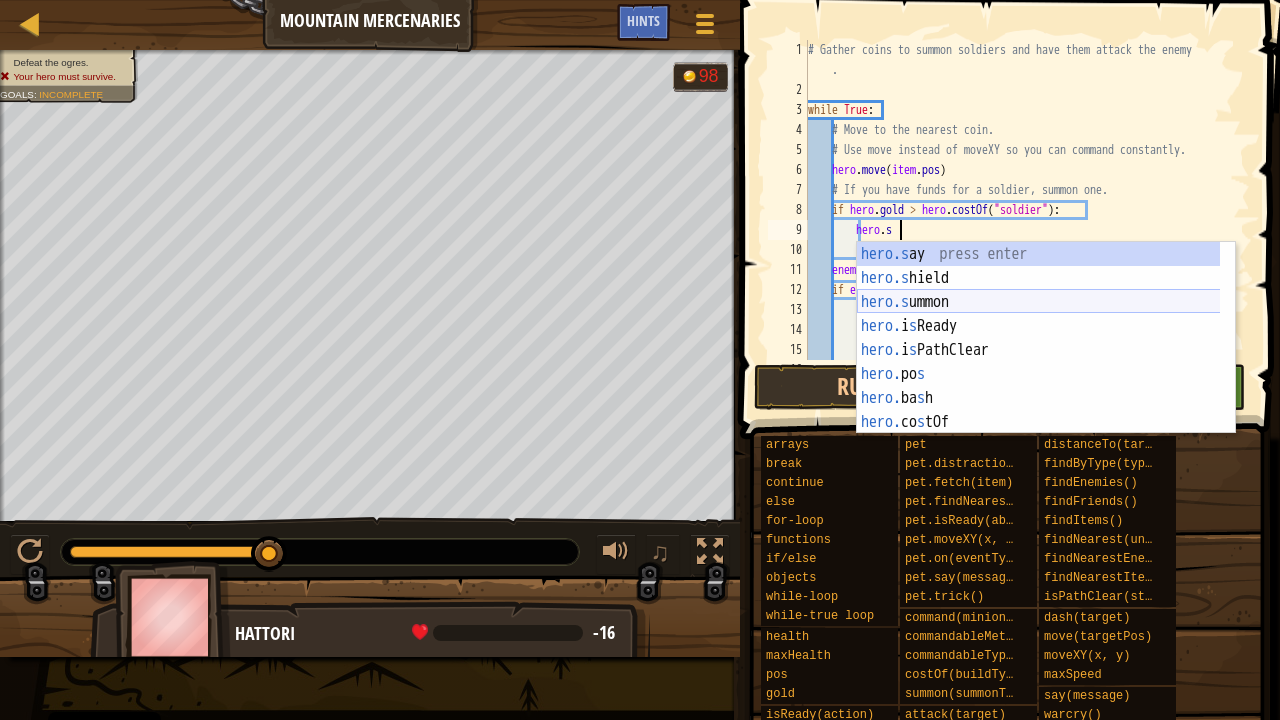click on "hero.s ay press enter hero.s hield press enter hero.s ummon press enter hero. i s Ready press enter hero. i s PathClear press enter hero. po s press enter hero. ba s h press enter hero. co s tOf press enter hero. di s tanceTo press enter" at bounding box center (1039, 362) 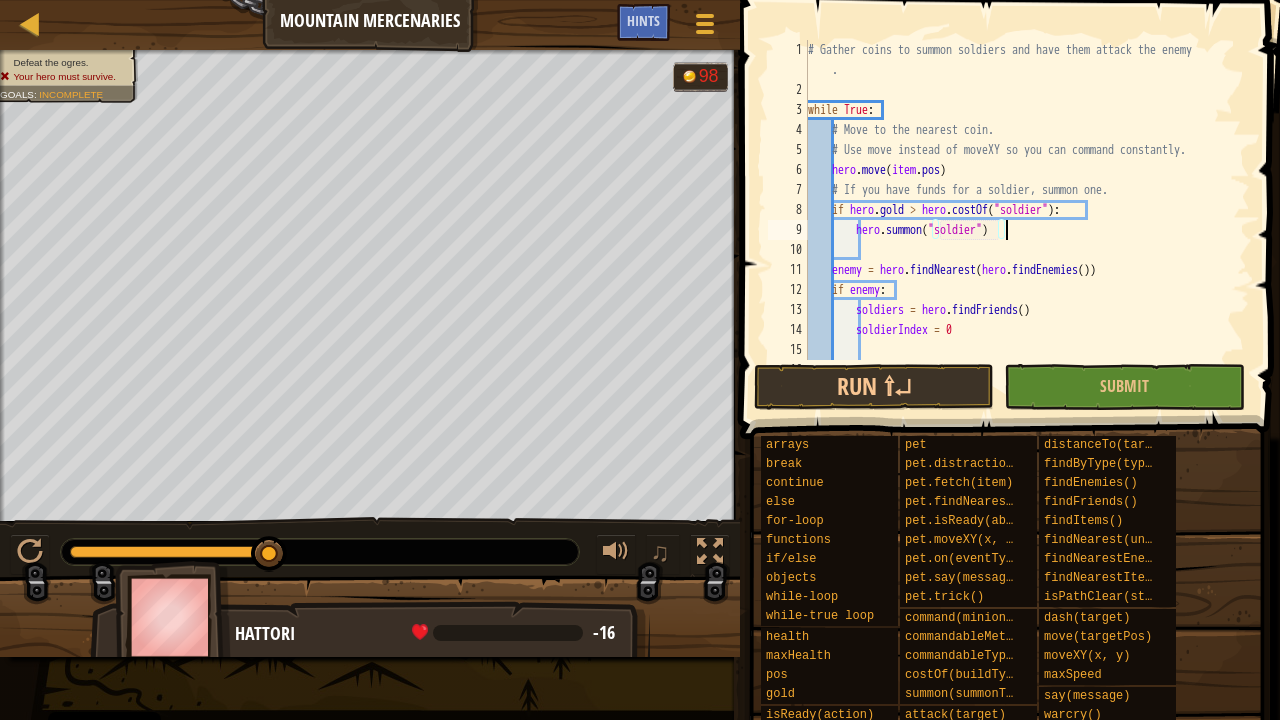 click on "# Gather coins to summon soldiers and have them attack the enemy      . while   True :      # Move to the nearest coin.      # Use move instead of moveXY so you can command constantly.      hero . move ( item . pos )      # If you have funds for a soldier, summon one.      if   hero . gold   >   hero . costOf ( "soldier" ) :          hero . summon ( "soldier" )               enemy   =   hero . findNearest ( hero . findEnemies ( ))      if   enemy :          soldiers   =   hero . findFriends ( )          soldierIndex   =   0                   # Loop over all your soldiers and order them to attack." at bounding box center [1019, 230] 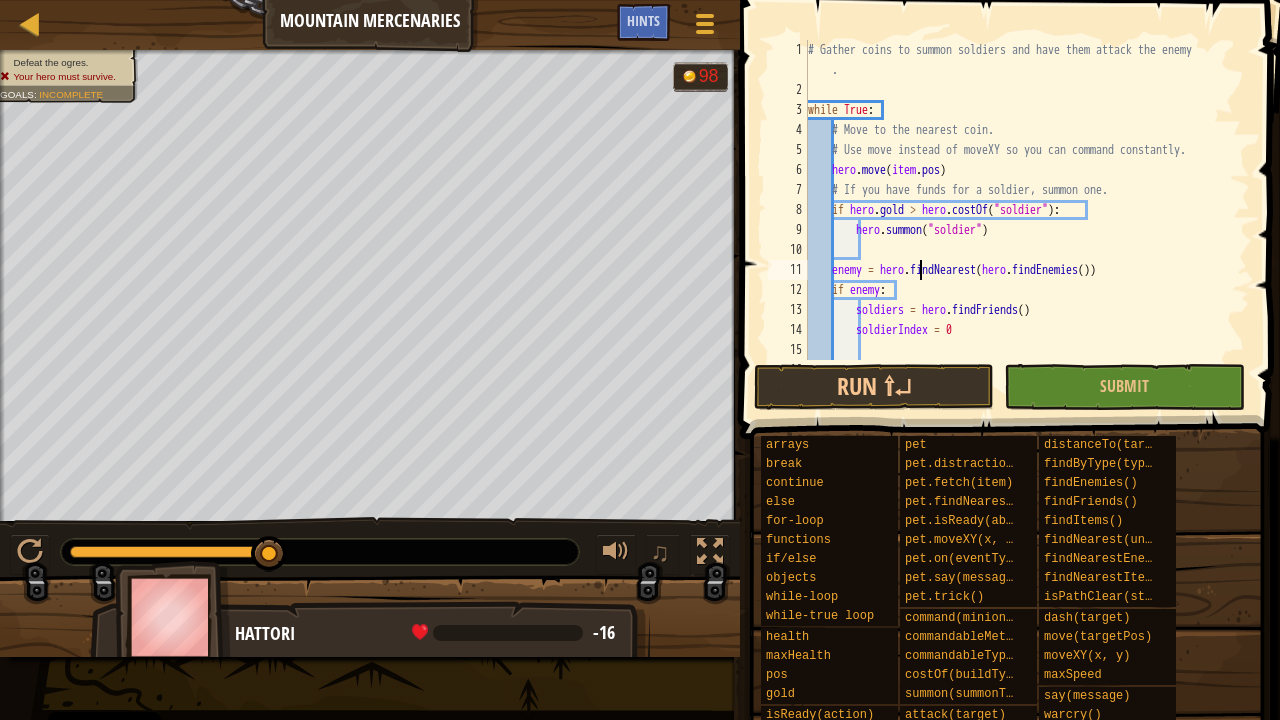 type on "enemy = hero.findNearest(hero.findEnemies())" 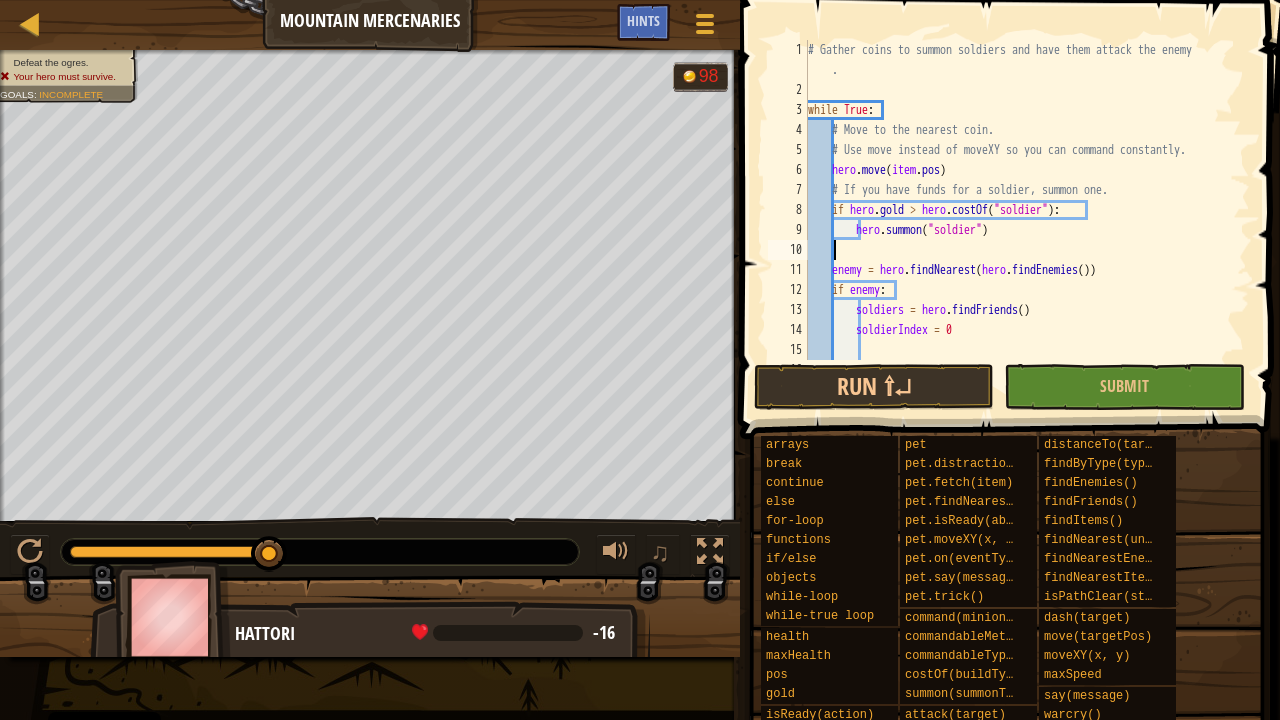 scroll, scrollTop: 9, scrollLeft: 0, axis: vertical 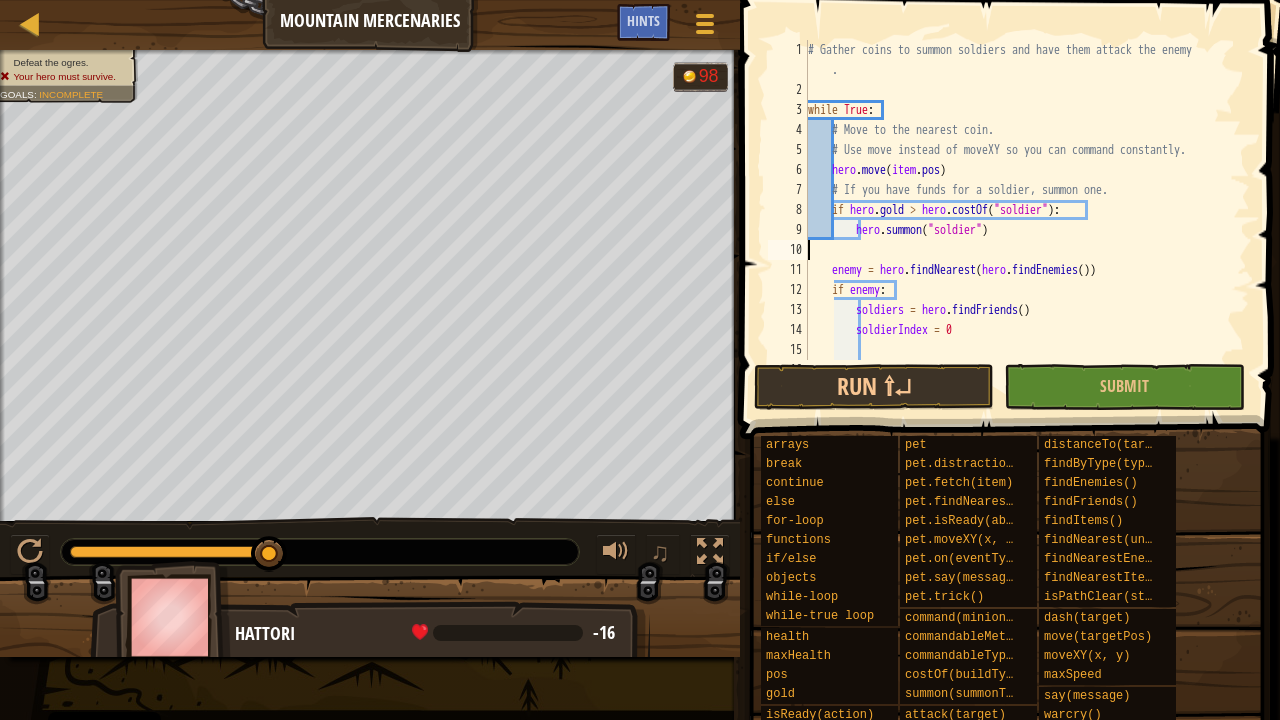 type on "hero.summon("soldier")" 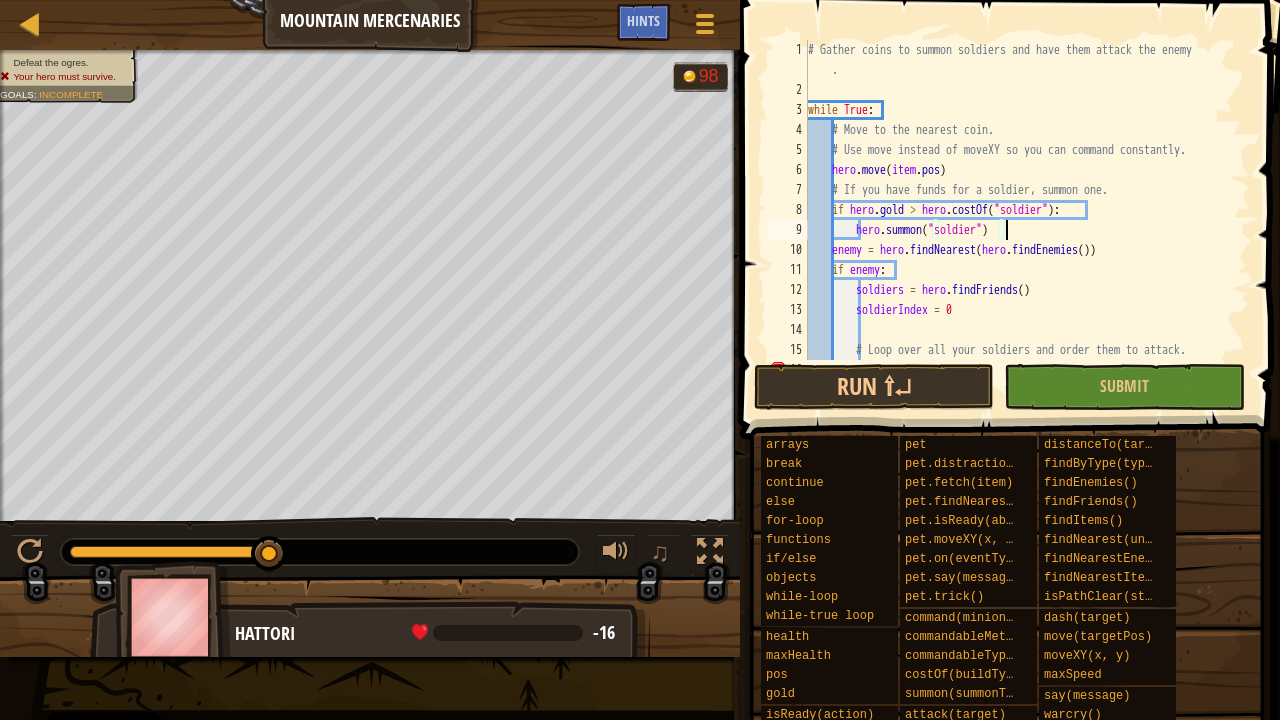 scroll, scrollTop: 100, scrollLeft: 0, axis: vertical 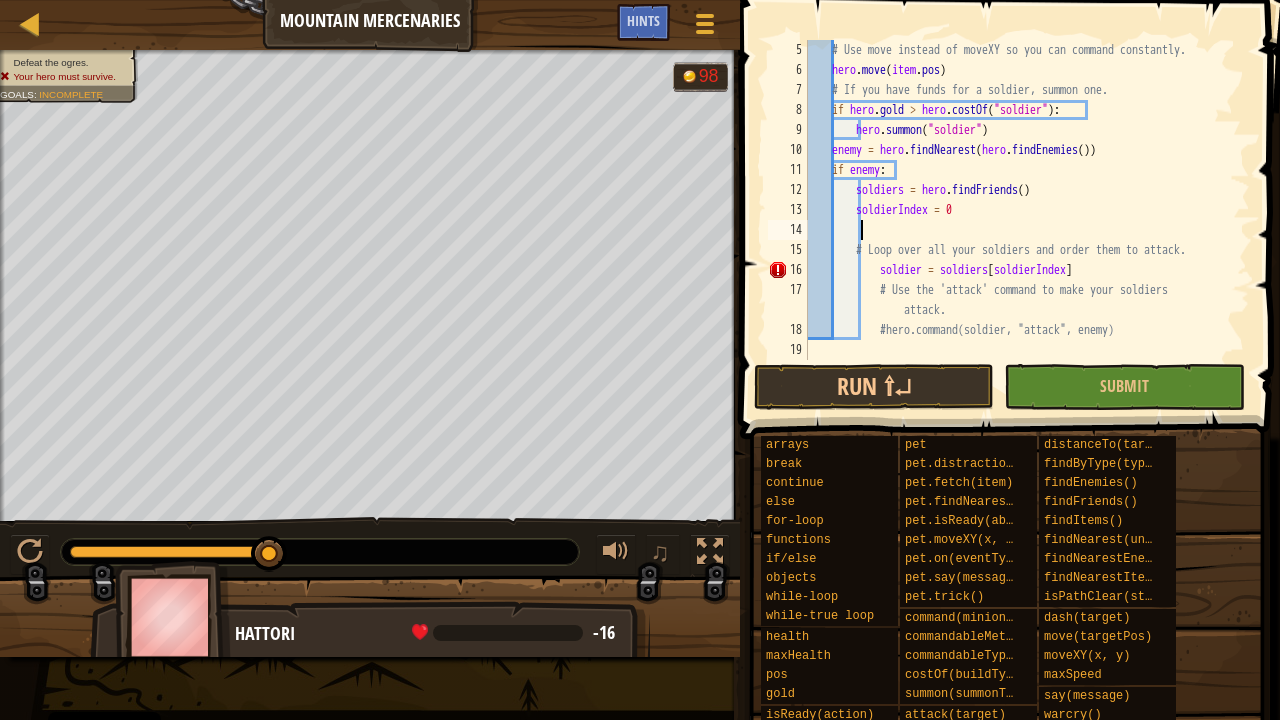 click on "# Use move instead of moveXY so you can command constantly.      hero . move ( item . pos )      # If you have funds for a soldier, summon one.      if   hero . gold   >   hero . costOf ( "soldier" ) :          hero . summon ( "soldier" )      enemy   =   hero . findNearest ( hero . findEnemies ( ))      if   enemy :          soldiers   =   hero . findFriends ( )          soldierIndex   =   0                   # Loop over all your soldiers and order them to attack.              soldier   =   soldiers [ soldierIndex ]              # Use the 'attack' command to make your soldiers                   attack.              #hero.command(soldier, "attack", enemy)" at bounding box center [1019, 220] 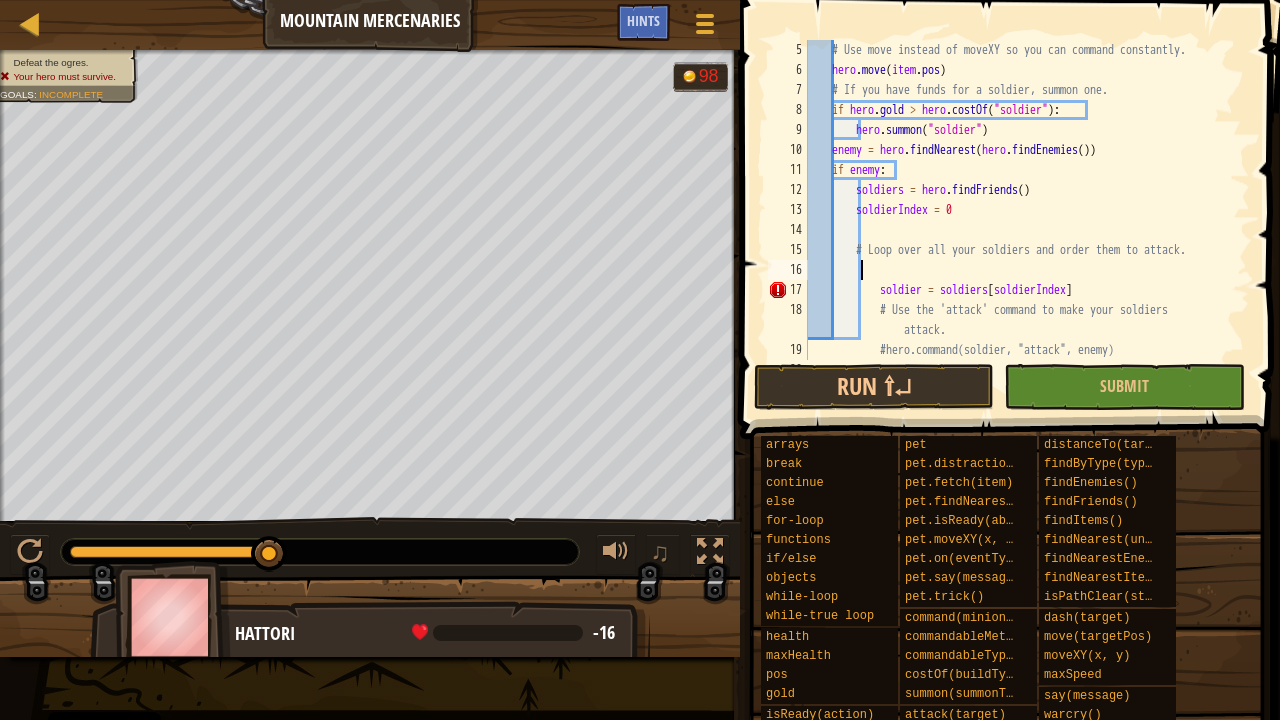 scroll, scrollTop: 9, scrollLeft: 3, axis: both 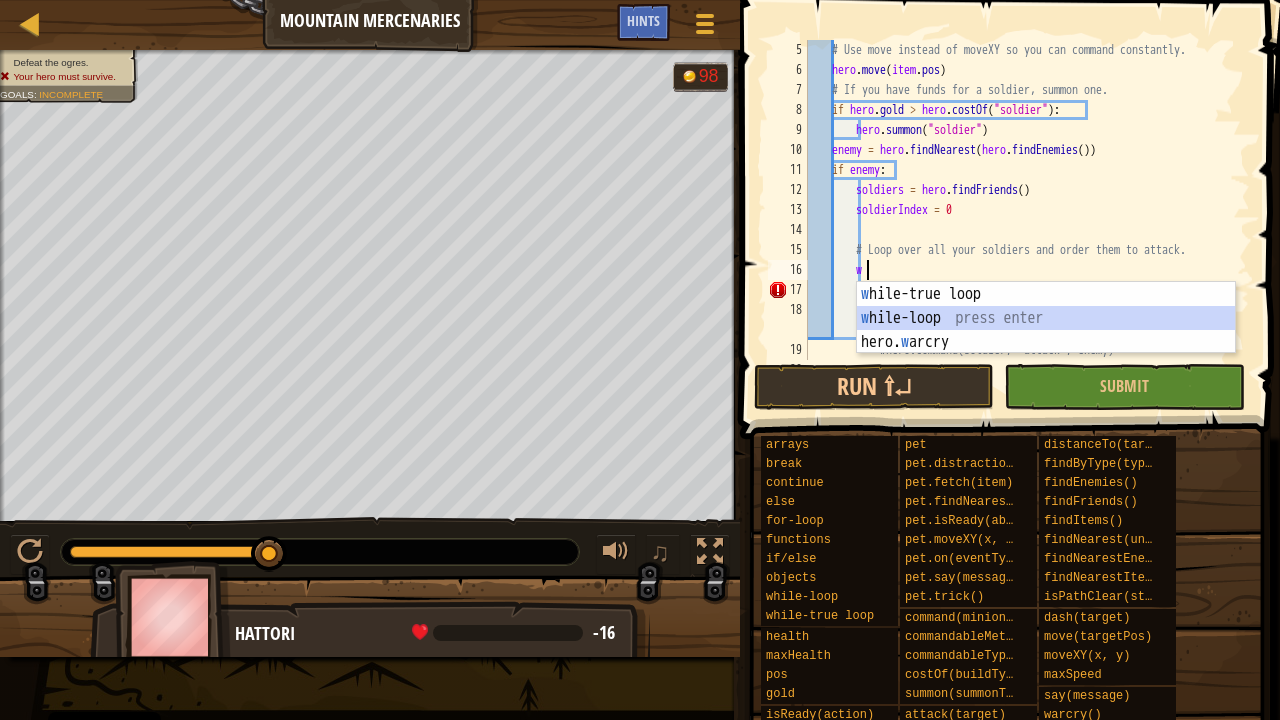 click on "w hile-true loop press enter w hile-loop press enter hero. w arcry press enter" at bounding box center [1046, 342] 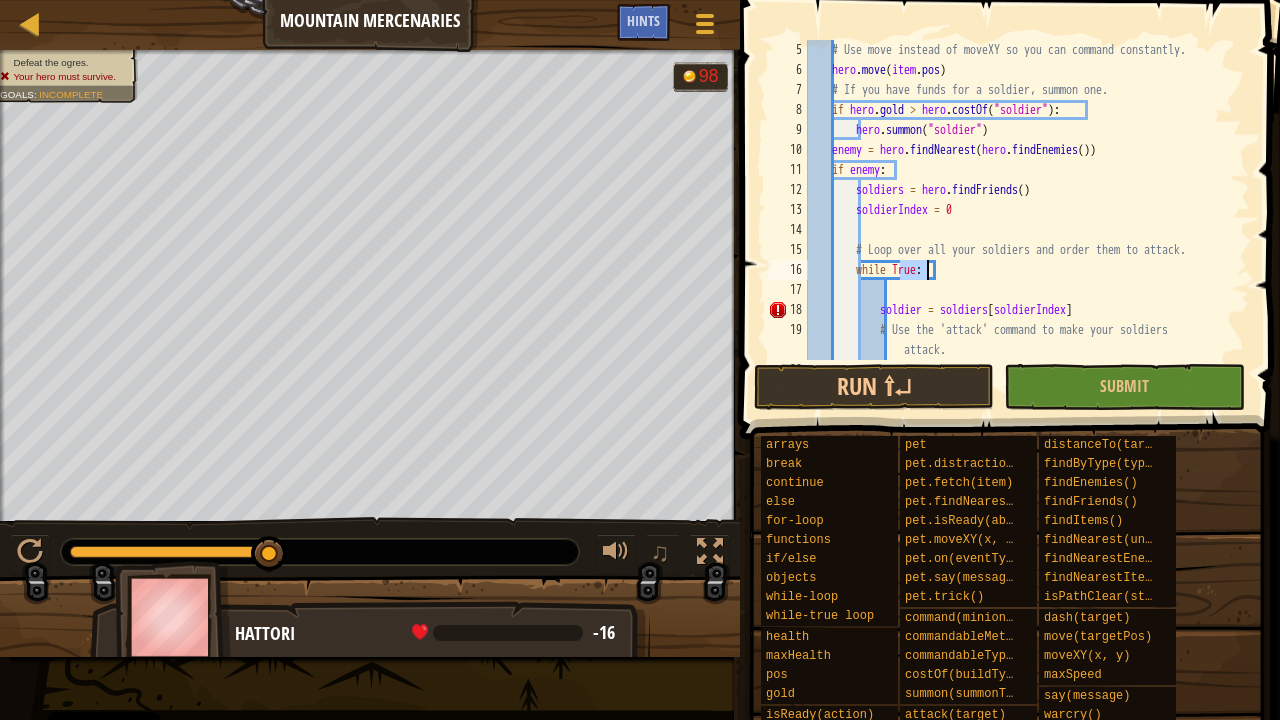 scroll, scrollTop: 140, scrollLeft: 0, axis: vertical 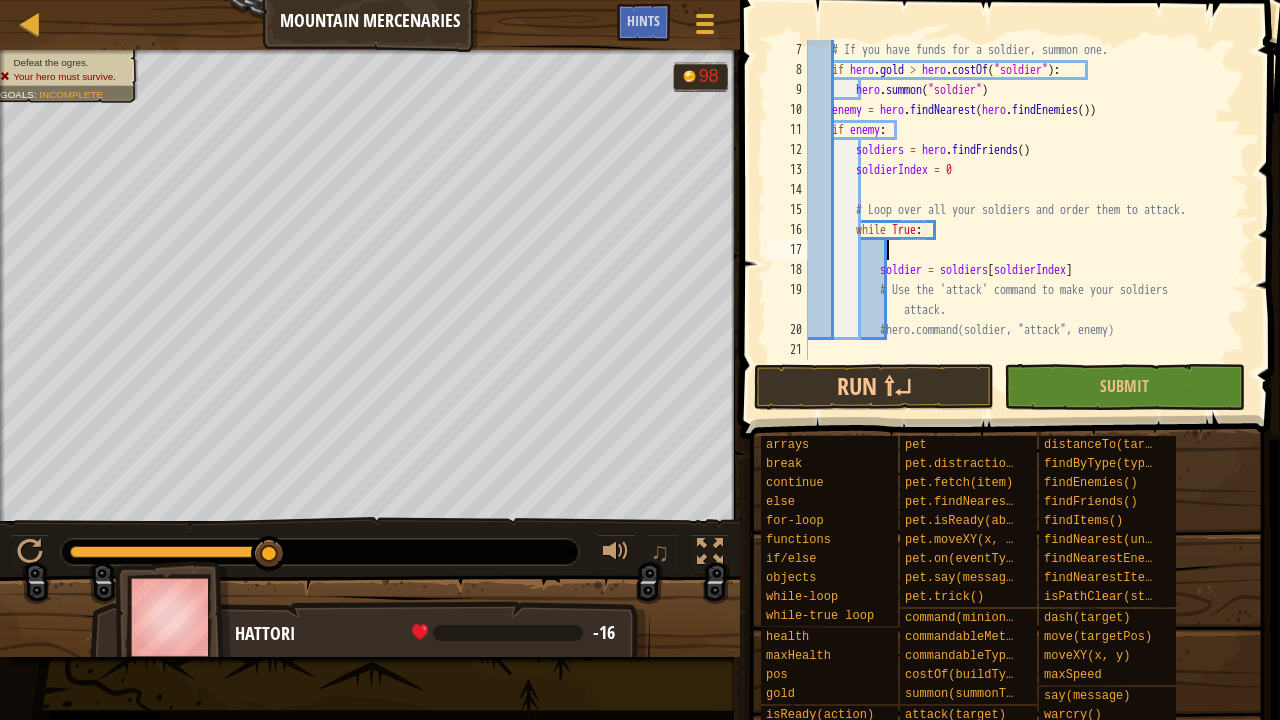 click on "# If you have funds for a soldier, summon one.      if   hero . gold   >   hero . costOf ( "soldier" ) :          hero . summon ( "soldier" )      enemy   =   hero . findNearest ( hero . findEnemies ( ))      if   enemy :          soldiers   =   hero . findFriends ( )          soldierIndex   =   0                   # Loop over all your soldiers and order them to attack.          while   True :                           soldier   =   soldiers [ soldierIndex ]              # Use the 'attack' command to make your soldiers                   attack.              #hero.command(soldier, "attack", enemy)" at bounding box center (1019, 220) 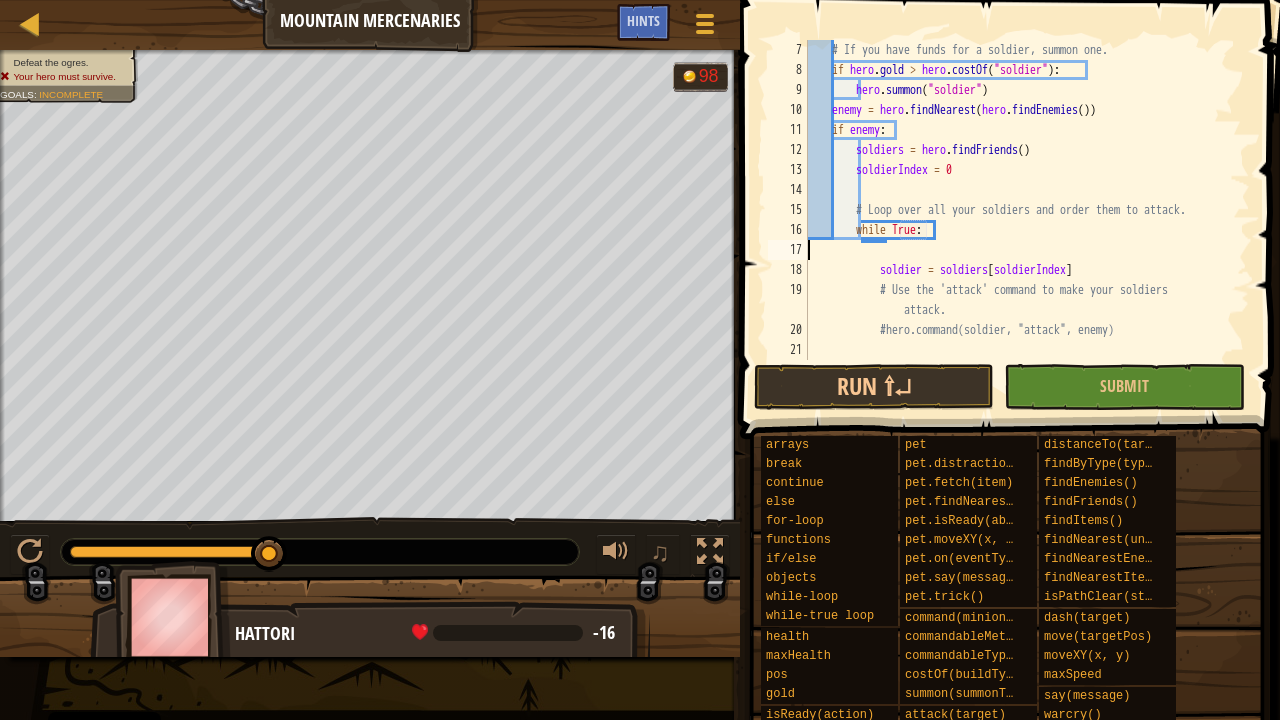 scroll, scrollTop: 9, scrollLeft: 0, axis: vertical 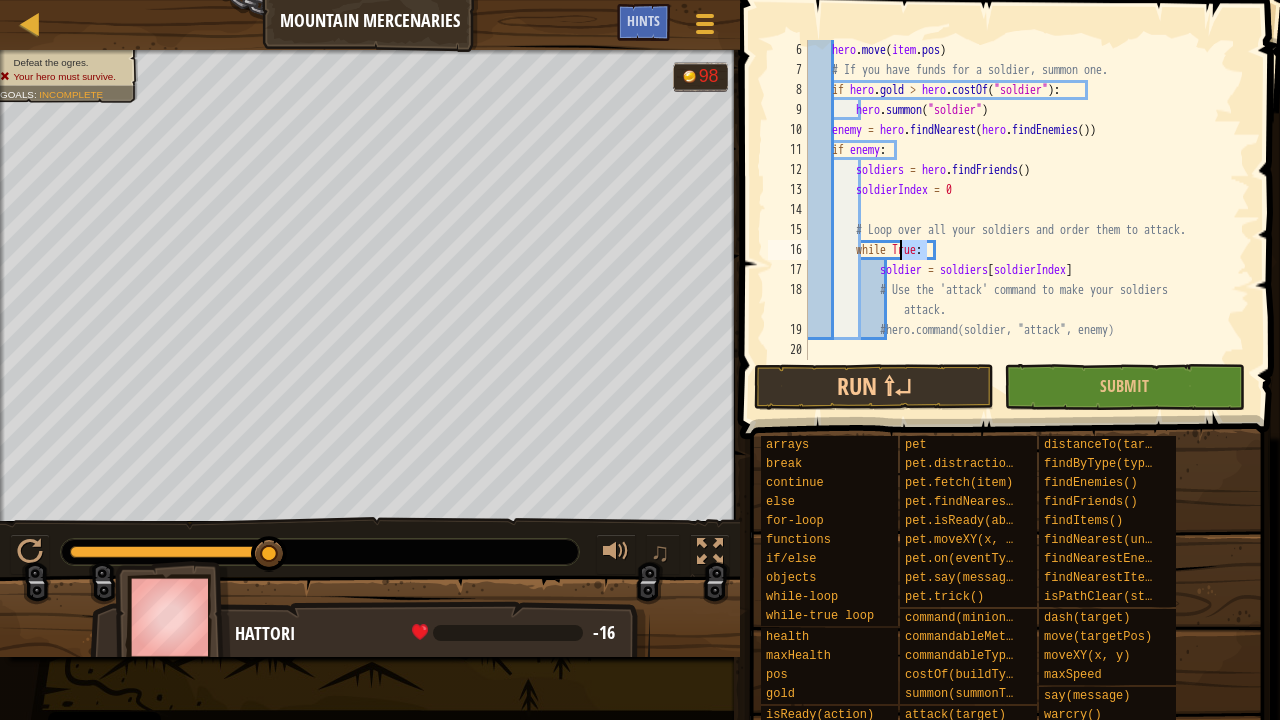drag, startPoint x: 927, startPoint y: 251, endPoint x: 903, endPoint y: 251, distance: 24 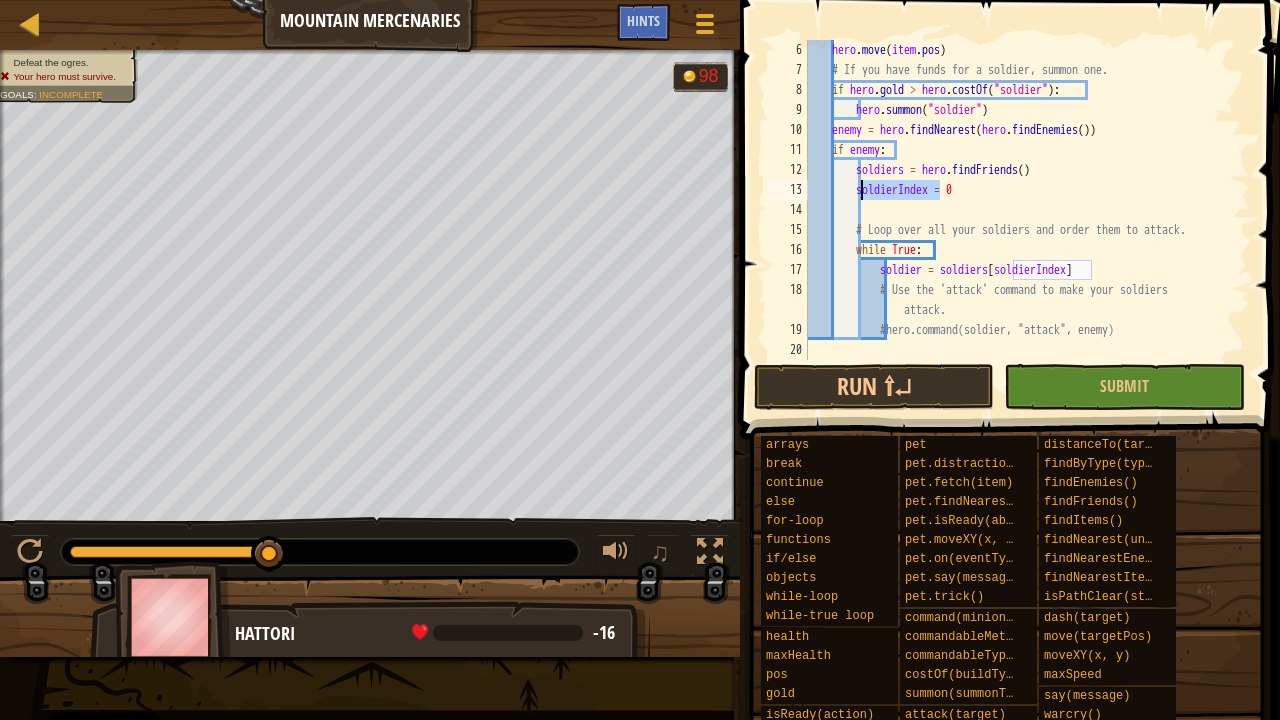 drag, startPoint x: 938, startPoint y: 194, endPoint x: 860, endPoint y: 189, distance: 78.160095 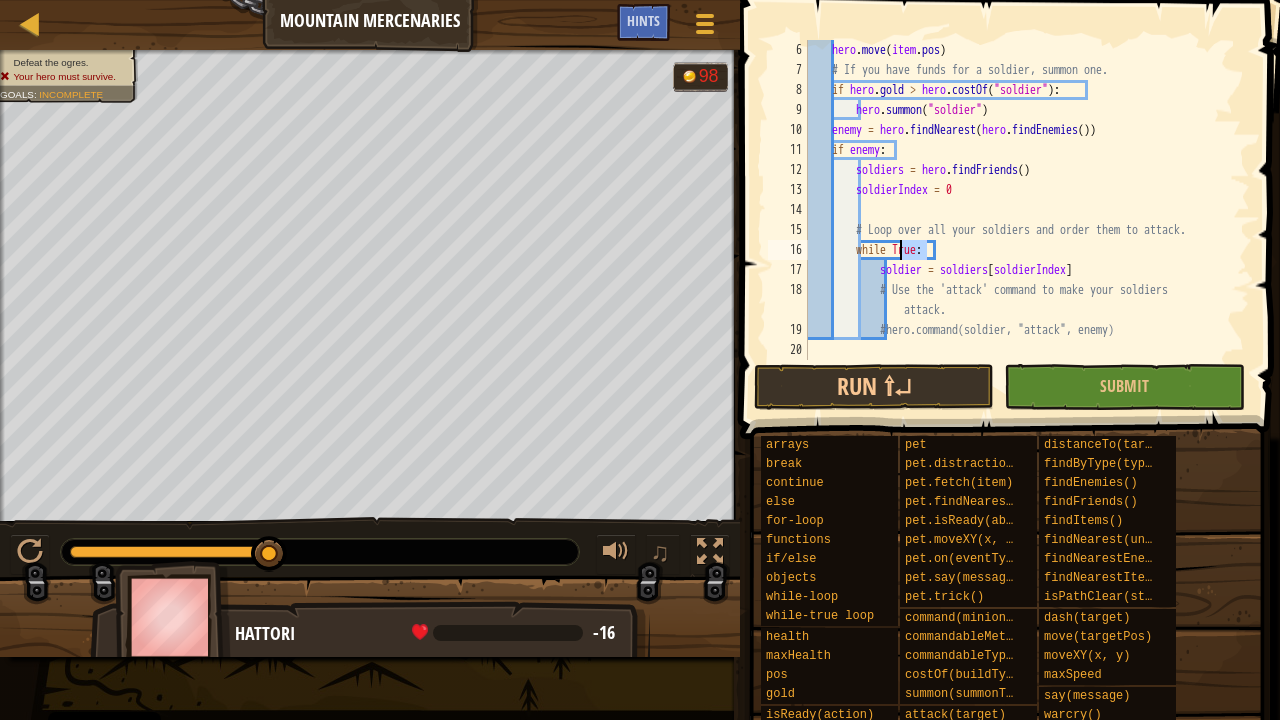 drag, startPoint x: 926, startPoint y: 250, endPoint x: 900, endPoint y: 246, distance: 26.305893 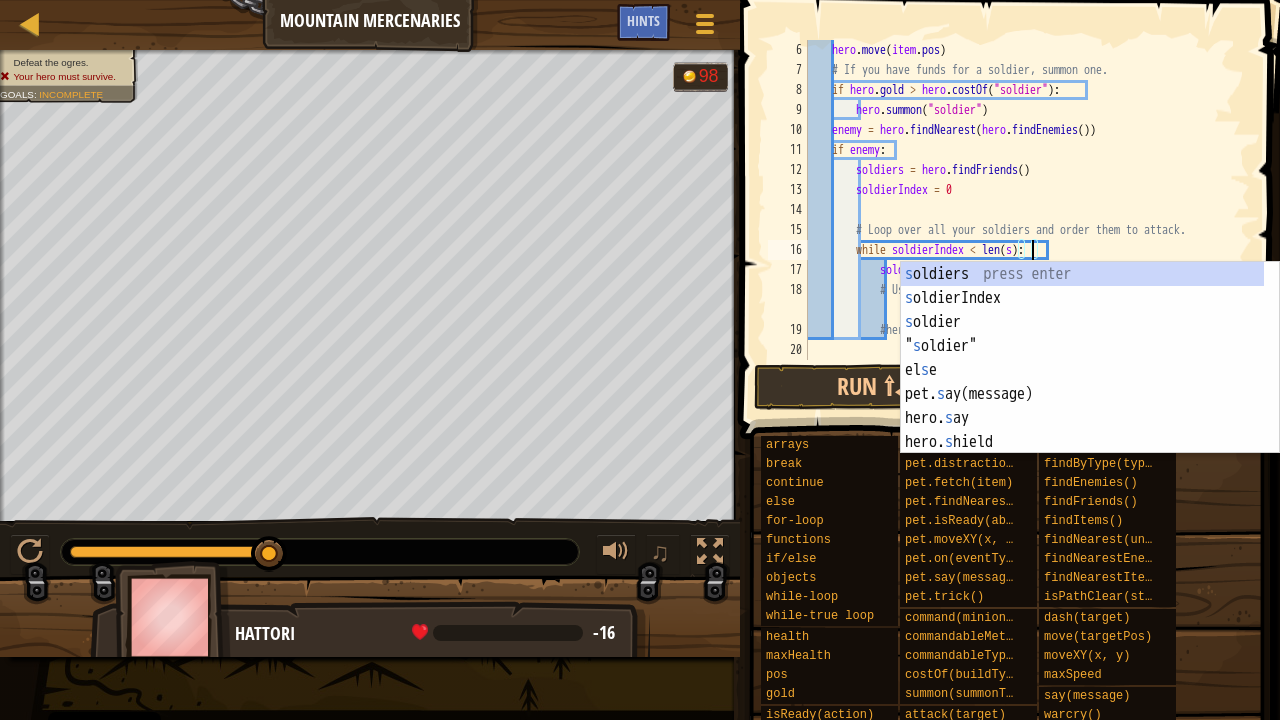 scroll, scrollTop: 9, scrollLeft: 19, axis: both 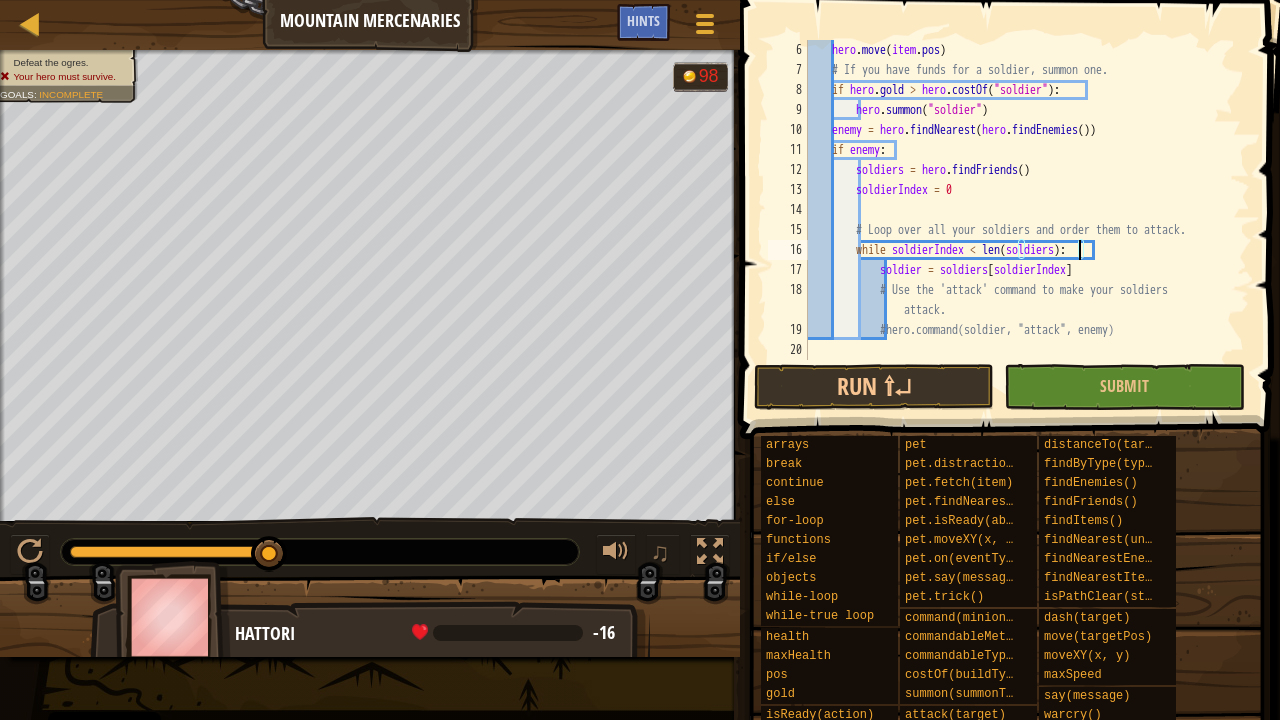 click on "hero . move ( item . pos )      # If you have funds for a soldier, summon one.      if   hero . gold   >   hero . costOf ( "soldier" ) :          hero . summon ( "soldier" )      enemy   =   hero . findNearest ( hero . findEnemies ( ))      if   enemy :          soldiers   =   hero . findFriends ( )          soldierIndex   =   0                   # Loop over all your soldiers and order them to attack.          while   soldierIndex   <   len ( soldiers ) :              soldier   =   soldiers [ soldierIndex ]              # Use the 'attack' command to make your soldiers                   attack.              #hero.command(soldier, "attack", enemy)" at bounding box center [1019, 220] 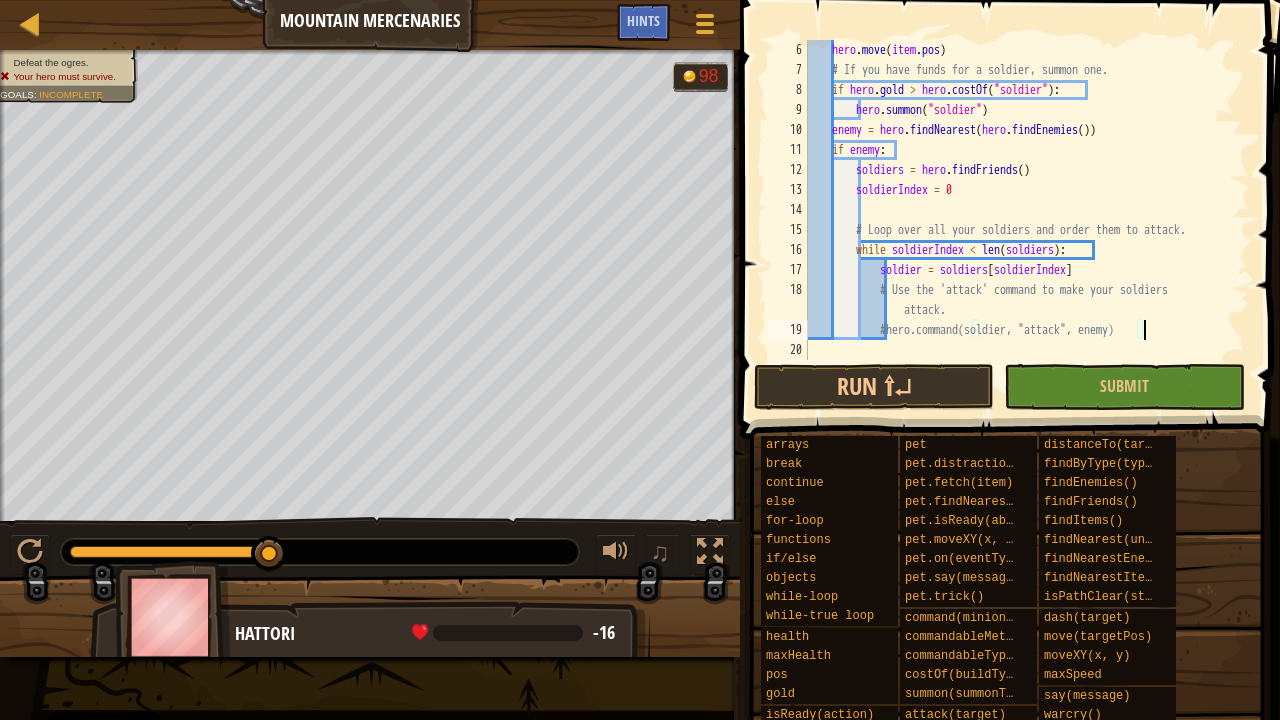 click on "hero . move ( item . pos )      # If you have funds for a soldier, summon one.      if   hero . gold   >   hero . costOf ( "soldier" ) :          hero . summon ( "soldier" )      enemy   =   hero . findNearest ( hero . findEnemies ( ))      if   enemy :          soldiers   =   hero . findFriends ( )          soldierIndex   =   0                   # Loop over all your soldiers and order them to attack.          while   soldierIndex   <   len ( soldiers ) :              soldier   =   soldiers [ soldierIndex ]              # Use the 'attack' command to make your soldiers                   attack.              #hero.command(soldier, "attack", enemy)" at bounding box center (1019, 220) 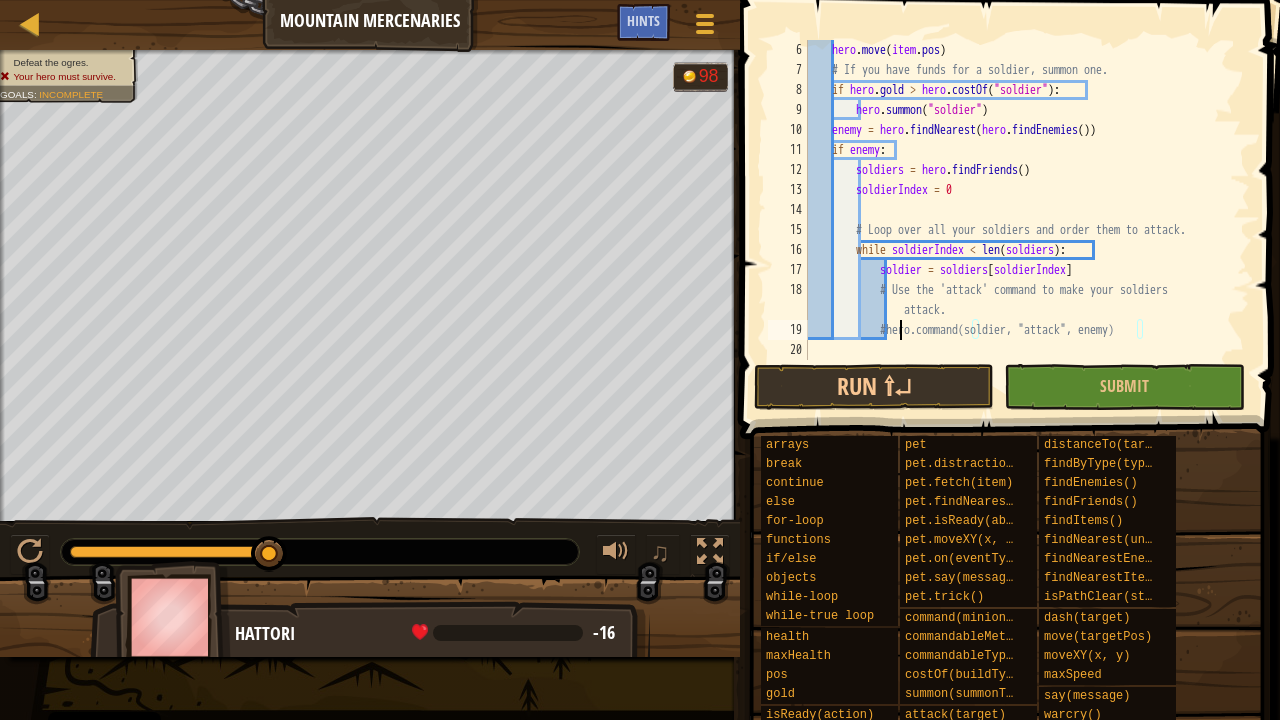 click on "hero . move ( item . pos )      # If you have funds for a soldier, summon one.      if   hero . gold   >   hero . costOf ( "soldier" ) :          hero . summon ( "soldier" )      enemy   =   hero . findNearest ( hero . findEnemies ( ))      if   enemy :          soldiers   =   hero . findFriends ( )          soldierIndex   =   0                   # Loop over all your soldiers and order them to attack.          while   soldierIndex   <   len ( soldiers ) :              soldier   =   soldiers [ soldierIndex ]              # Use the 'attack' command to make your soldiers                   attack.              #hero.command(soldier, "attack", enemy)" at bounding box center (1019, 220) 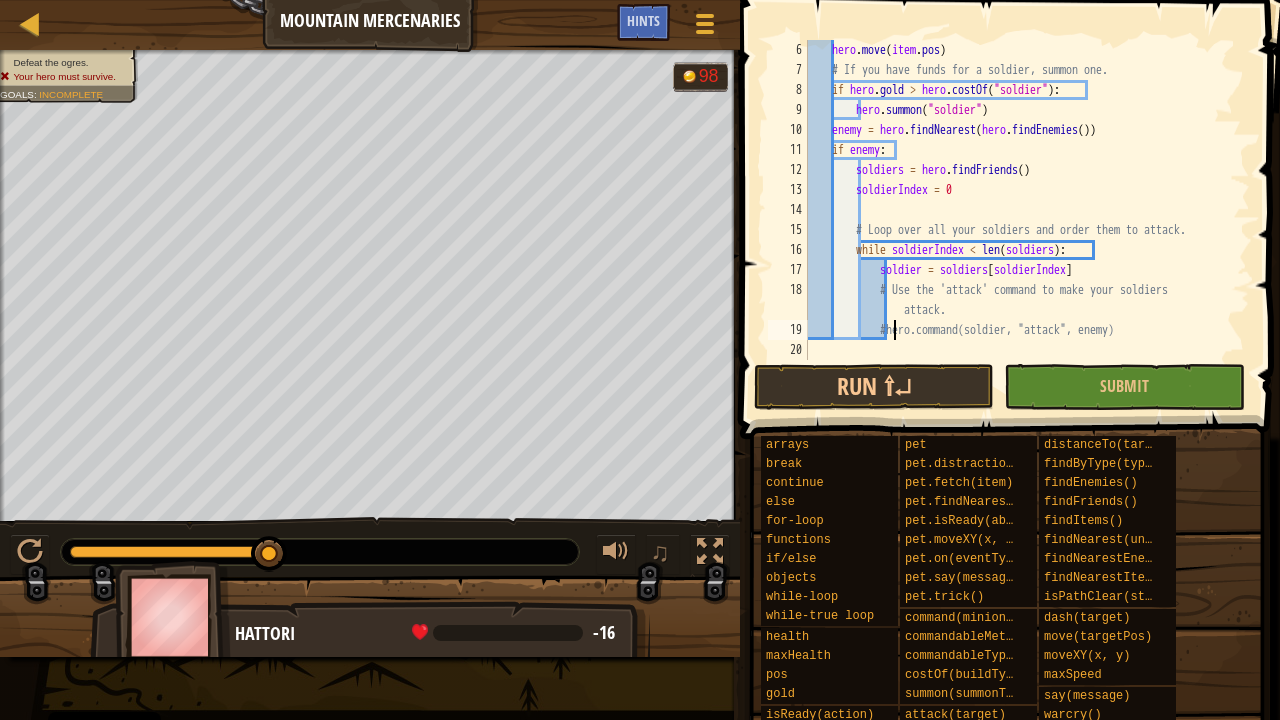 click on "hero . move ( item . pos )      # If you have funds for a soldier, summon one.      if   hero . gold   >   hero . costOf ( "soldier" ) :          hero . summon ( "soldier" )      enemy   =   hero . findNearest ( hero . findEnemies ( ))      if   enemy :          soldiers   =   hero . findFriends ( )          soldierIndex   =   0                   # Loop over all your soldiers and order them to attack.          while   soldierIndex   <   len ( soldiers ) :              soldier   =   soldiers [ soldierIndex ]              # Use the 'attack' command to make your soldiers                   attack.              #hero.command(soldier, "attack", enemy)" at bounding box center (1019, 220) 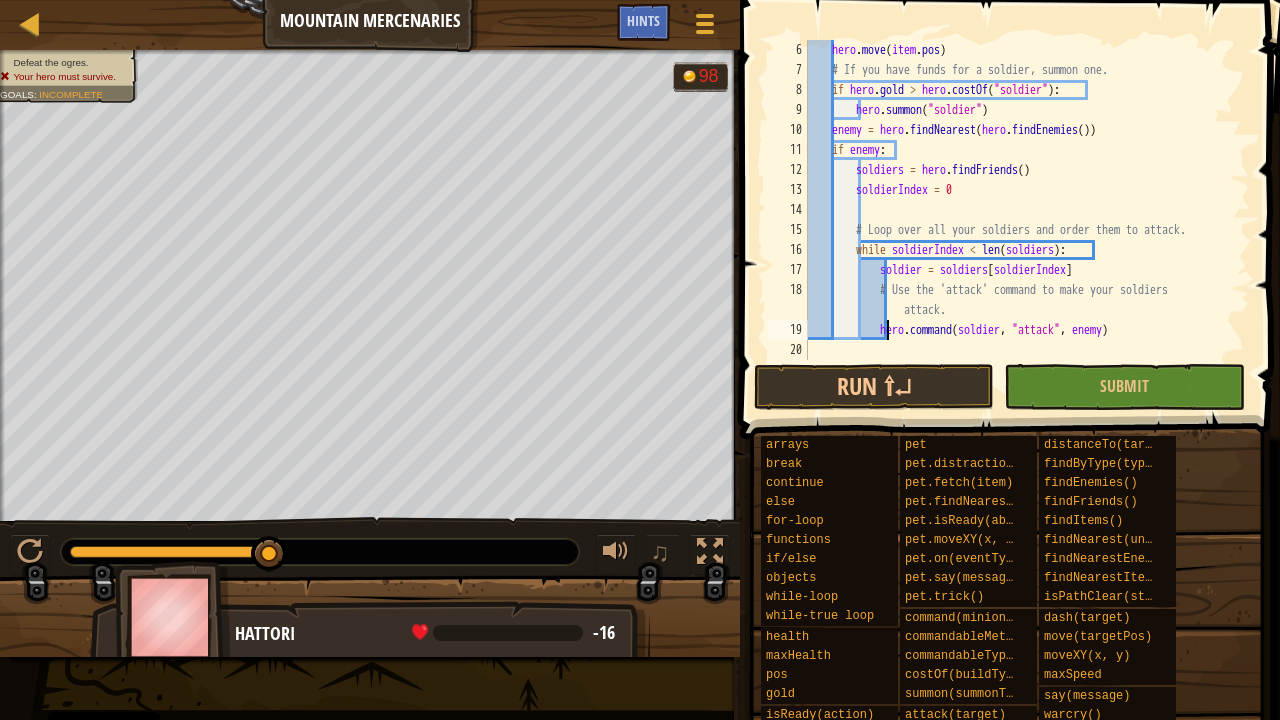 scroll, scrollTop: 60, scrollLeft: 0, axis: vertical 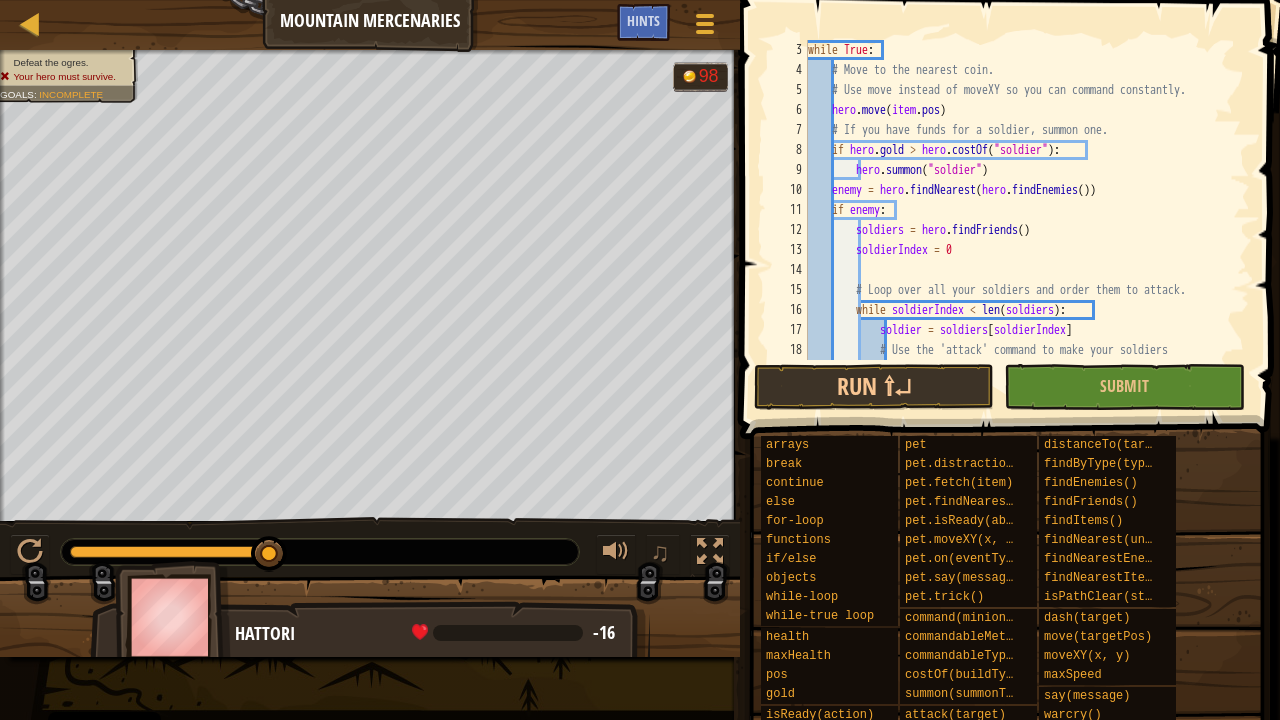 click on "while   True :      # Move to the nearest coin.      # Use move instead of moveXY so you can command constantly.      hero . move ( item . pos )      # If you have funds for a soldier, summon one.      if   hero . gold   >   hero . costOf ( "soldier" ) :          hero . summon ( "soldier" )      enemy   =   hero . findNearest ( hero . findEnemies ( ))      if   enemy :          soldiers   =   hero . findFriends ( )          soldierIndex   =   0                   # Loop over all your soldiers and order them to attack.          while   soldierIndex   <   len ( soldiers ) :              soldier   =   soldiers [ soldierIndex ]              # Use the 'attack' command to make your soldiers                   attack." at bounding box center [1019, 230] 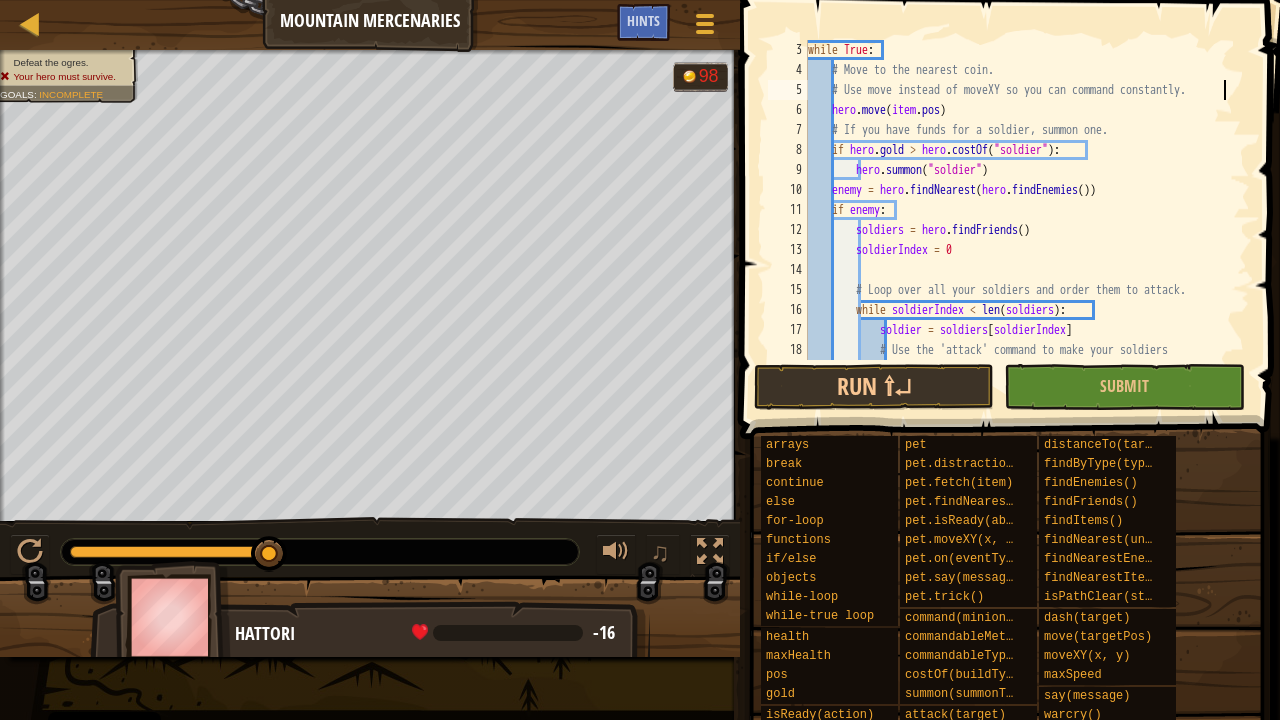 scroll, scrollTop: 9, scrollLeft: 1, axis: both 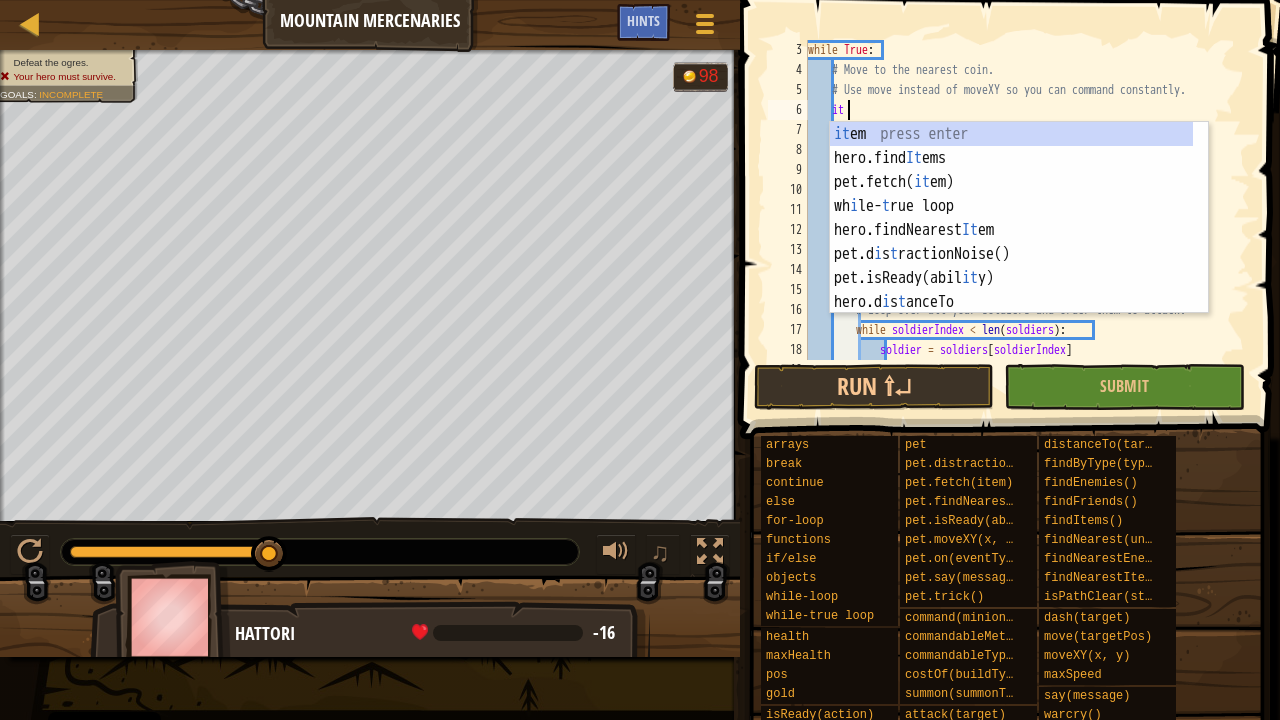 type on "ite" 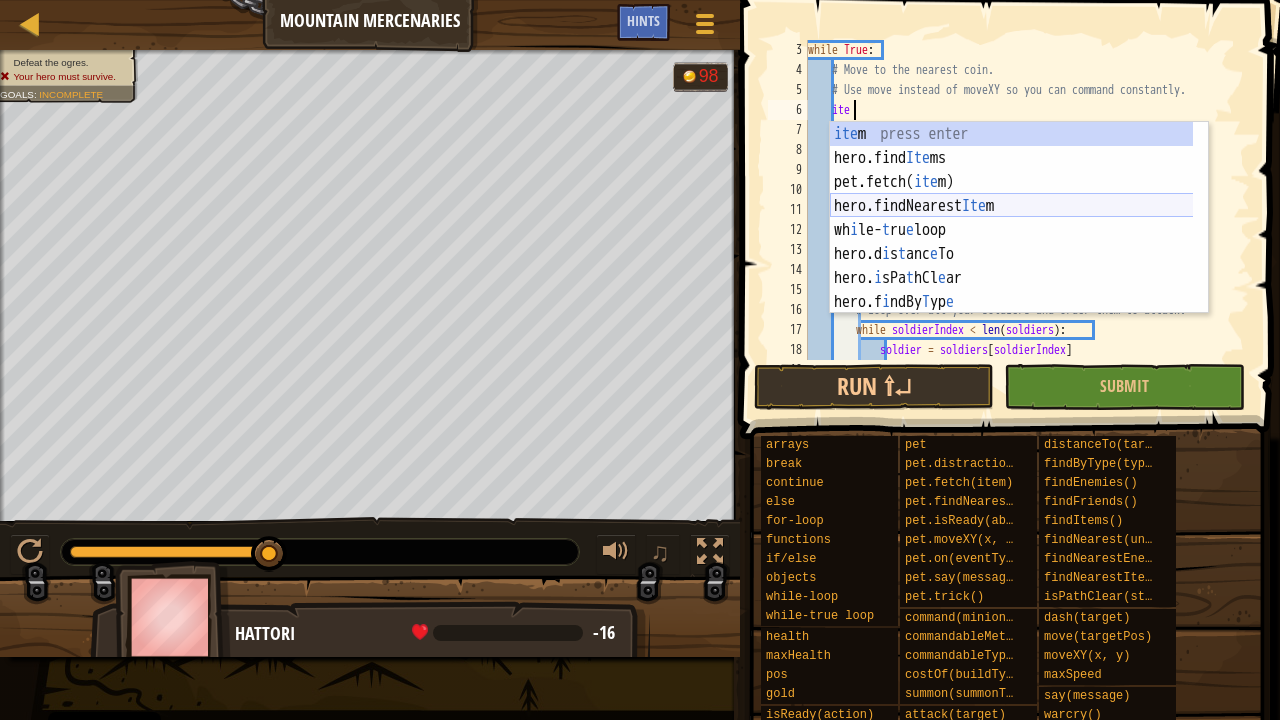 click on "ite m press enter hero.find Ite ms press enter pet.fetch( ite m) press enter hero.findNearest Ite m press enter wh i le- t ru e  loop press enter hero.d i s t anc e To press enter hero. i sPa t hCl e ar press enter hero.f i ndBy T yp e press enter hero.f i ndNeares tE nemy press enter" at bounding box center [1012, 242] 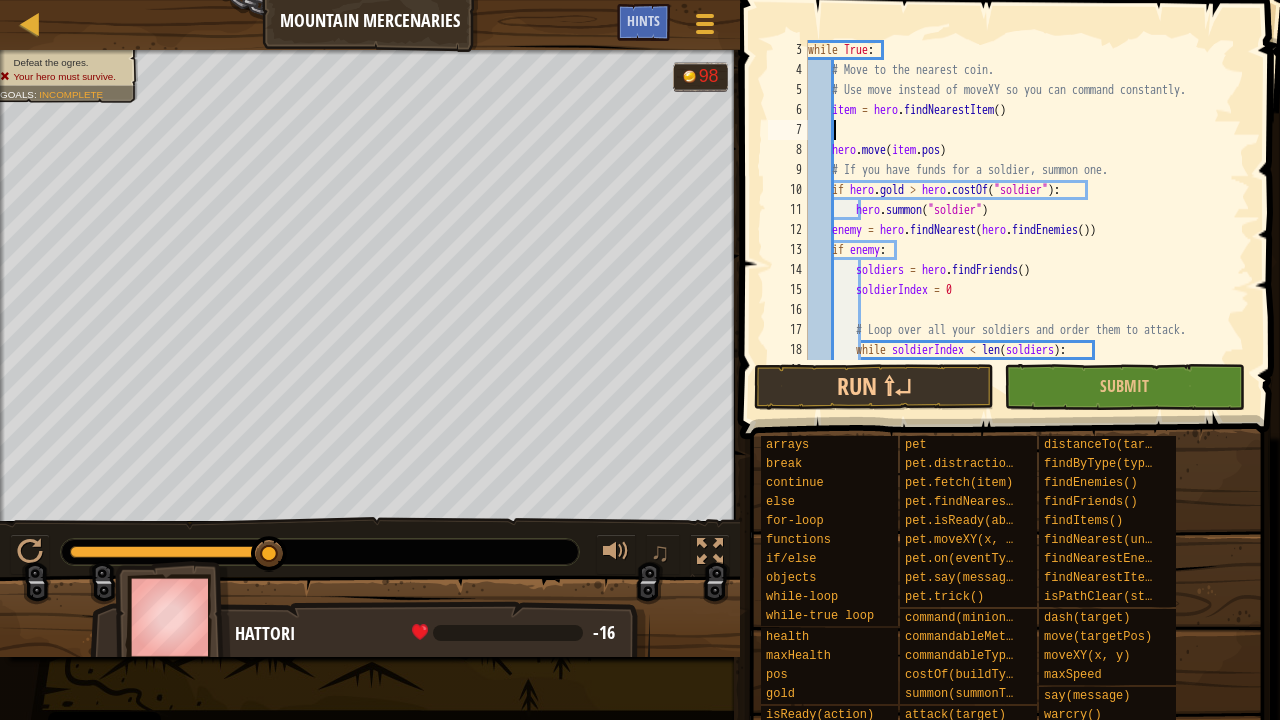 scroll, scrollTop: 9, scrollLeft: 2, axis: both 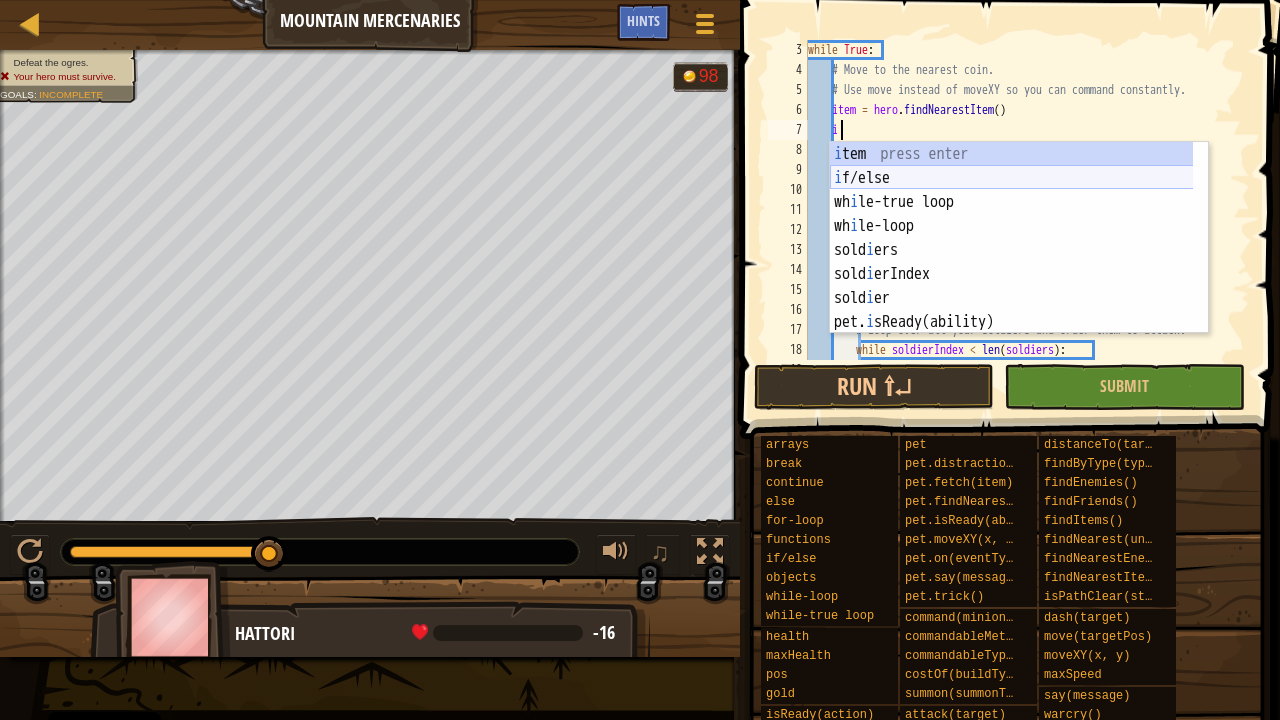 click on "i tem press enter i f/else press enter wh i le-true loop press enter wh i le-loop press enter sold i ers press enter sold i erIndex press enter sold i er press enter pet. i sReady(ability) press enter hero.f i ndNearestEnemy press enter" at bounding box center (1012, 262) 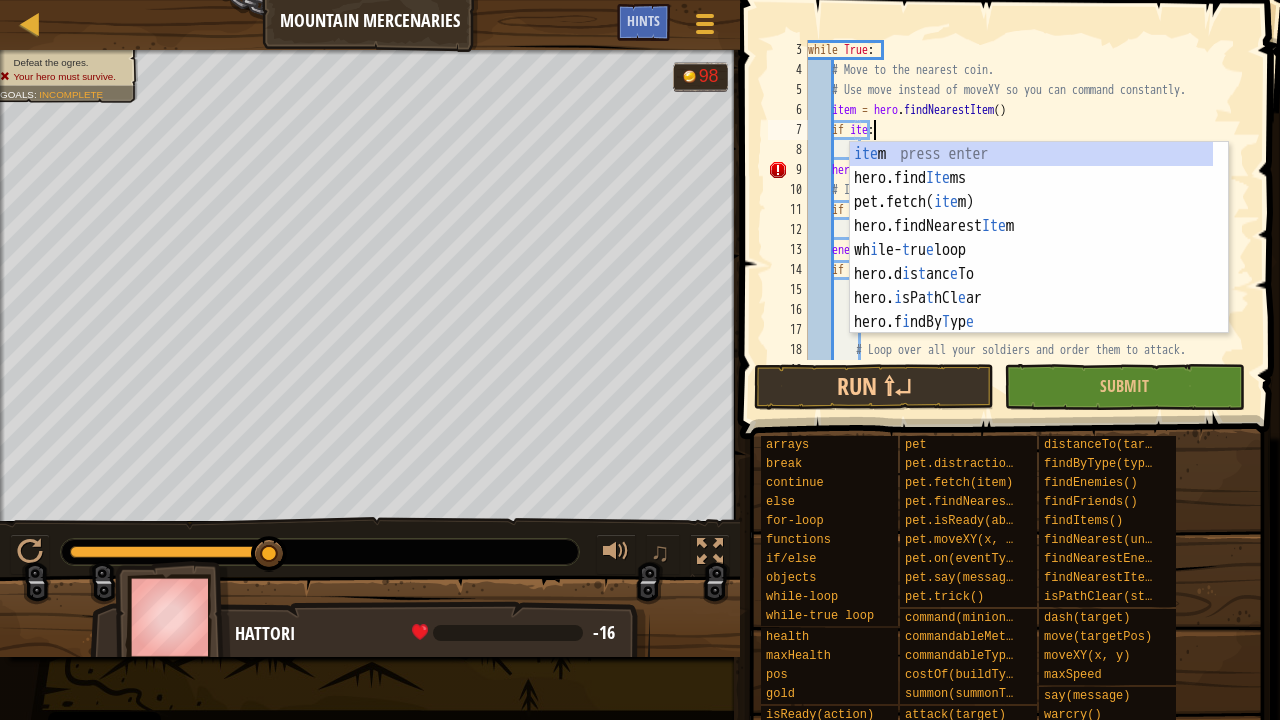 type on "if item:" 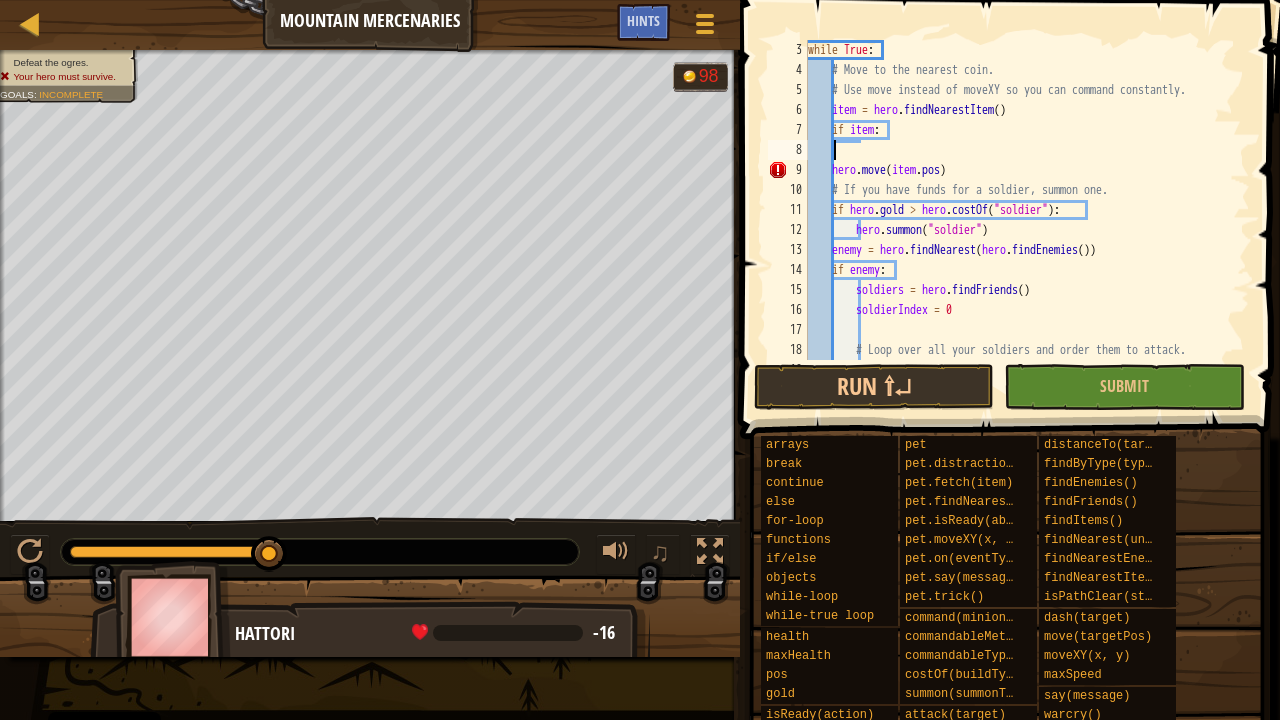 scroll, scrollTop: 9, scrollLeft: 0, axis: vertical 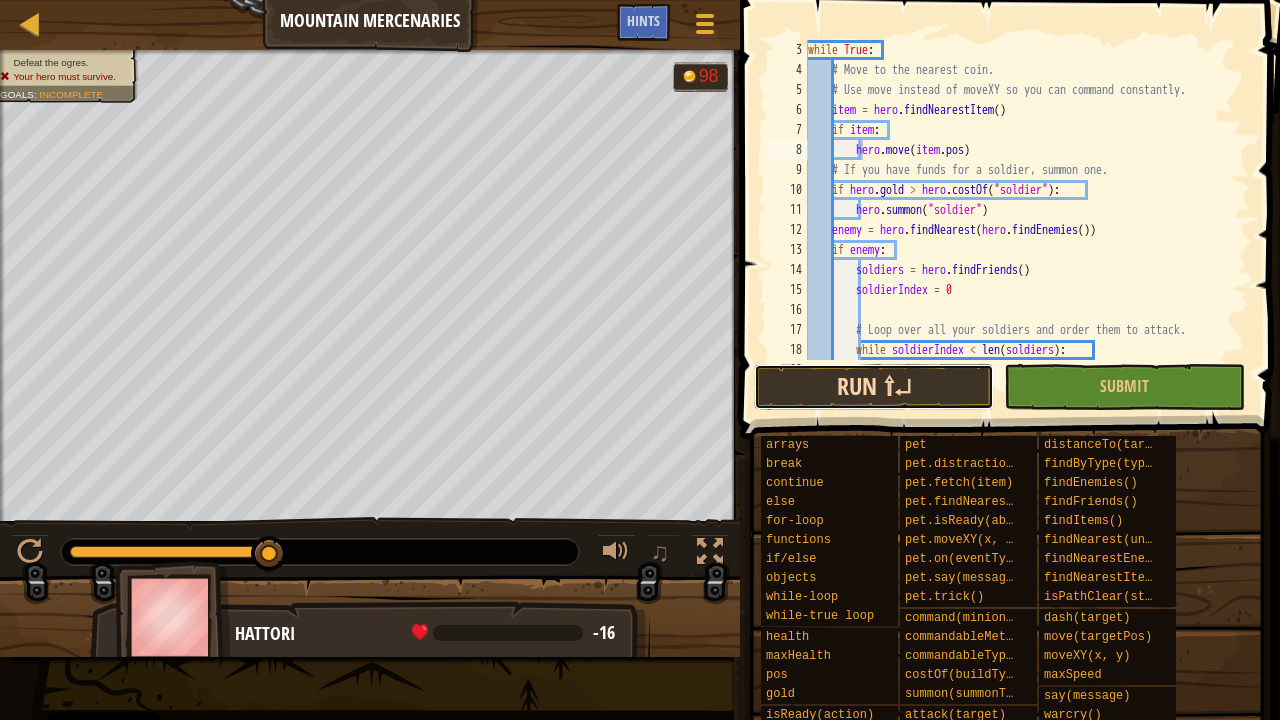 click on "Run ⇧↵" at bounding box center (874, 387) 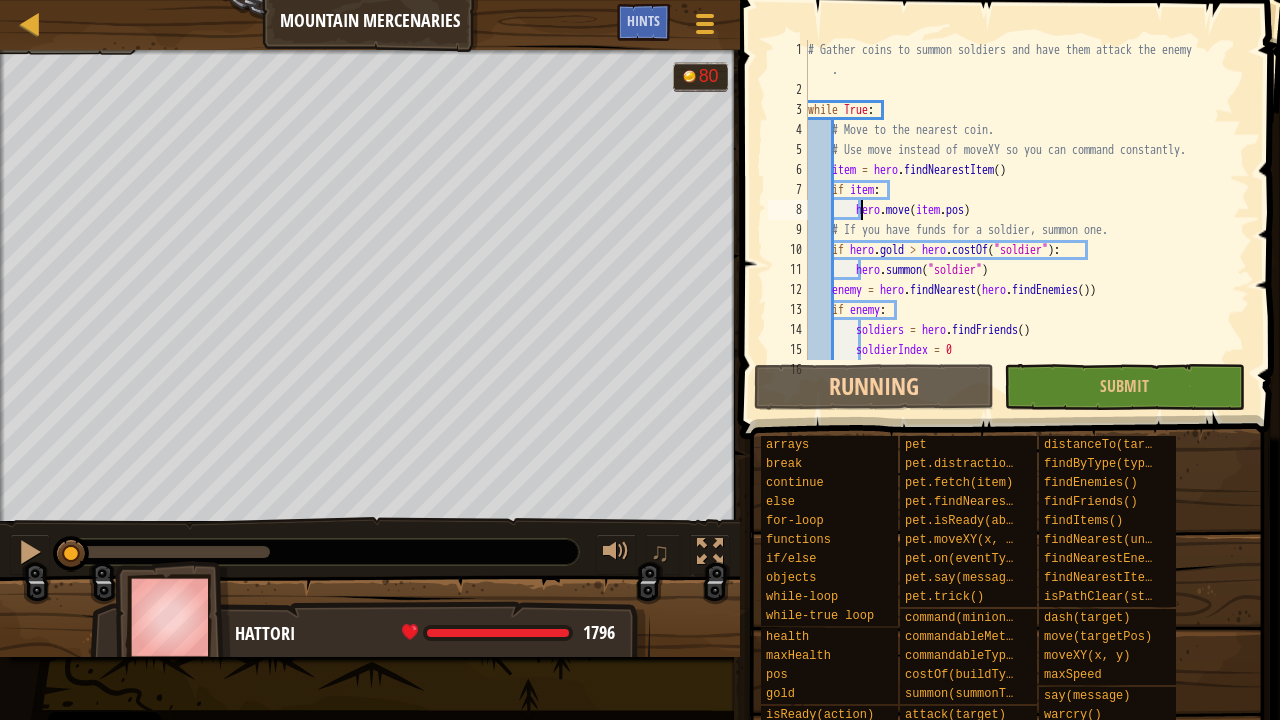 scroll, scrollTop: 0, scrollLeft: 0, axis: both 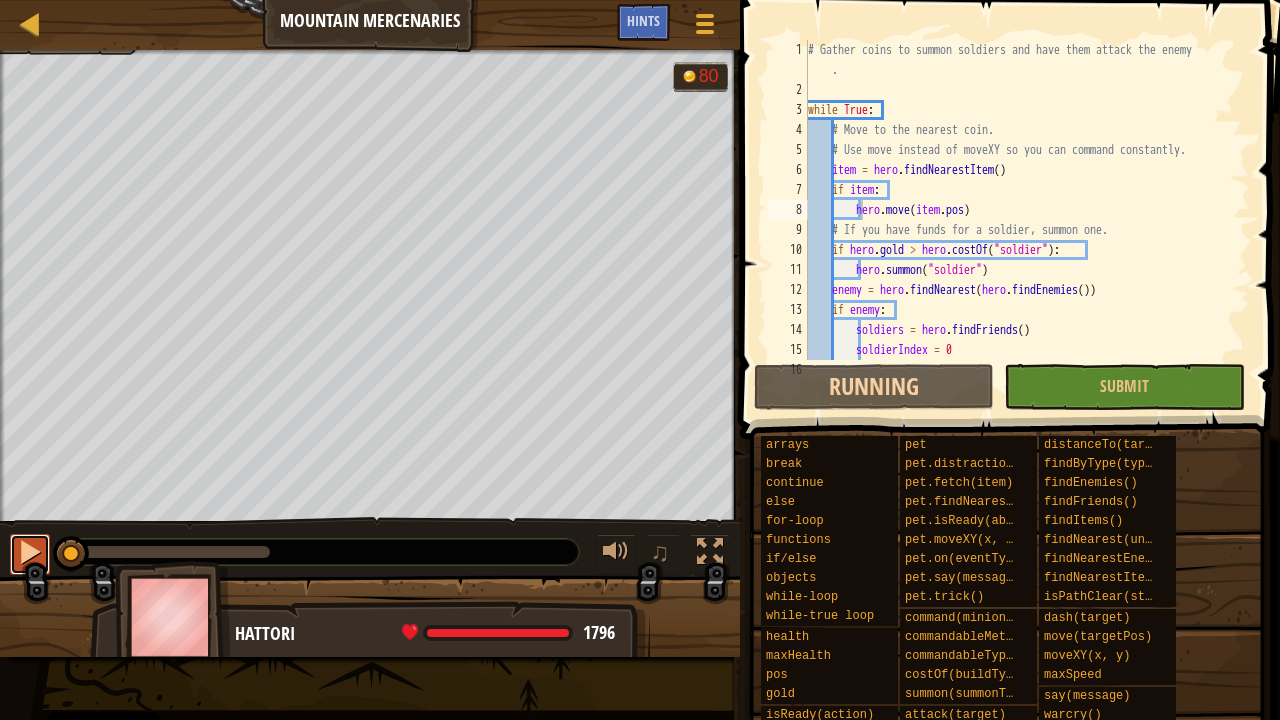 click at bounding box center (30, 554) 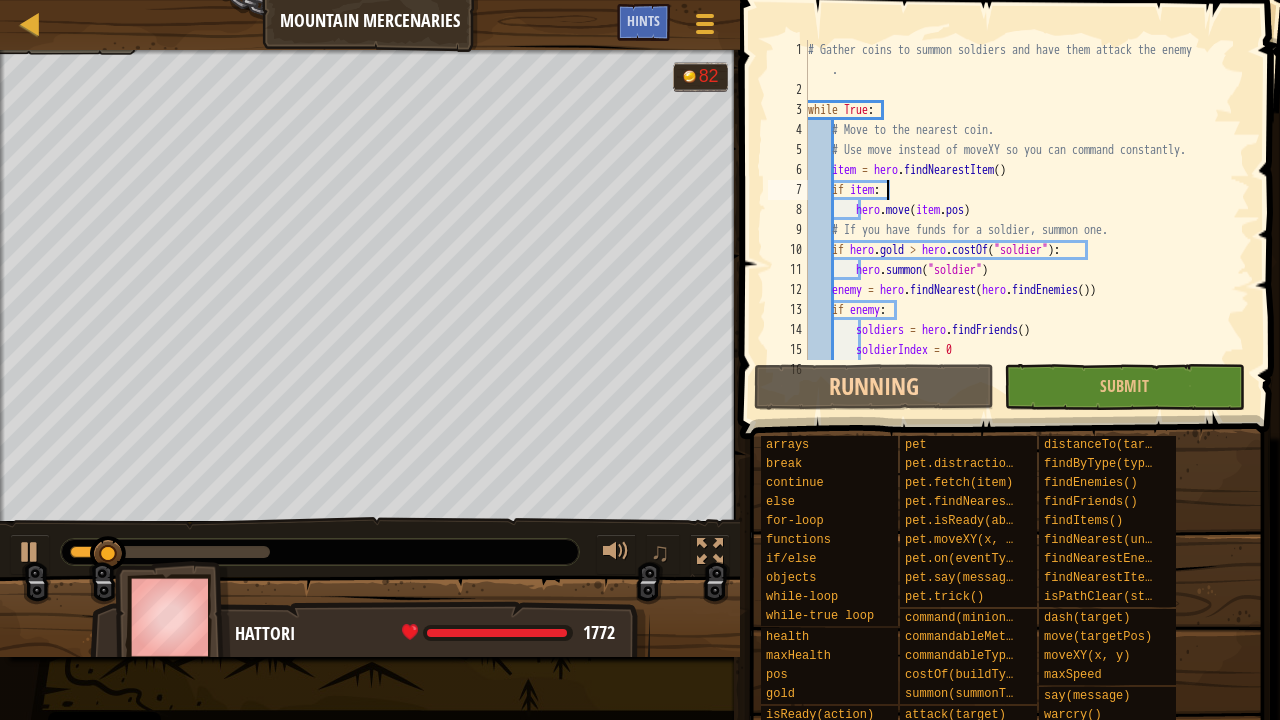click on "# Gather coins to summon soldiers and have them attack the enemy      . while   True :      # Move to the nearest coin.      # Use move instead of moveXY so you can command constantly.      item   =   hero . findNearestItem ( )      if   item :          hero . move ( item . pos )      # If you have funds for a soldier, summon one.      if   hero . gold   >   hero . costOf ( "soldier" ) :          hero . summon ( "soldier" )      enemy   =   hero . findNearest ( hero . findEnemies ( ))      if   enemy :          soldiers   =   hero . findFriends ( )          soldierIndex   =   0" at bounding box center [1019, 230] 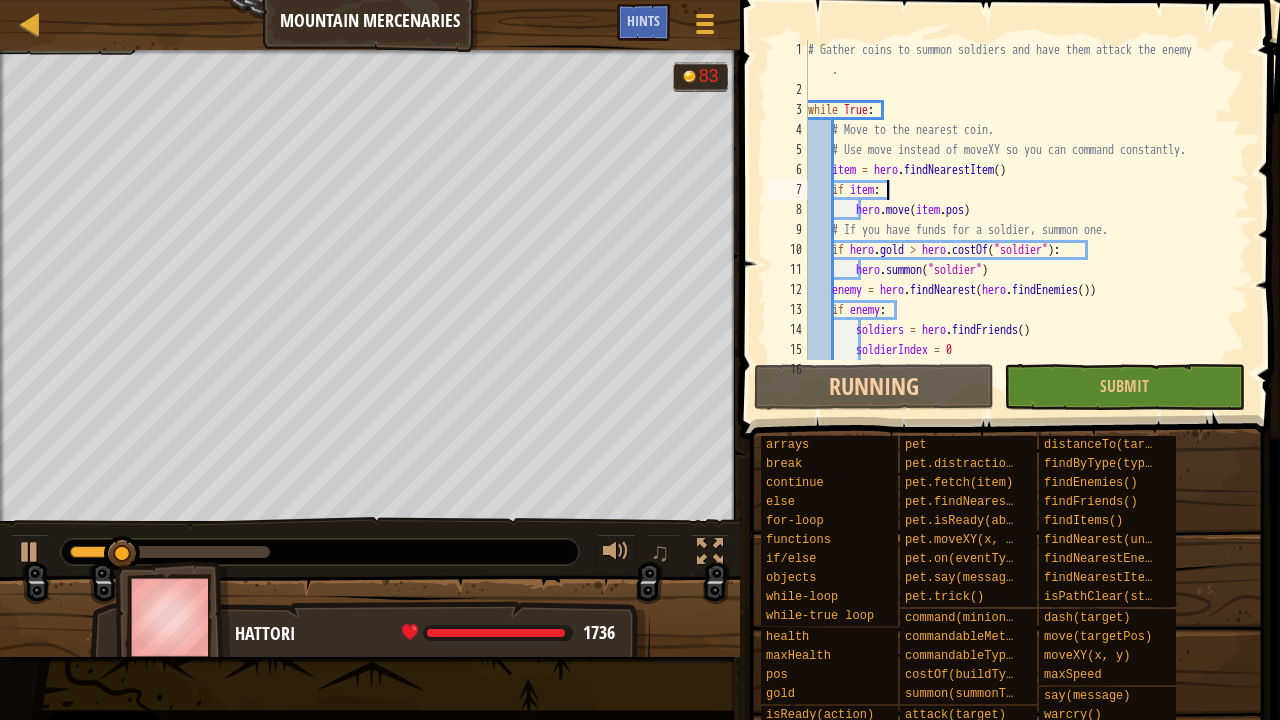 scroll, scrollTop: 160, scrollLeft: 0, axis: vertical 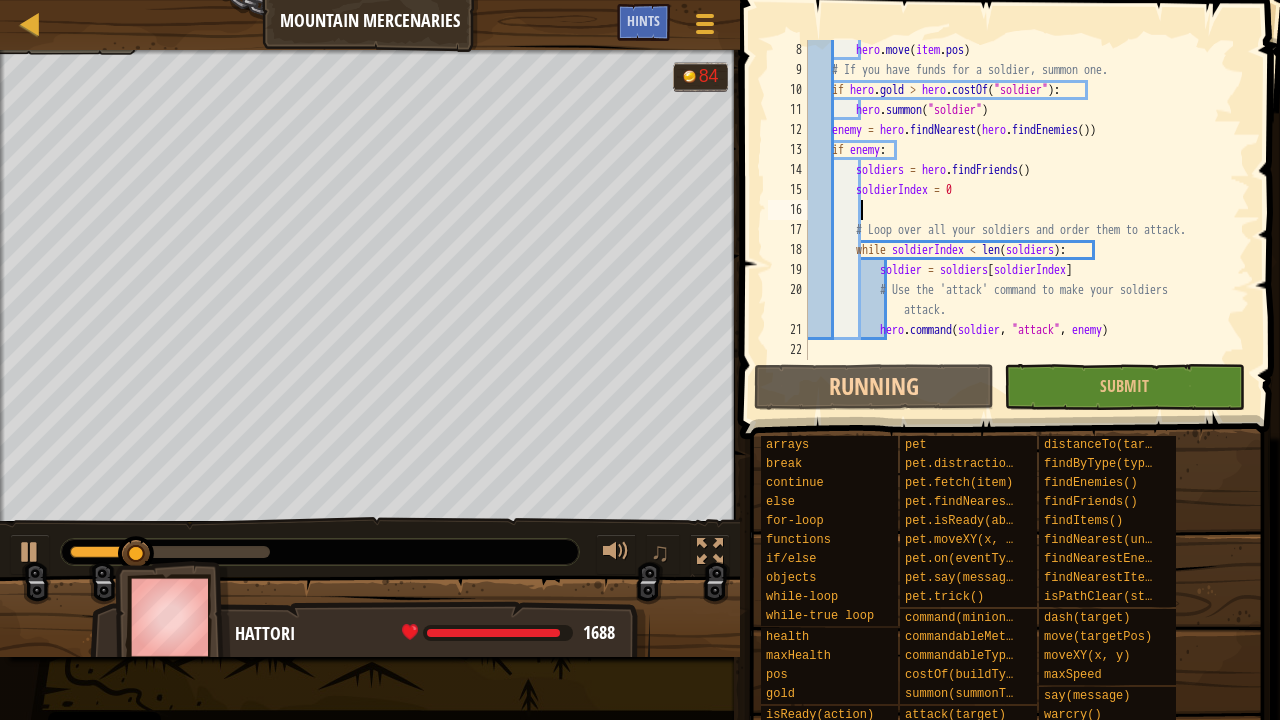 click on "hero . move ( item . pos )      # If you have funds for a soldier, summon one.      if   hero . gold   >   hero . costOf ( "soldier" ) :          hero . summon ( "soldier" )      enemy   =   hero . findNearest ( hero . findEnemies ( ))      if   enemy :          soldiers   =   hero . findFriends ( )          soldierIndex   =   0                   # Loop over all your soldiers and order them to attack.          while   soldierIndex   <   len ( soldiers ) :              soldier   =   soldiers [ soldierIndex ]              # Use the 'attack' command to make your soldiers                   attack.              hero . command ( soldier ,   "attack" ,   enemy )" at bounding box center [1019, 220] 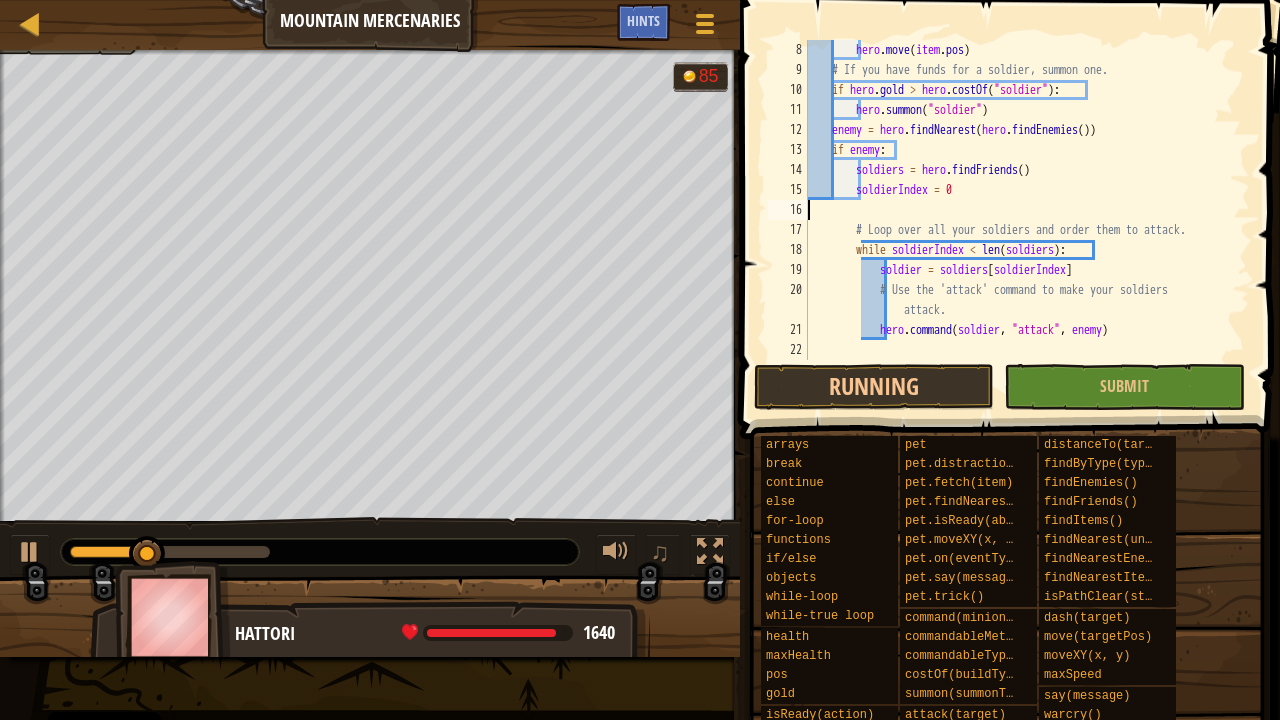 type on "soldierIndex = 0" 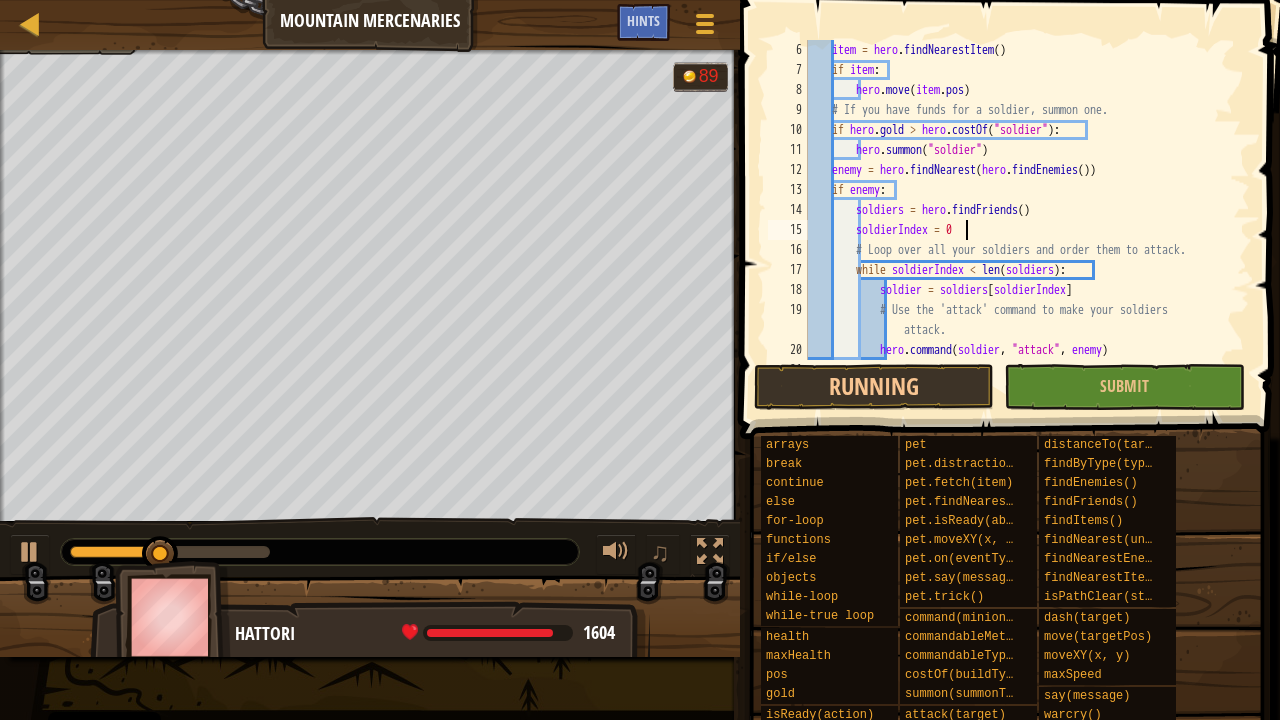 scroll, scrollTop: 140, scrollLeft: 0, axis: vertical 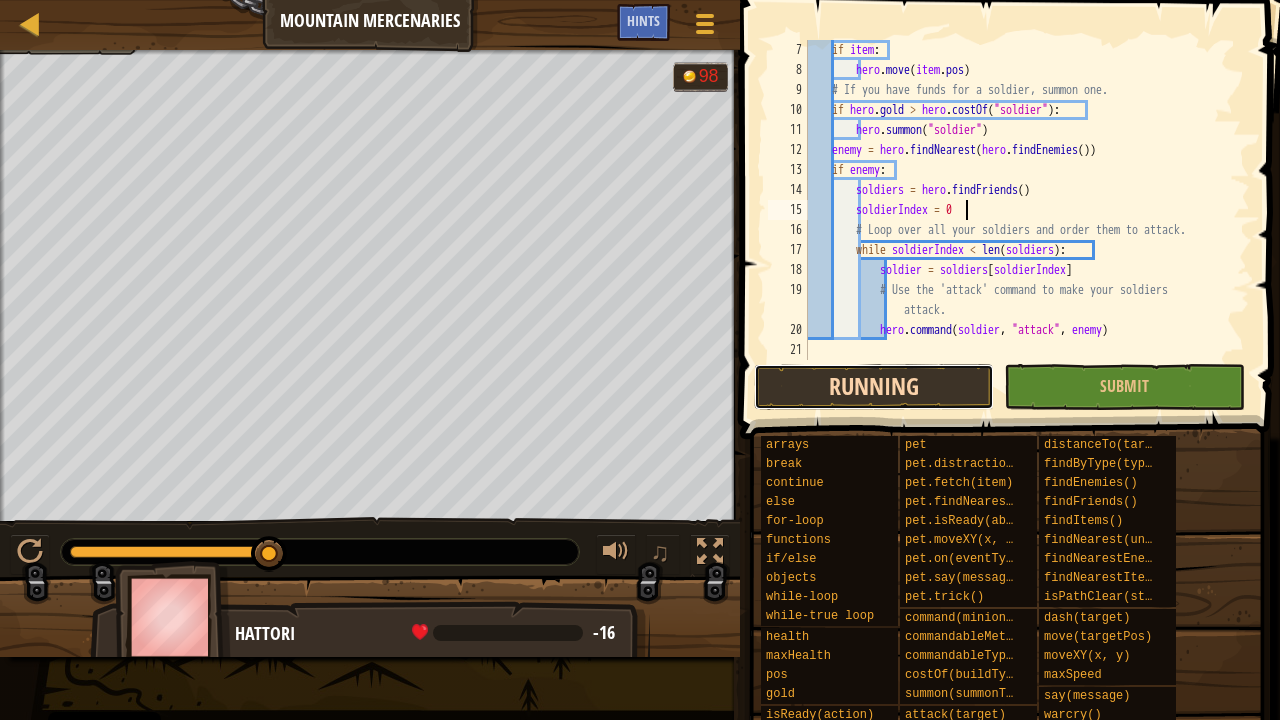 click on "Running" at bounding box center (874, 387) 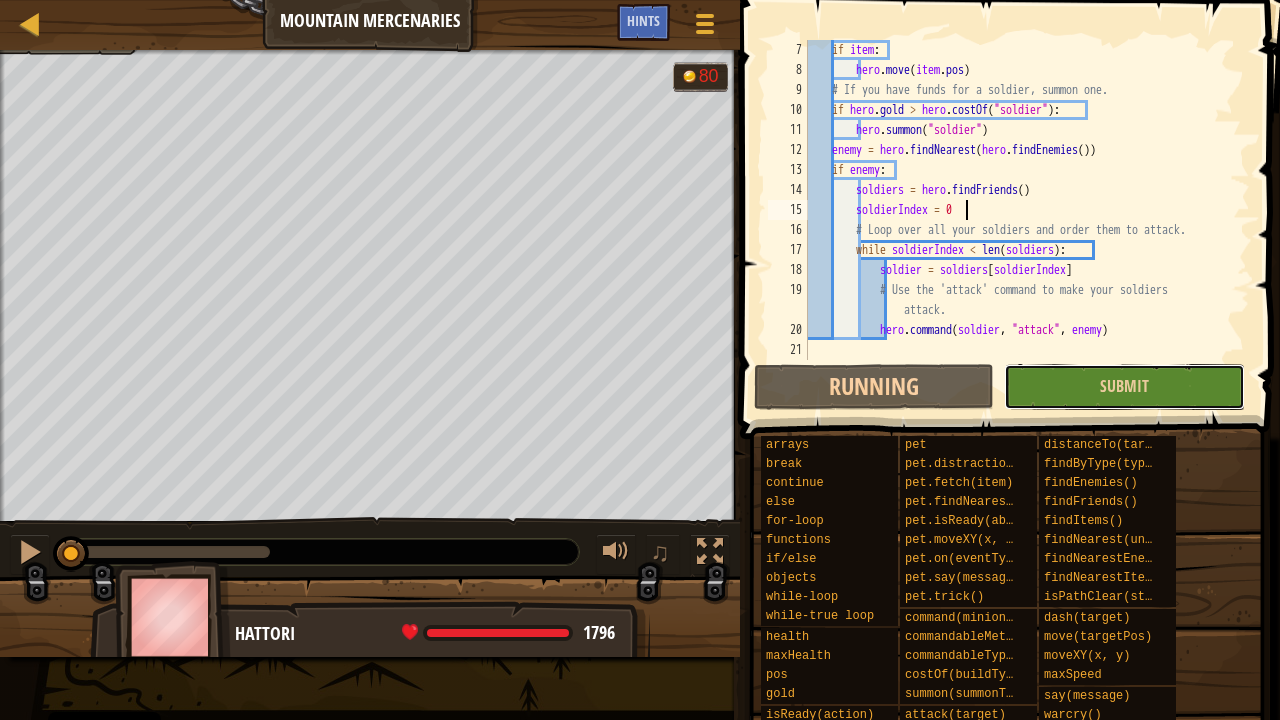 click on "Submit" at bounding box center (1124, 387) 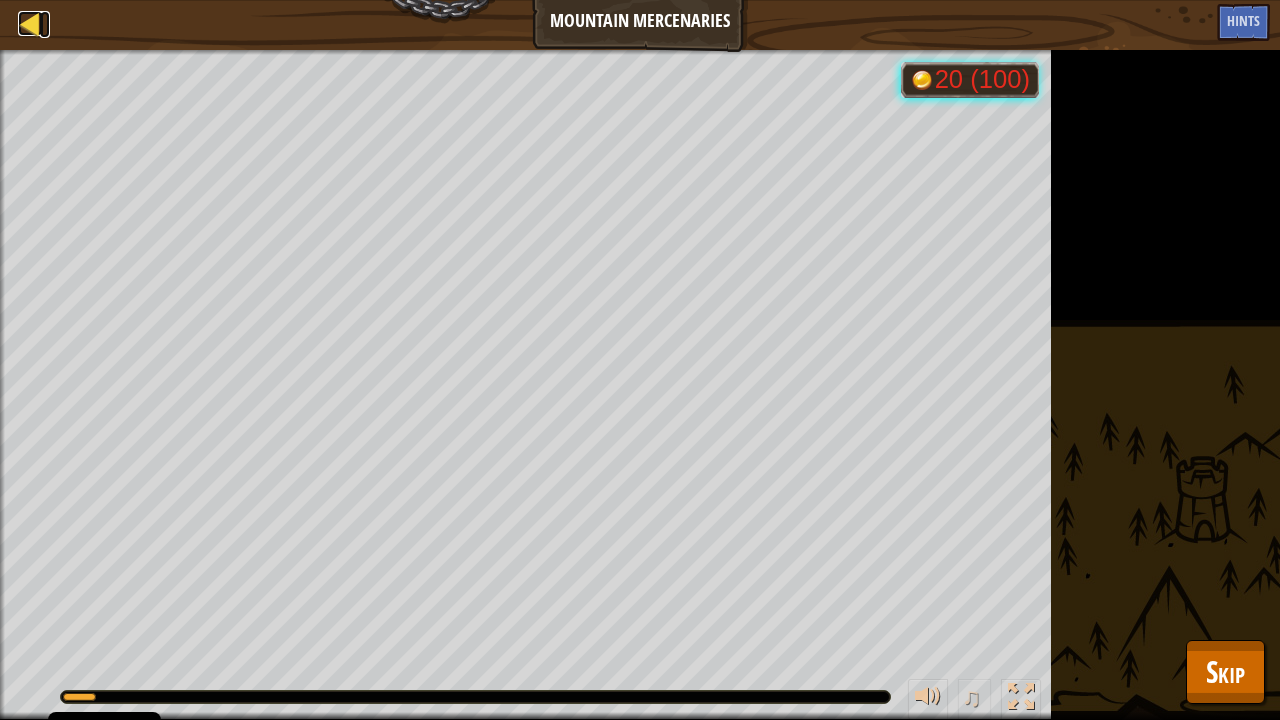 click at bounding box center [30, 23] 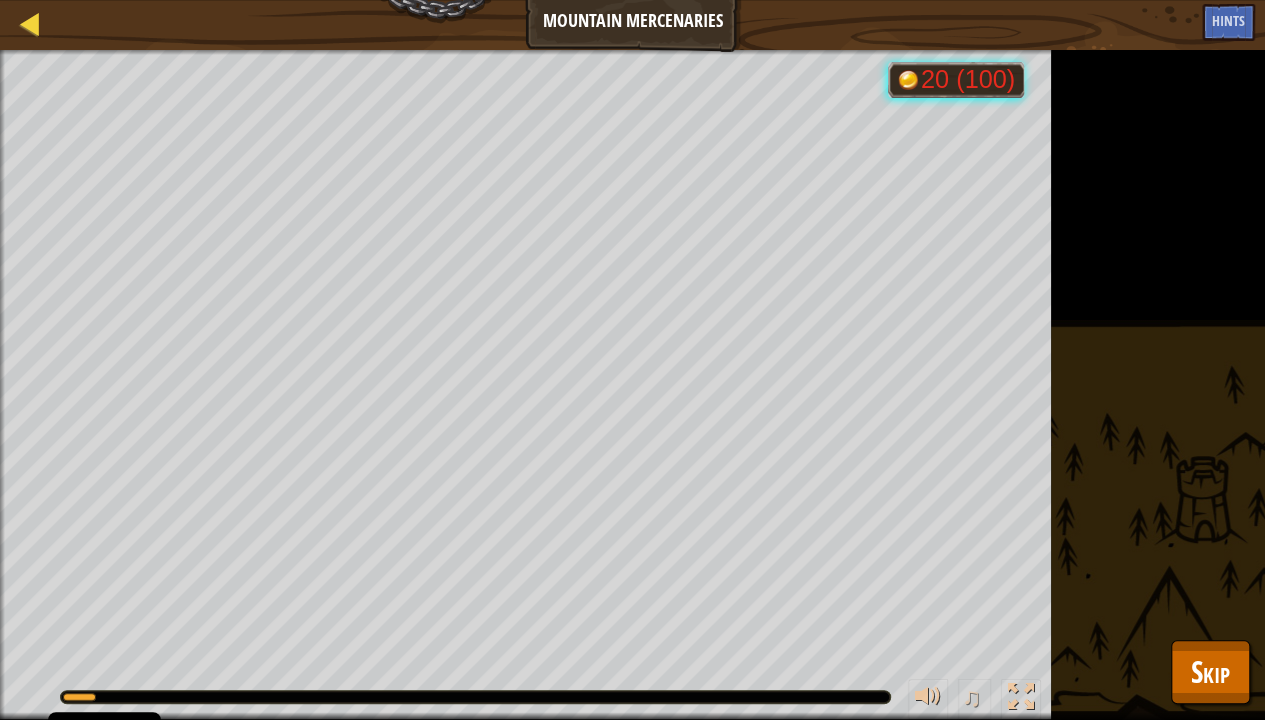 select on "en-GB" 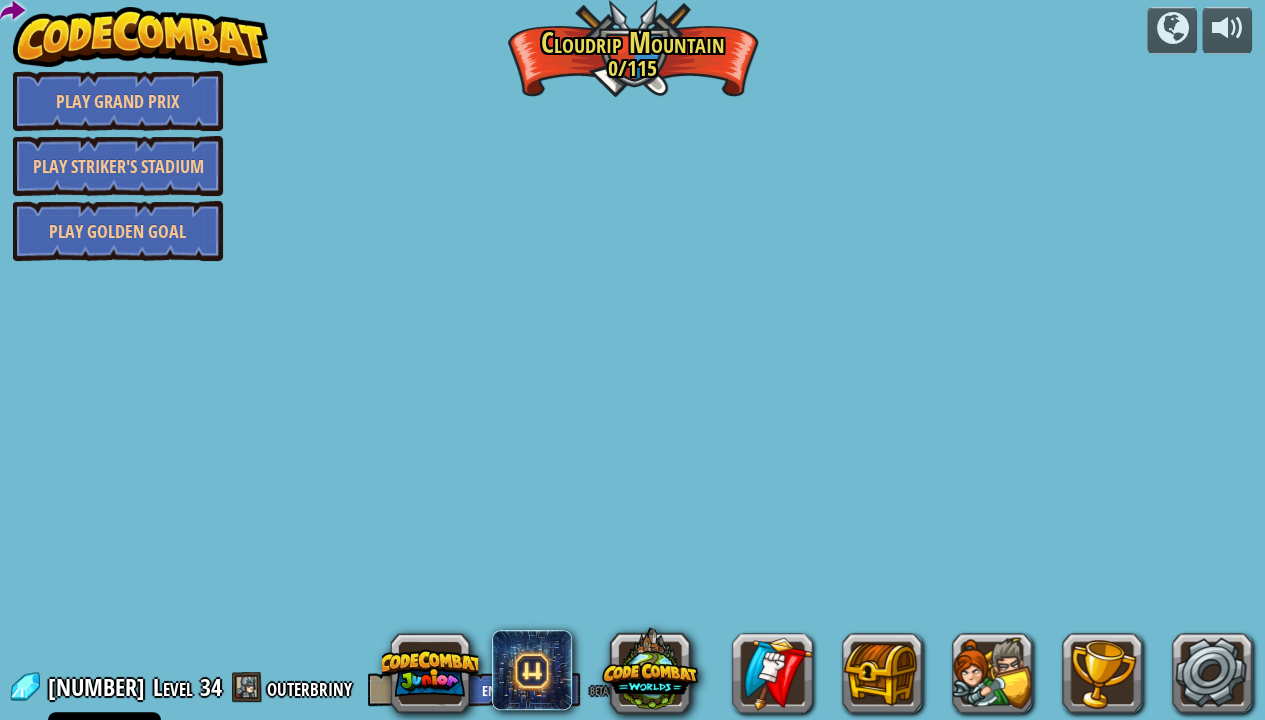 select on "en-GB" 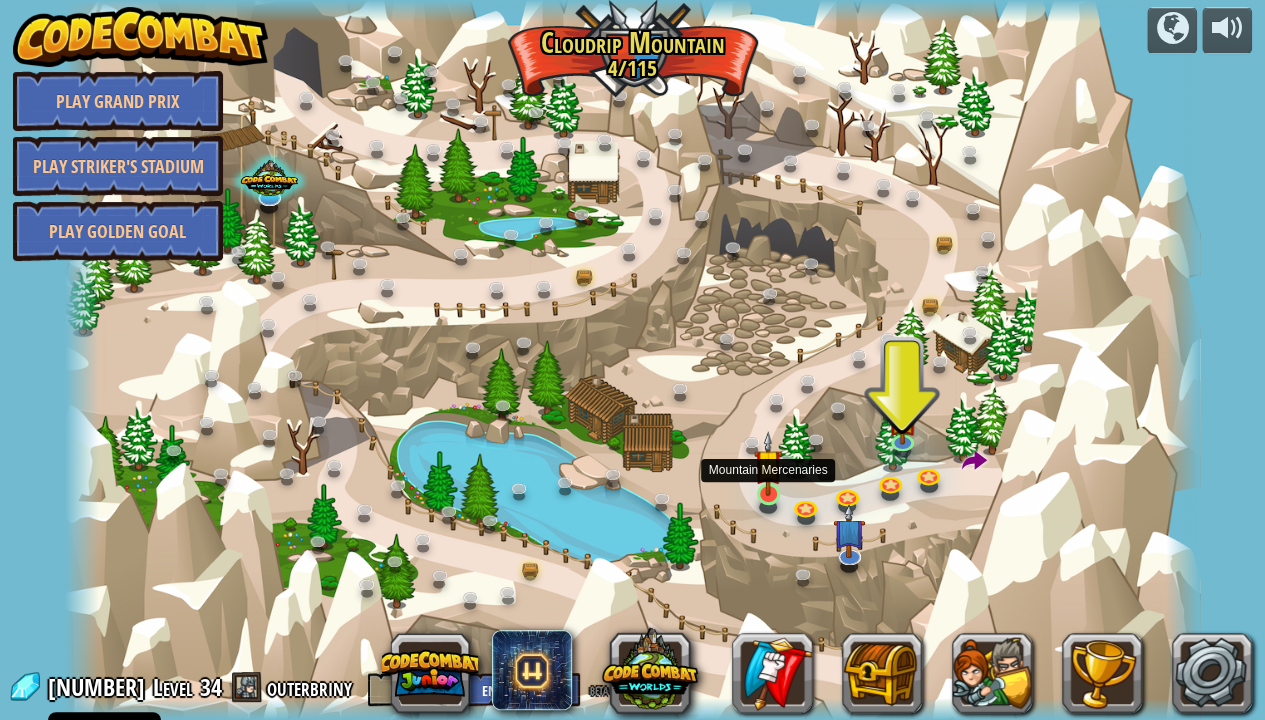 click at bounding box center [768, 463] 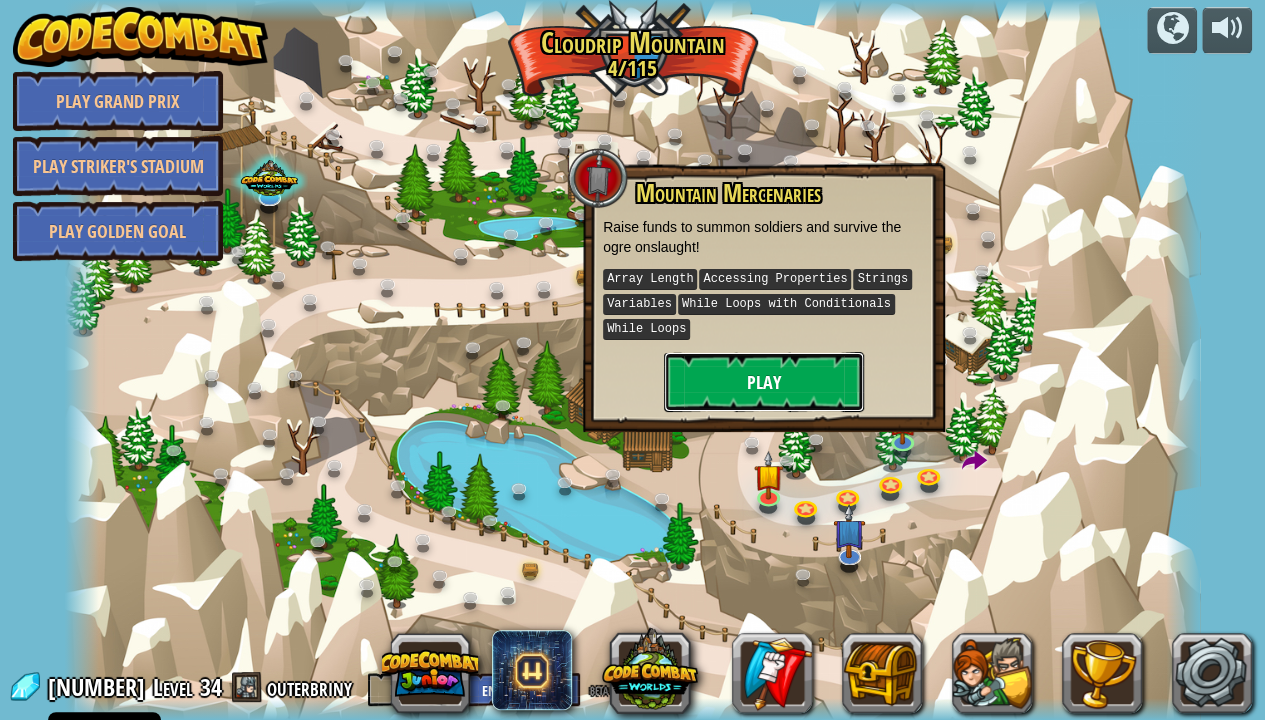 click on "Play" at bounding box center [764, 382] 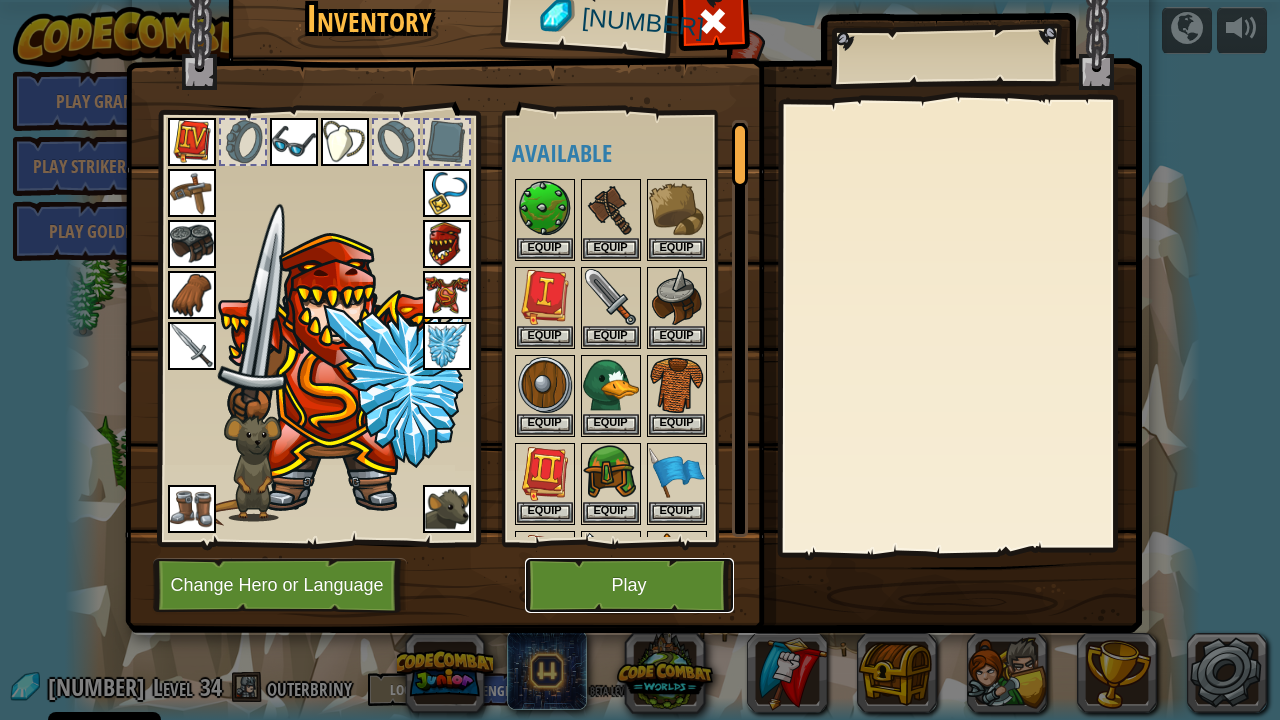 click on "Play" at bounding box center (629, 585) 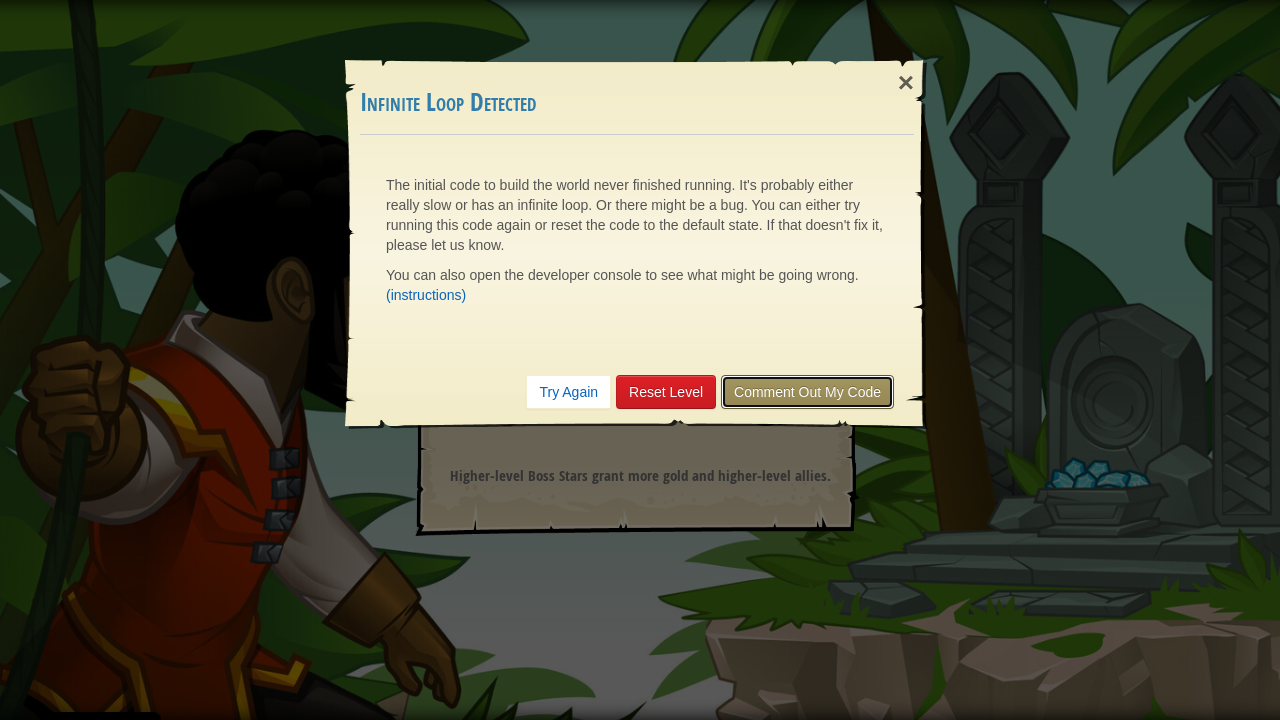 click on "Comment Out My Code" at bounding box center (807, 392) 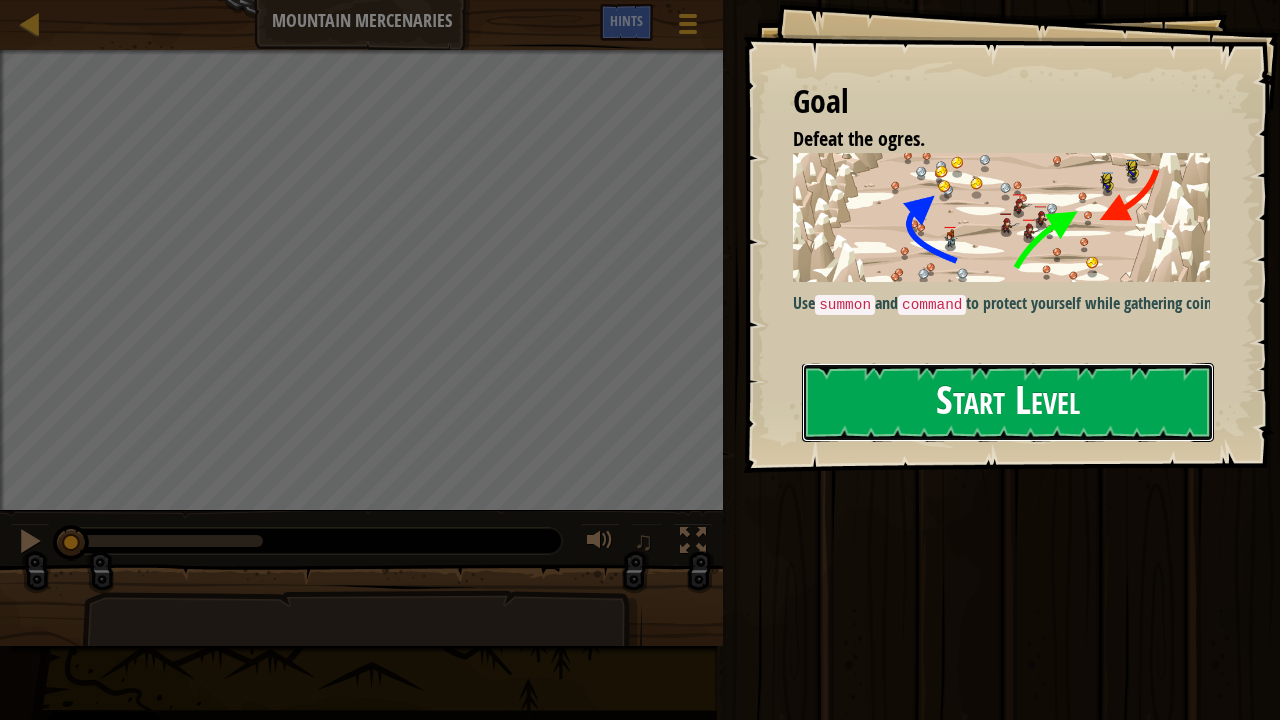 click on "Start Level" at bounding box center (1008, 402) 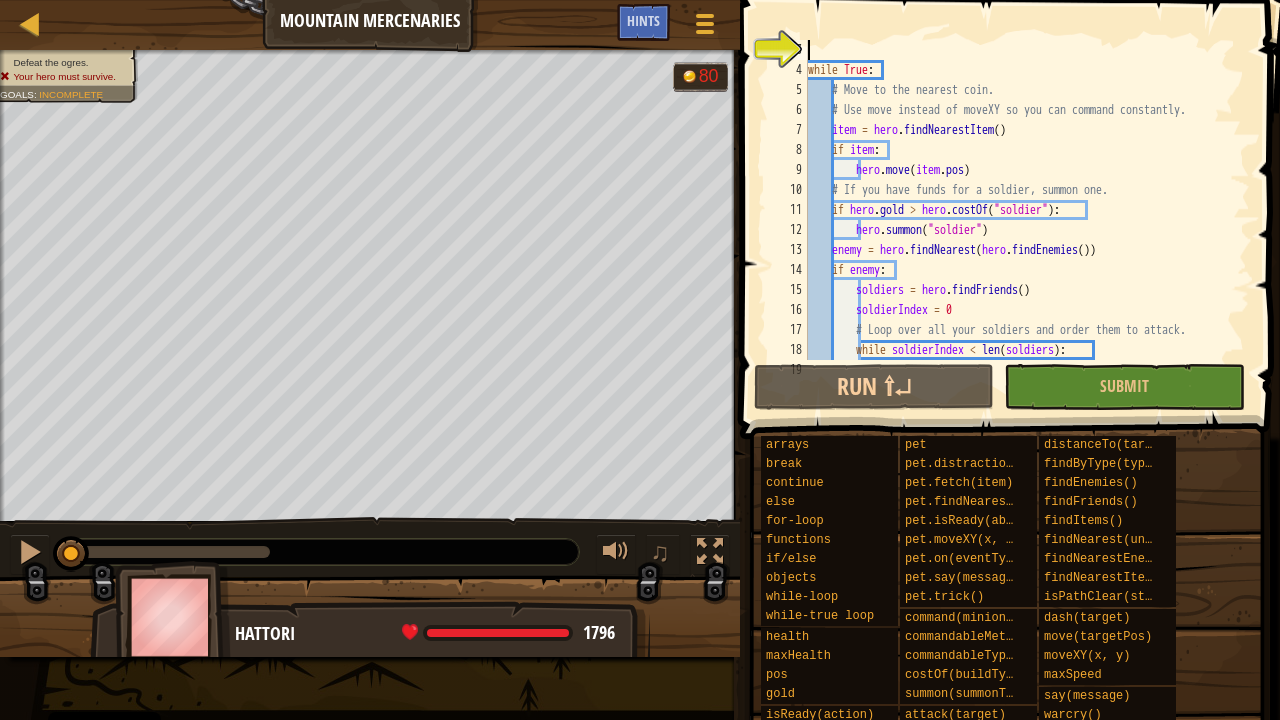 scroll, scrollTop: 160, scrollLeft: 0, axis: vertical 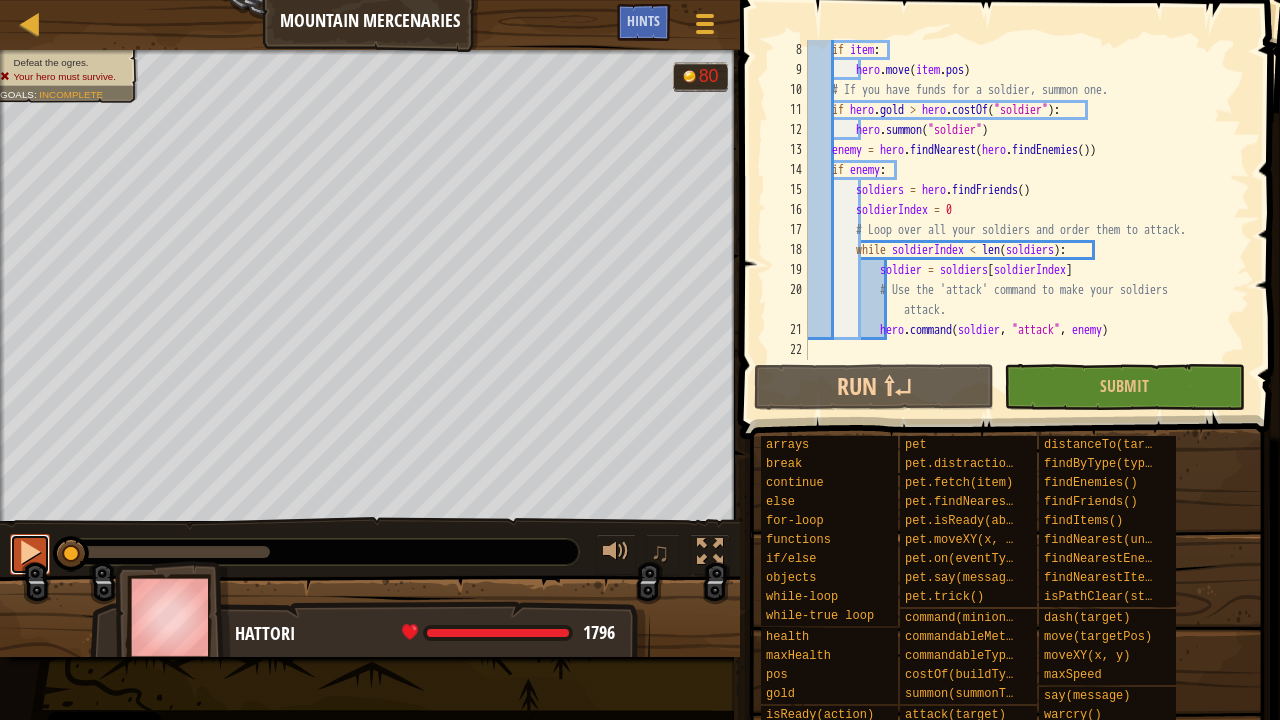 click at bounding box center (30, 552) 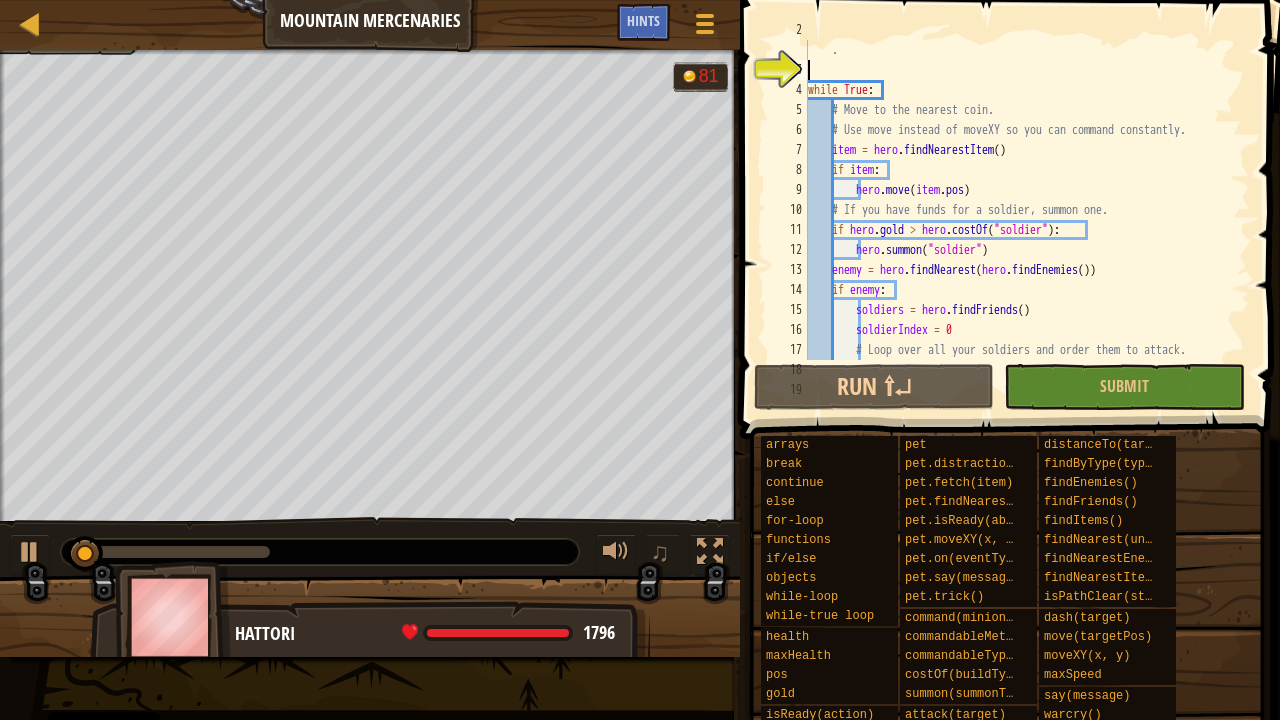 scroll, scrollTop: 0, scrollLeft: 0, axis: both 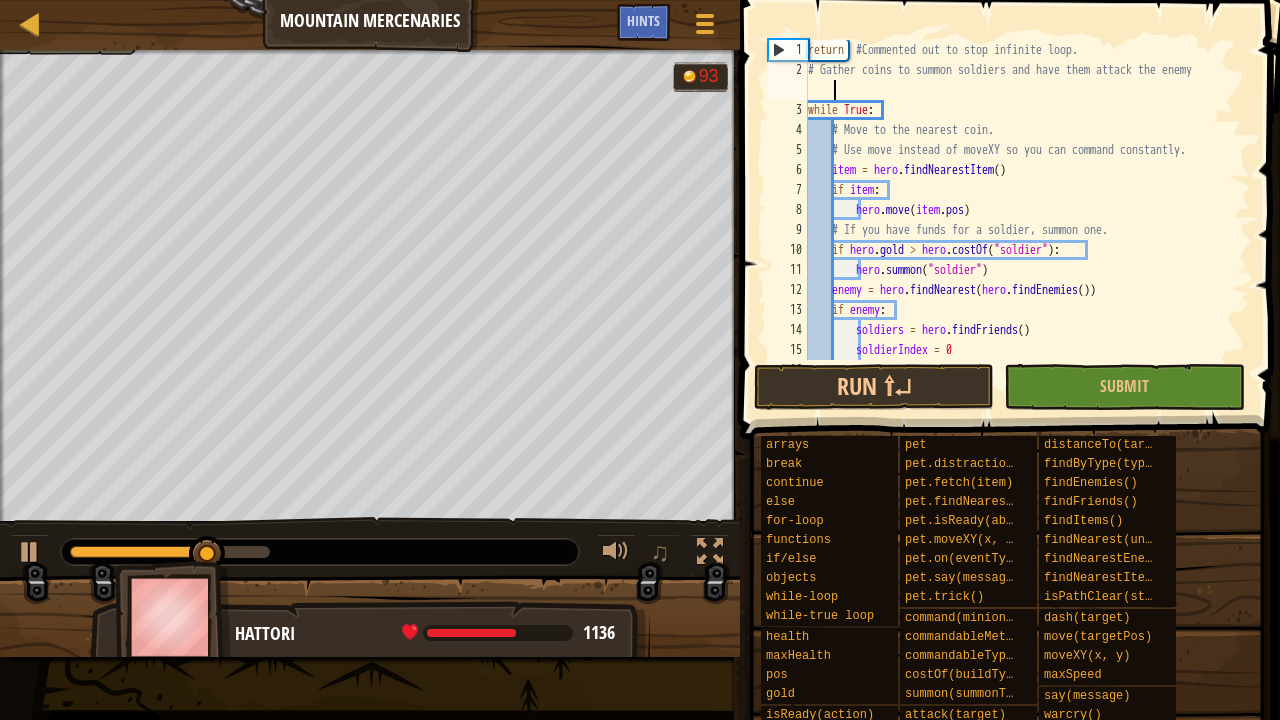 click on "return    #Commented out to stop infinite loop. # Gather coins to summon soldiers and have them attack the enemy      . while   True :      # Move to the nearest coin.      # Use move instead of moveXY so you can command constantly.      item   =   hero . findNearestItem ( )      if   item :          hero . move ( item . pos )      # If you have funds for a soldier, summon one.      if   hero . gold   >   hero . costOf ( "soldier" ) :          hero . summon ( "soldier" )      enemy   =   hero . findNearest ( hero . findEnemies ( ))      if   enemy :          soldiers   =   hero . findFriends ( )          soldierIndex   =   0          # Loop over all your soldiers and order them to attack." at bounding box center [1019, 220] 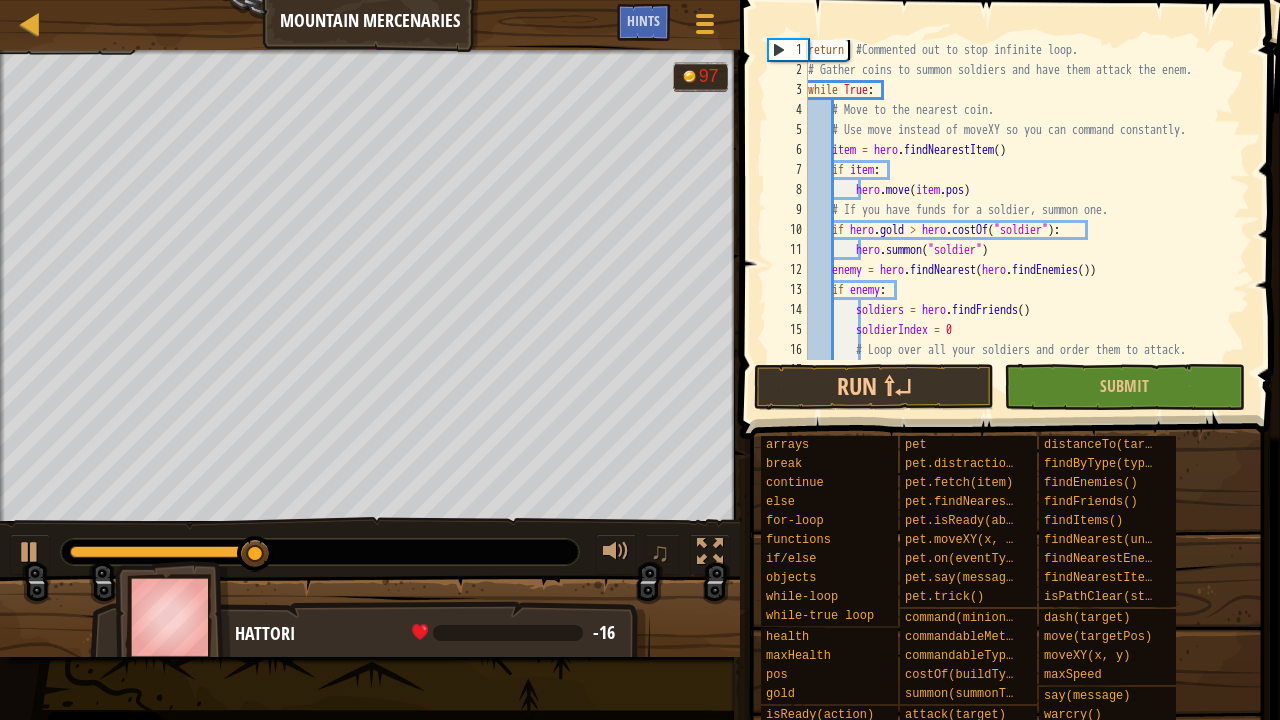 click on "return    #Commented out to stop infinite loop. # Gather coins to summon soldiers and have them attack the enem. while   True :      # Move to the nearest coin.      # Use move instead of moveXY so you can command constantly.      item   =   hero . findNearestItem ( )      if   item :          hero . move ( item . pos )      # If you have funds for a soldier, summon one.      if   hero . gold   >   hero . costOf ( "soldier" ) :          hero . summon ( "soldier" )      enemy   =   hero . findNearest ( hero . findEnemies ( ))      if   enemy :          soldiers   =   hero . findFriends ( )          soldierIndex   =   0          # Loop over all your soldiers and order them to attack.          while   soldierIndex   <   len ( soldiers ) :" at bounding box center [1019, 220] 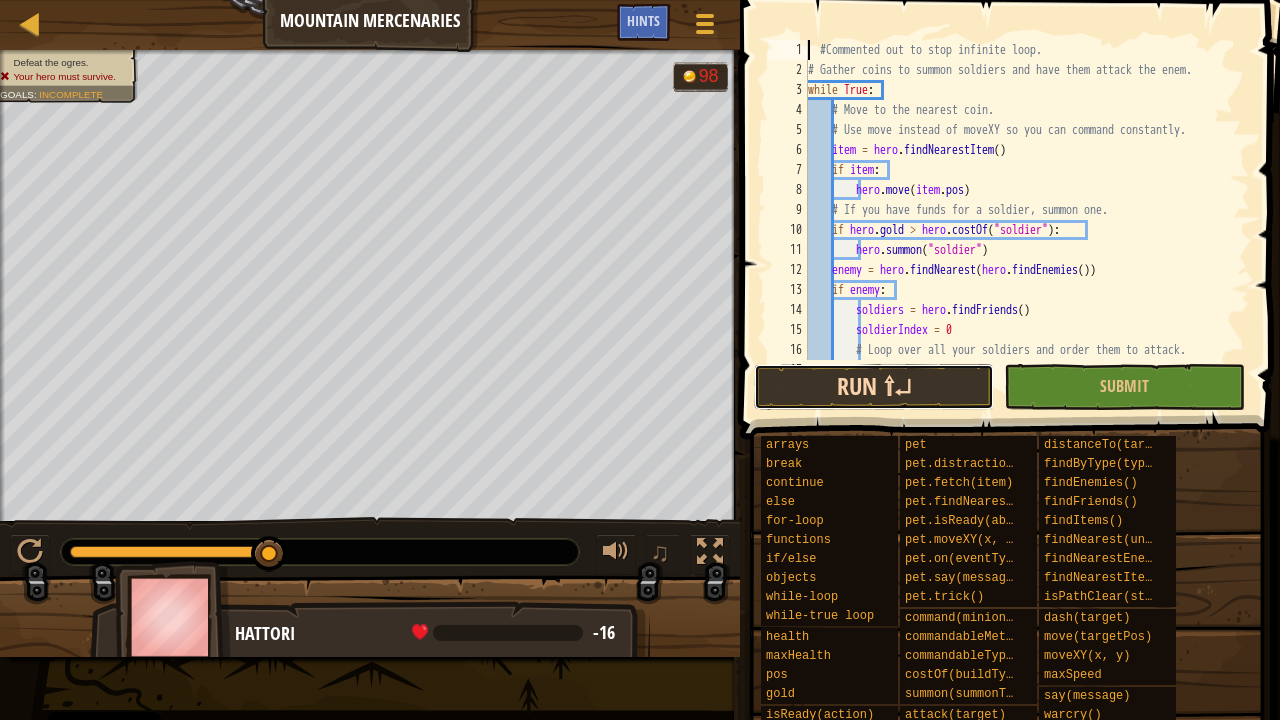 click on "Run ⇧↵" at bounding box center (874, 387) 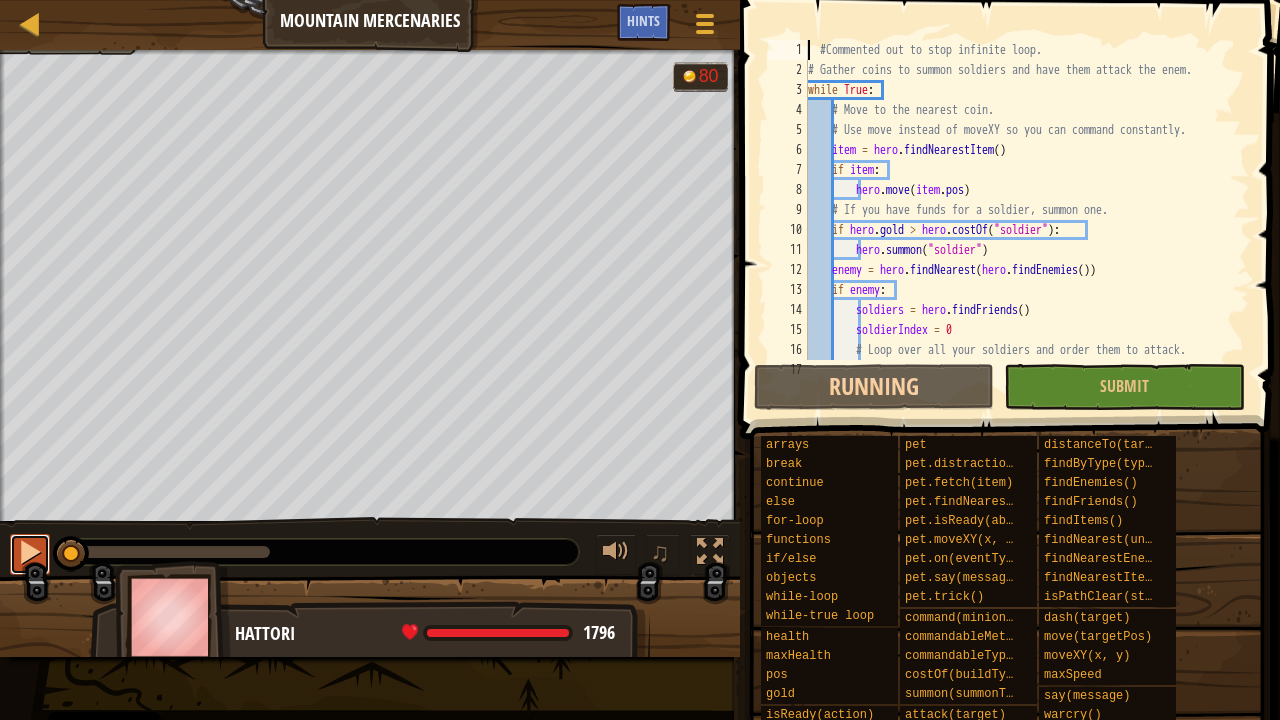 click at bounding box center [30, 552] 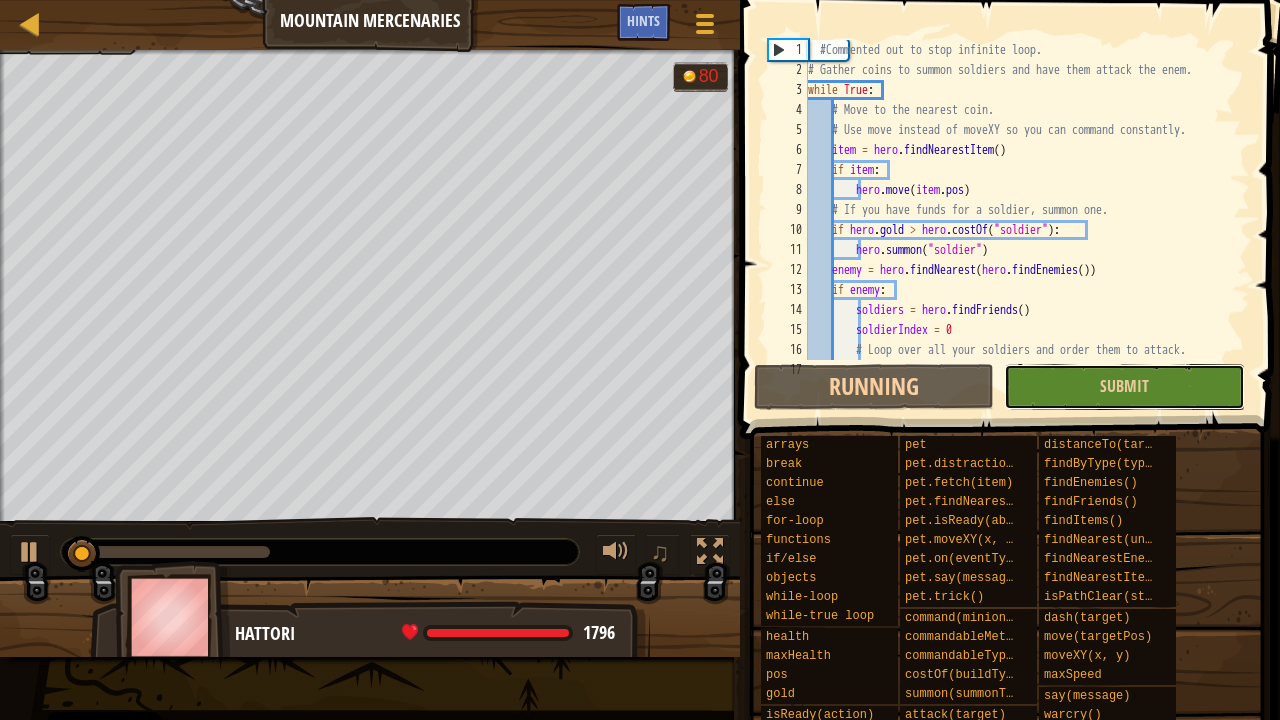 click on "Submit" at bounding box center [1124, 387] 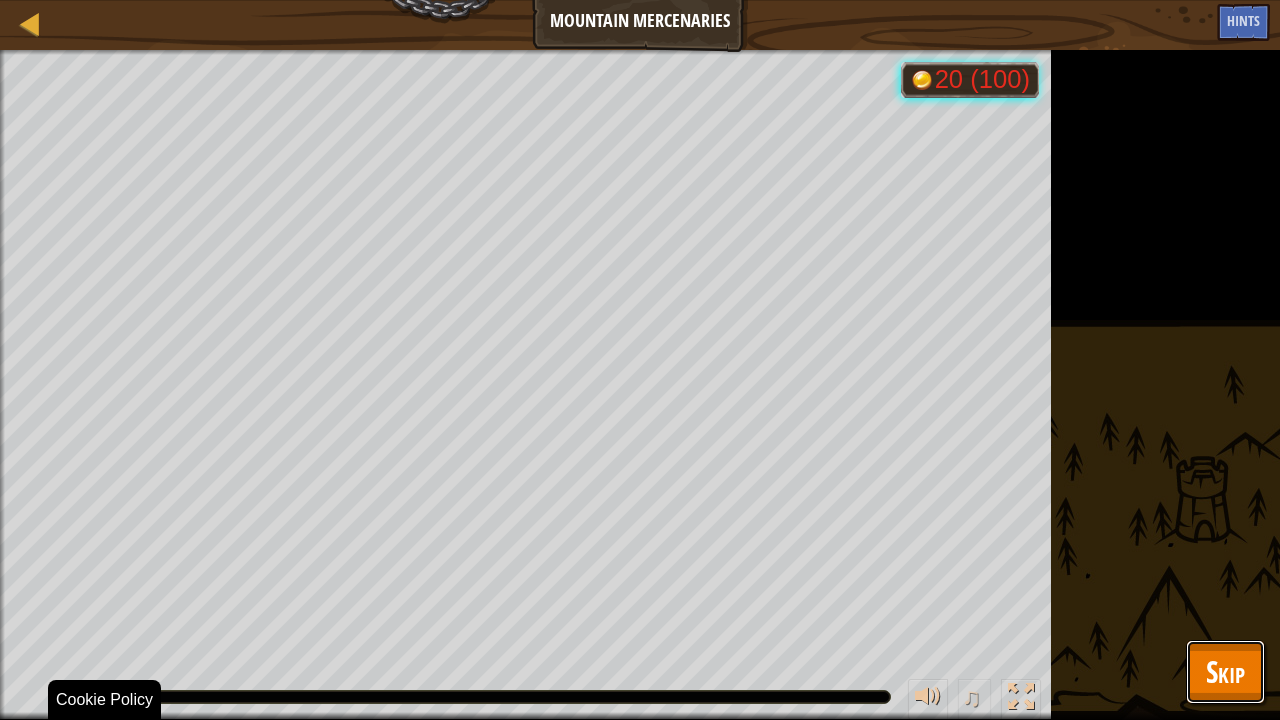 click on "Skip" at bounding box center [1225, 671] 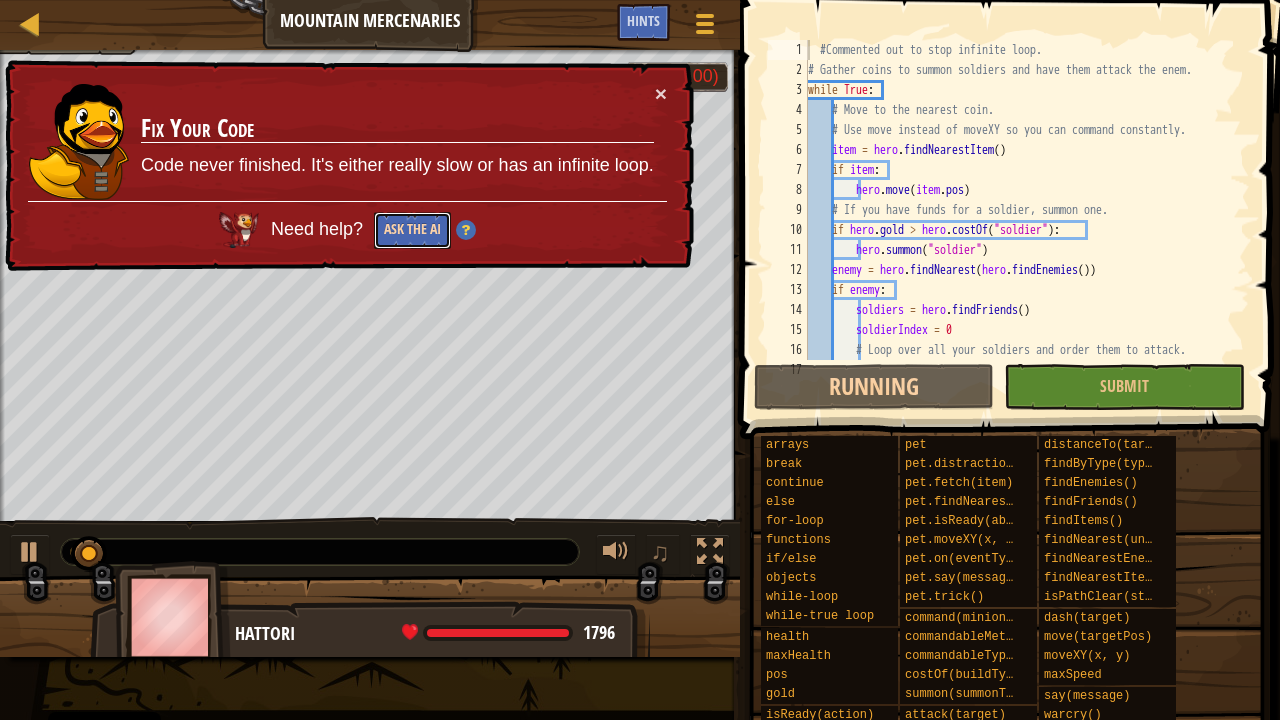 click on "Ask the AI" at bounding box center [412, 230] 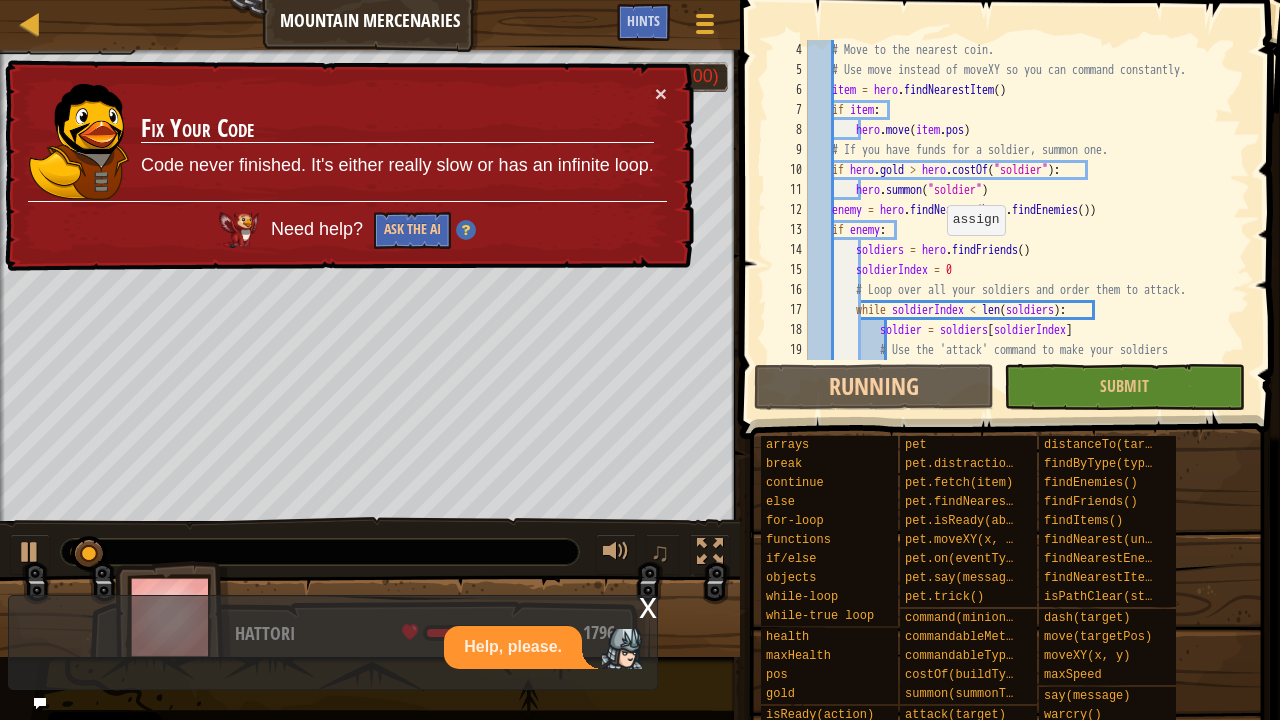 scroll, scrollTop: 120, scrollLeft: 0, axis: vertical 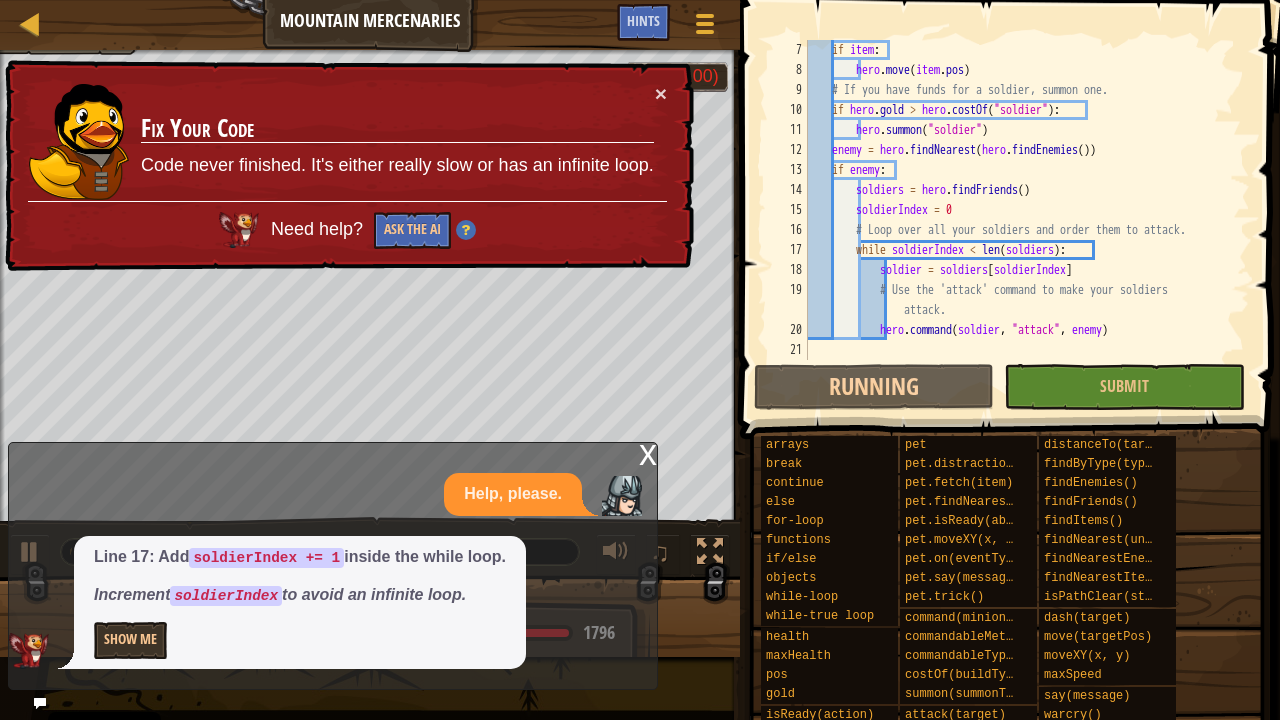 click on "if   item :          hero . move ( item . pos )      # If you have funds for a soldier, summon one.      if   hero . gold   >   hero . costOf ( "soldier" ) :          hero . summon ( "soldier" )      enemy   =   hero . findNearest ( hero . findEnemies ( ))      if   enemy :          soldiers   =   hero . findFriends ( )          soldierIndex   =   0          # Loop over all your soldiers and order them to attack.          while   soldierIndex   <   len ( soldiers ) :              soldier   =   soldiers [ soldierIndex ]              # Use the 'attack' command to make your soldiers                   attack.              hero . command ( soldier ,   "attack" ,   enemy )" at bounding box center [1019, 220] 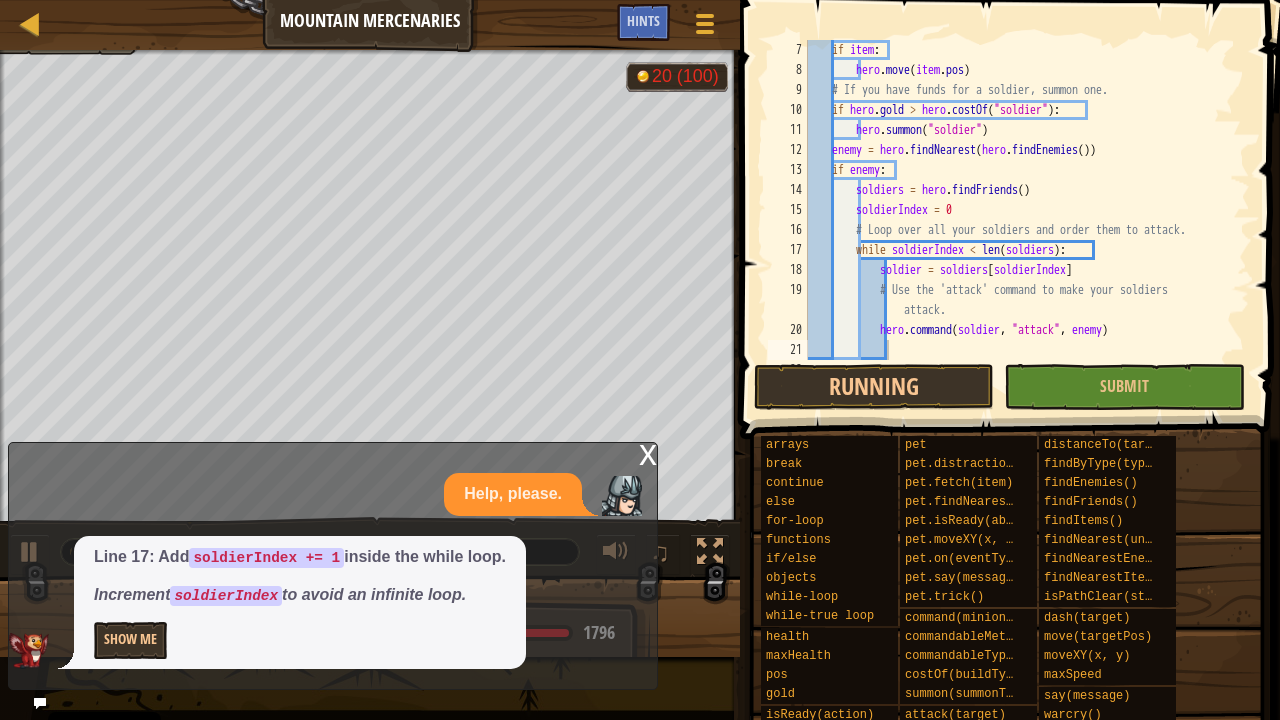 click on "x" at bounding box center (648, 453) 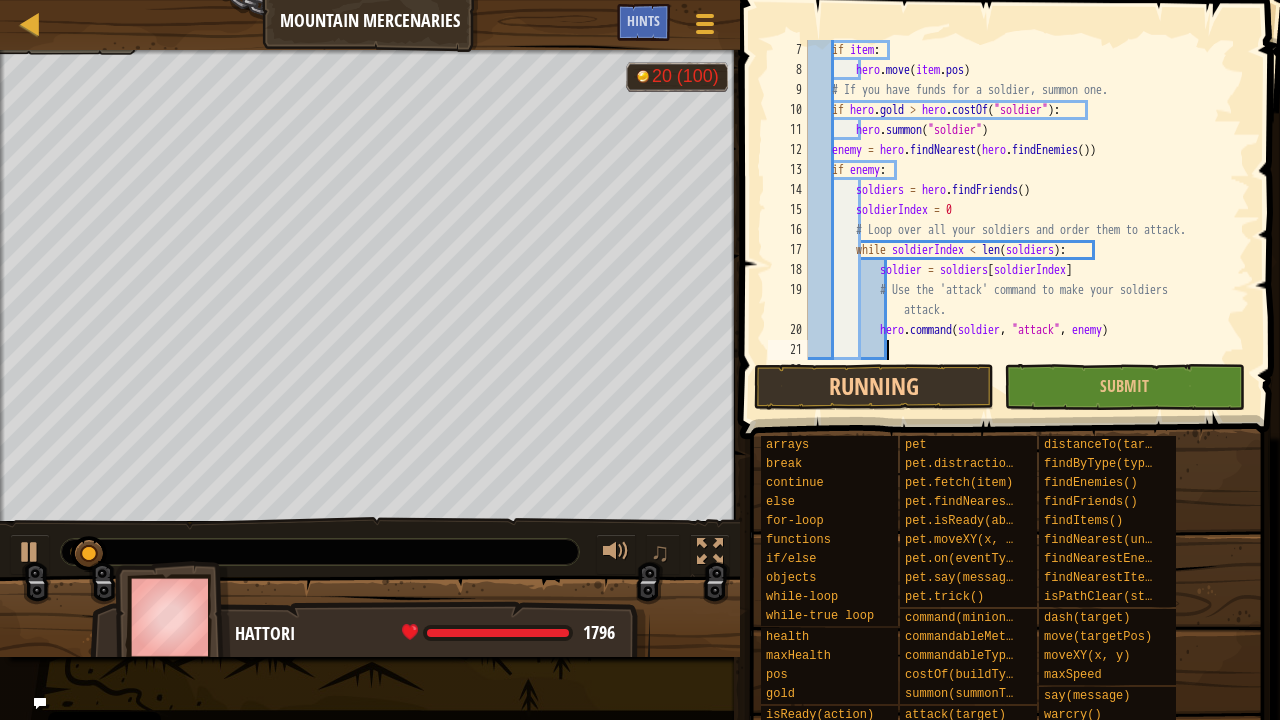 click on "if   item :          hero . move ( item . pos )      # If you have funds for a soldier, summon one.      if   hero . gold   >   hero . costOf ( "soldier" ) :          hero . summon ( "soldier" )      enemy   =   hero . findNearest ( hero . findEnemies ( ))      if   enemy :          soldiers   =   hero . findFriends ( )          soldierIndex   =   0          # Loop over all your soldiers and order them to attack.          while   soldierIndex   <   len ( soldiers ) :              soldier   =   soldiers [ soldierIndex ]              # Use the 'attack' command to make your soldiers                   attack.              hero . command ( soldier ,   "attack" ,   enemy )" at bounding box center [1019, 220] 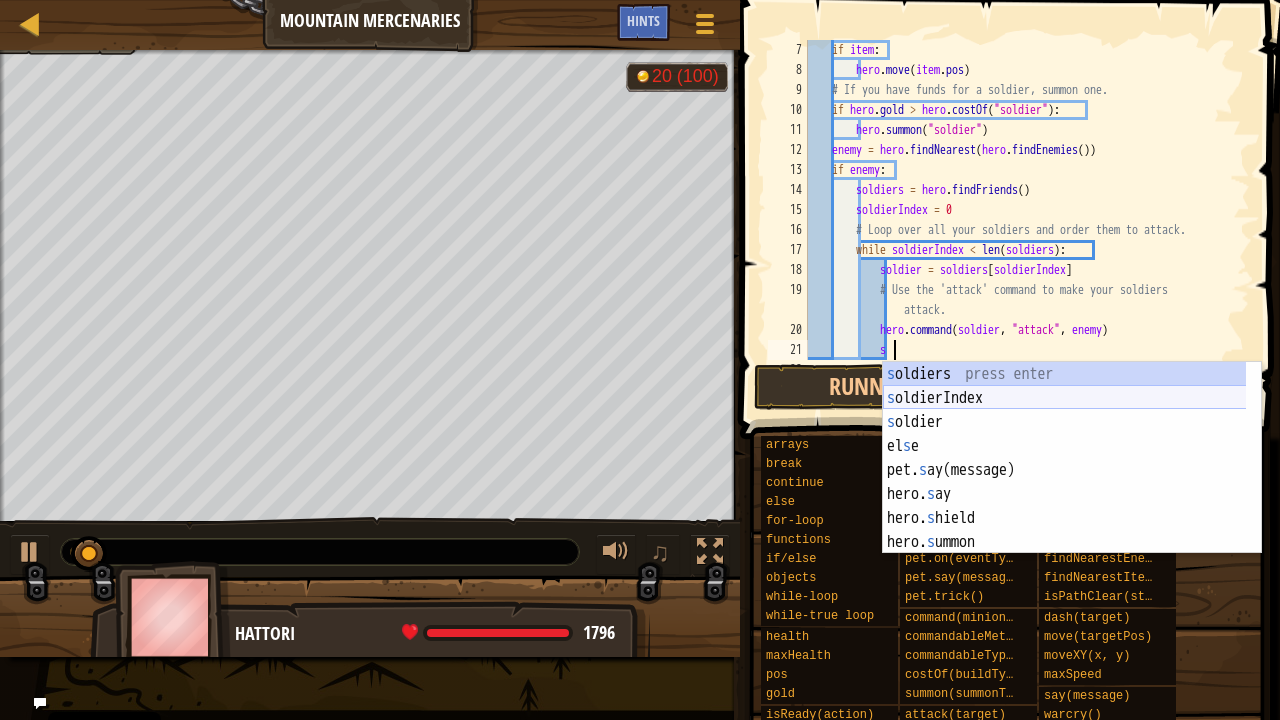 click on "s oldiers press enter s oldierIndex press enter s oldier press enter el s e press enter pet. s ay(message) press enter hero. s ay press enter hero. s hield press enter hero. s ummon press enter if/el s e press enter" at bounding box center [1065, 482] 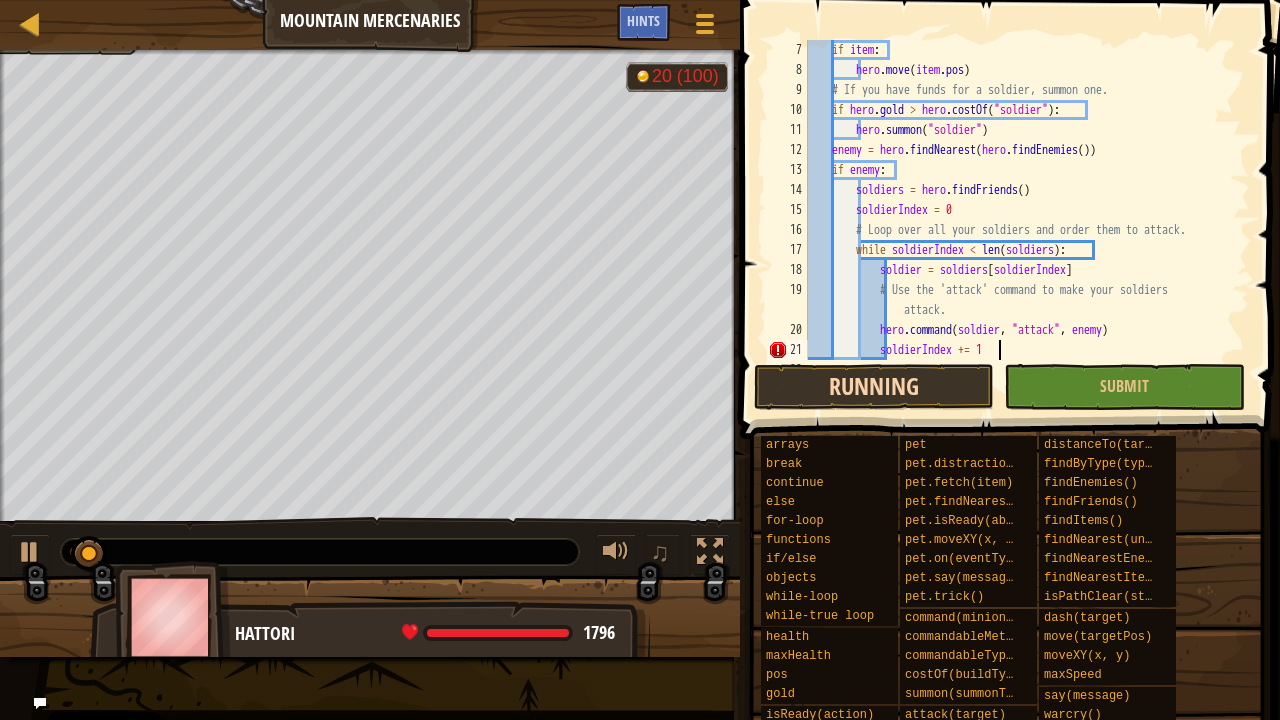 scroll, scrollTop: 9, scrollLeft: 14, axis: both 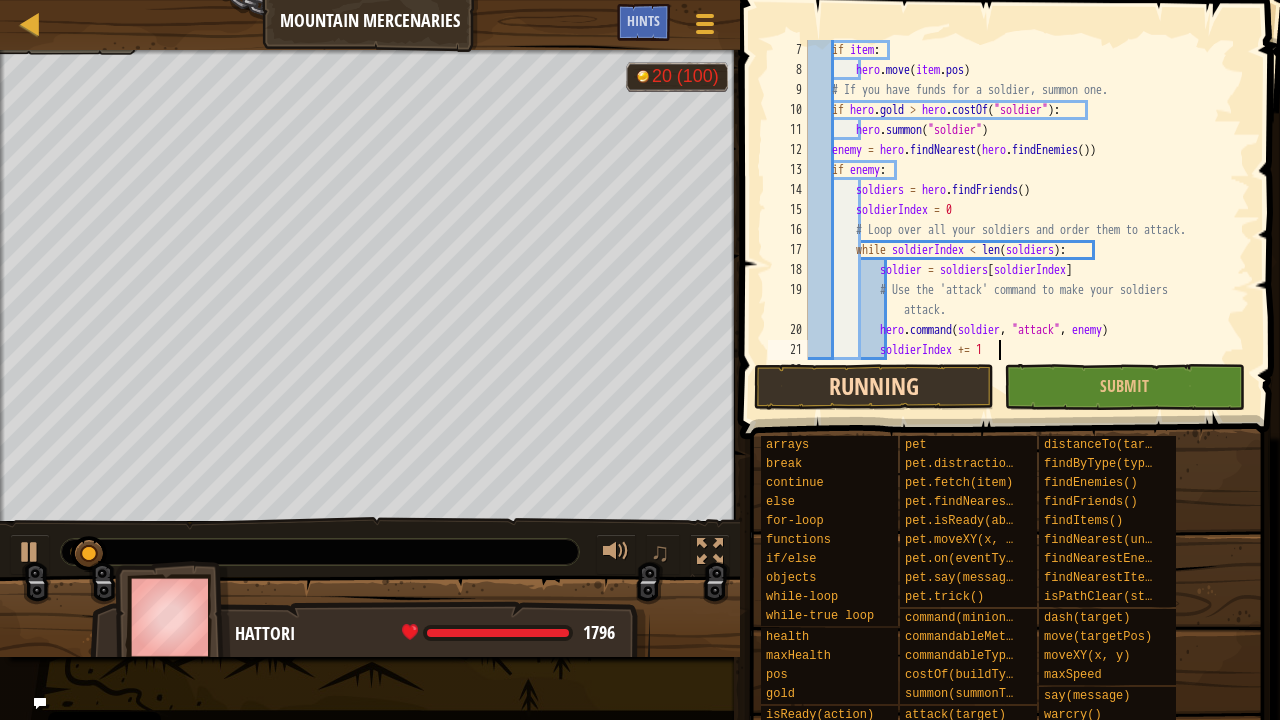 type on "soldierIndex += 1" 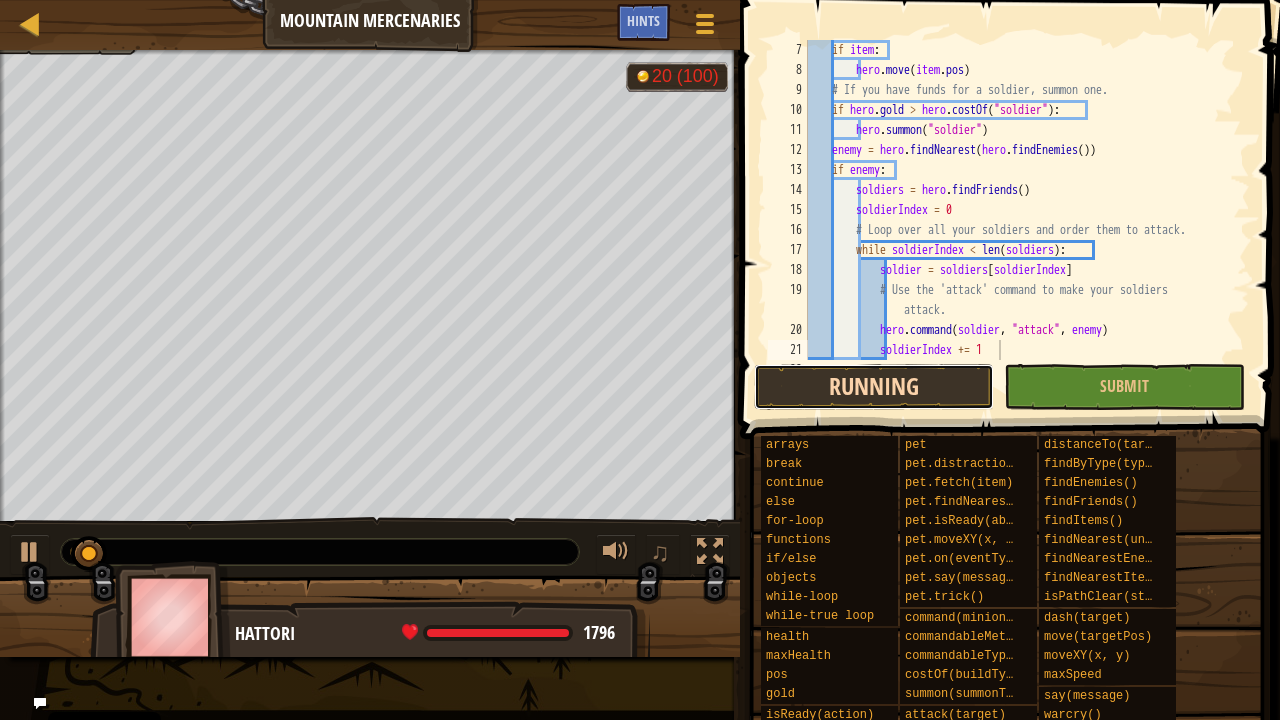 click on "Running" at bounding box center [874, 387] 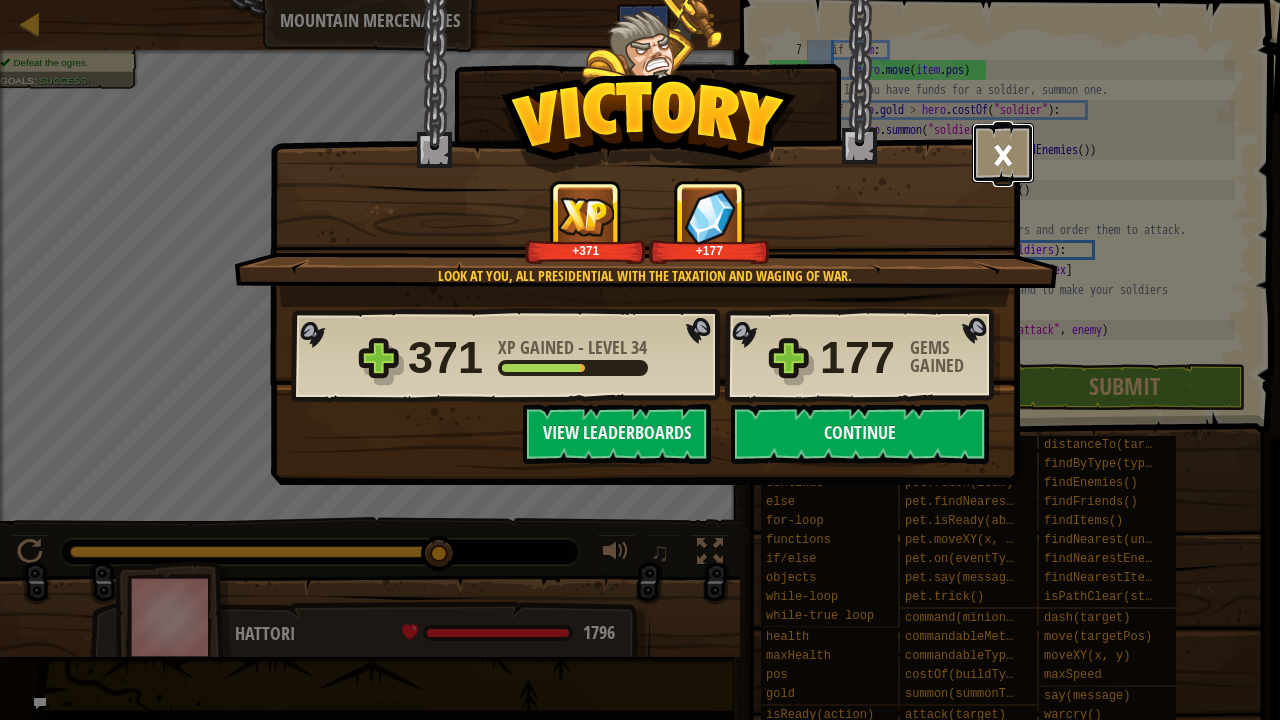 click on "×" at bounding box center (1003, 153) 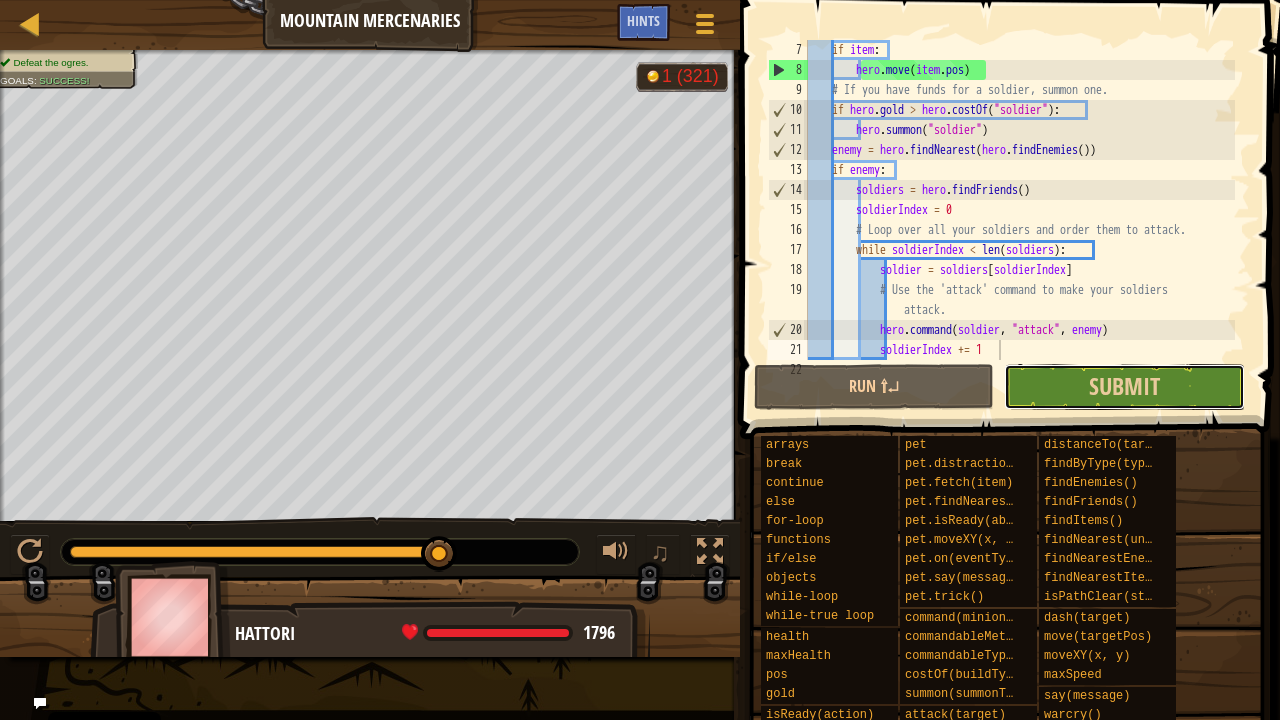 click on "Submit" at bounding box center (1124, 387) 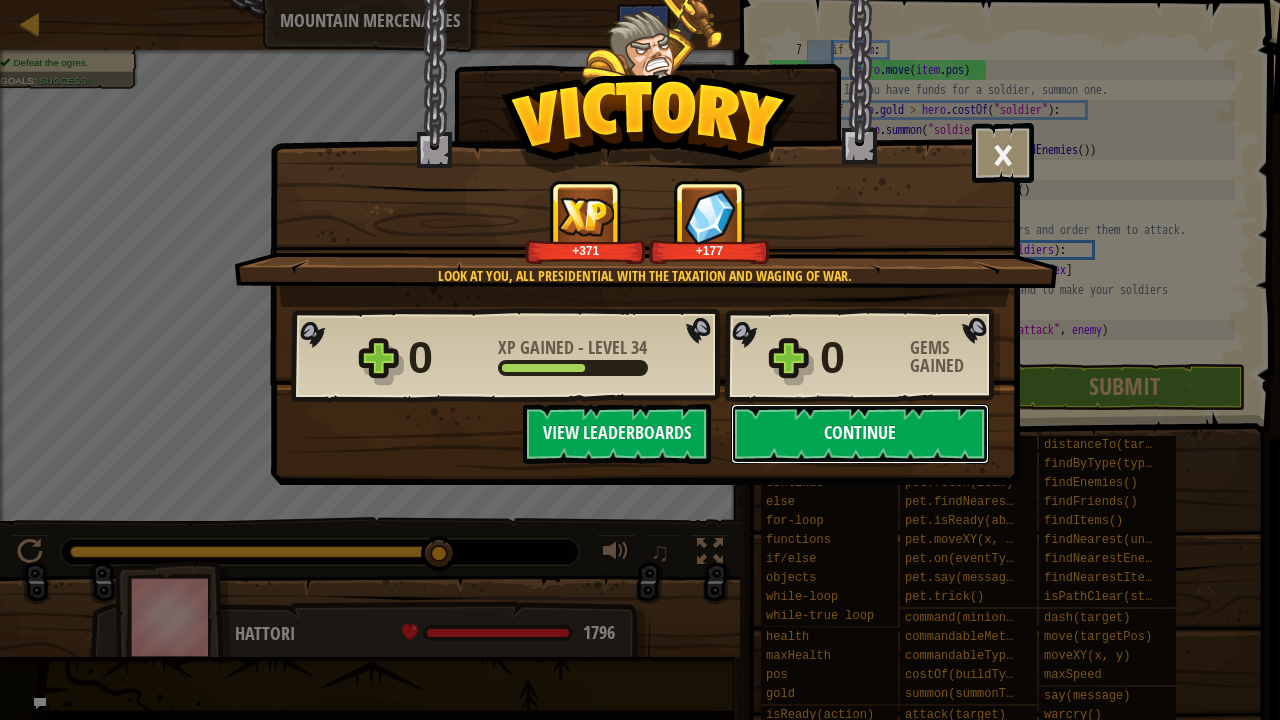 click on "Continue" at bounding box center (860, 434) 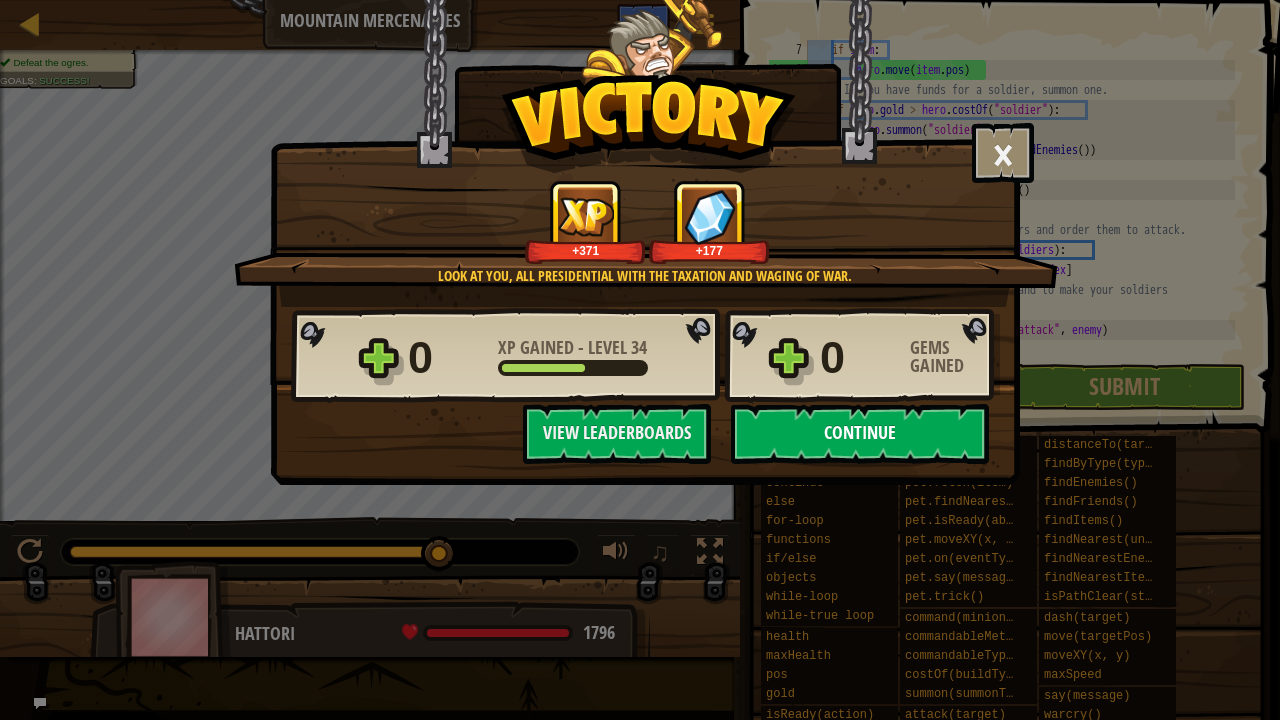 select on "en-GB" 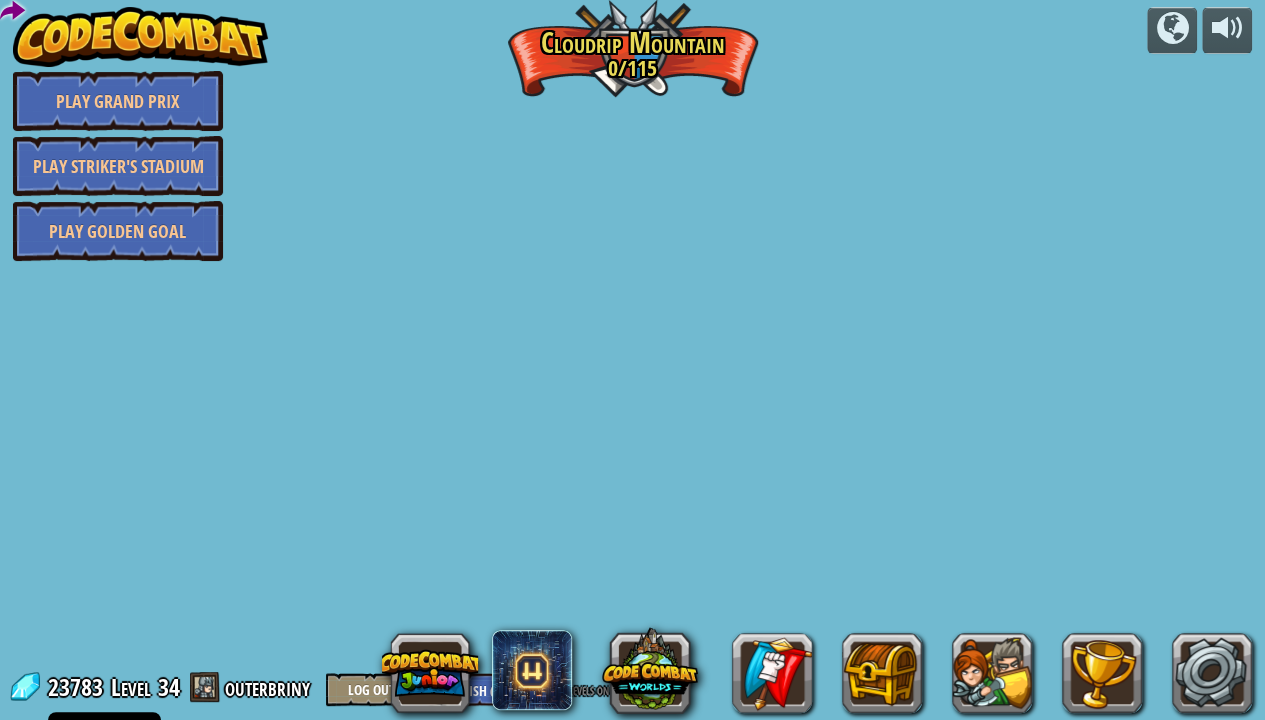 select on "en-GB" 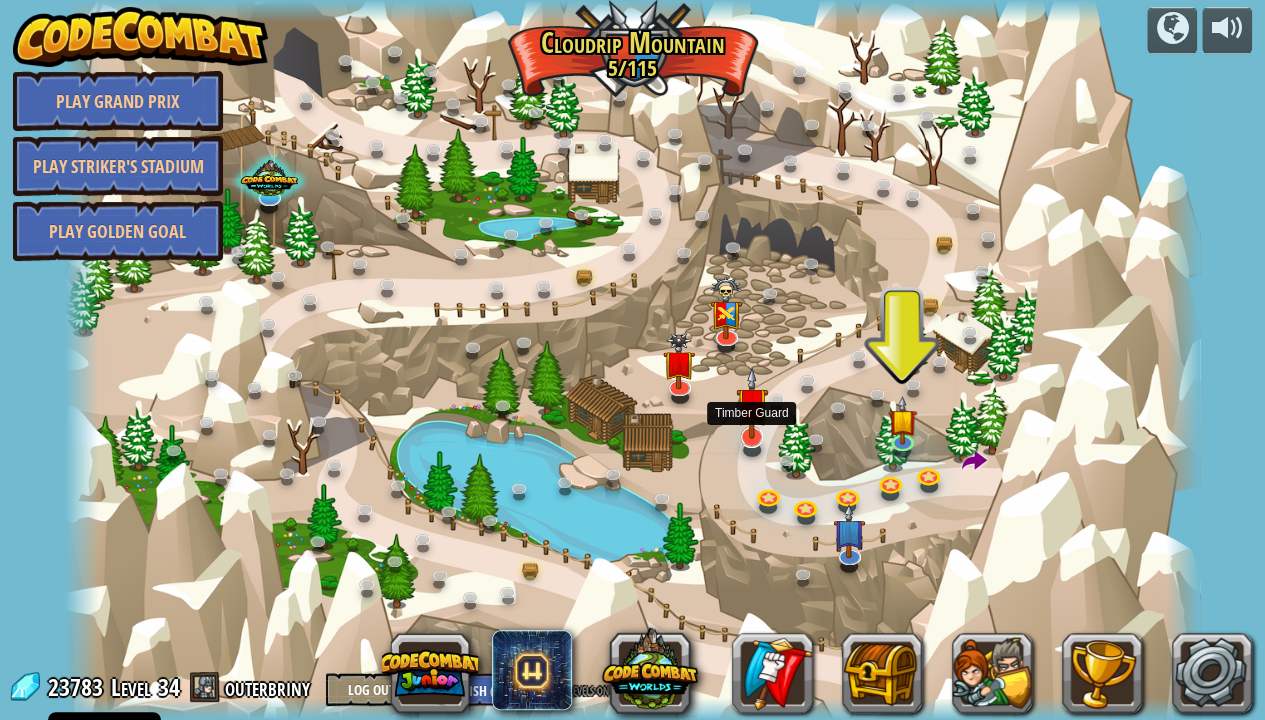 click at bounding box center (752, 403) 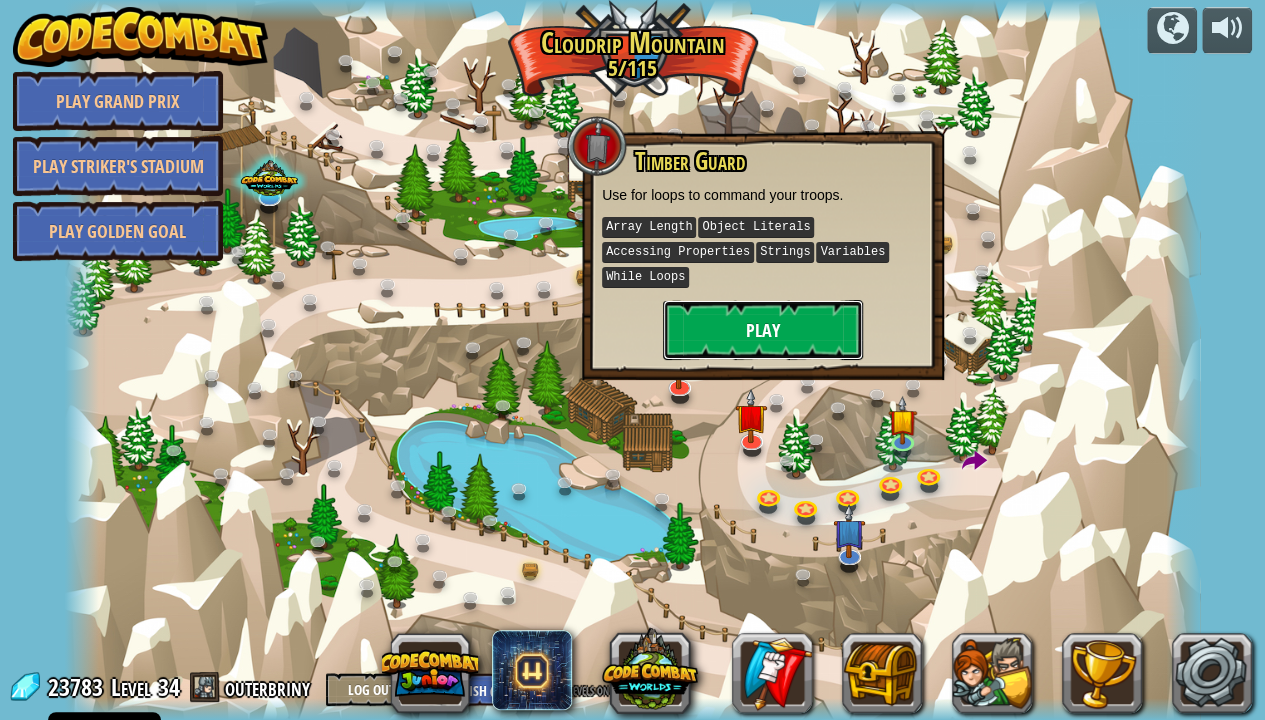 click on "Play" at bounding box center (763, 330) 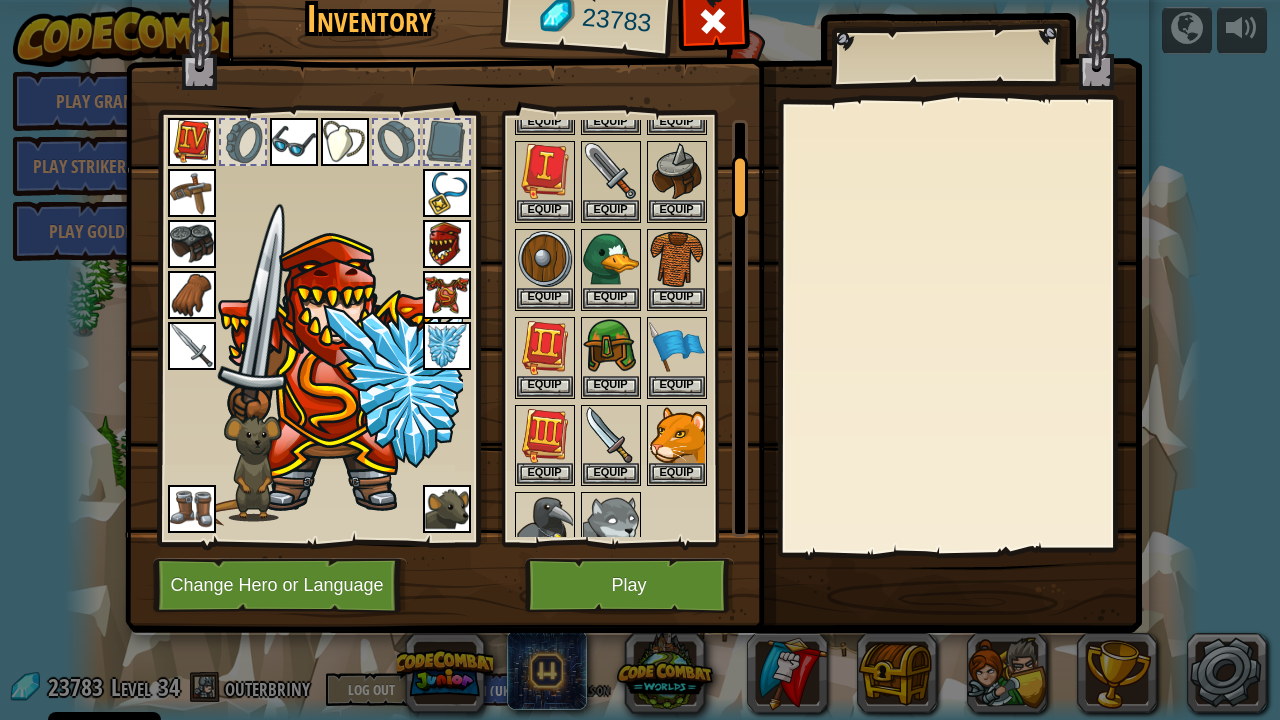 scroll, scrollTop: 0, scrollLeft: 0, axis: both 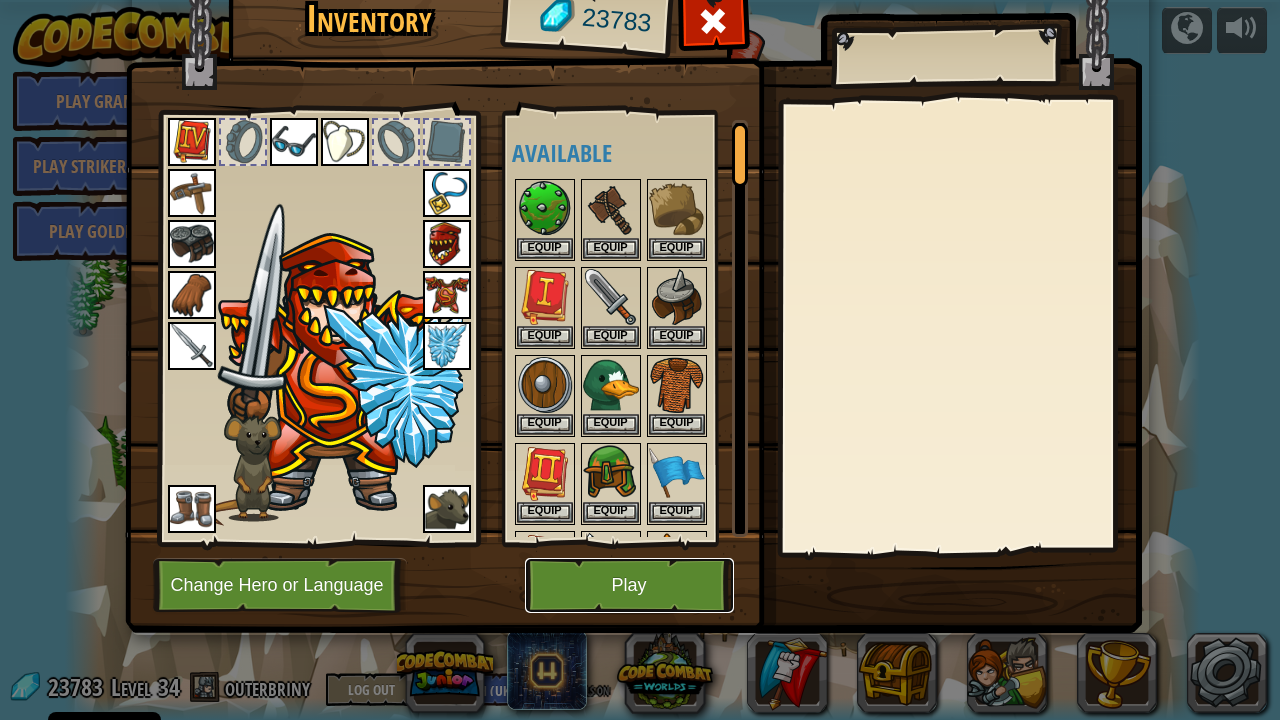 click on "Play" at bounding box center [629, 585] 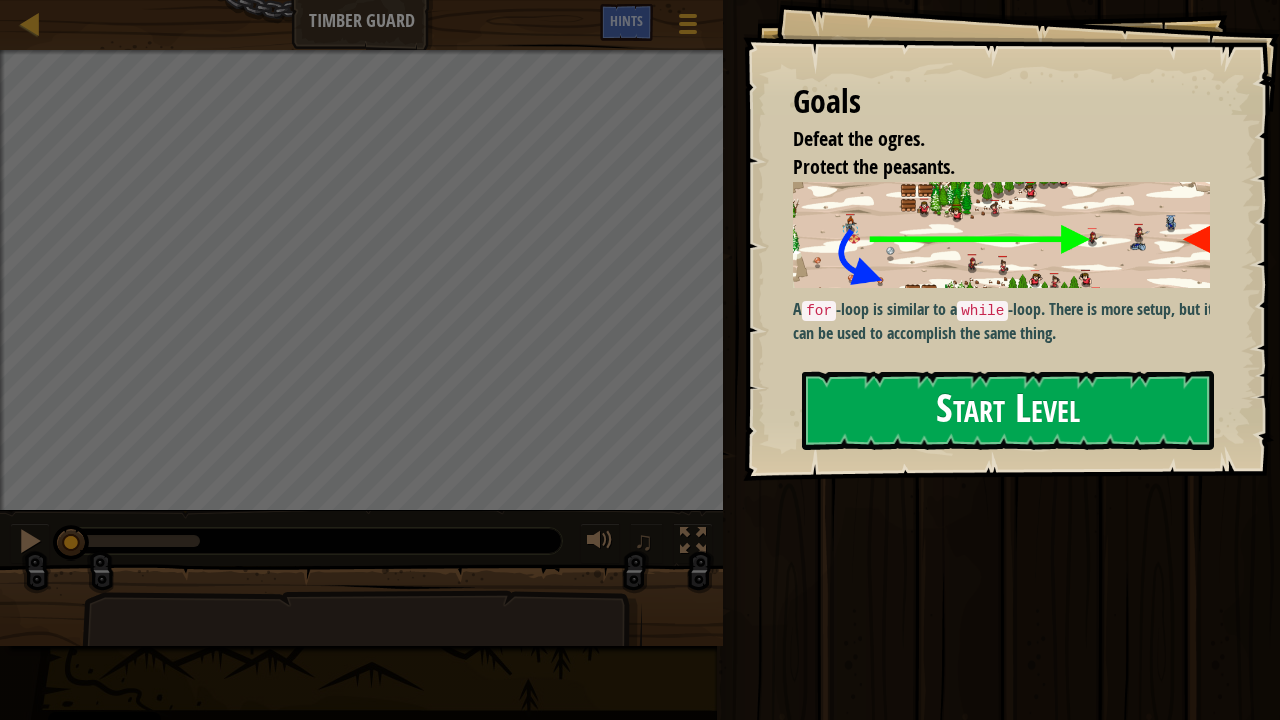 scroll, scrollTop: 0, scrollLeft: 0, axis: both 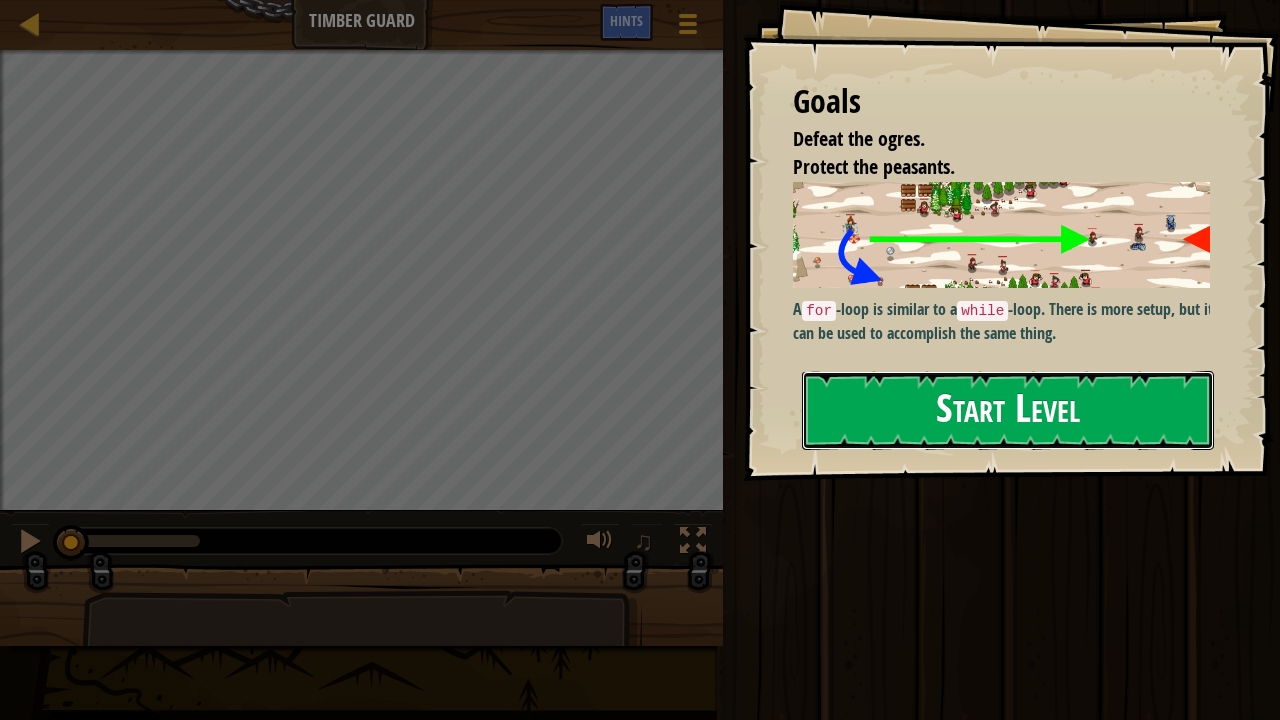 click on "Start Level" at bounding box center [1008, 410] 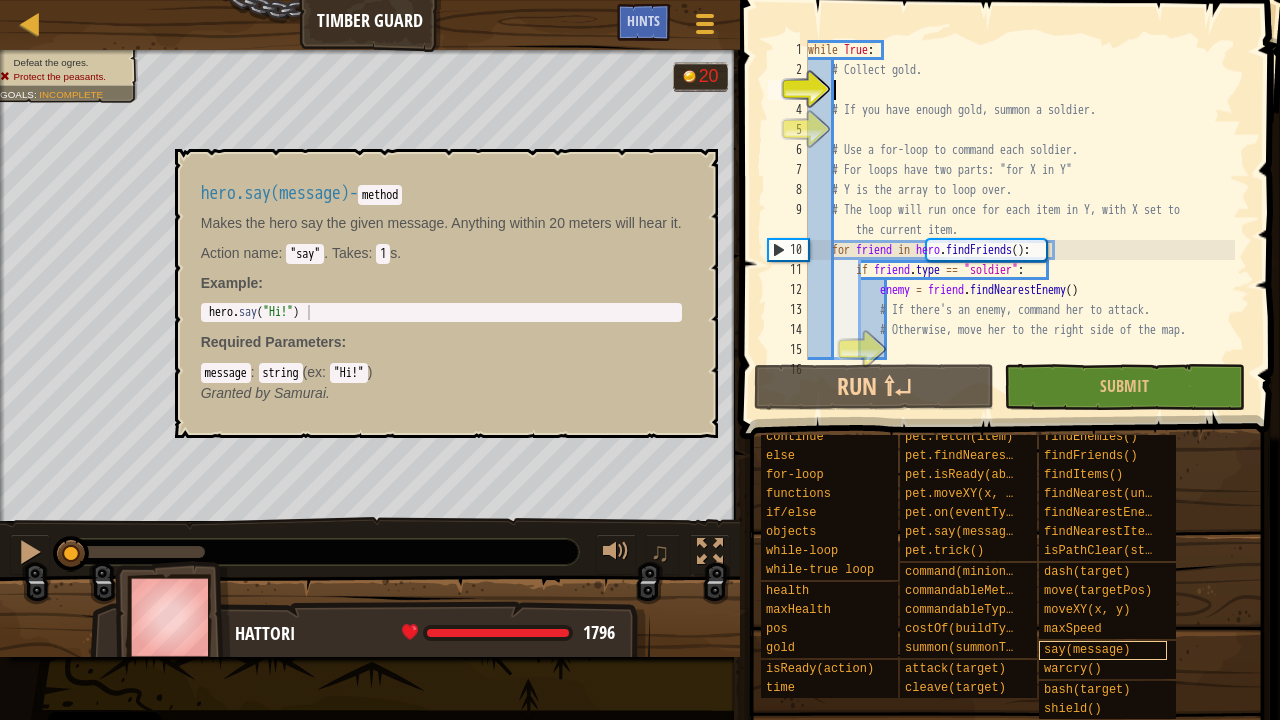 scroll, scrollTop: 0, scrollLeft: 0, axis: both 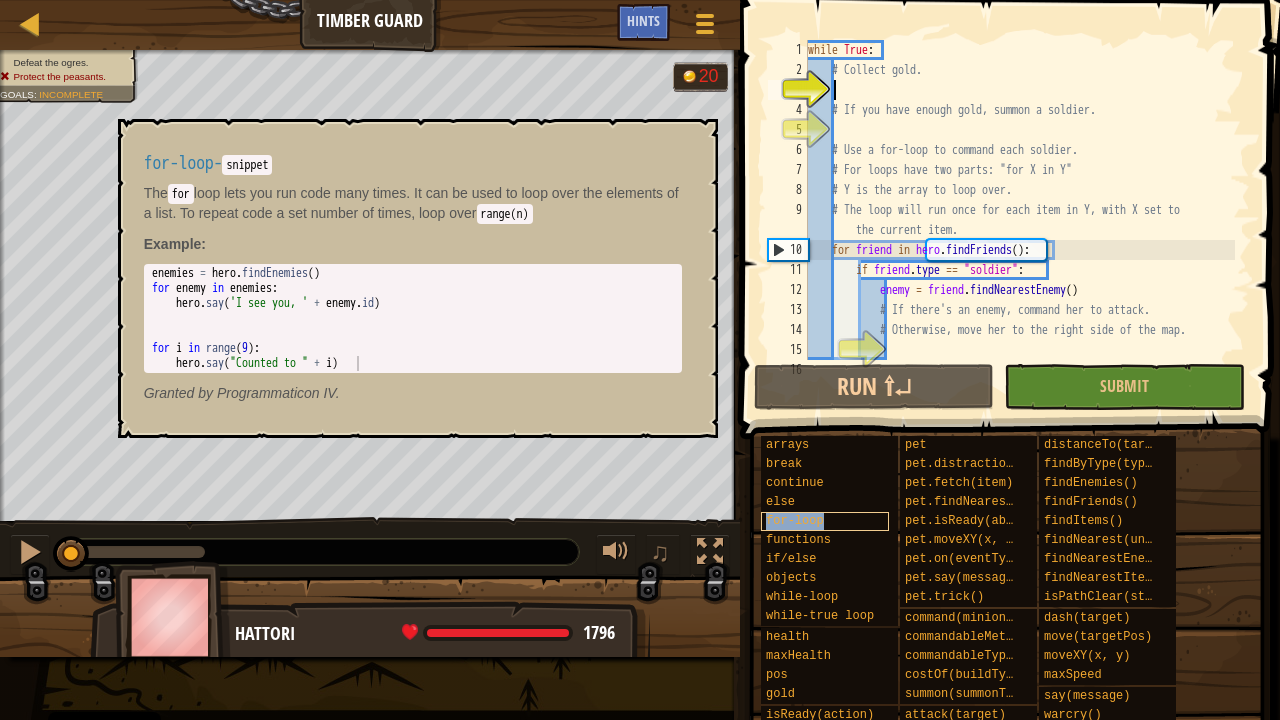 click on "for-loop" at bounding box center (825, 521) 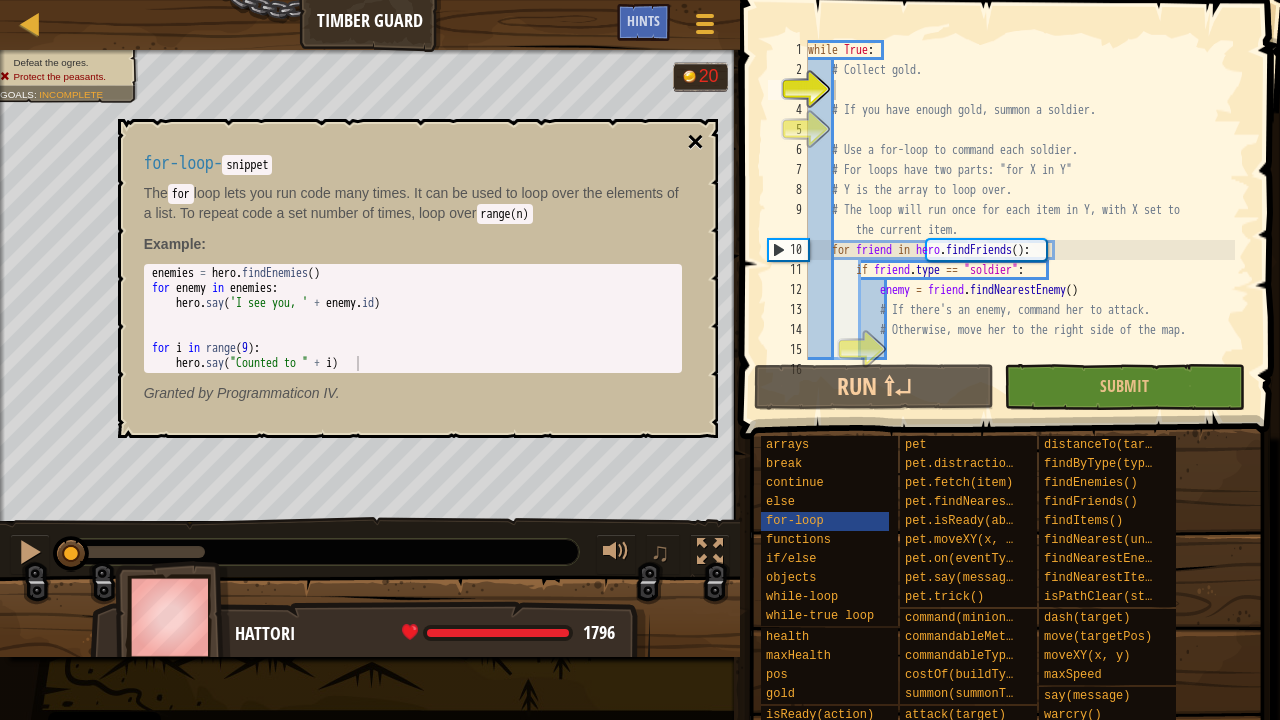click on "×" at bounding box center [695, 142] 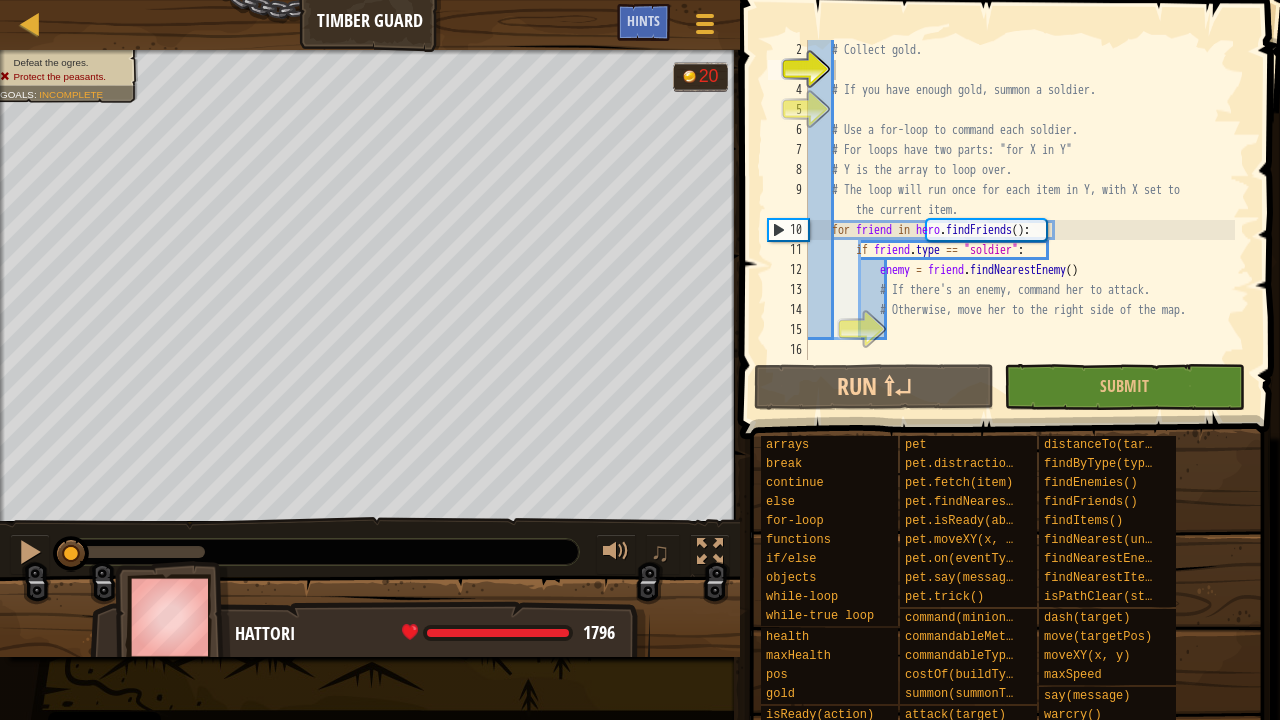 scroll, scrollTop: 0, scrollLeft: 0, axis: both 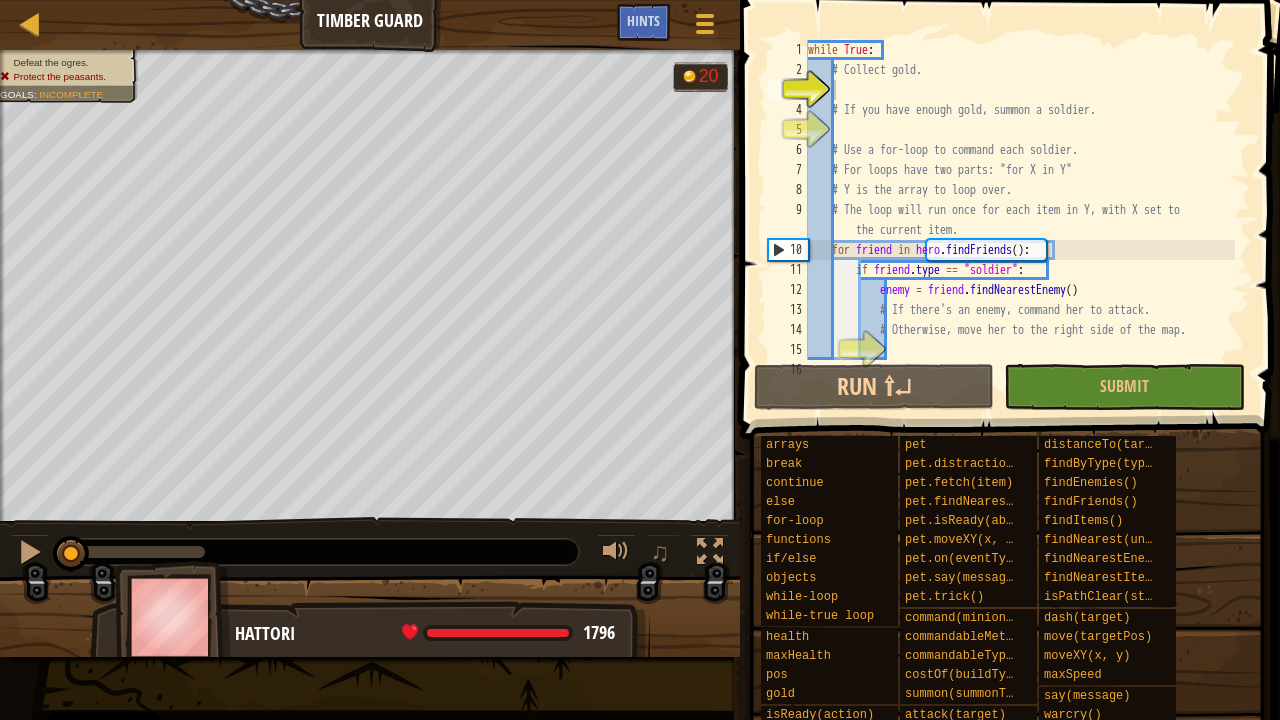 click on "while   True :      # Collect gold.           # If you have enough gold, summon a soldier.           # Use a for-loop to command each soldier.      # For loops have two parts: "for X in Y"      # Y is the array to loop over.      # The loop will run once for each item in Y, with X set to           the current item.      for   friend   in   hero . findFriends ( ) :          if   friend . type   ==   "soldier" :              enemy   =   friend . findNearestEnemy ( )              # If there's an enemy, command her to attack.              # Otherwise, move her to the right side of the map." at bounding box center (1019, 220) 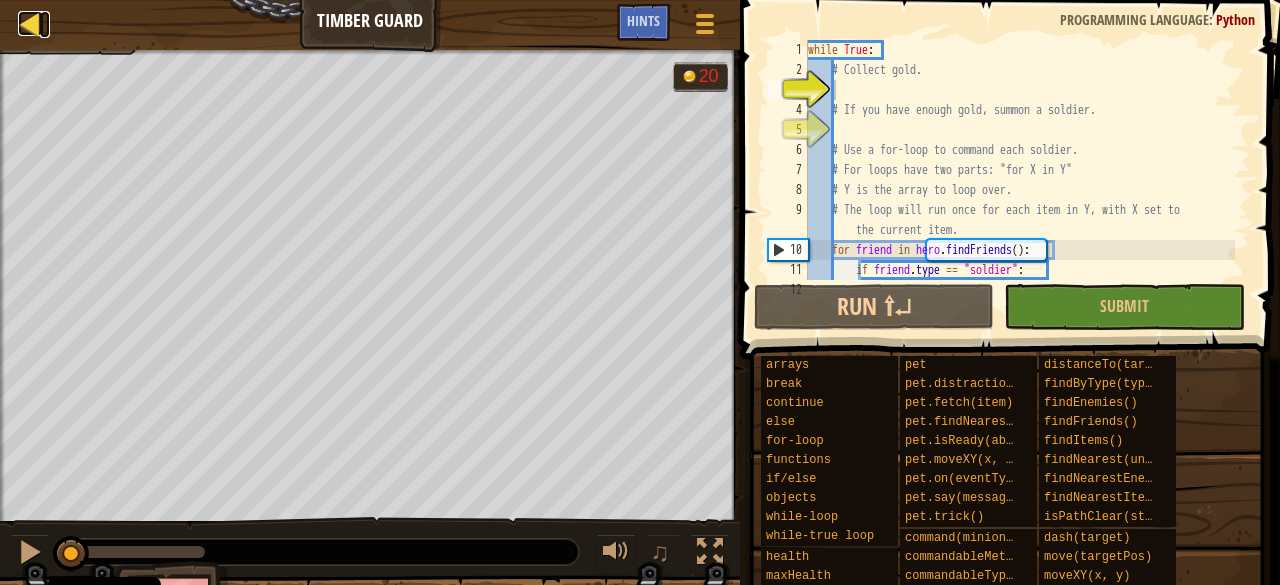 click at bounding box center [30, 23] 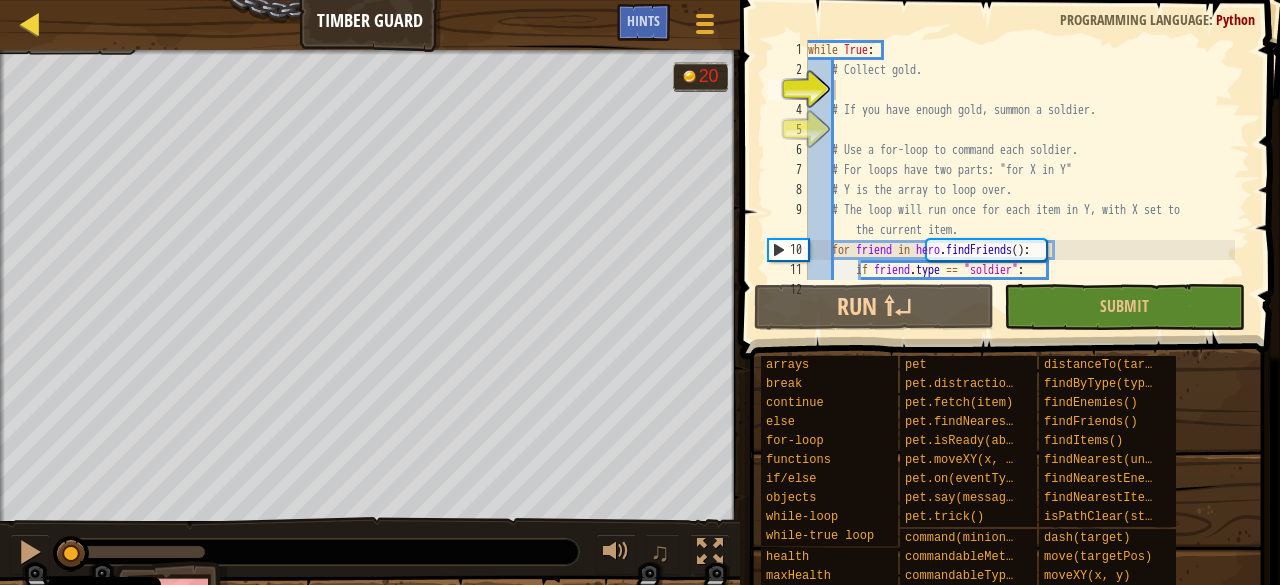 select on "en-GB" 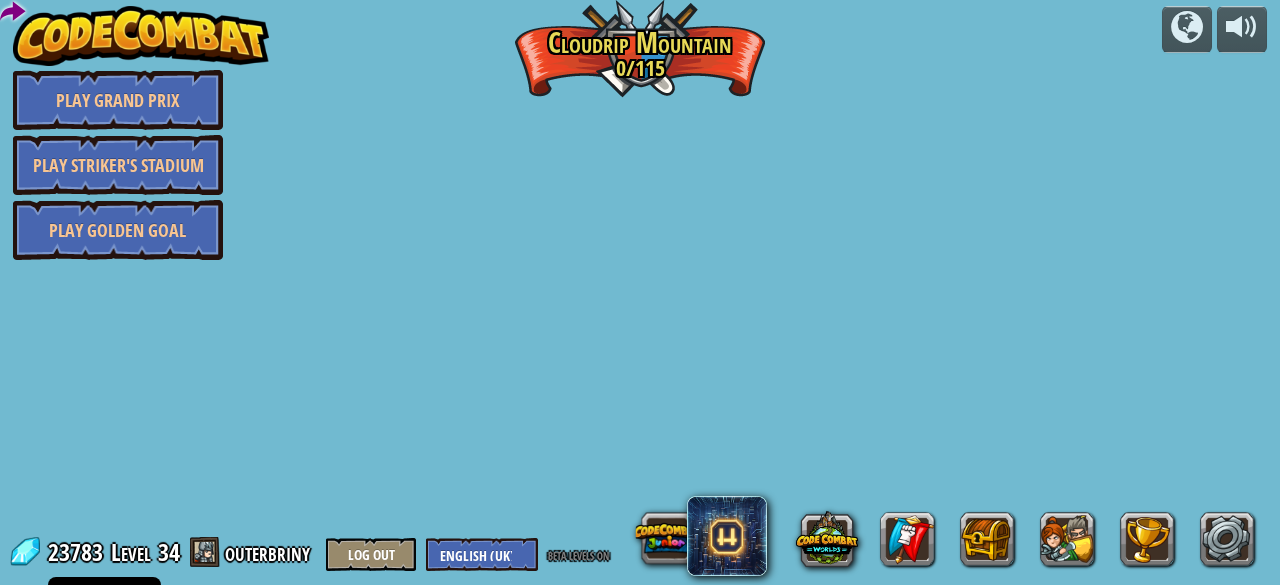 select on "en-GB" 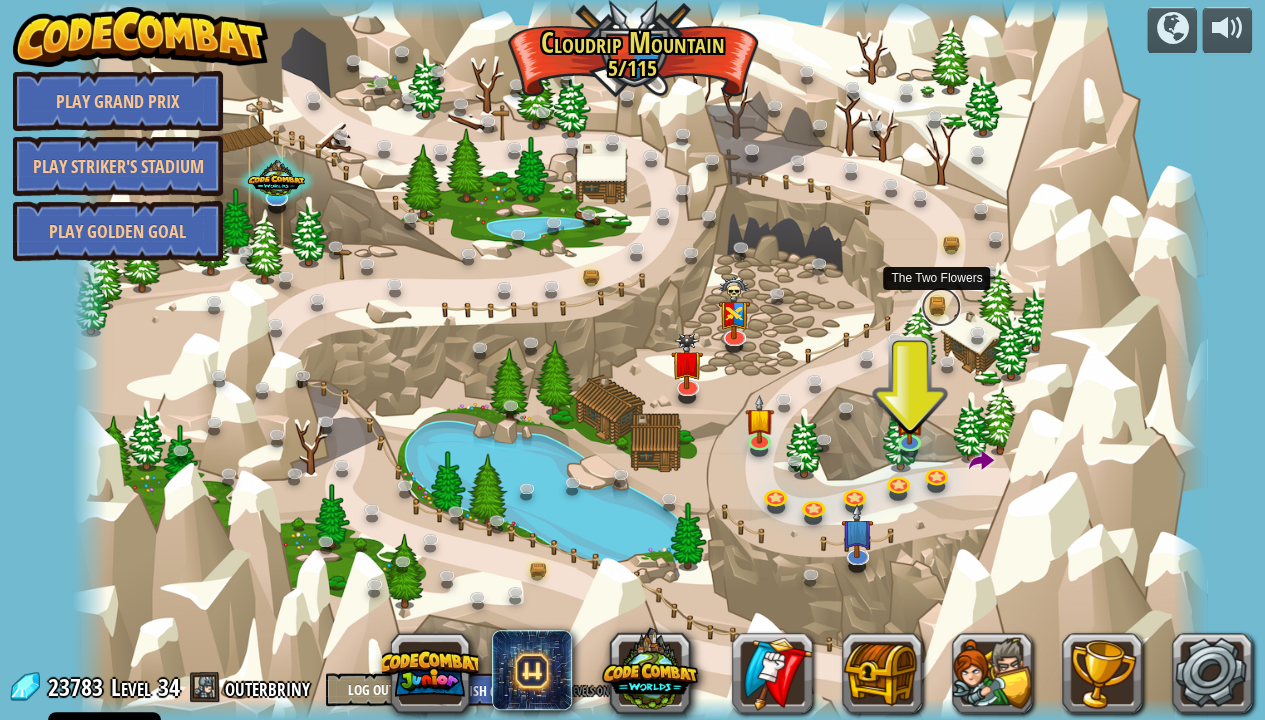 click at bounding box center (941, 307) 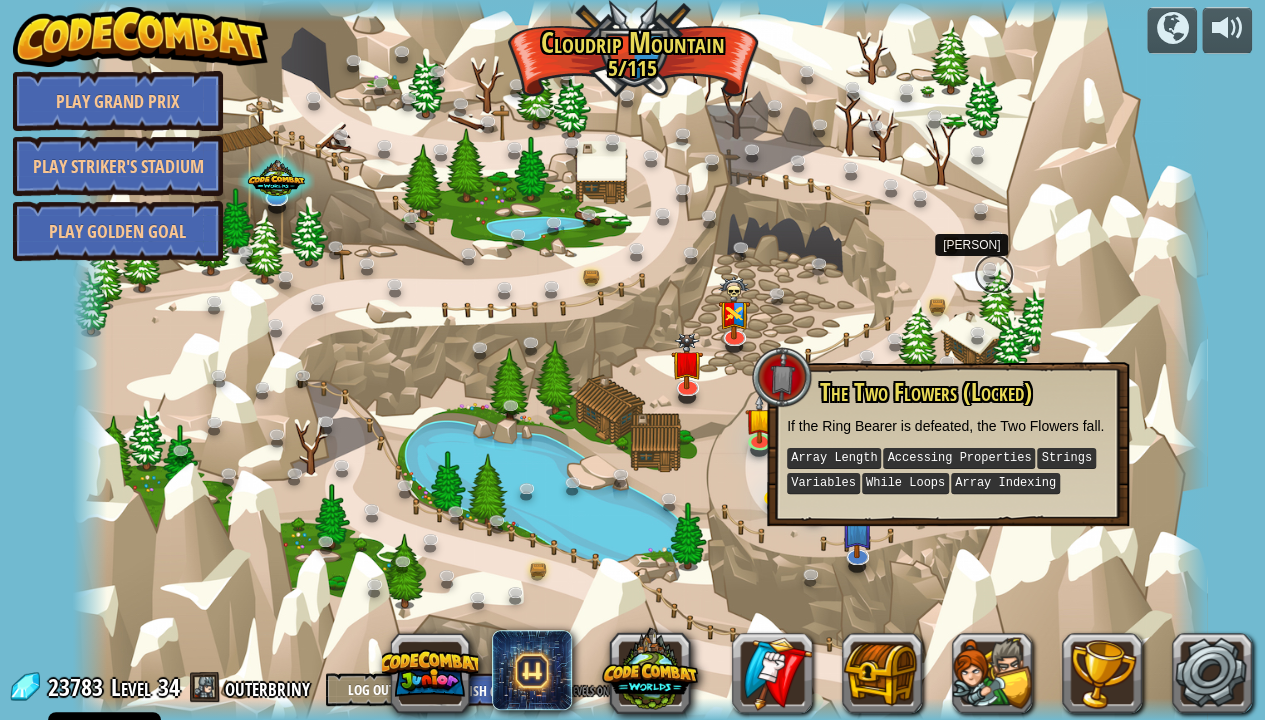 click at bounding box center (994, 274) 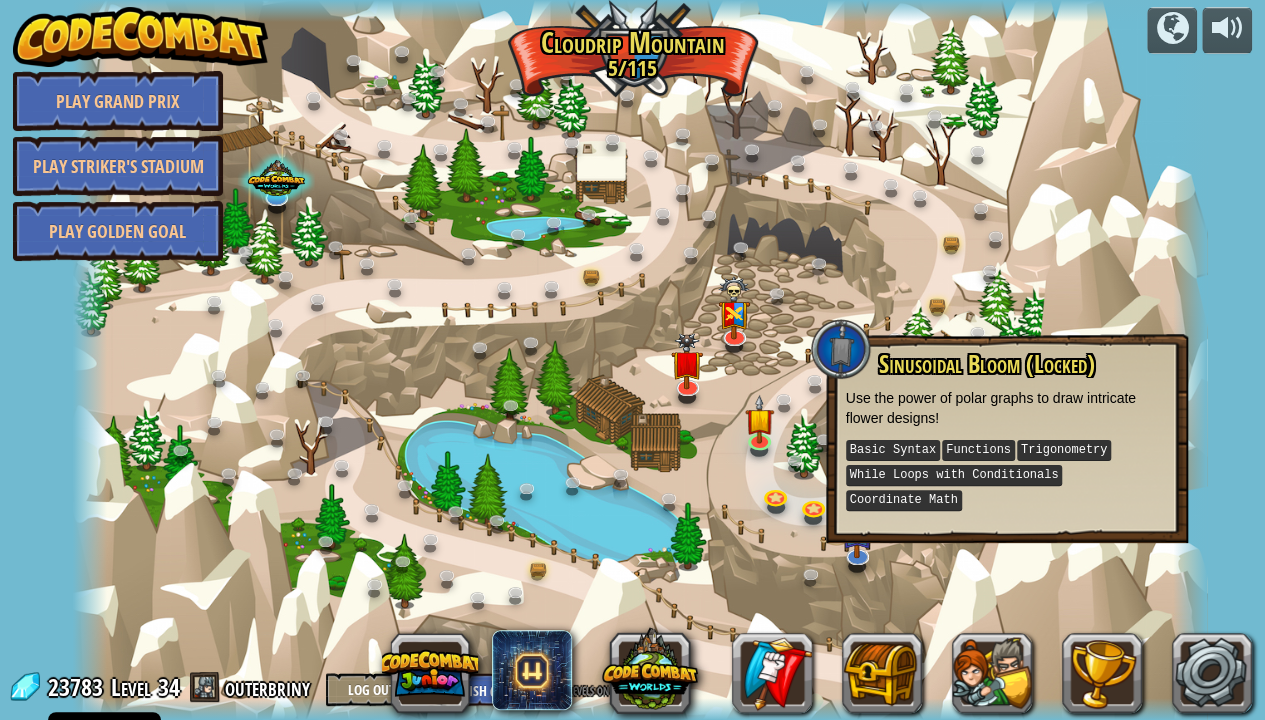 click at bounding box center (640, 360) 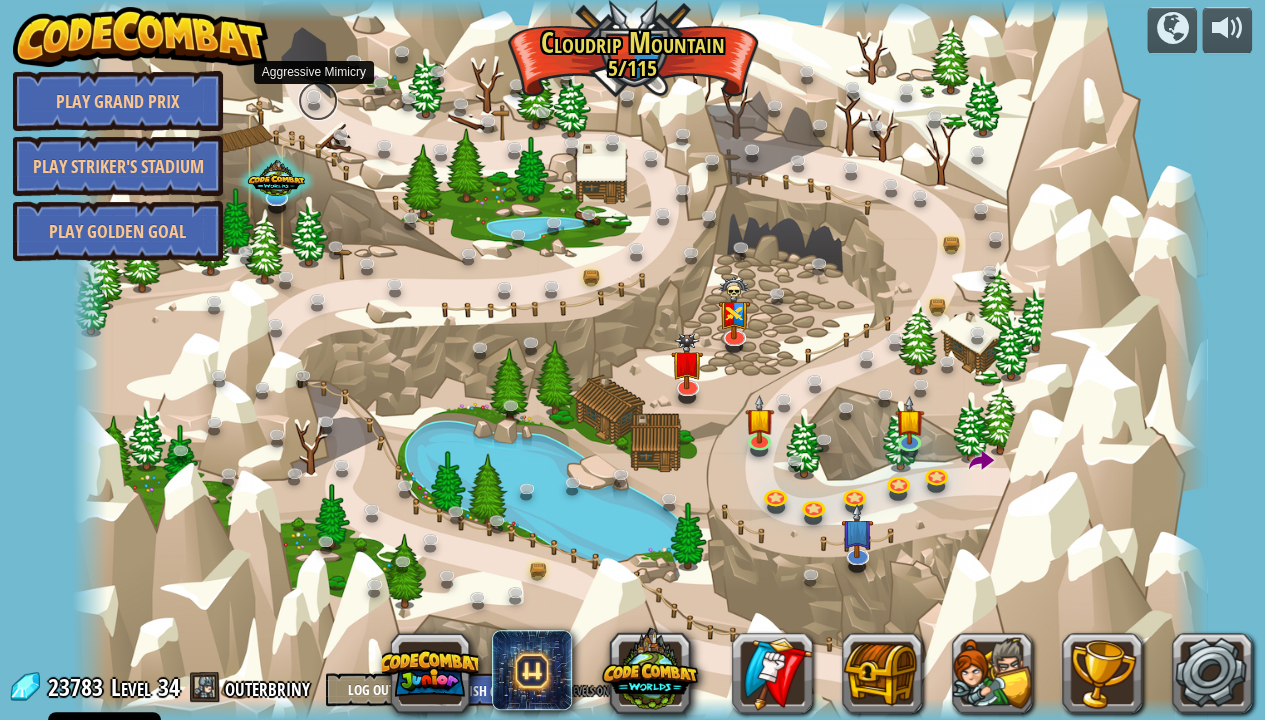 click at bounding box center (318, 101) 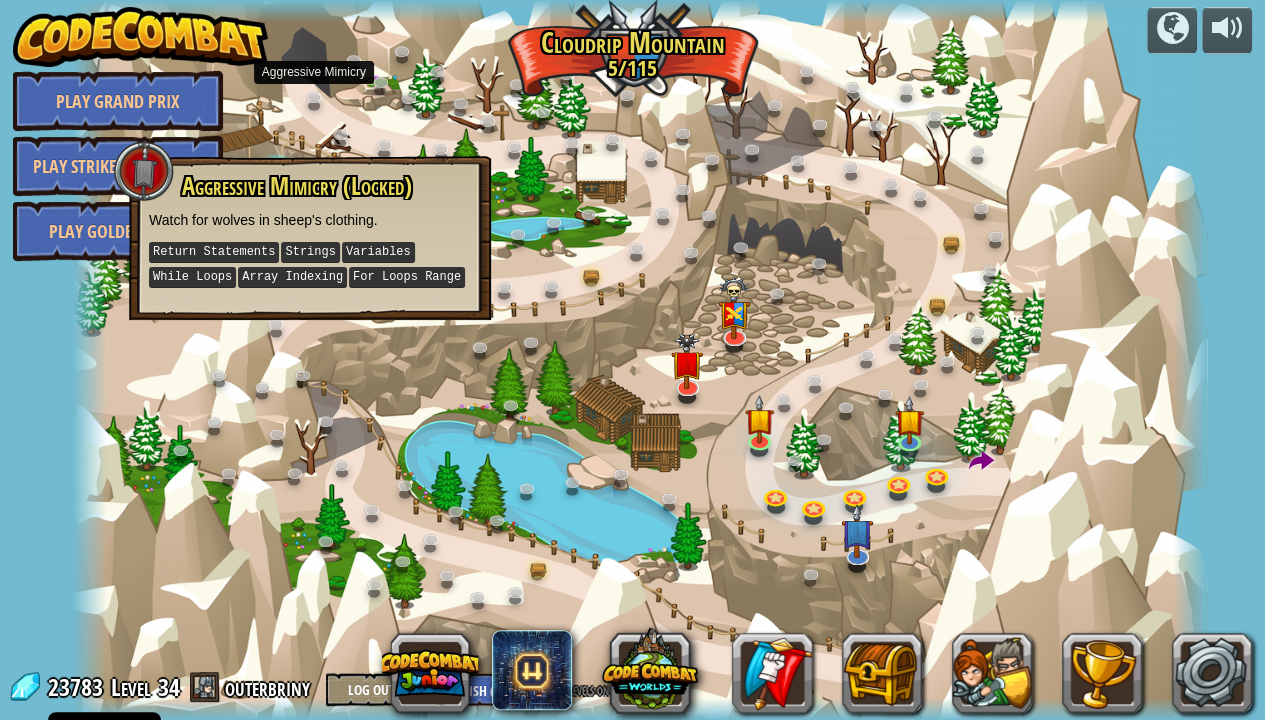 click at bounding box center (640, 360) 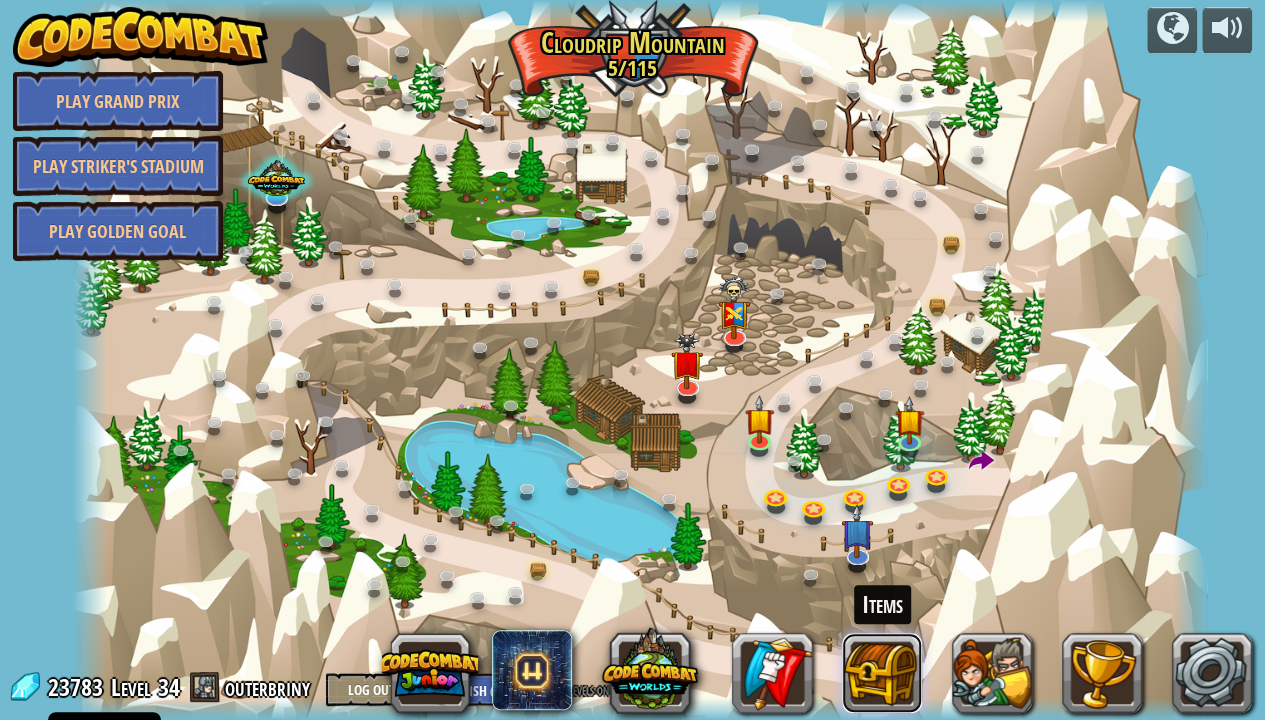 click at bounding box center (882, 673) 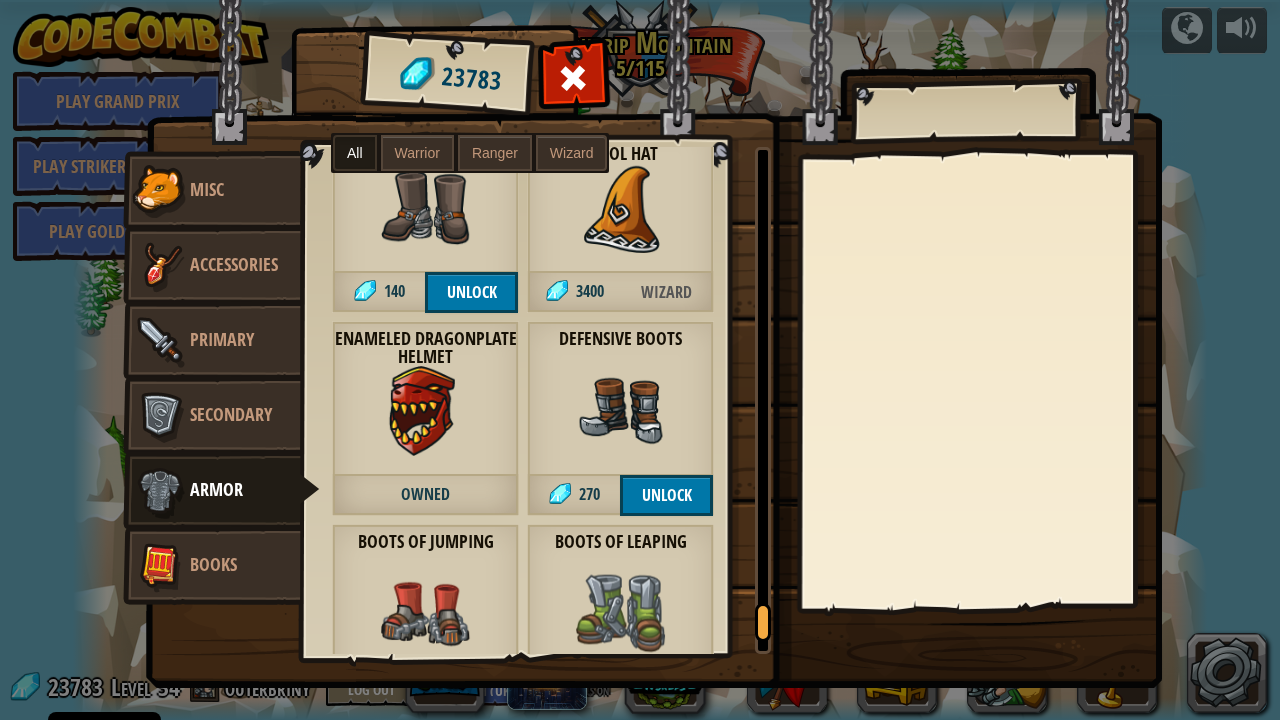 scroll, scrollTop: 6756, scrollLeft: 0, axis: vertical 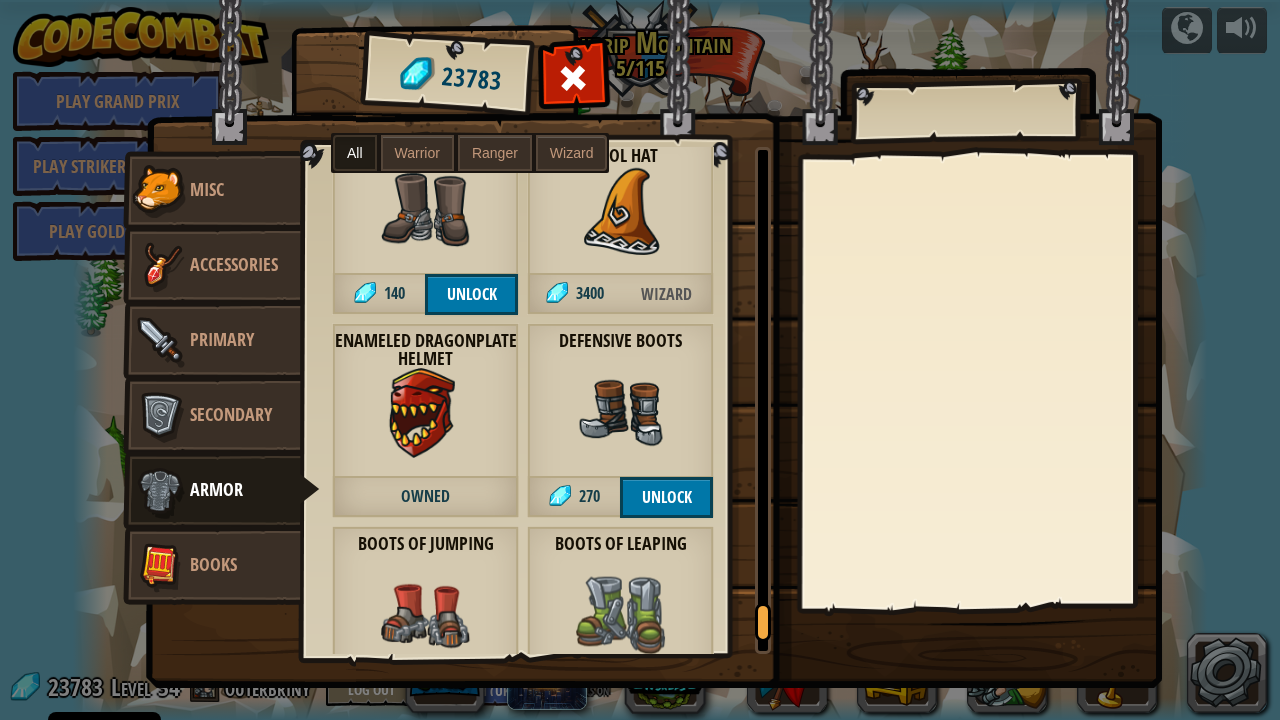 click at bounding box center (621, 413) 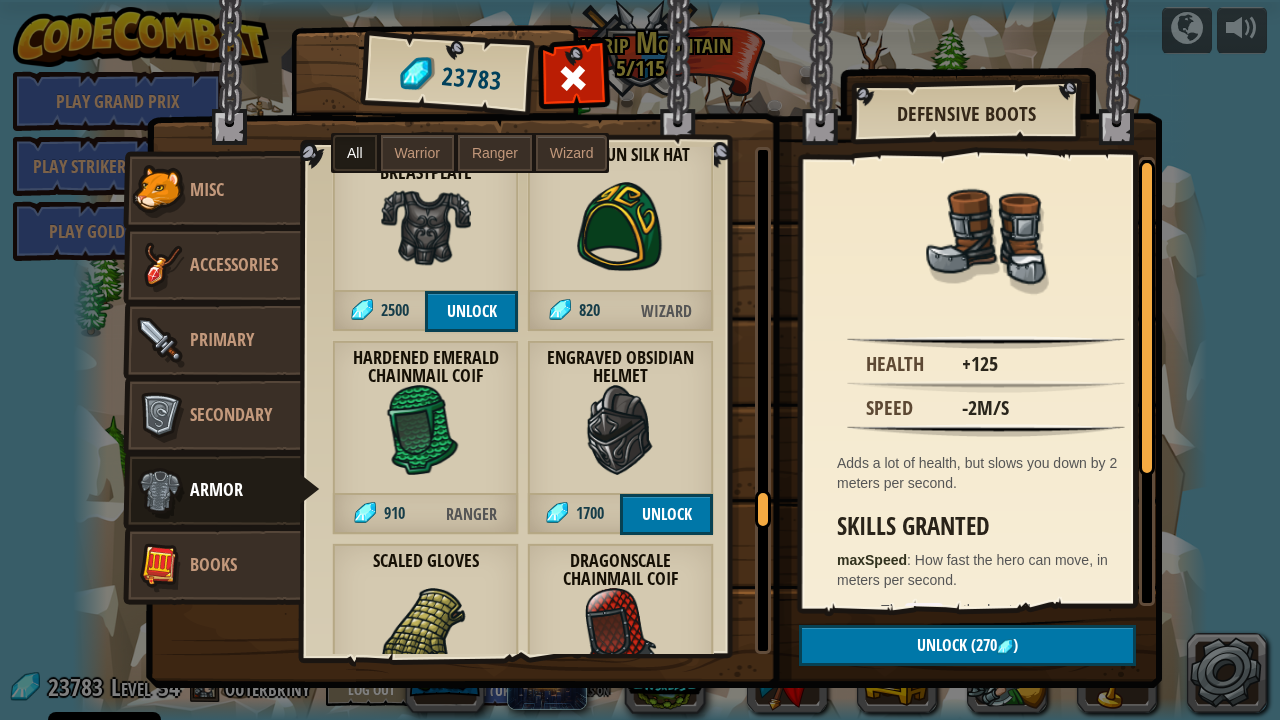 scroll, scrollTop: 5156, scrollLeft: 0, axis: vertical 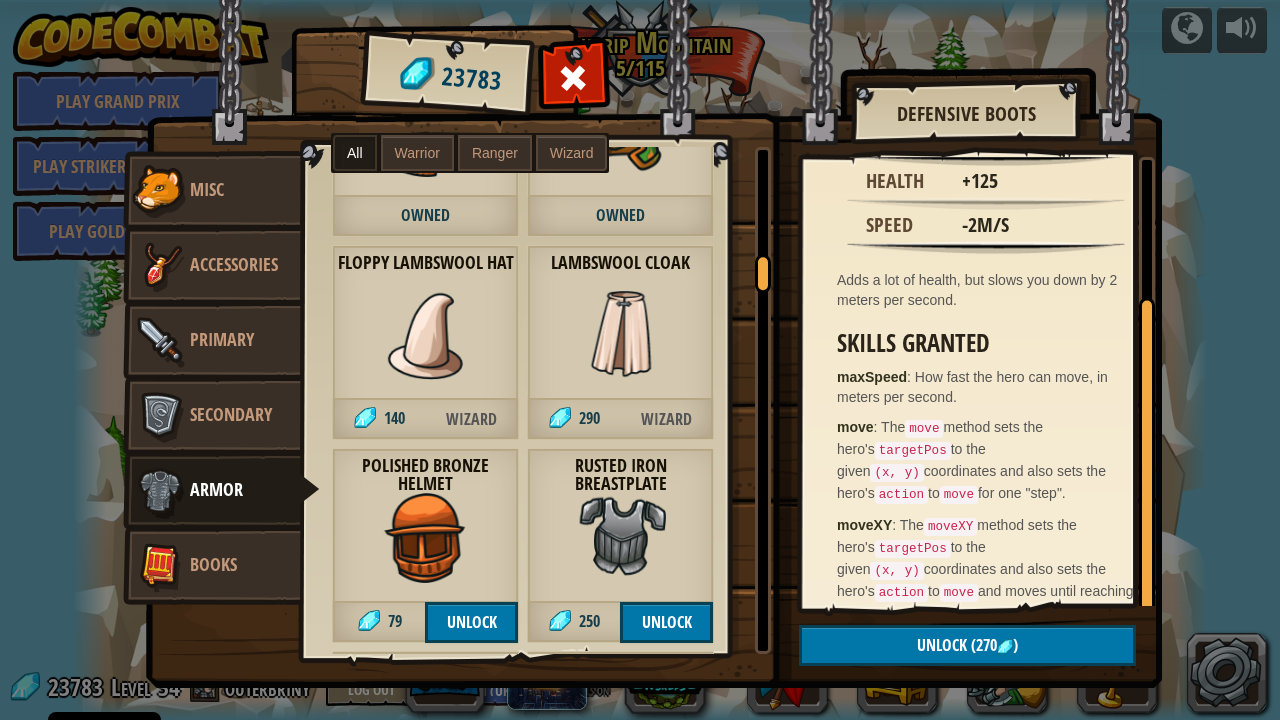 click on "Warrior" at bounding box center (417, 153) 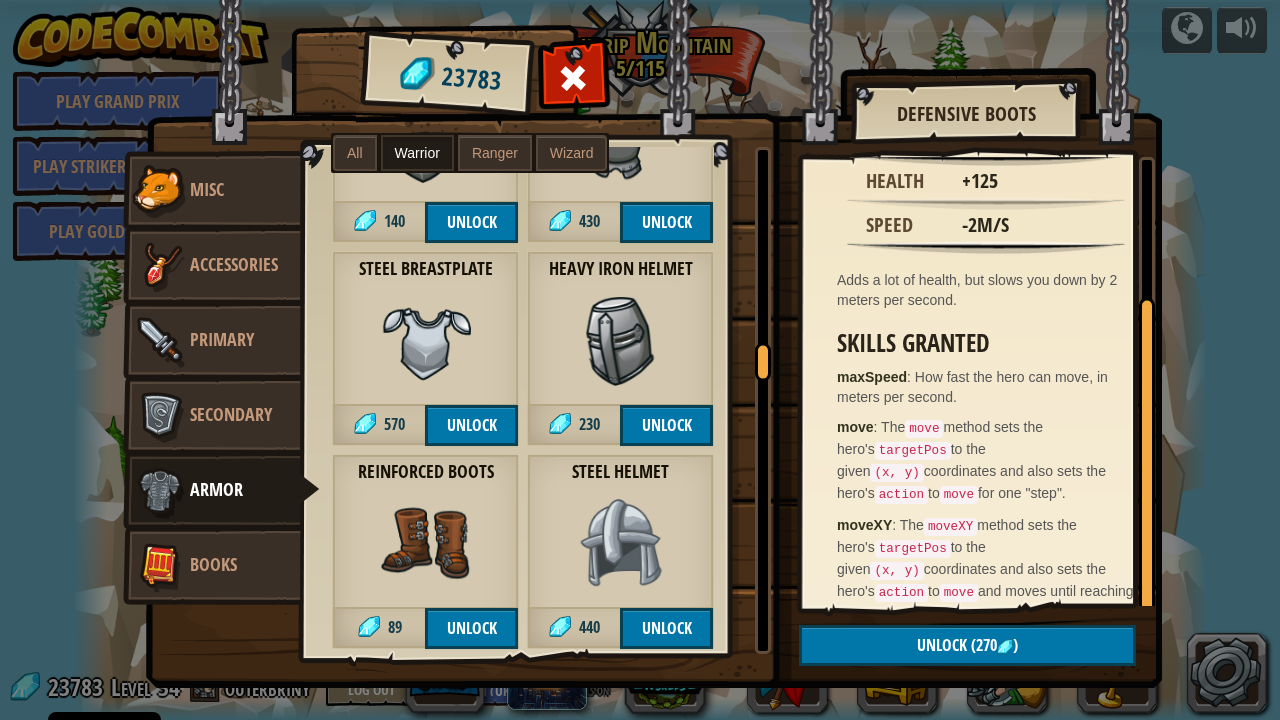 scroll, scrollTop: 1344, scrollLeft: 0, axis: vertical 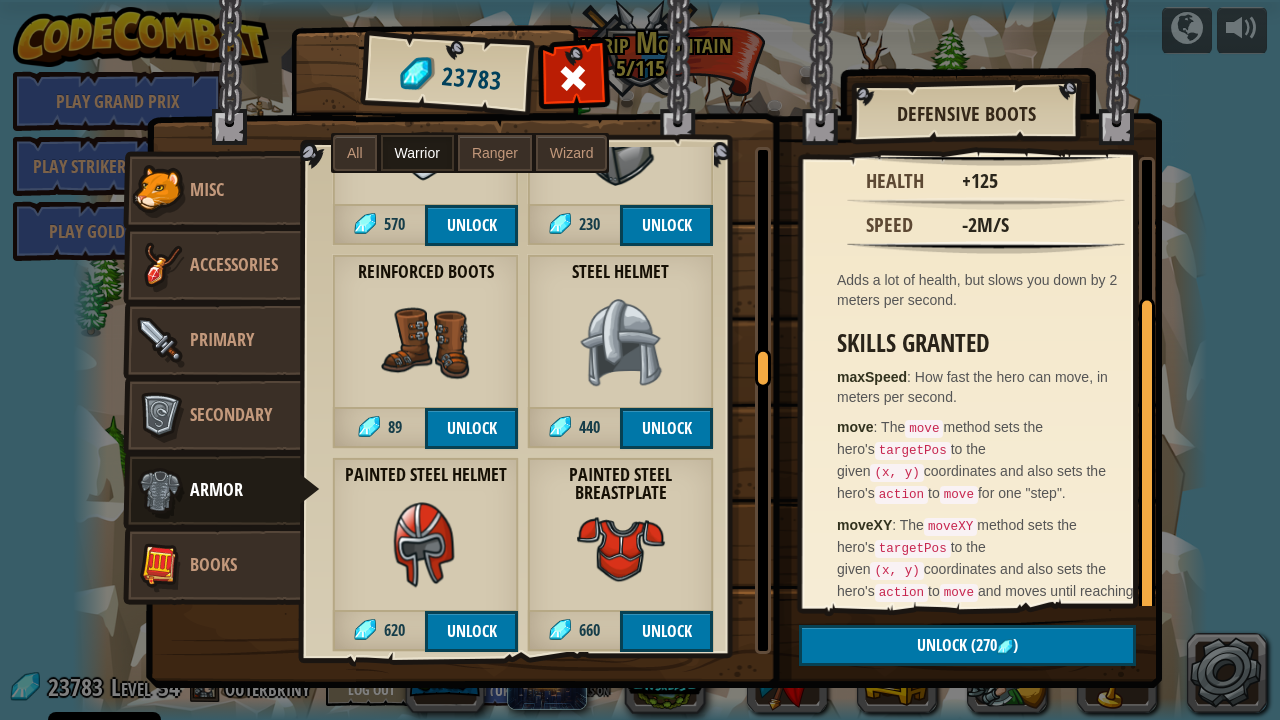click at bounding box center [426, 344] 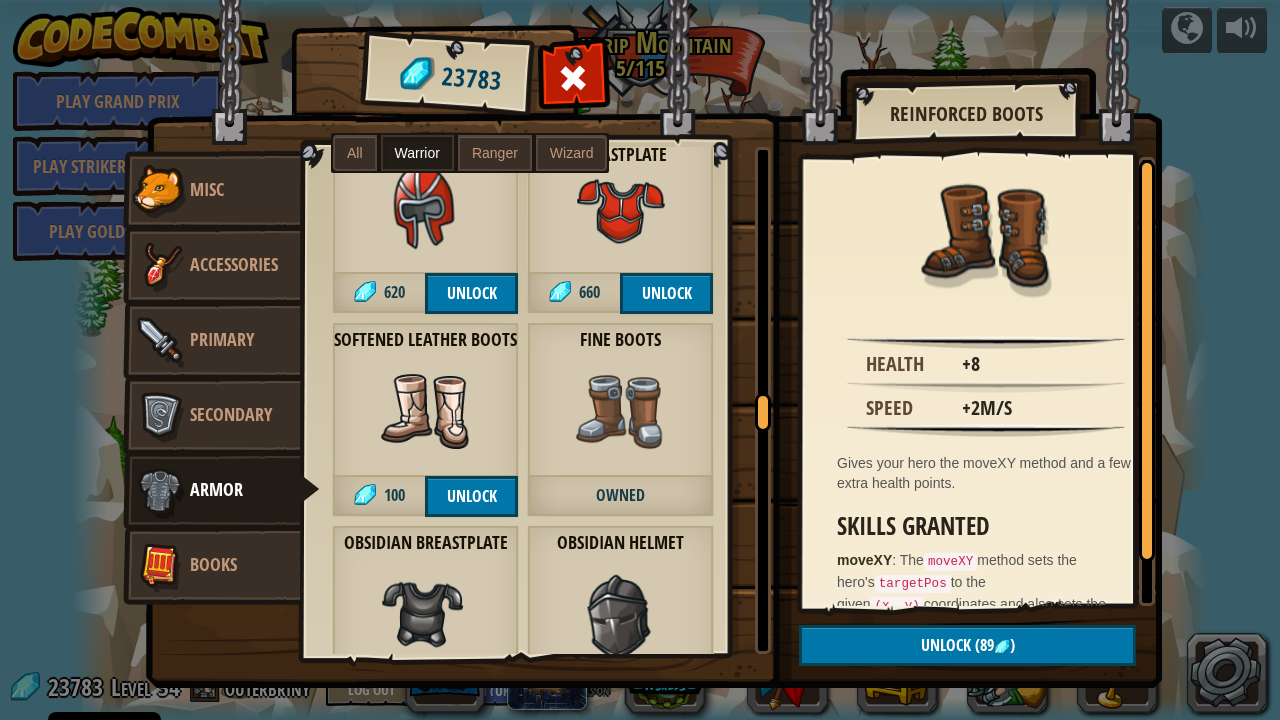 scroll, scrollTop: 1744, scrollLeft: 0, axis: vertical 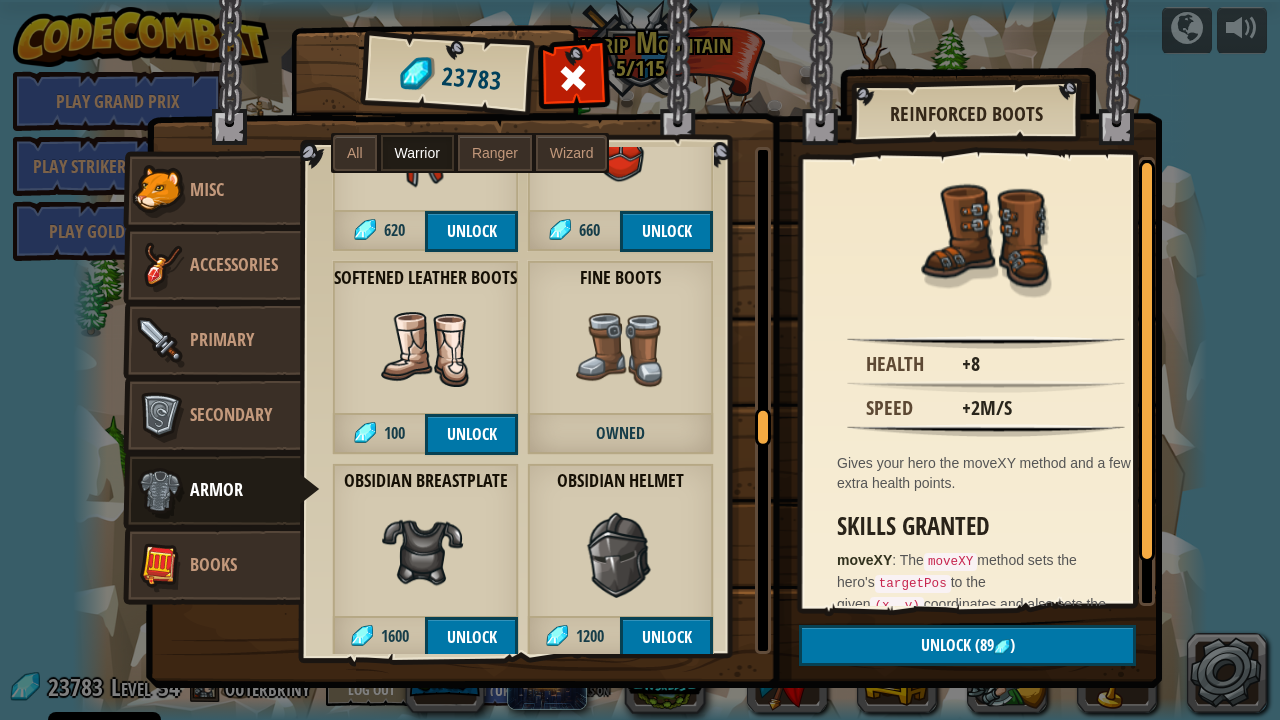click at bounding box center (621, 350) 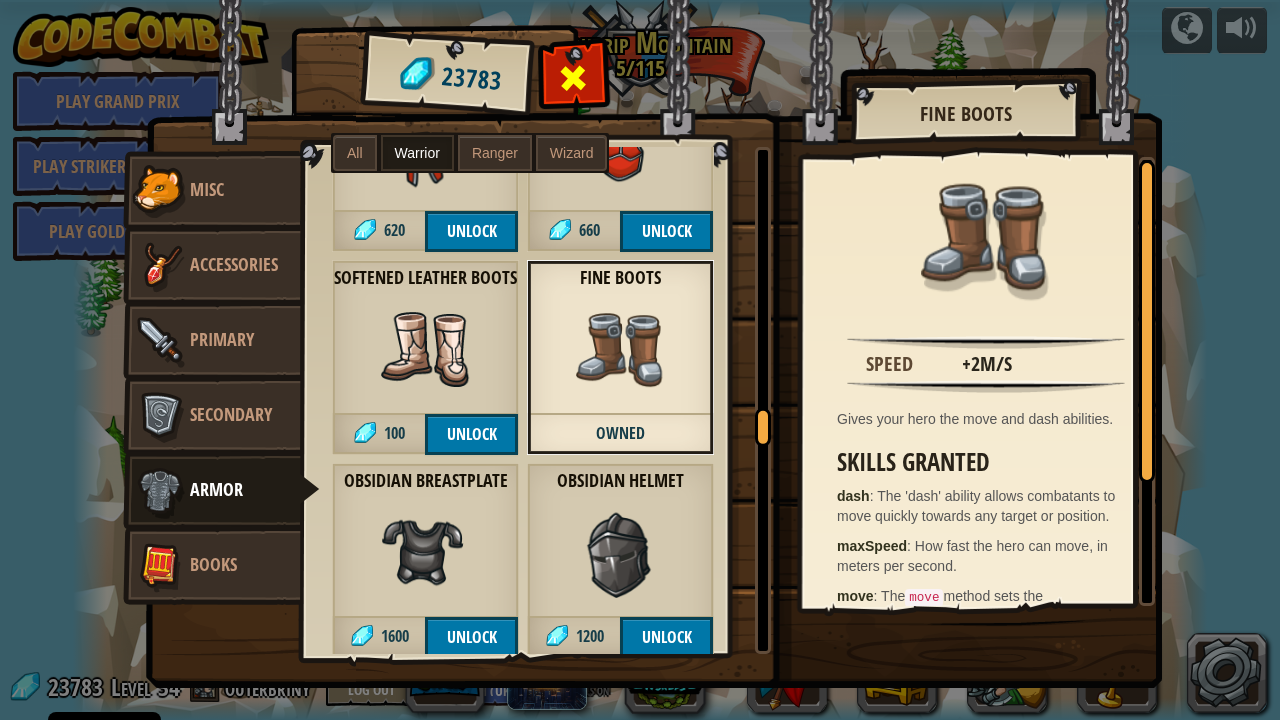 click at bounding box center [574, 78] 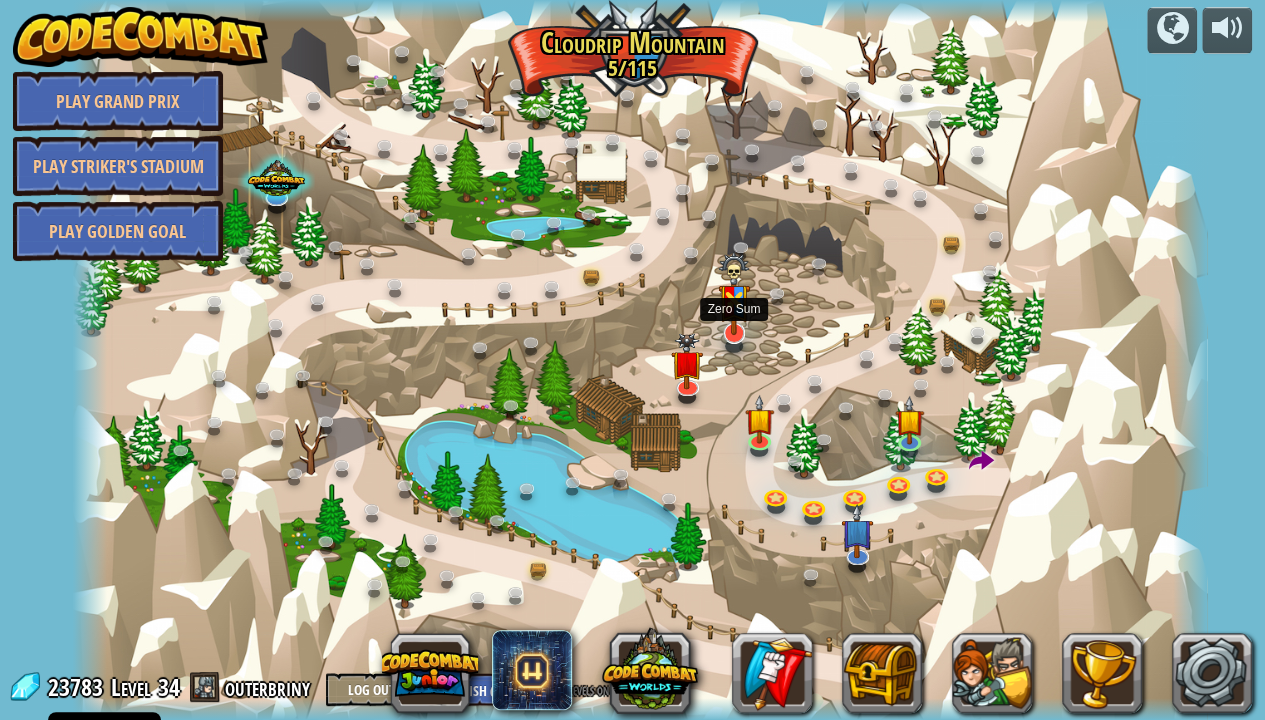 click at bounding box center (734, 294) 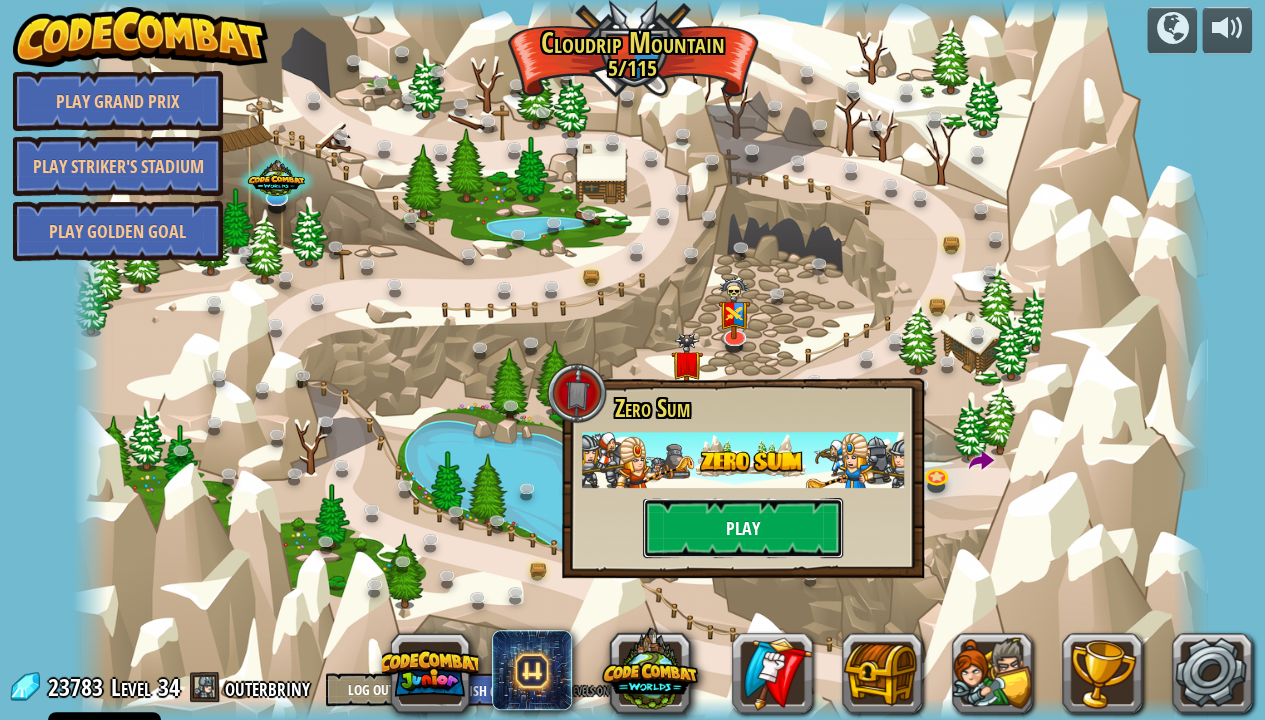 click on "Play" at bounding box center [743, 528] 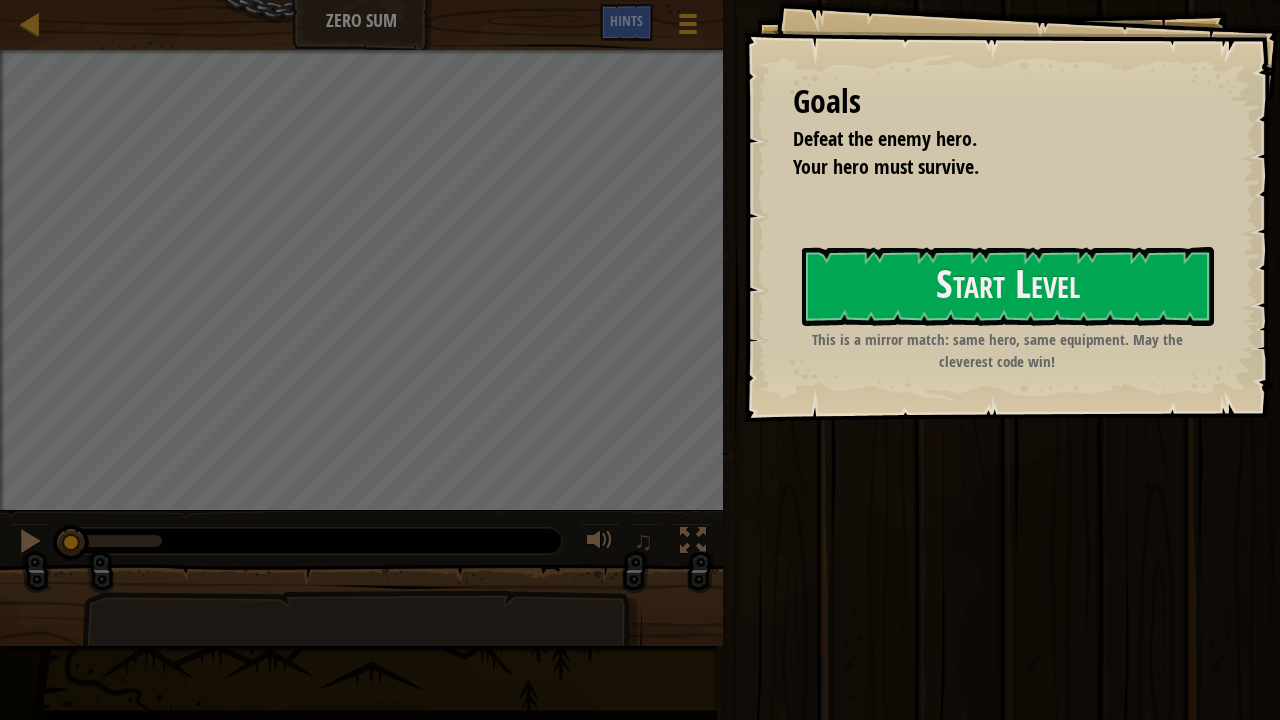 click on "Goals Defeat the enemy hero. Your hero must survive. Start Level Error loading from server. Try refreshing the page. You'll need a subscription to play this level. Subscribe You'll need to join a course to play this level. Back to my courses Ask your teacher to assign a license to you so you can continue to play CodeCombat! Back to my courses This level is locked. Back to my courses This is a mirror match: same hero, same equipment. May the cleverest code win!" at bounding box center [1011, 211] 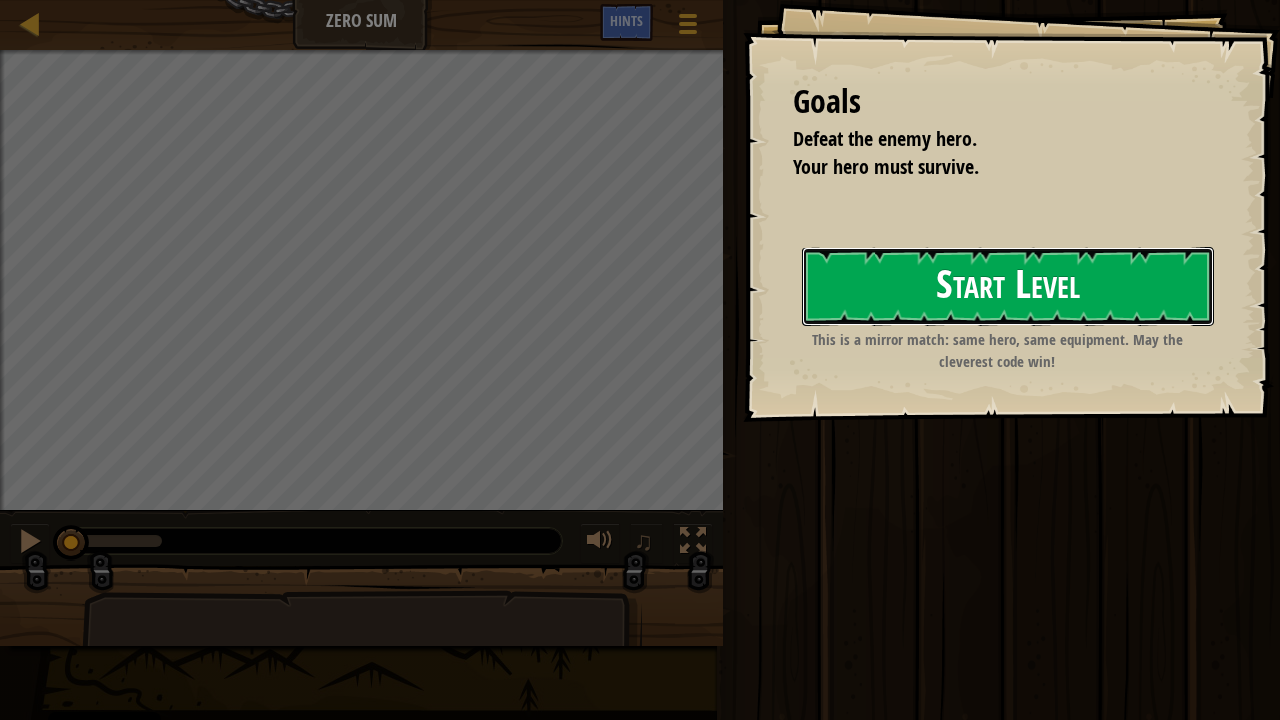 click on "Start Level" at bounding box center (1008, 286) 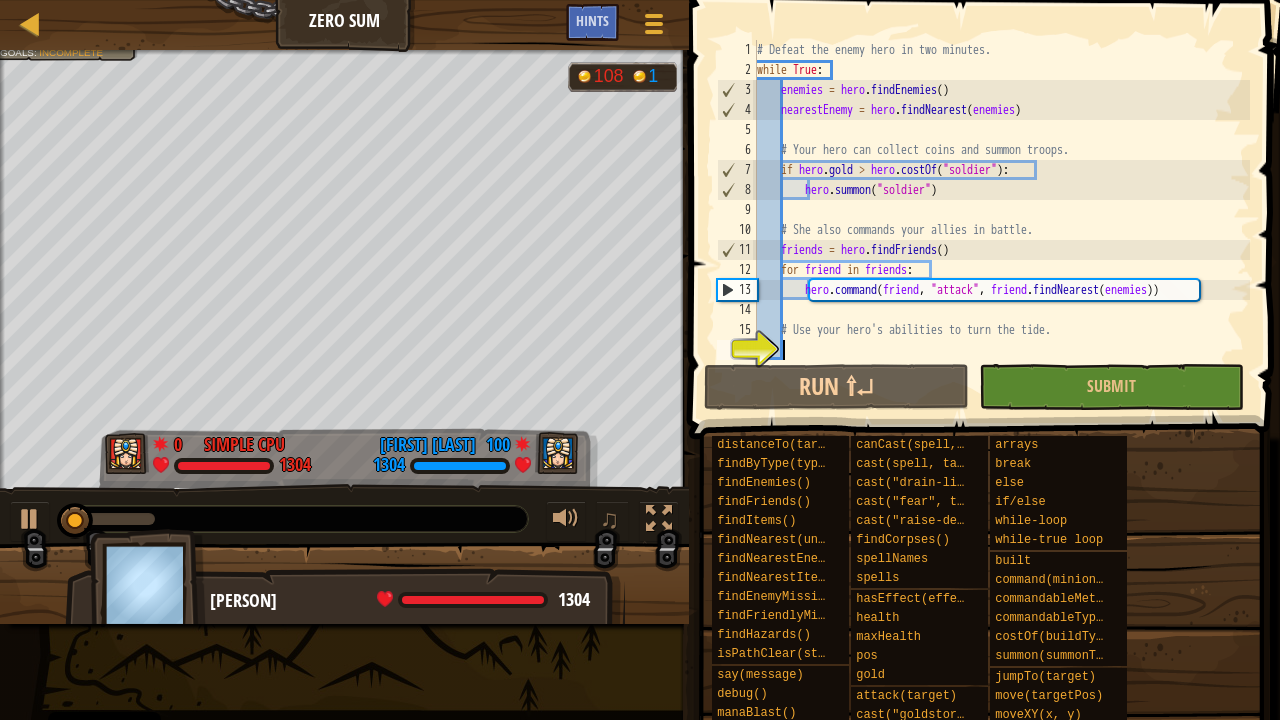 scroll, scrollTop: 20, scrollLeft: 0, axis: vertical 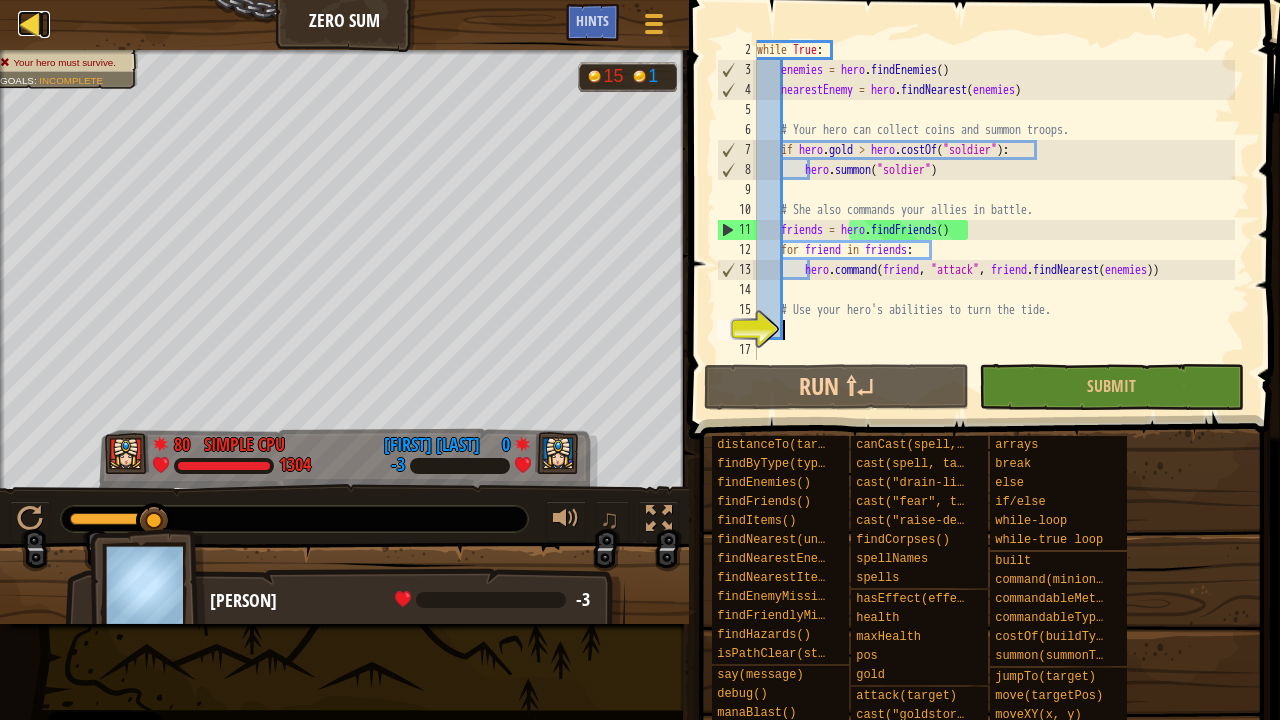 click at bounding box center (30, 23) 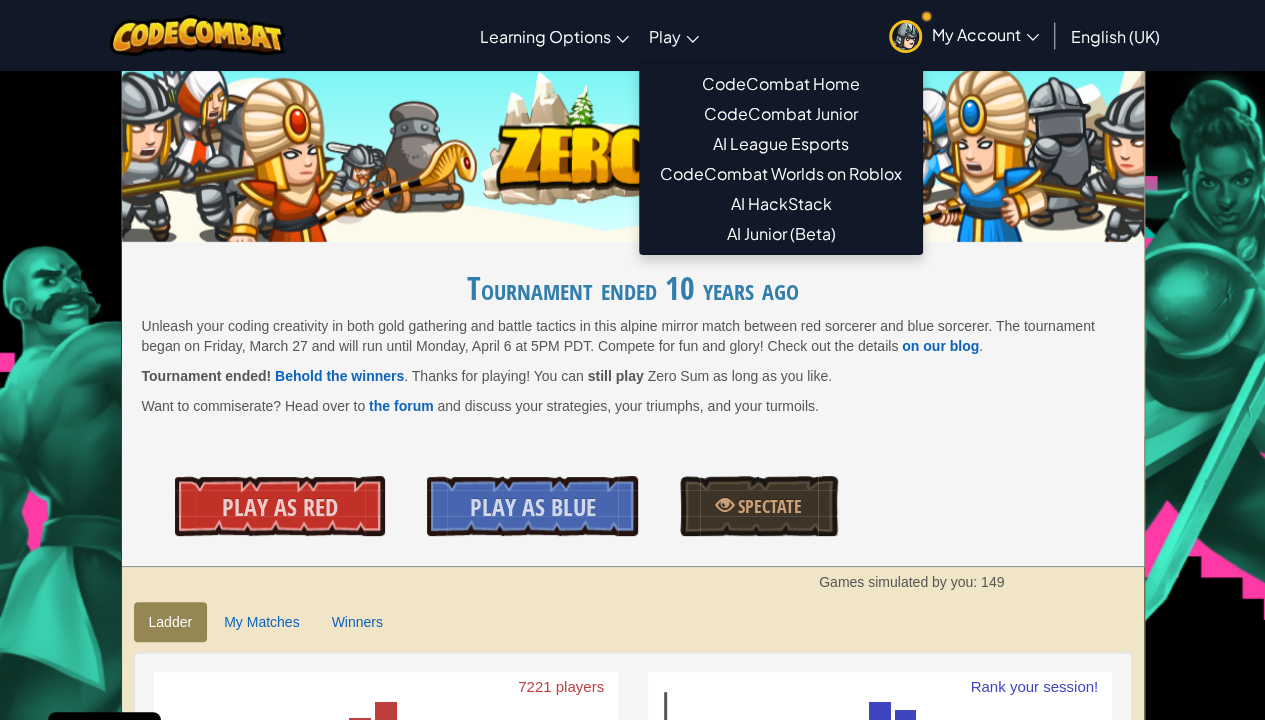 click on "Play" at bounding box center (665, 36) 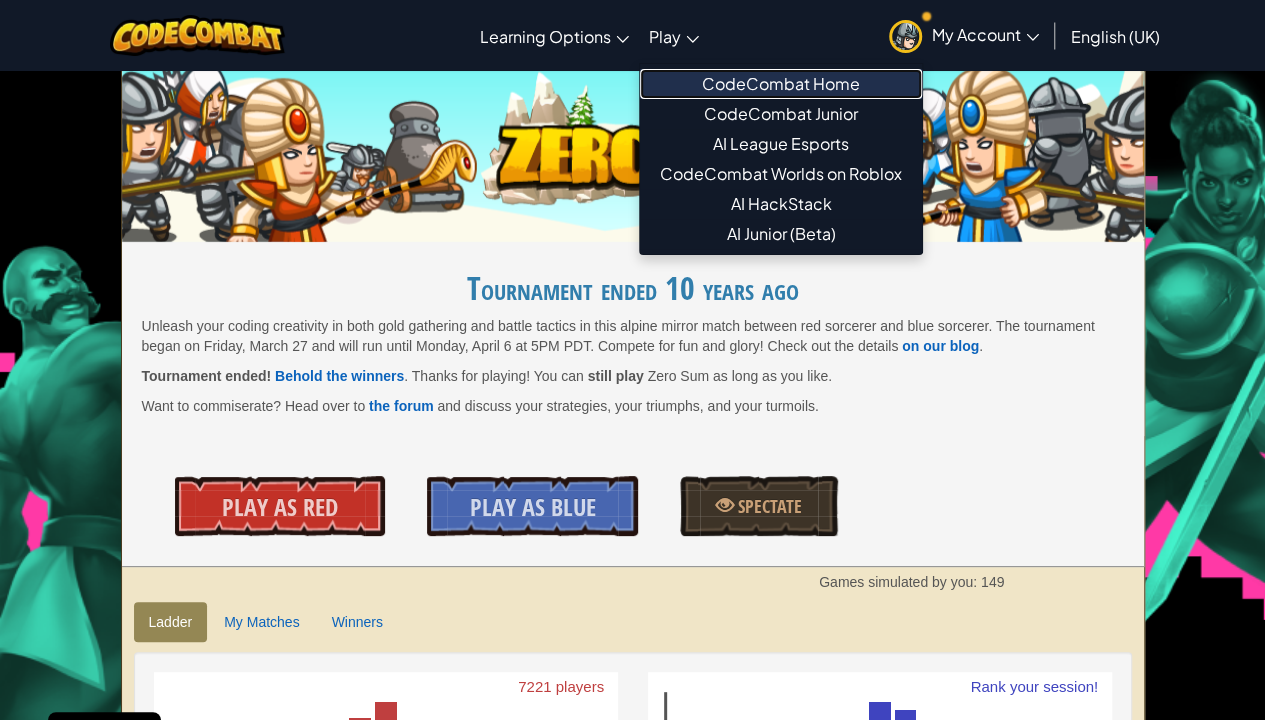 click on "CodeCombat Home" at bounding box center [781, 84] 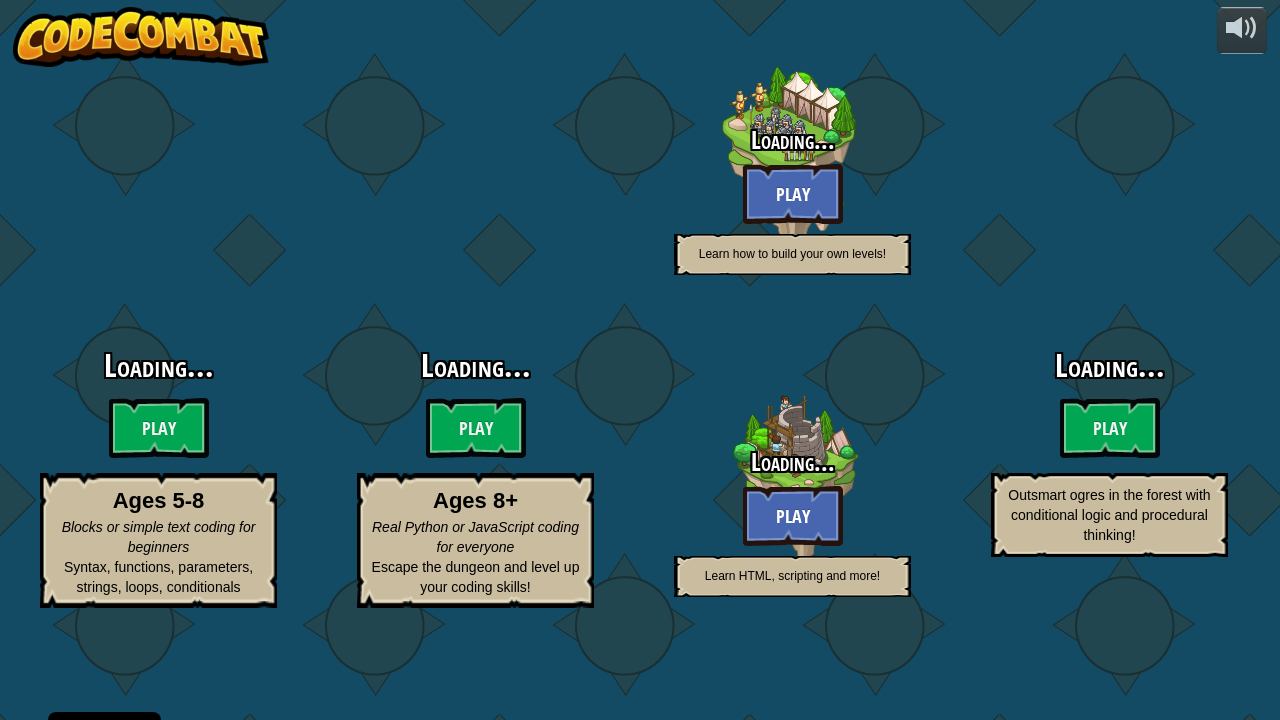 select on "en-GB" 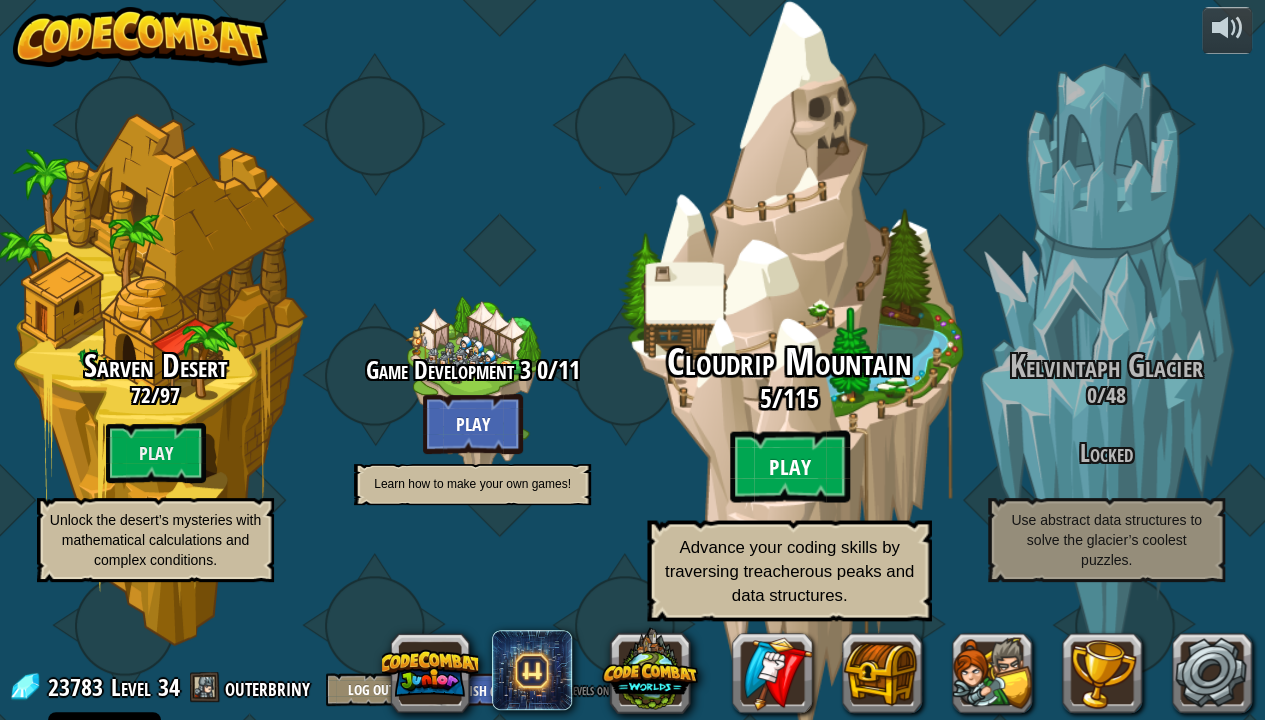 click on "Play" at bounding box center (790, 467) 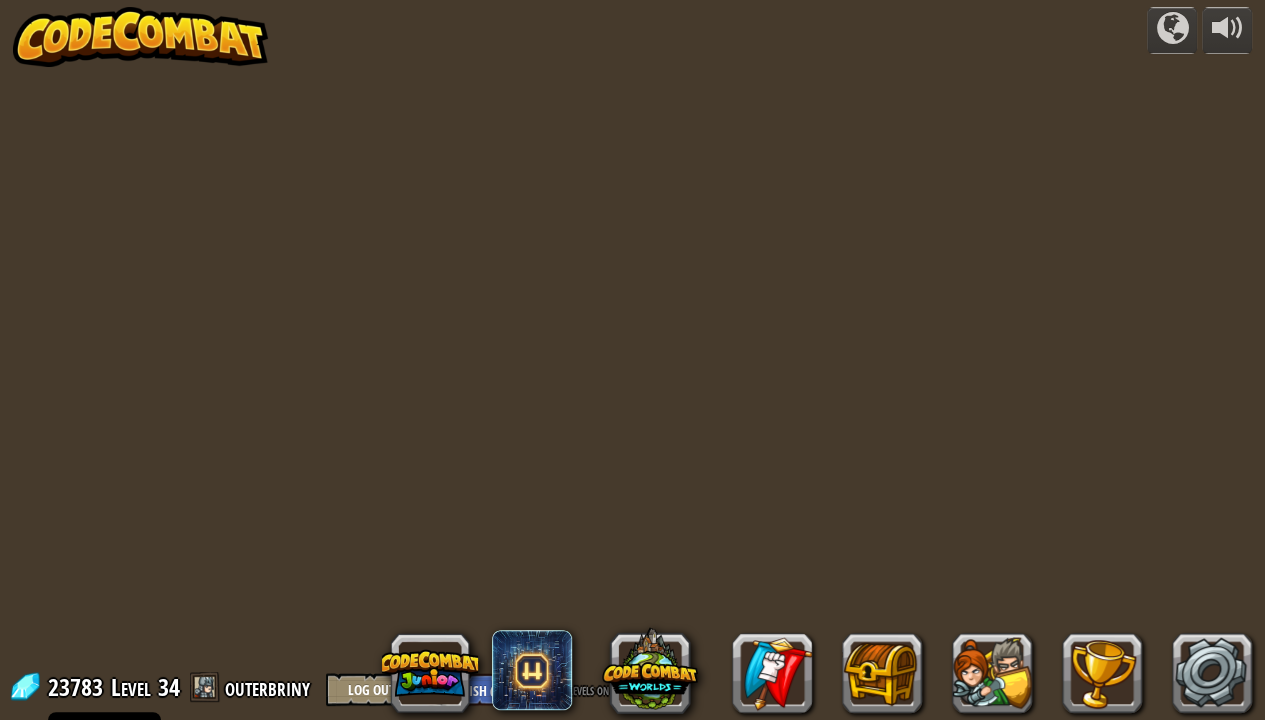 select on "en-GB" 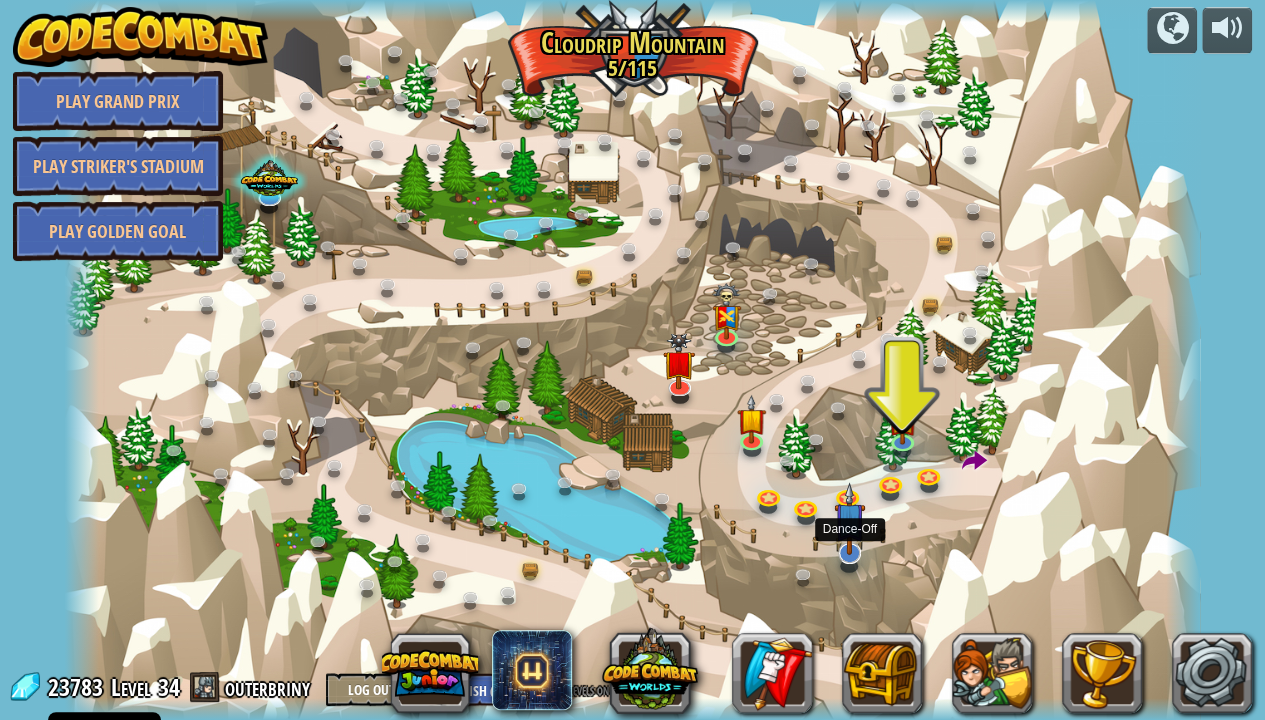 click at bounding box center (850, 518) 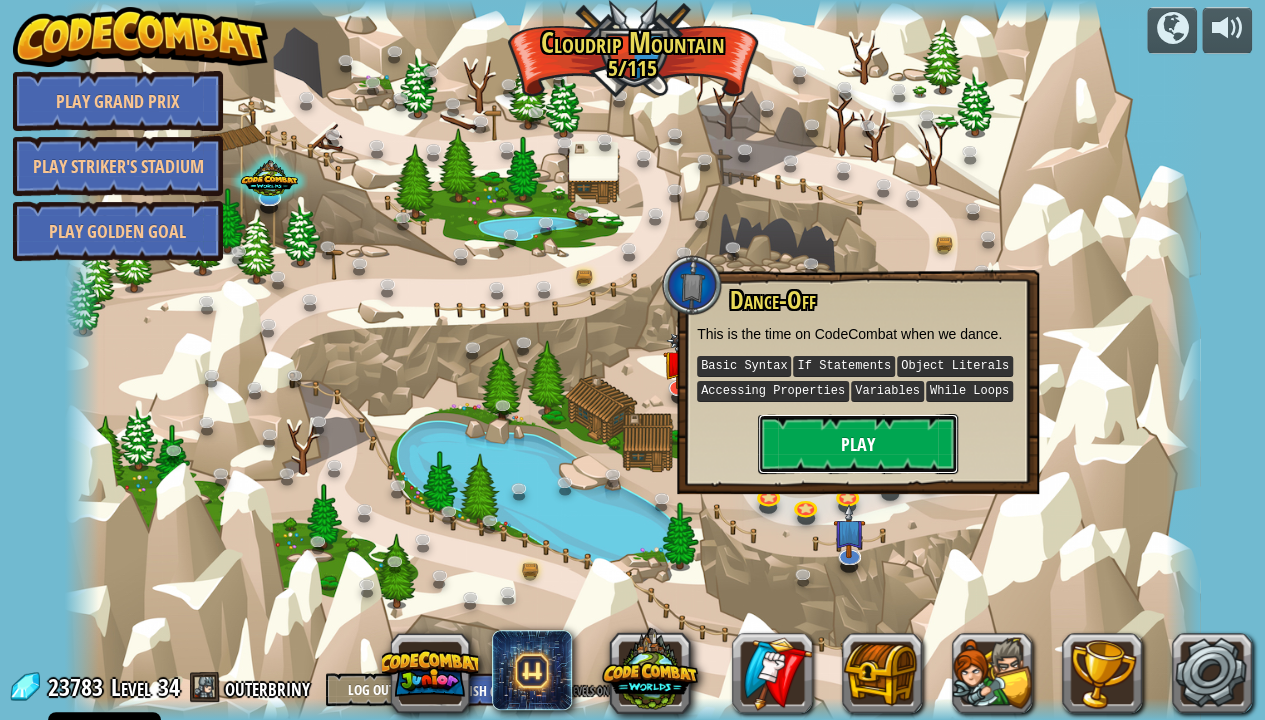 click on "Play" at bounding box center [858, 444] 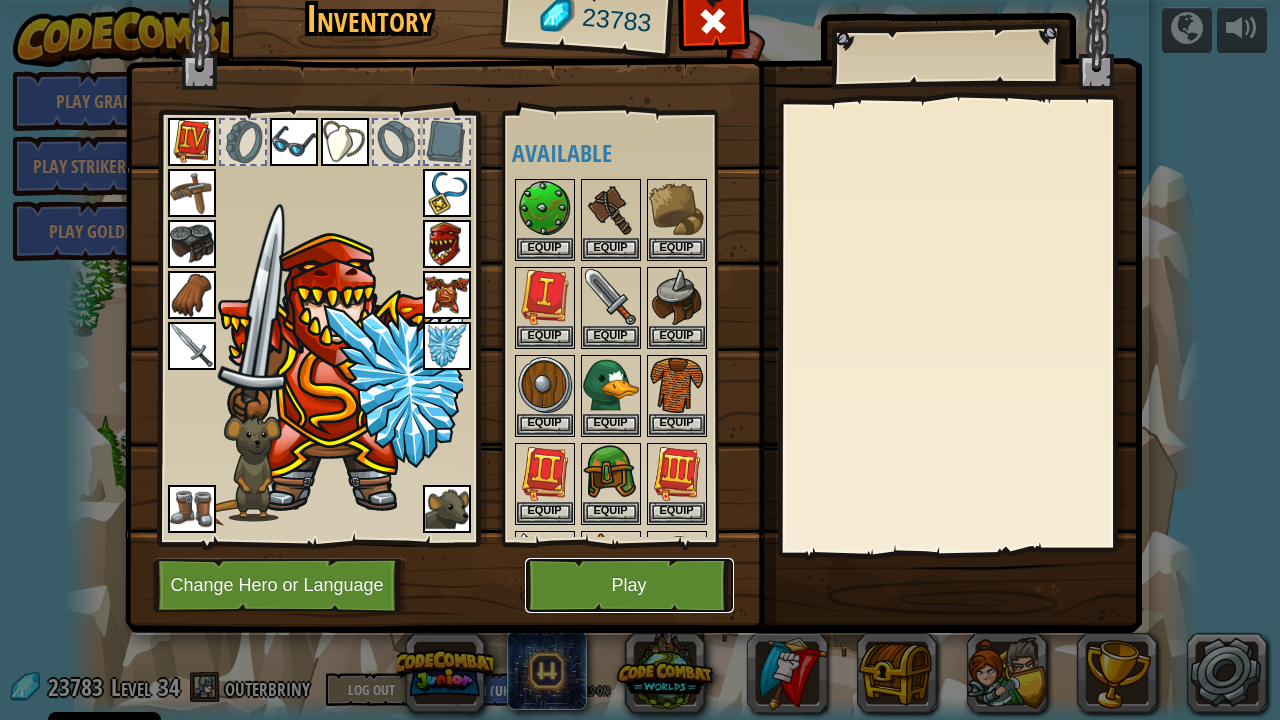 click on "Play" at bounding box center [629, 585] 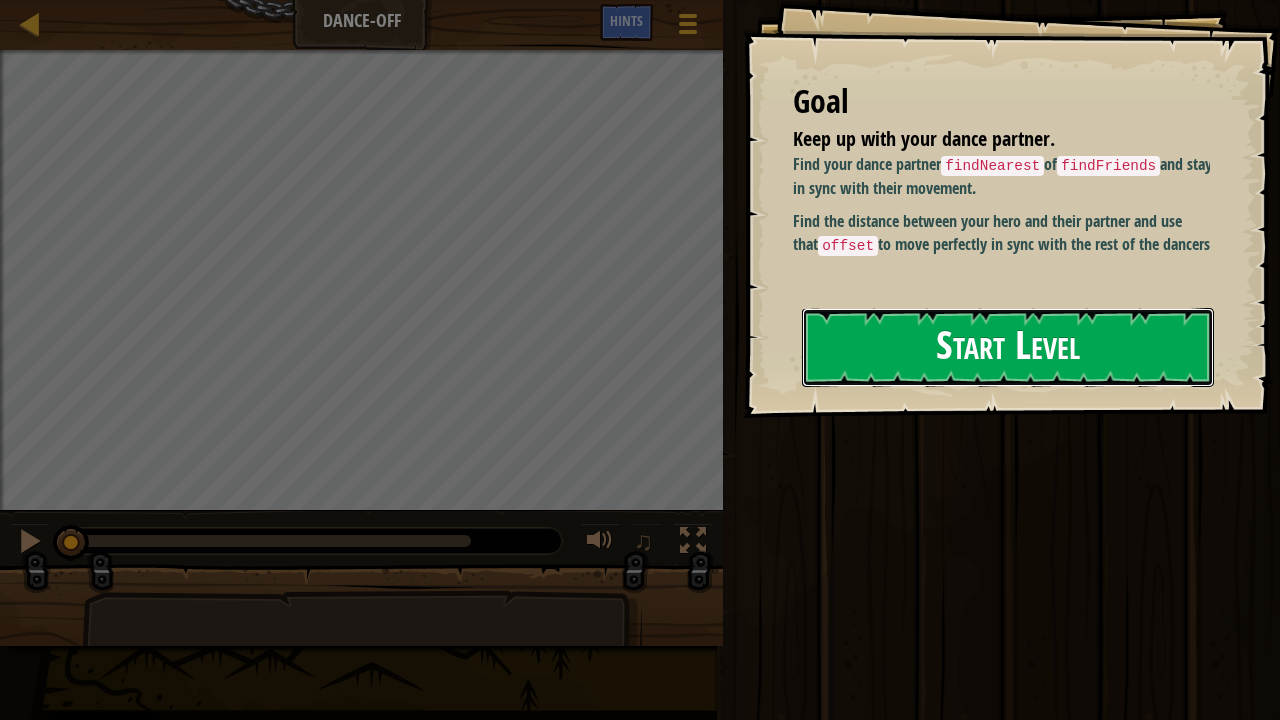 click on "Start Level" at bounding box center (1008, 347) 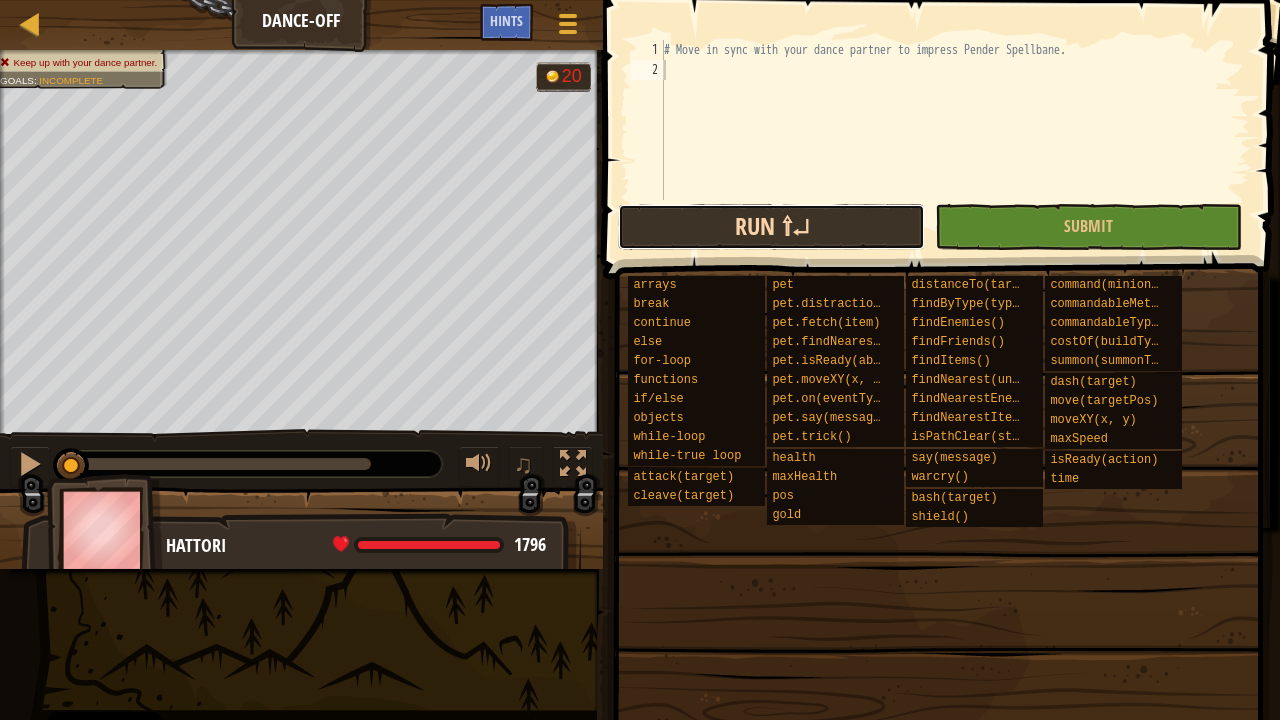 click on "Run ⇧↵" at bounding box center [771, 227] 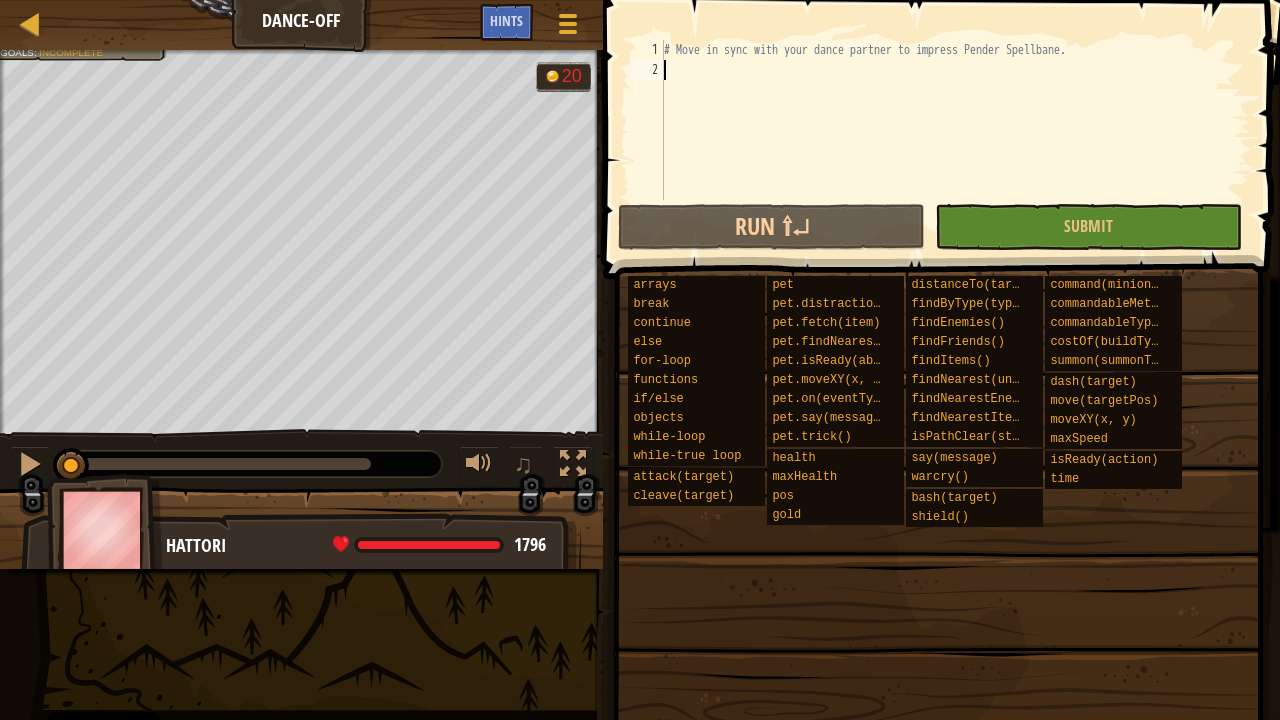 drag, startPoint x: 362, startPoint y: 462, endPoint x: 0, endPoint y: 445, distance: 362.39896 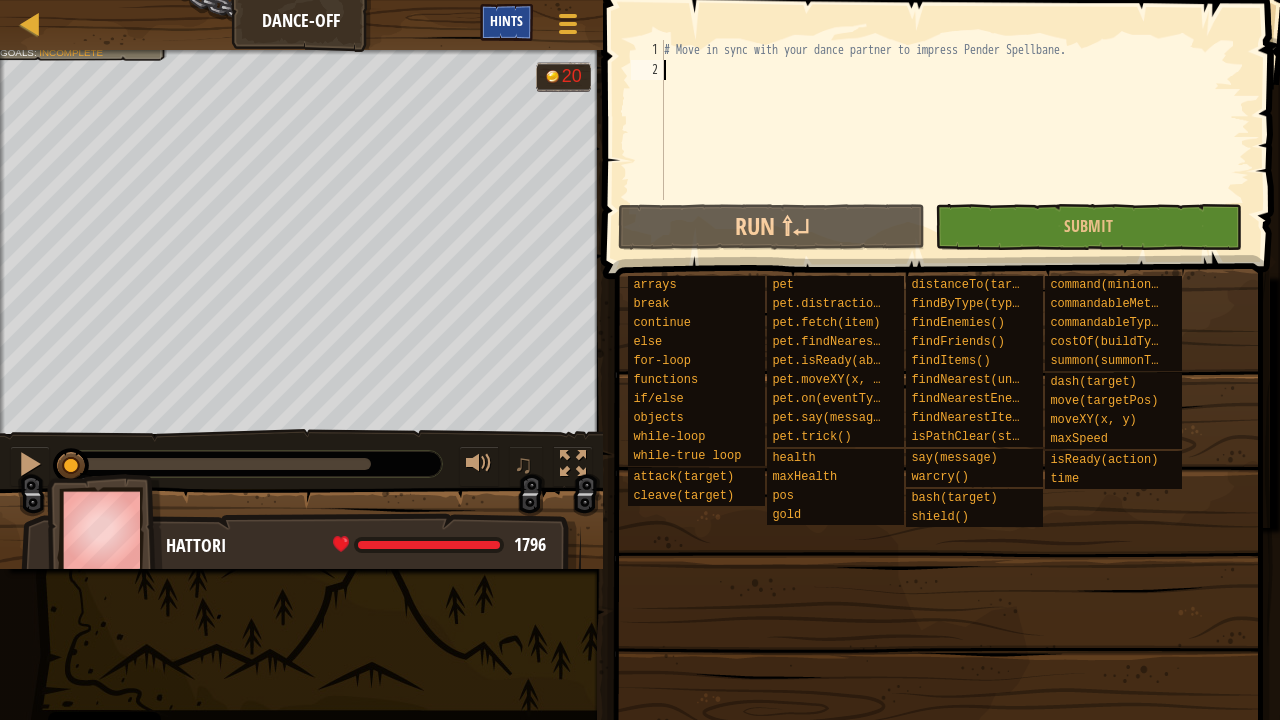 click on "Hints" at bounding box center [506, 20] 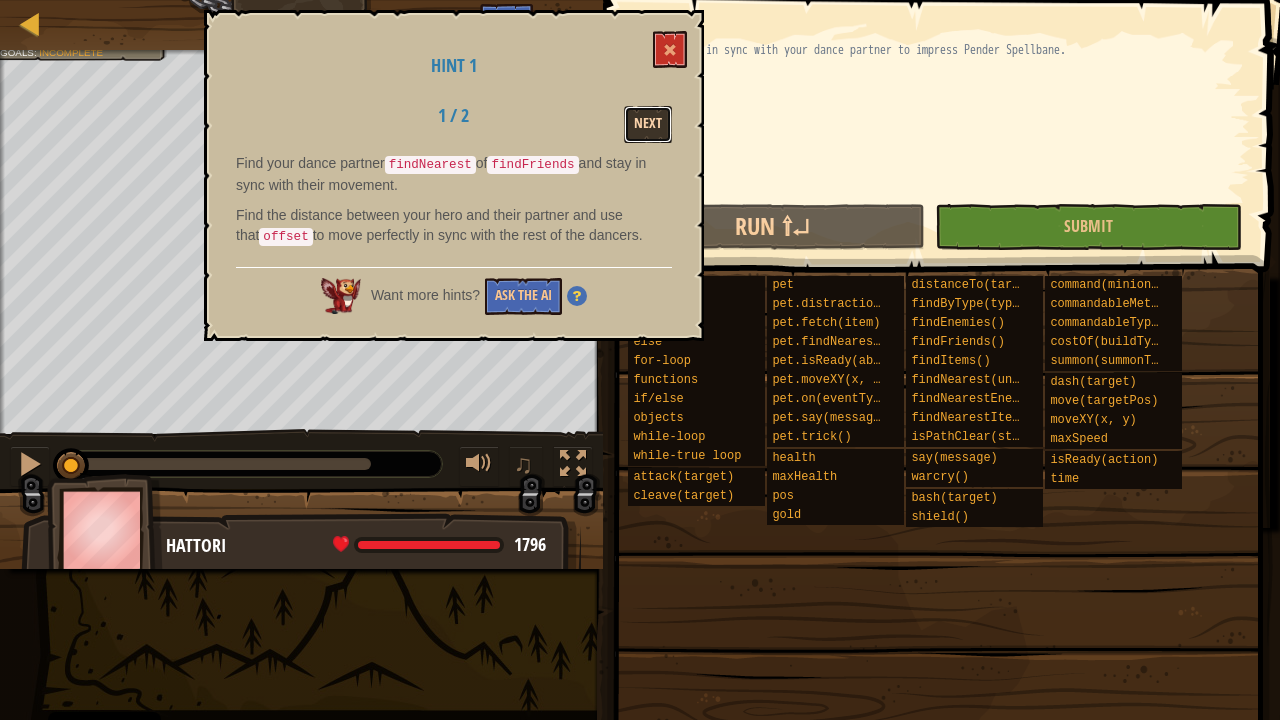 click on "Next" at bounding box center [648, 124] 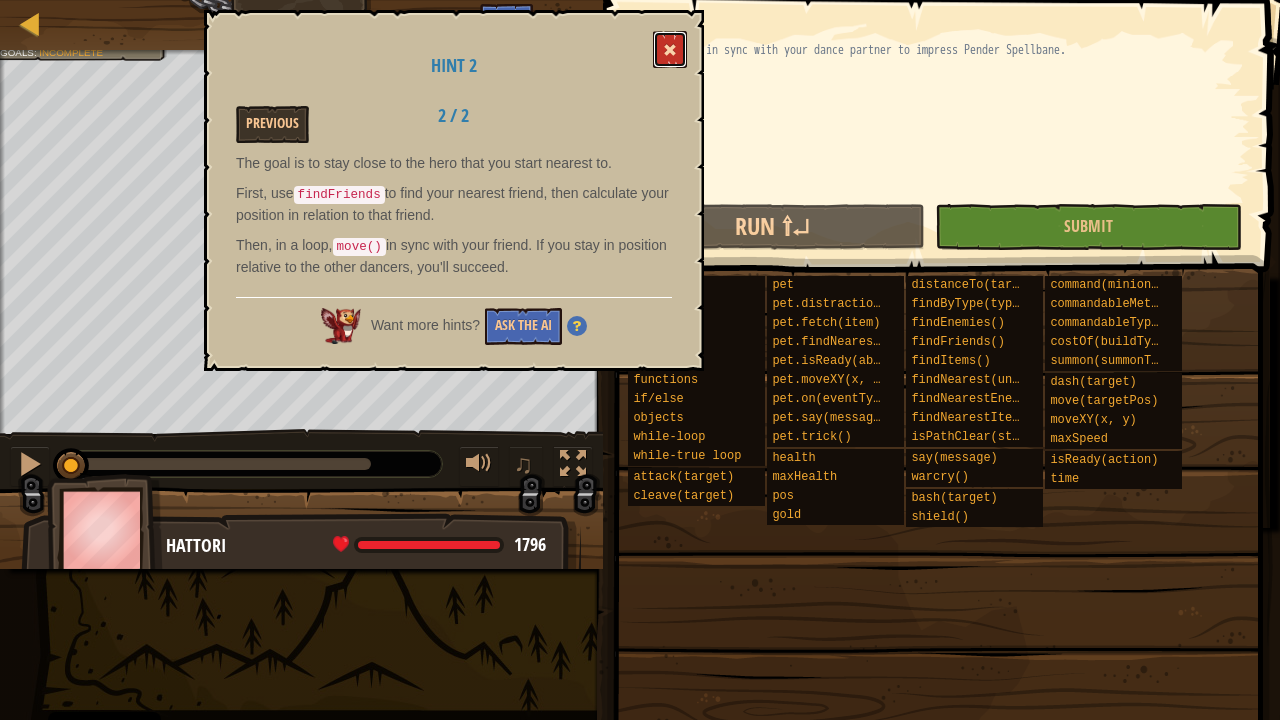 click at bounding box center (670, 49) 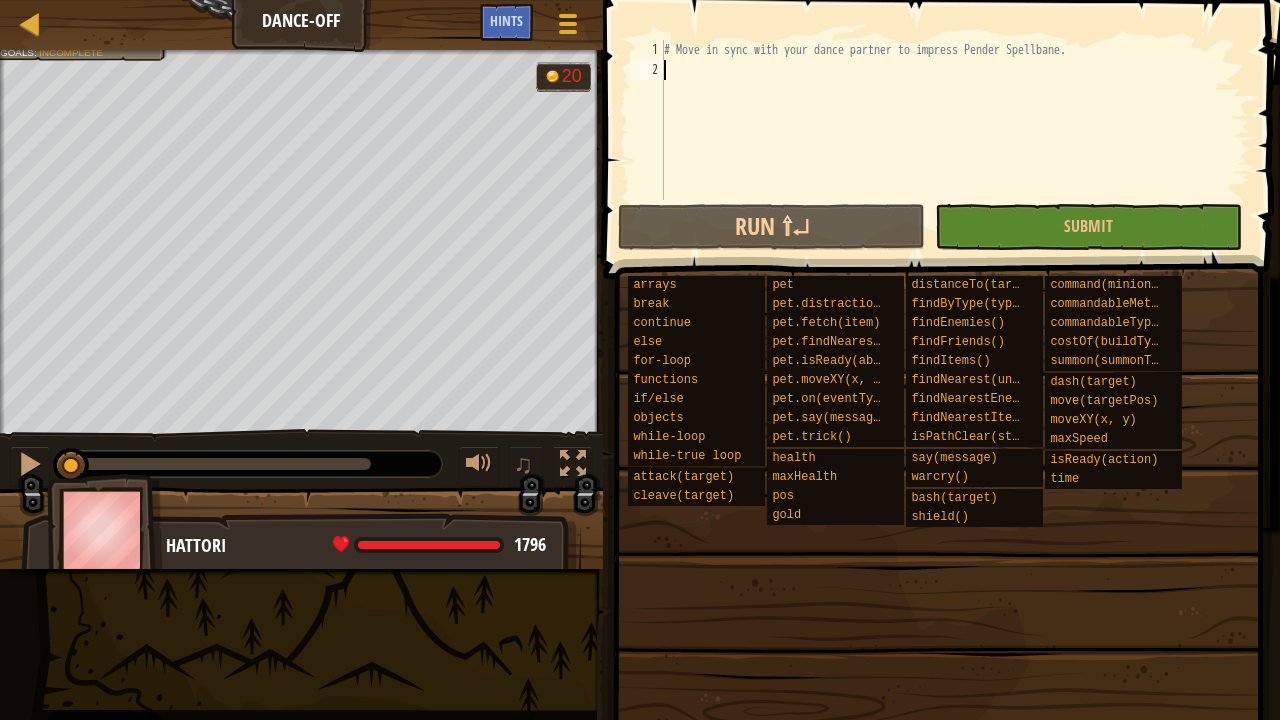 click on "# Move in sync with your dance partner to impress Pender Spellbane." at bounding box center (955, 140) 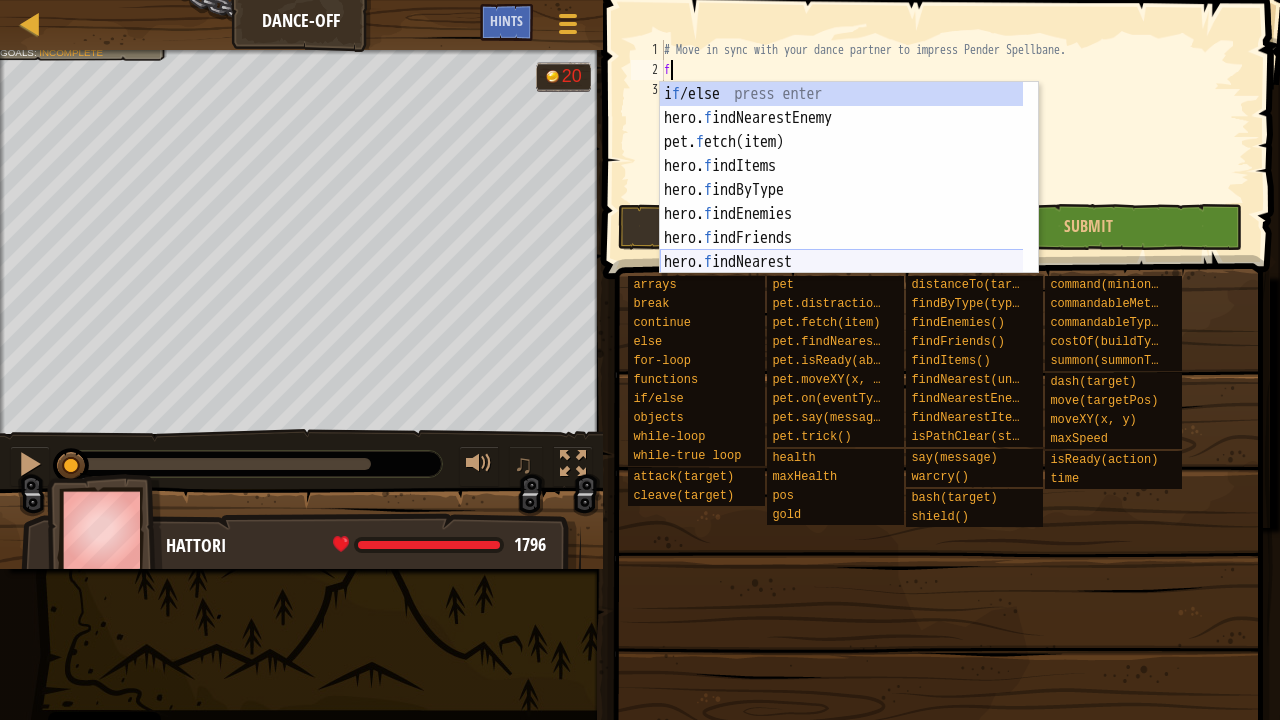 click on "i f /else press enter hero. f indNearestEnemy press enter pet. f etch(item) press enter hero. f indItems press enter hero. f indByType press enter hero. f indEnemies press enter hero. f indFriends press enter hero. f indNearest press enter hero. f indNearestItem press enter" at bounding box center (842, 202) 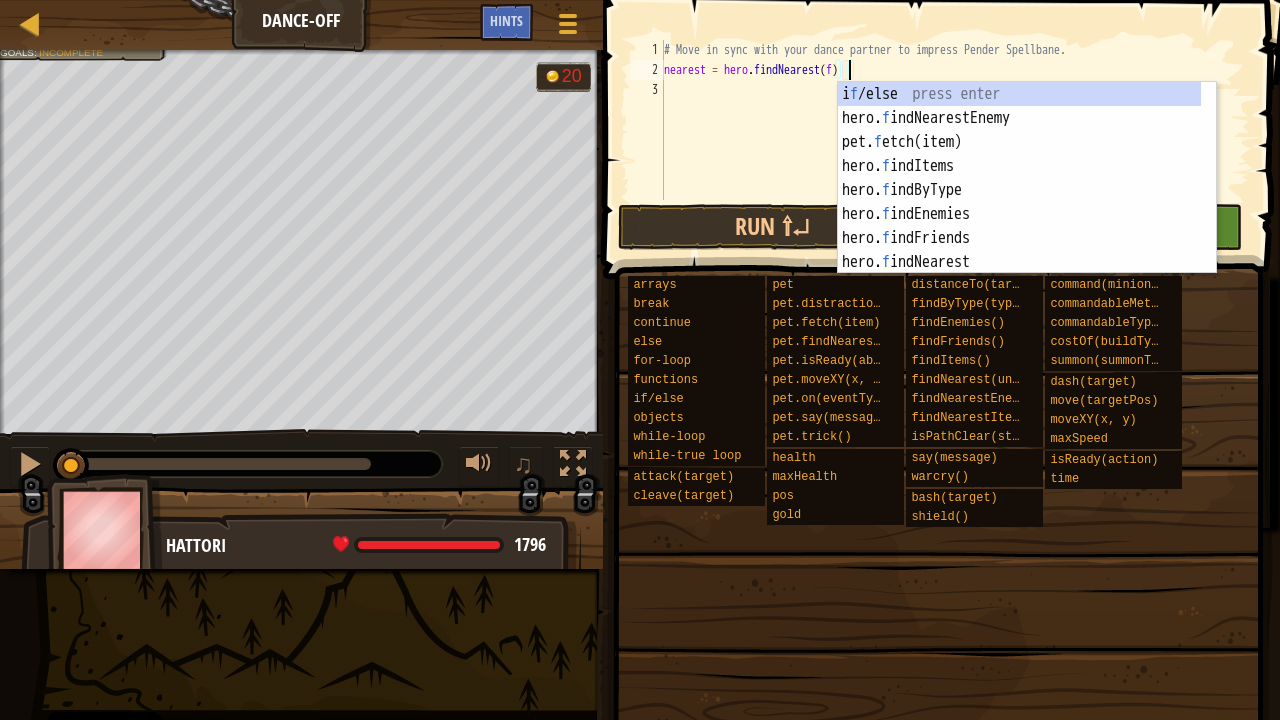 scroll, scrollTop: 9, scrollLeft: 15, axis: both 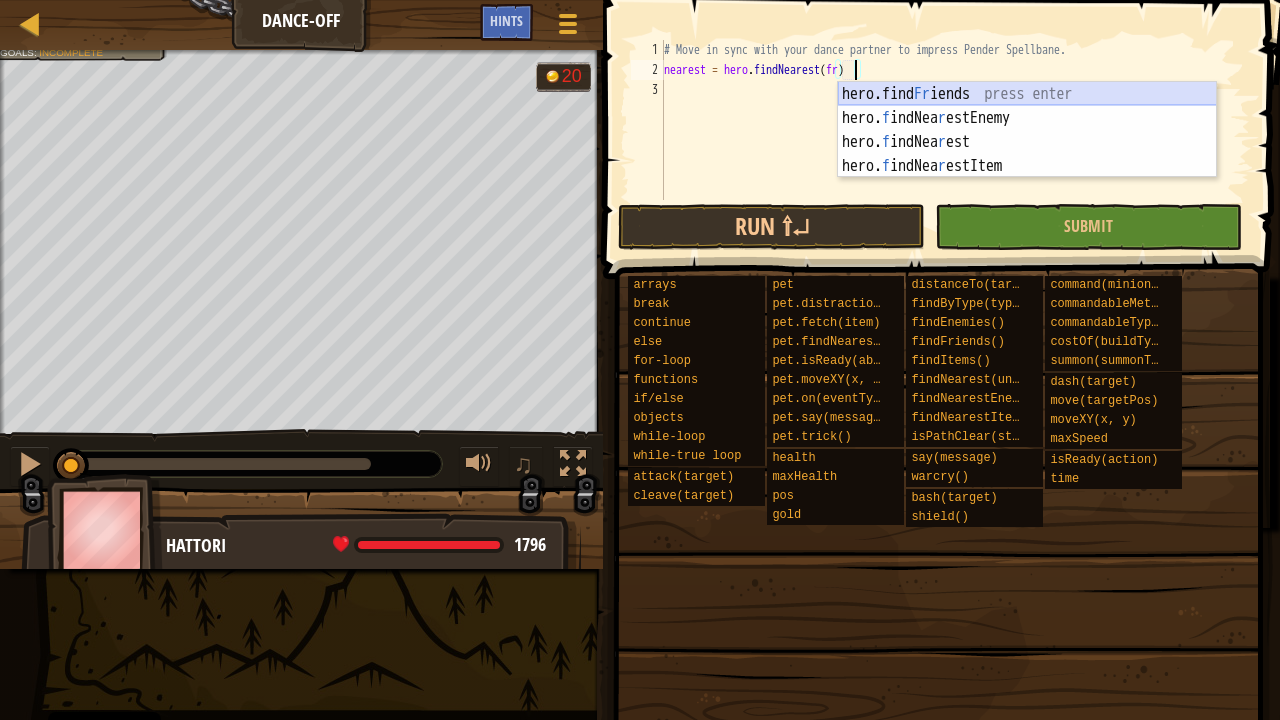 click on "hero.find Fr iends press enter hero. f indNea r estEnemy press enter hero. f indNea r est press enter hero. f indNea r estItem press enter" at bounding box center [1027, 154] 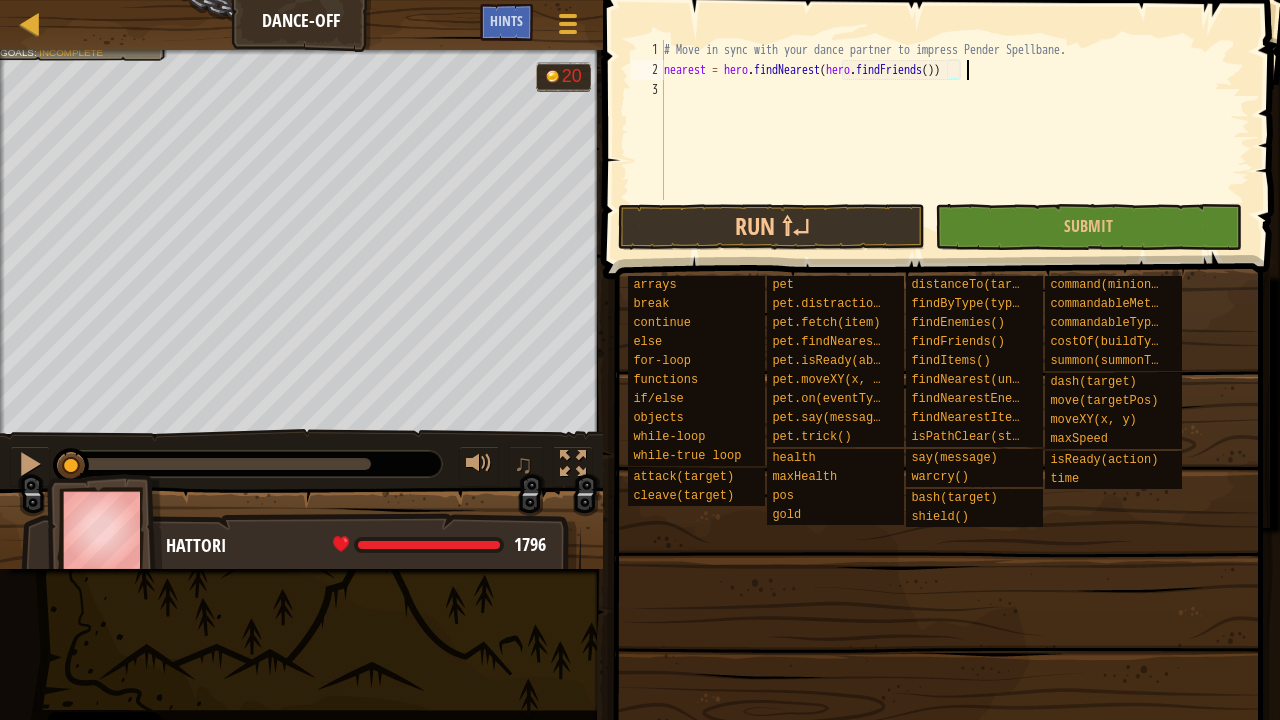 click on "# Move in sync with your dance partner to impress Pender Spellbane. nearest   =   hero . findNearest ( hero . findFriends ( ))" at bounding box center (955, 140) 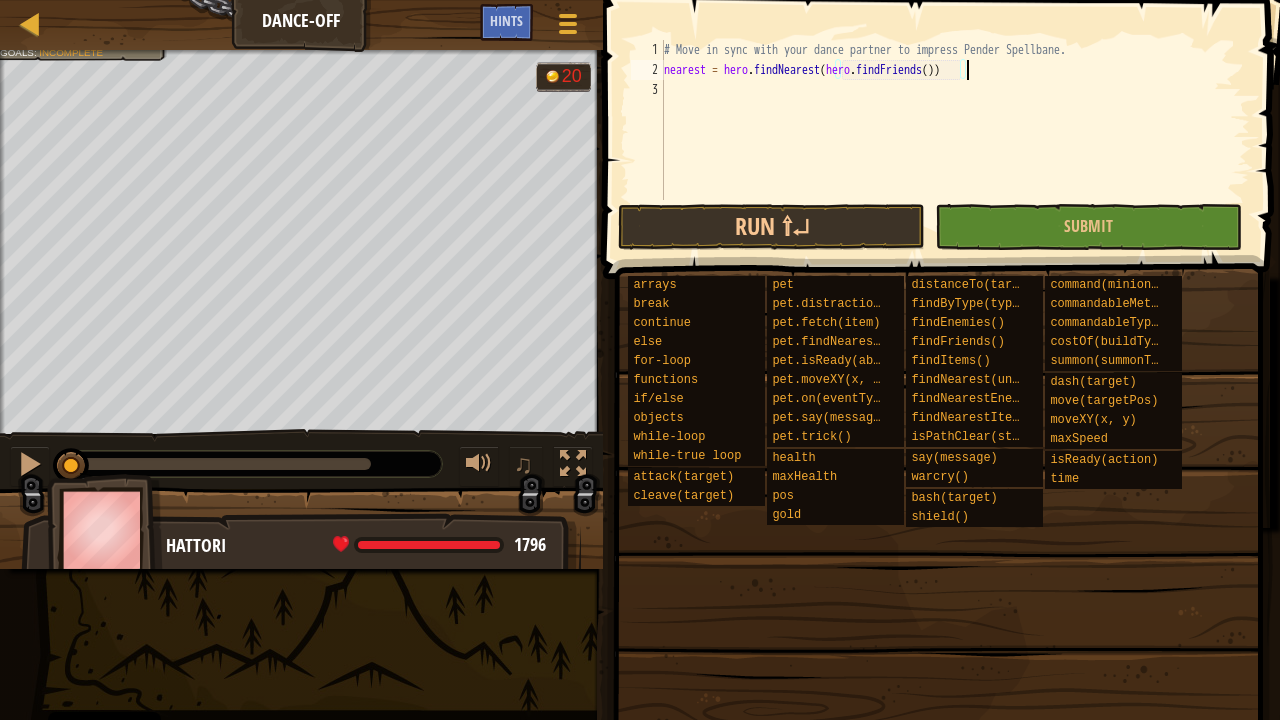 click on "# Move in sync with your dance partner to impress Pender Spellbane. nearest   =   hero . findNearest ( hero . findFriends ( ))" at bounding box center (955, 140) 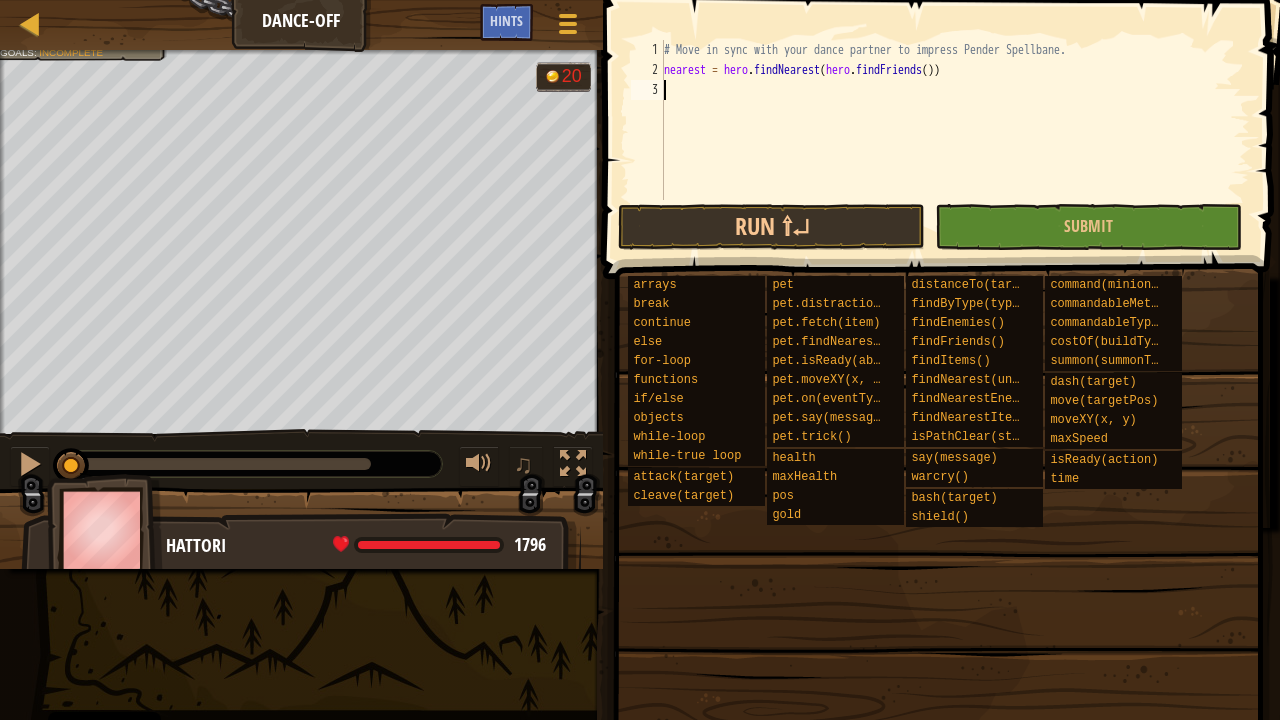 scroll, scrollTop: 9, scrollLeft: 0, axis: vertical 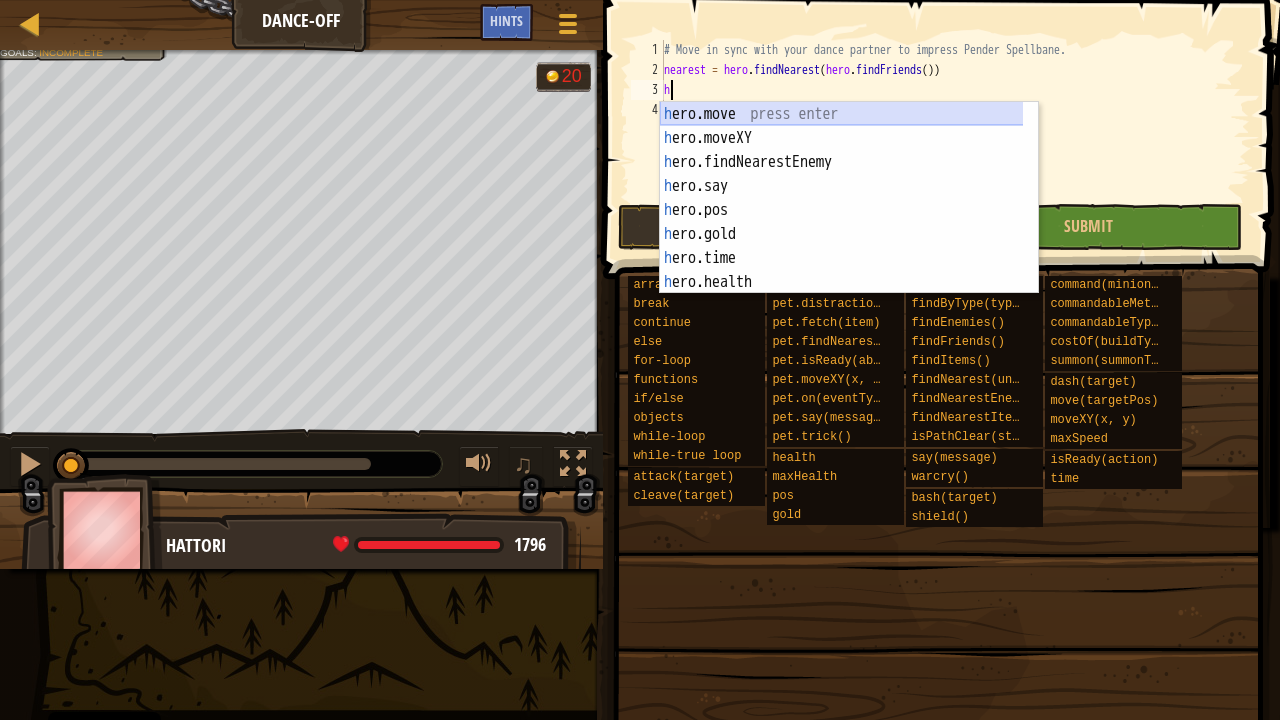 click on "h ero.move press enter h ero.moveXY press enter h ero.findNearestEnemy press enter h ero.say press enter h ero.pos press enter h ero.gold press enter h ero.time press enter h ero.health press enter h ero.shield press enter" at bounding box center (842, 222) 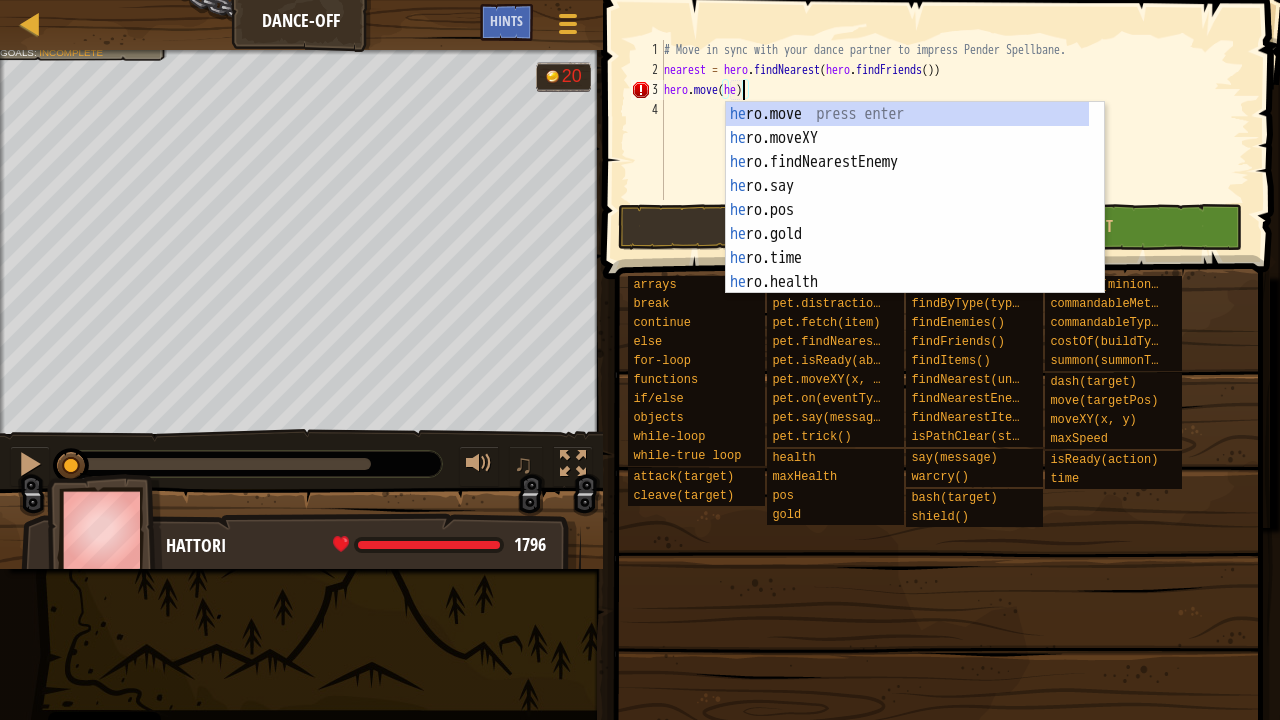 scroll, scrollTop: 9, scrollLeft: 5, axis: both 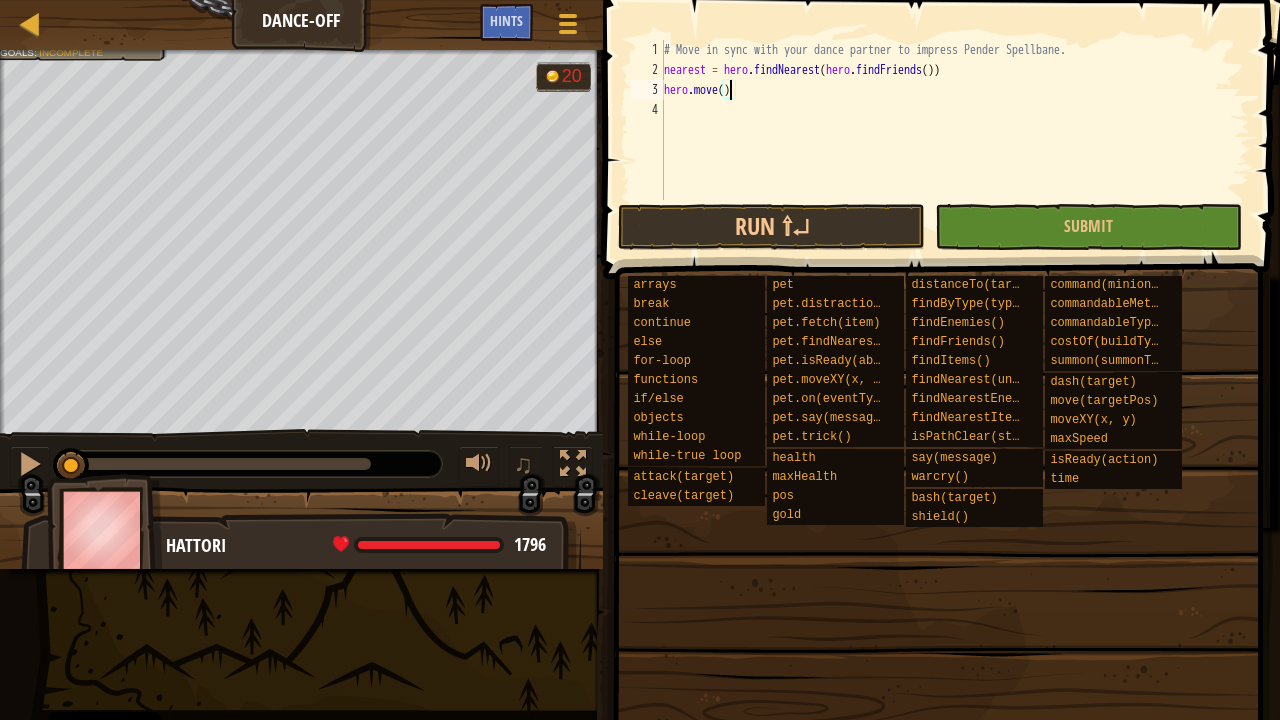 click on "# Move in sync with your dance partner to impress Pender Spellbane. nearest   =   hero . findNearest ( hero . findFriends ( )) hero . move ( )" at bounding box center [955, 140] 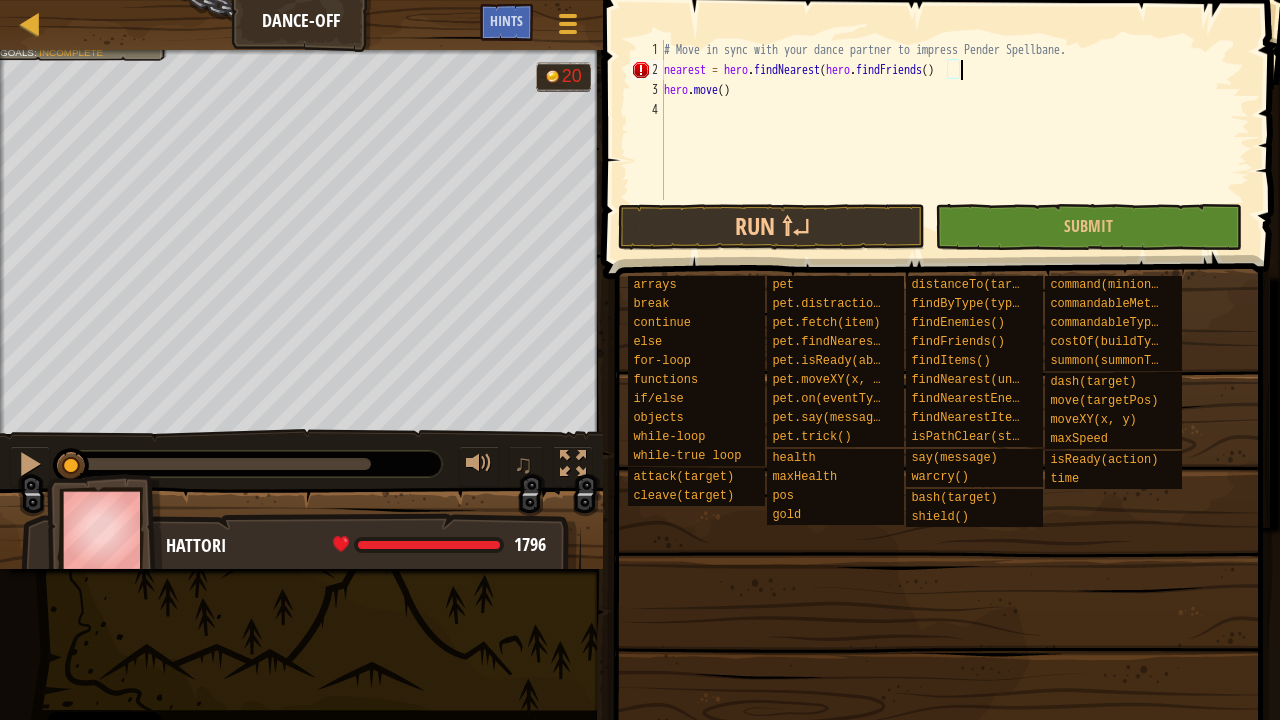 type on "nearest = hero.findNearest(hero.findFriends())" 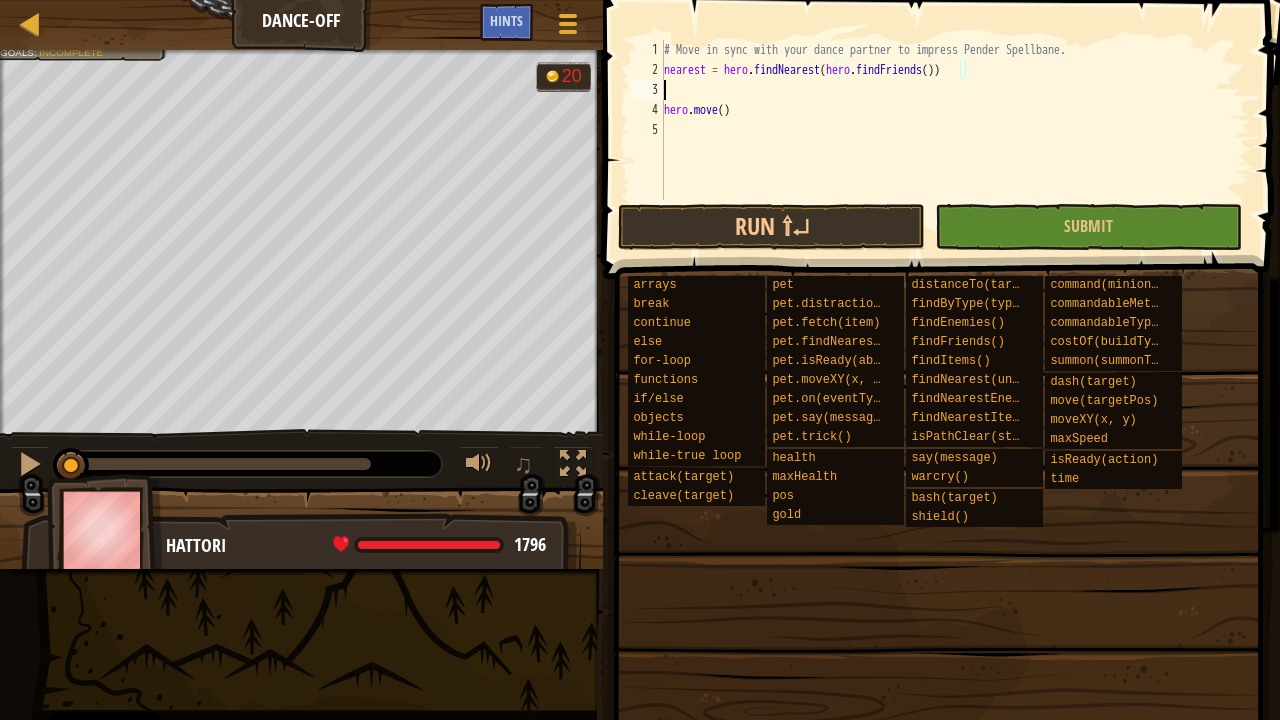 scroll, scrollTop: 9, scrollLeft: 0, axis: vertical 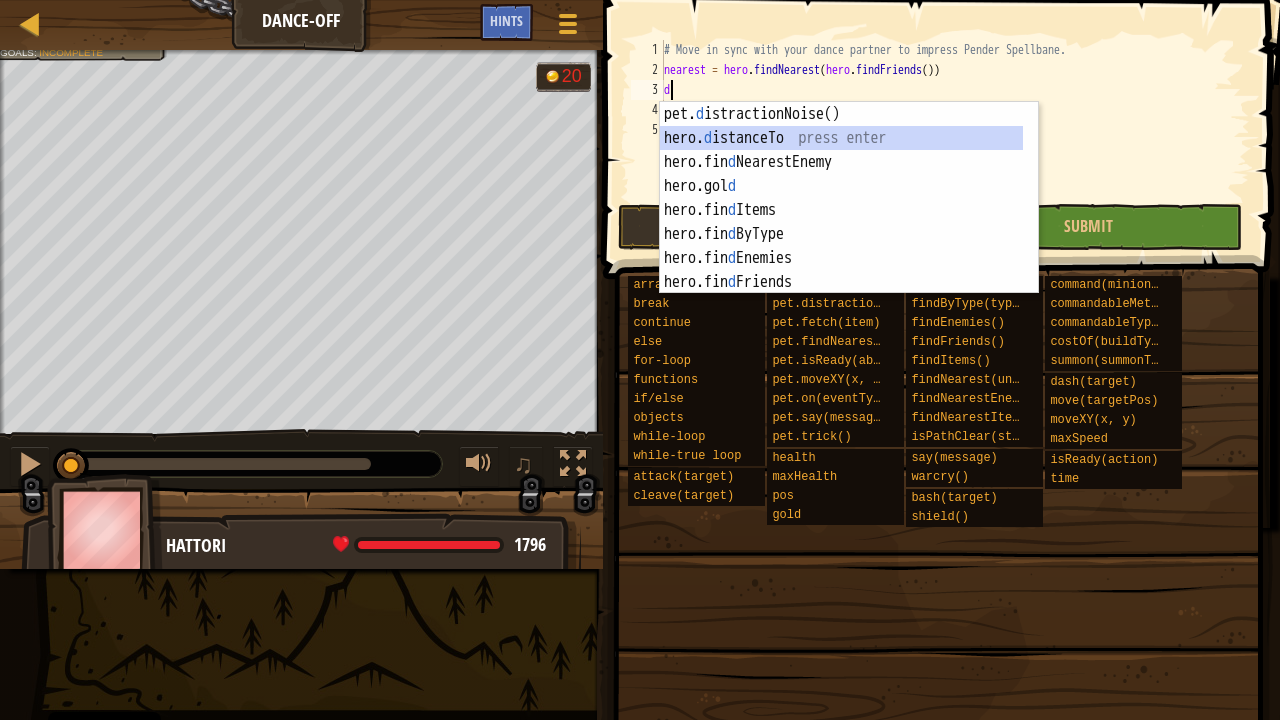 click on "pet. d istractionNoise() press enter hero. d istanceTo press enter hero.fin d NearestEnemy press enter hero.gol d press enter hero.fin d Items press enter hero.fin d ByType press enter hero.fin d Enemies press enter hero.fin d Friends press enter hero.fin d Nearest press enter" at bounding box center [842, 222] 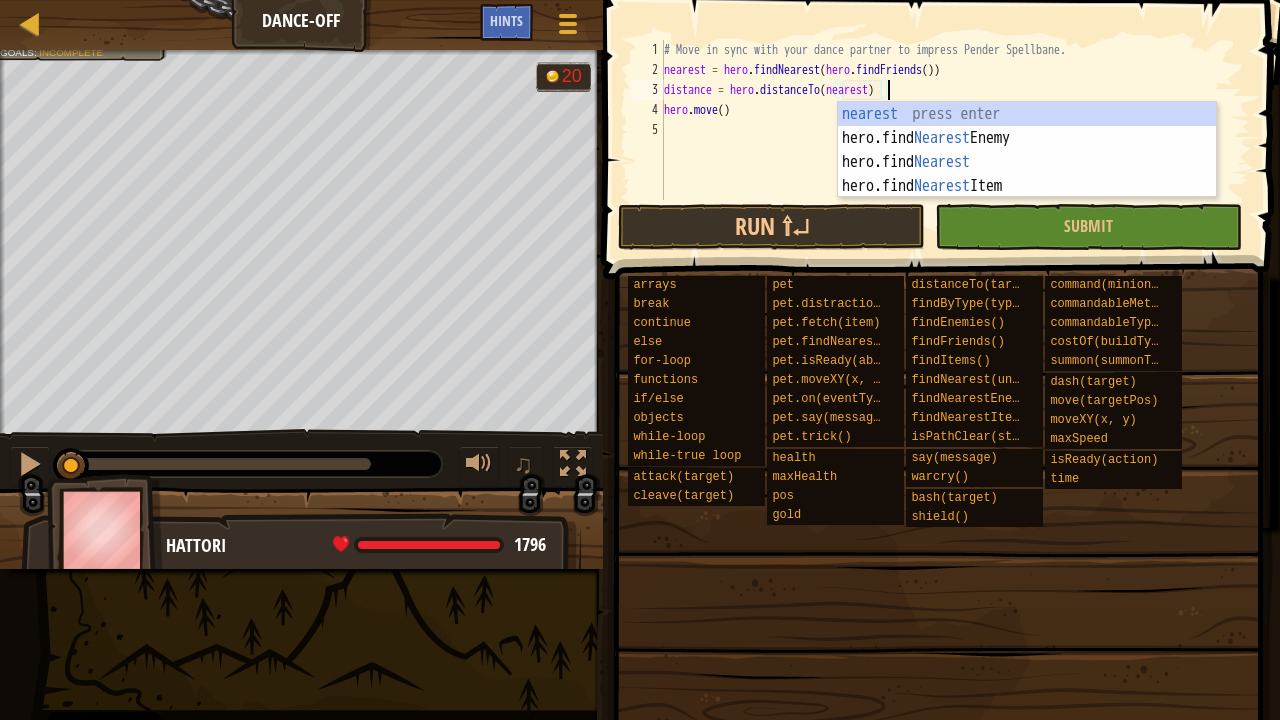 scroll, scrollTop: 9, scrollLeft: 18, axis: both 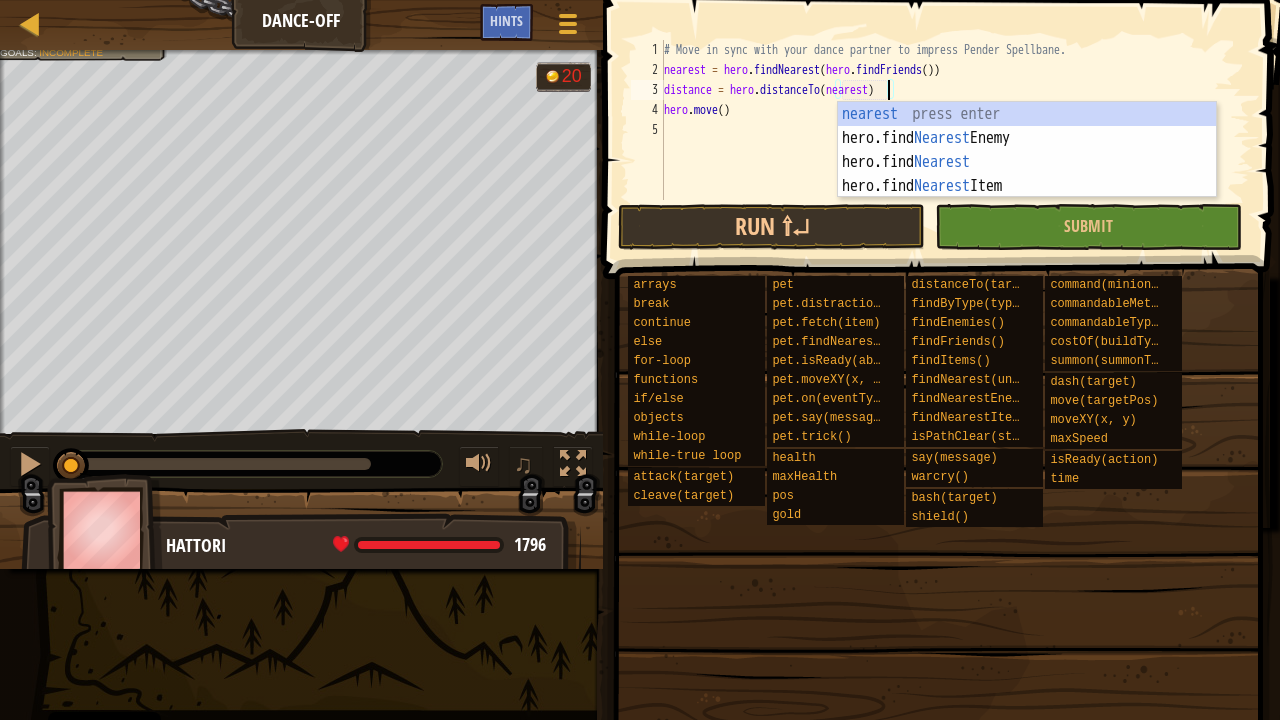 click on "# Move in sync with your dance partner to impress Pender Spellbane. nearest   =   hero . findNearest ( hero . findFriends ( )) distance   =   hero . distanceTo ( nearest ) hero . move ( )" at bounding box center (955, 140) 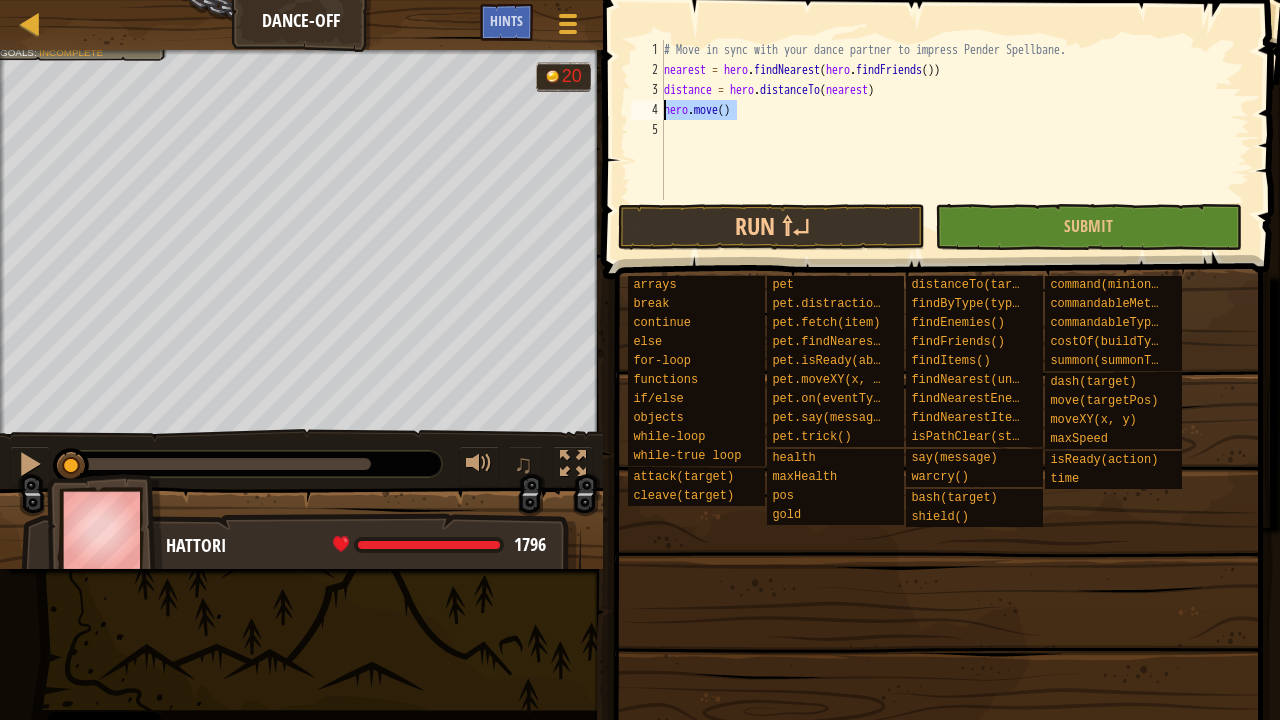 drag, startPoint x: 746, startPoint y: 114, endPoint x: 664, endPoint y: 109, distance: 82.1523 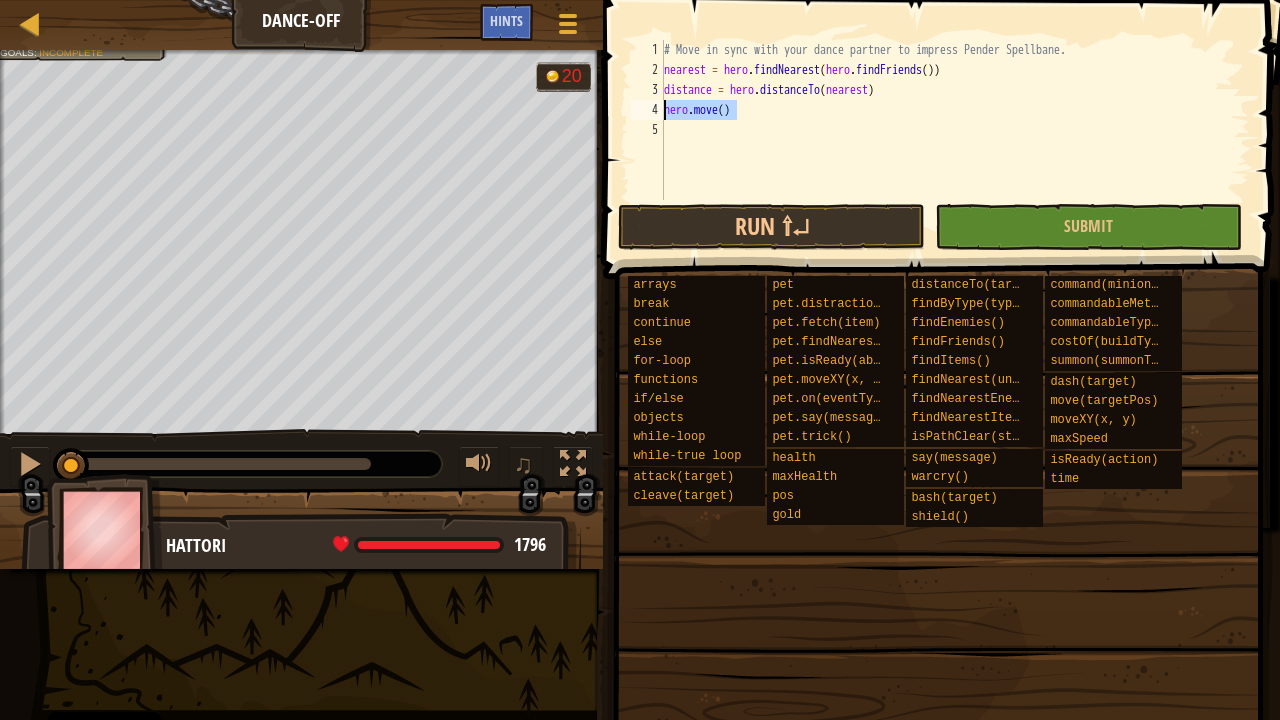 click on "# Move in sync with your dance partner to impress Pender Spellbane. nearest   =   hero . findNearest ( hero . findFriends ( )) distance   =   hero . distanceTo ( nearest ) hero . move ( )" at bounding box center (955, 120) 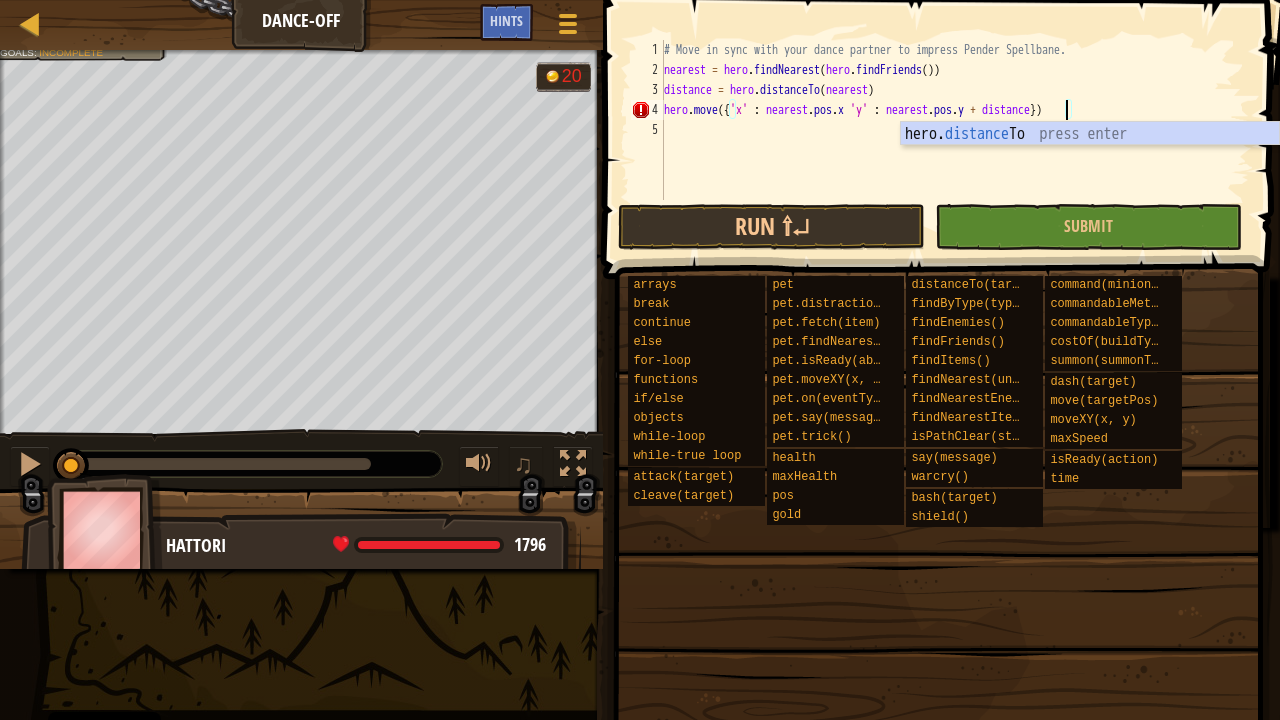 scroll, scrollTop: 9, scrollLeft: 33, axis: both 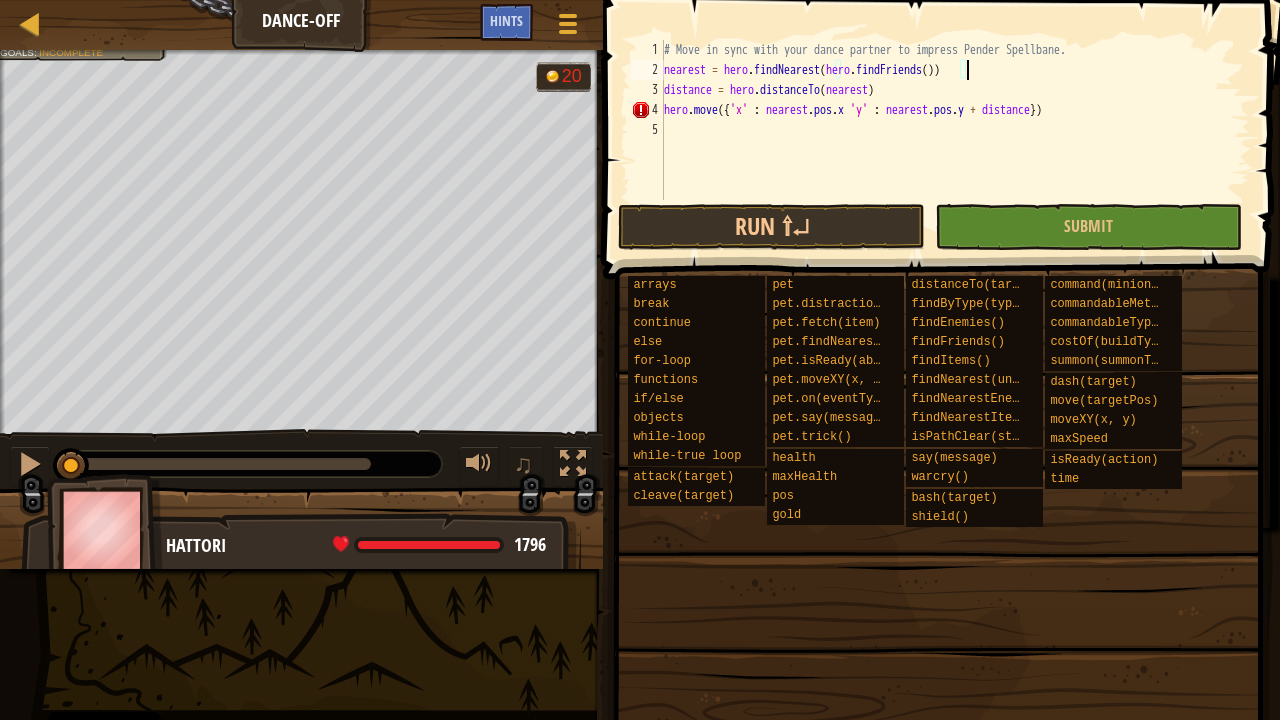 click on "# Move in sync with your dance partner to impress Pender Spellbane. nearest   =   hero . findNearest ( hero . findFriends ( )) distance   =   hero . distanceTo ( nearest ) hero . move ({ 'x'   :   nearest . pos . x   'y'   :   nearest . pos . y   +   distance })" at bounding box center [955, 140] 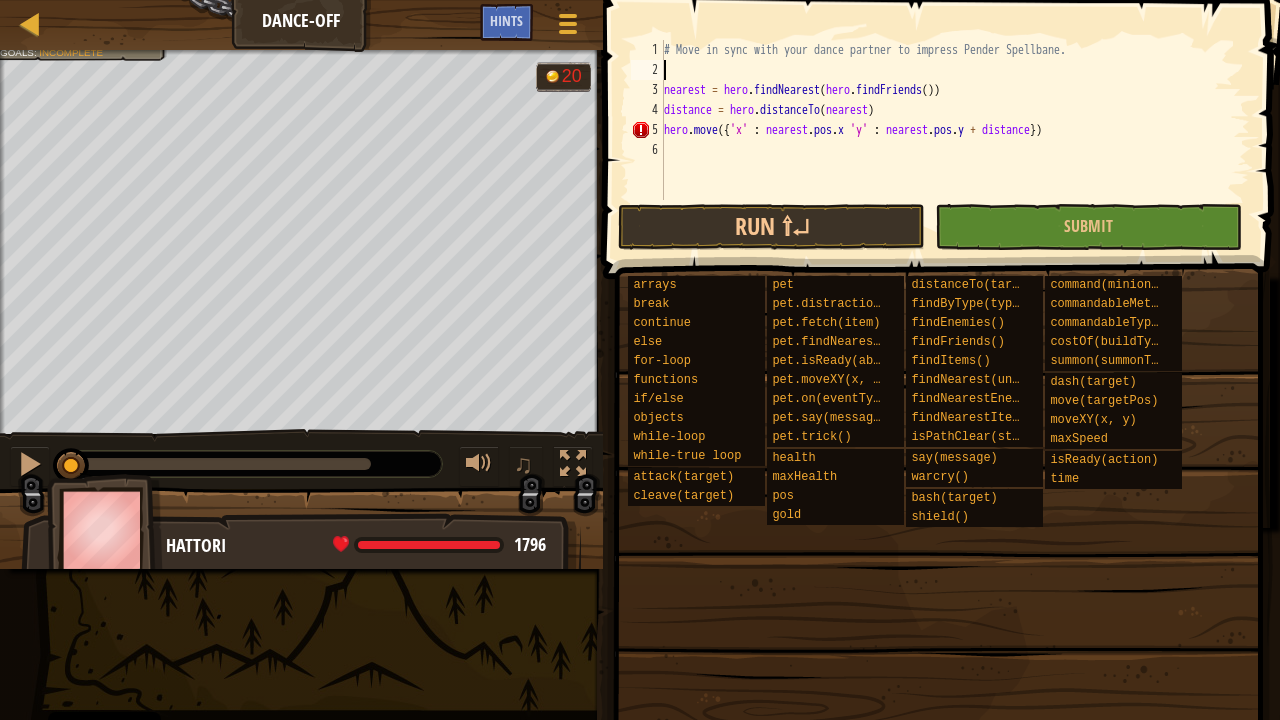 scroll, scrollTop: 9, scrollLeft: 0, axis: vertical 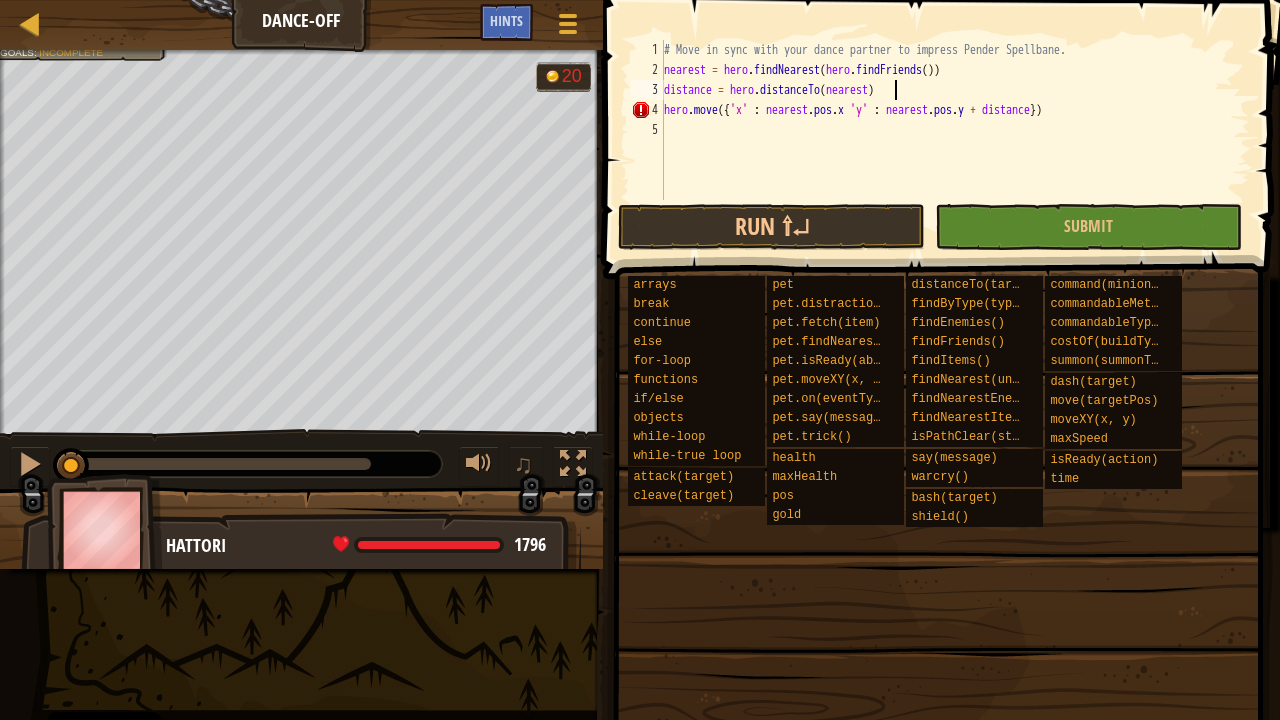 click on "# Move in sync with your dance partner to impress Pender Spellbane. nearest   =   hero . findNearest ( hero . findFriends ( )) distance   =   hero . distanceTo ( nearest ) hero . move ({ 'x'   :   nearest . pos . x   'y'   :   nearest . pos . y   +   distance })" at bounding box center (955, 140) 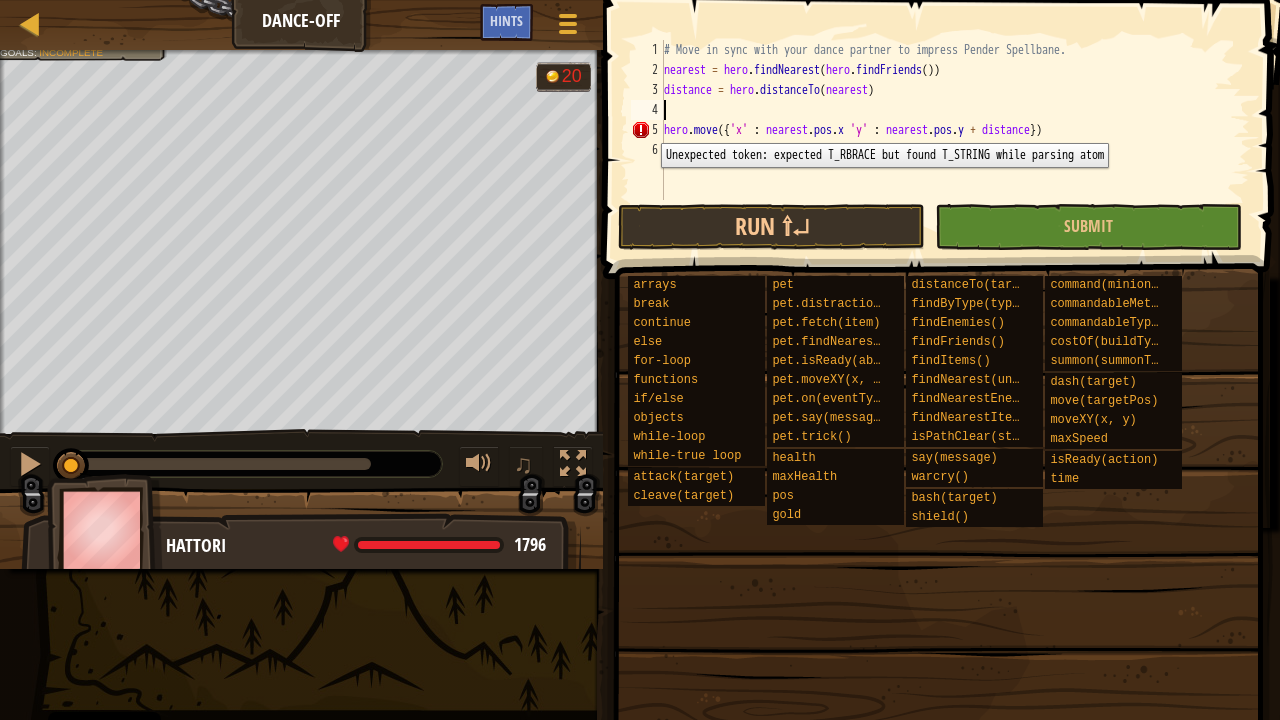 click on "5" at bounding box center (647, 130) 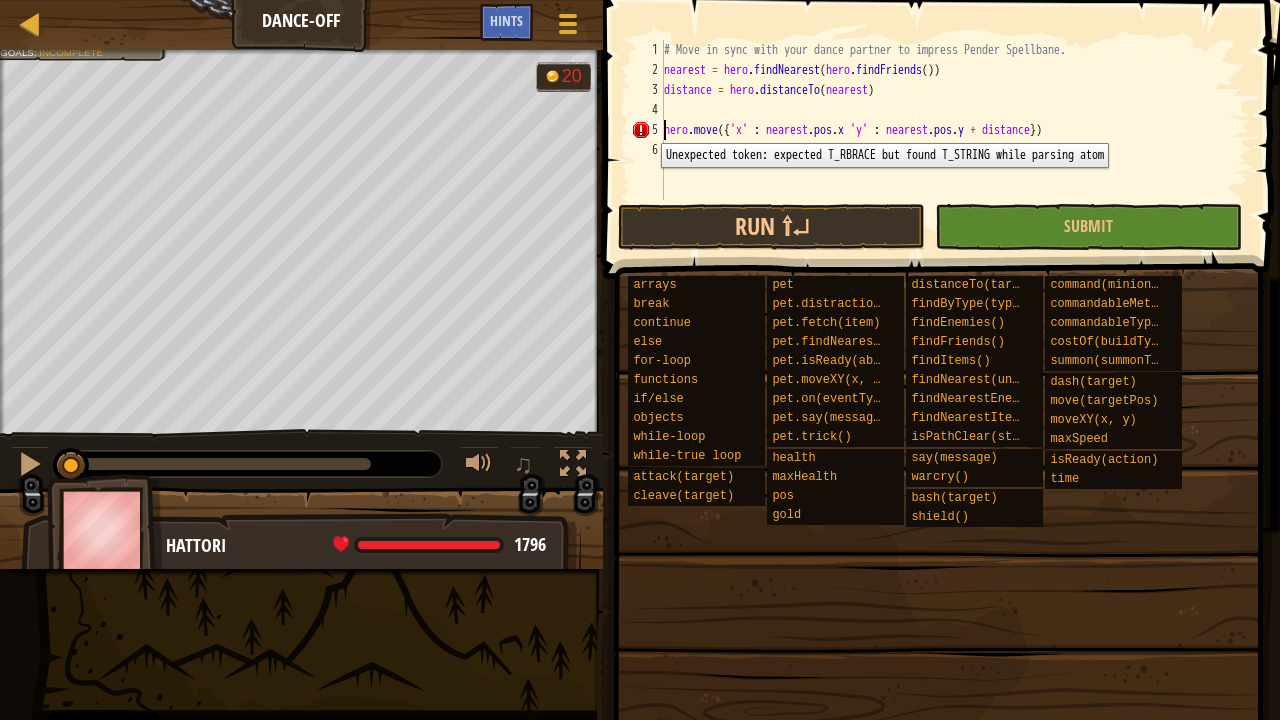 click on "5" at bounding box center [647, 130] 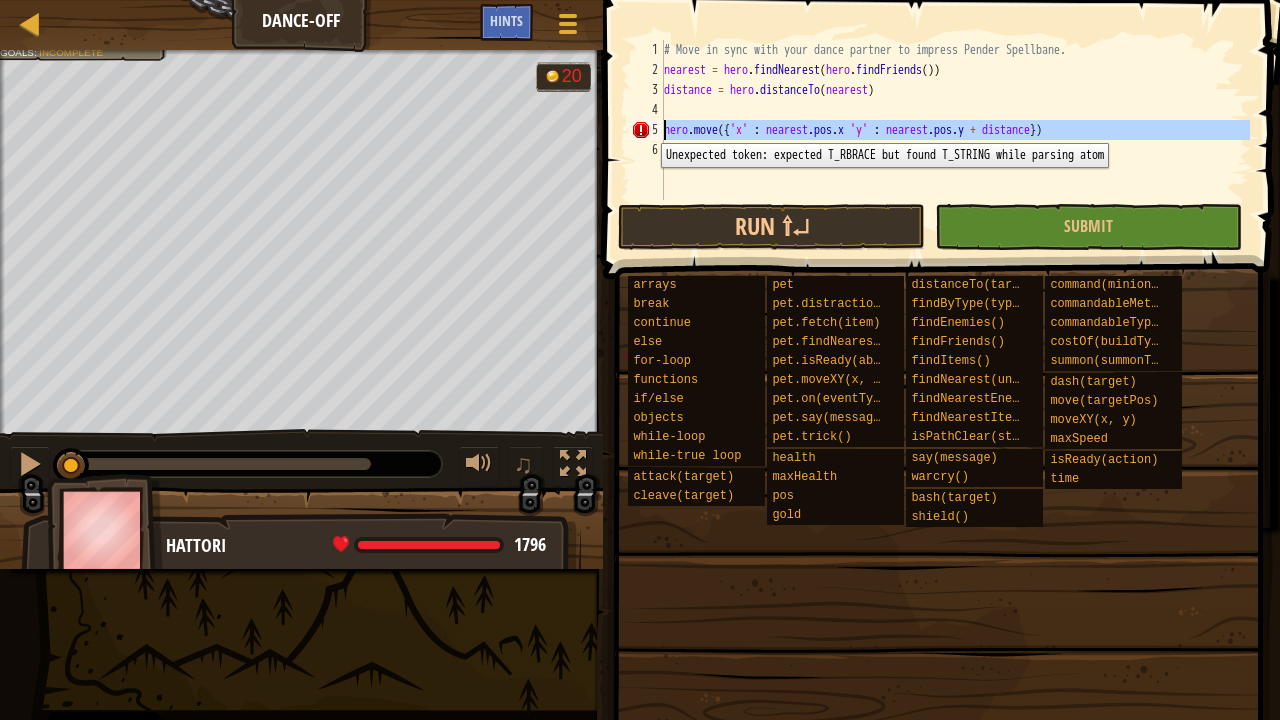 click on "5" at bounding box center (647, 130) 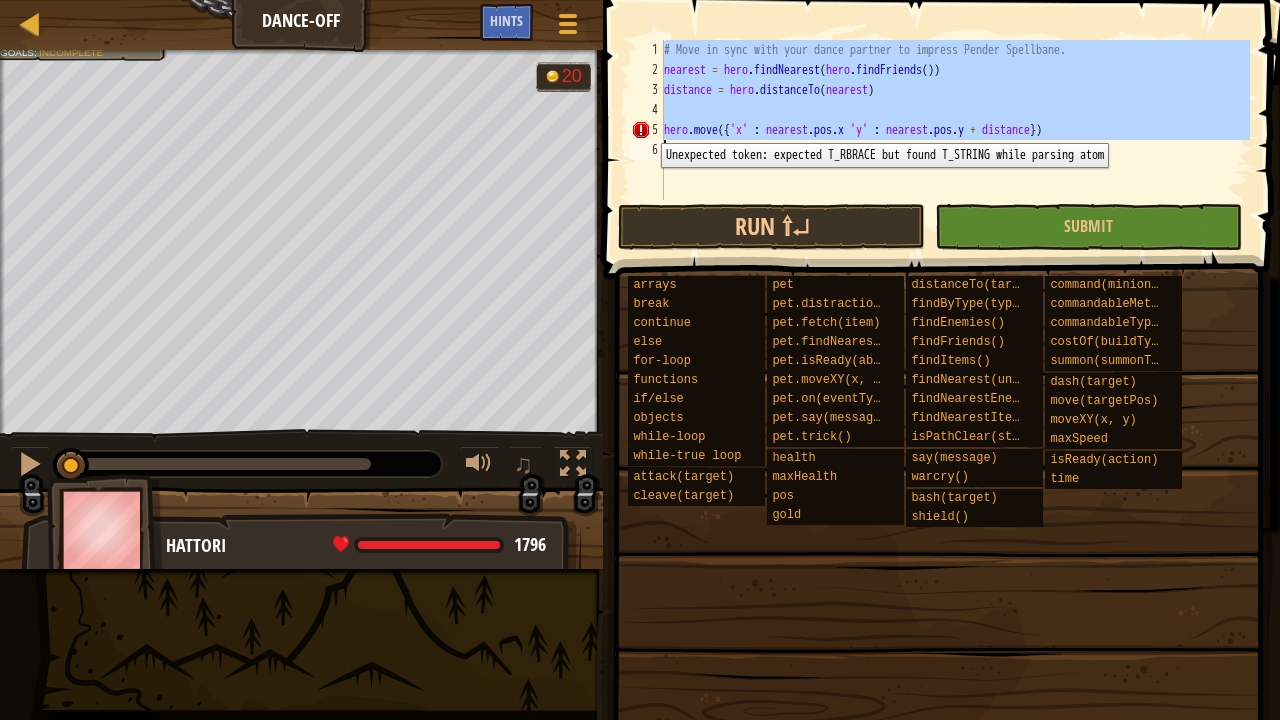 click on "5" at bounding box center (647, 130) 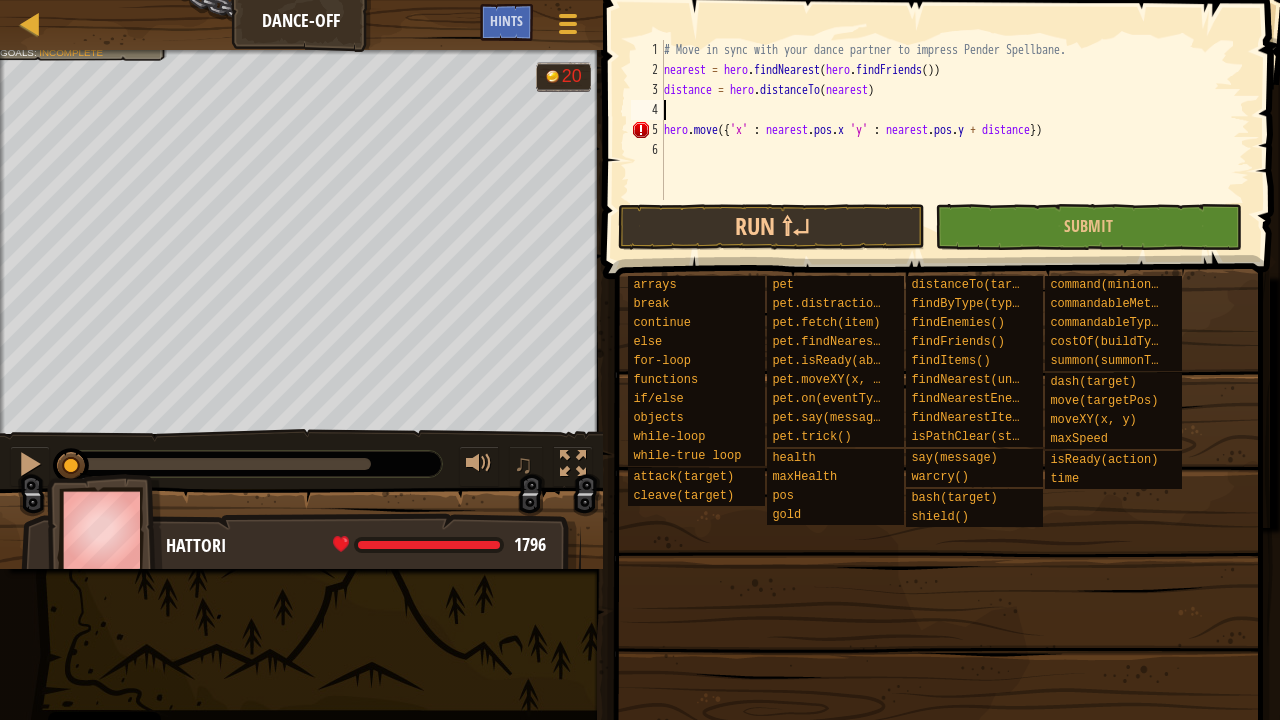 click on "# Move in sync with your dance partner to impress Pender Spellbane. nearest   =   hero . findNearest ( hero . findFriends ( )) distance   =   hero . distanceTo ( nearest ) hero . move ({ 'x'   :   nearest . pos . x   'y'   :   nearest . pos . y   +   distance })" at bounding box center [955, 140] 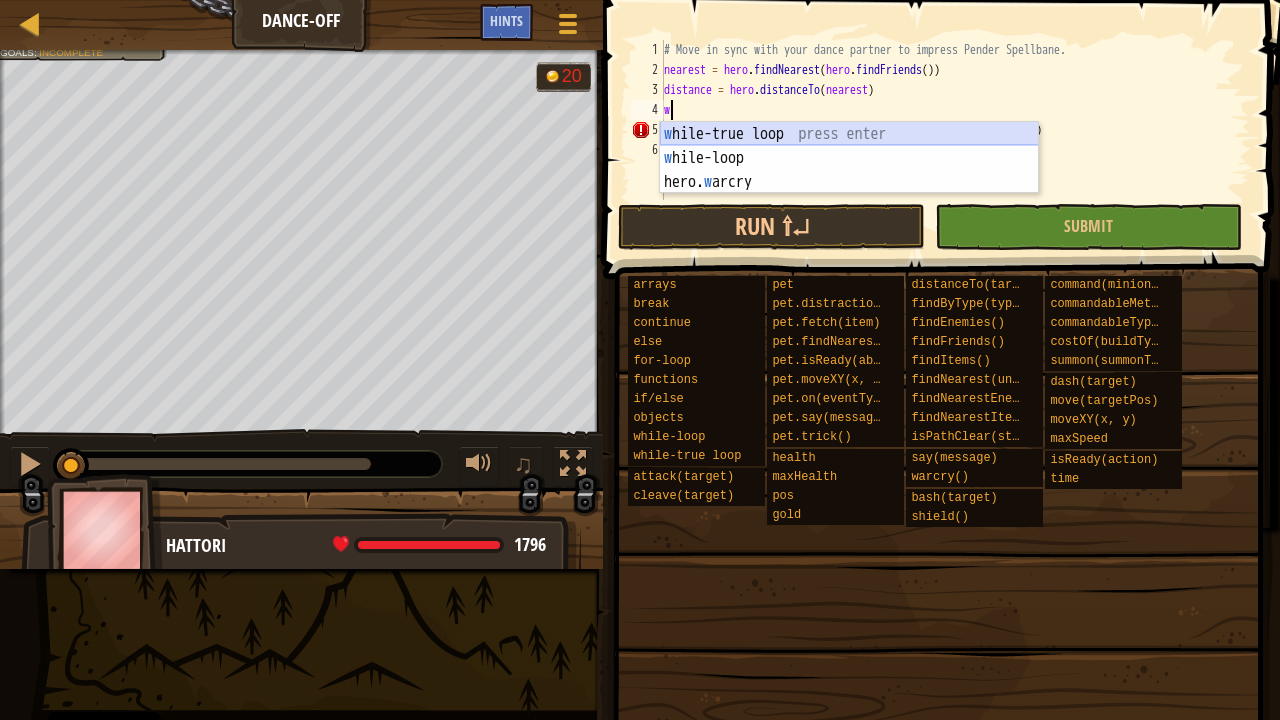 click on "w hile-true loop press enter w hile-loop press enter hero. w arcry press enter" at bounding box center [849, 182] 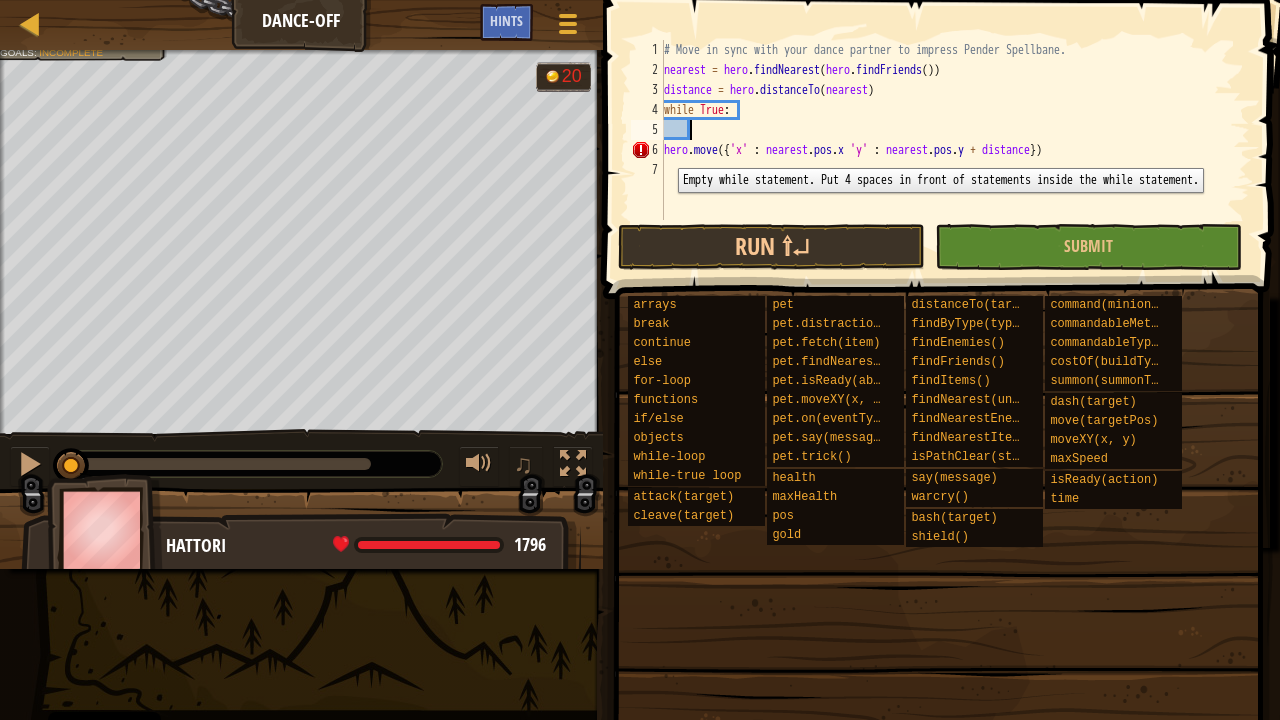 click on "6" at bounding box center (647, 150) 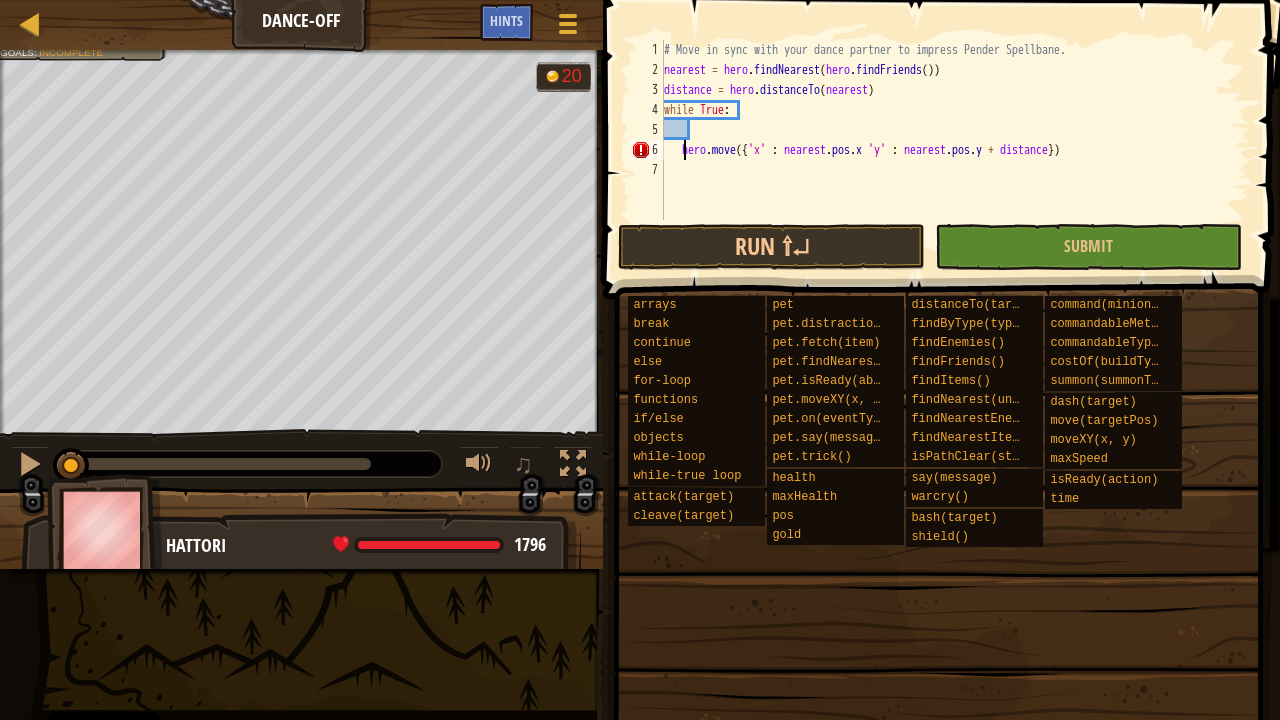type on "hero.move({'x' : nearest.pos.x 'y' : nearest.pos.y + distance})" 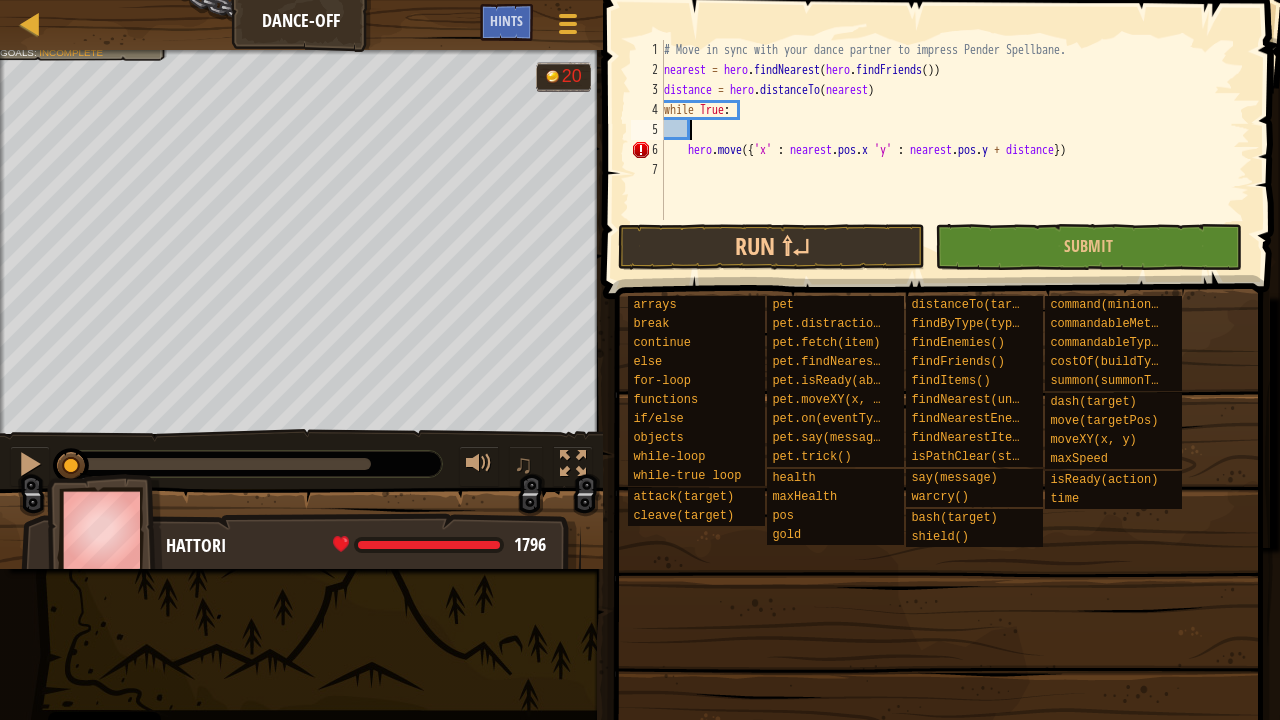 click on "# Move in sync with your dance partner to impress Pender Spellbane. nearest   =   hero . findNearest ( hero . findFriends ( )) distance   =   hero . distanceTo ( nearest ) while   True :           hero . move ({ 'x'   :   nearest . pos . x   'y'   :   nearest . pos . y   +   distance })" at bounding box center (955, 150) 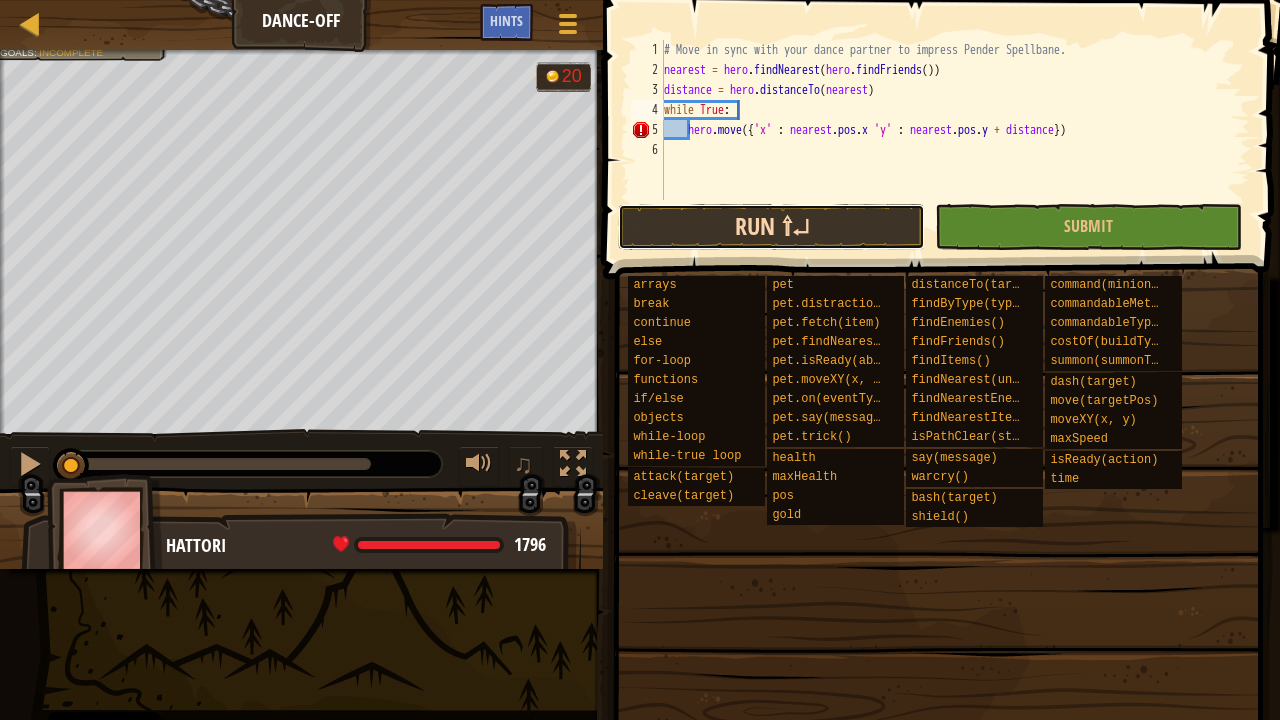 click on "Run ⇧↵" at bounding box center [771, 227] 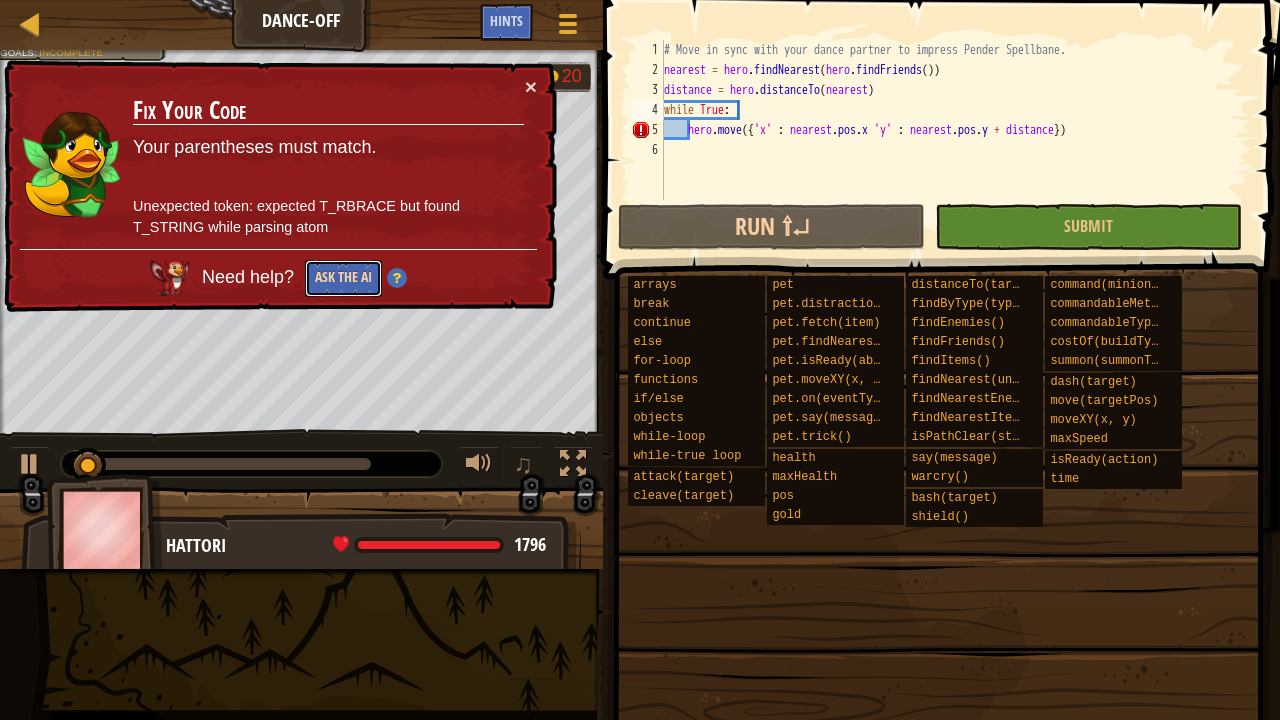 click on "Ask the AI" at bounding box center (343, 278) 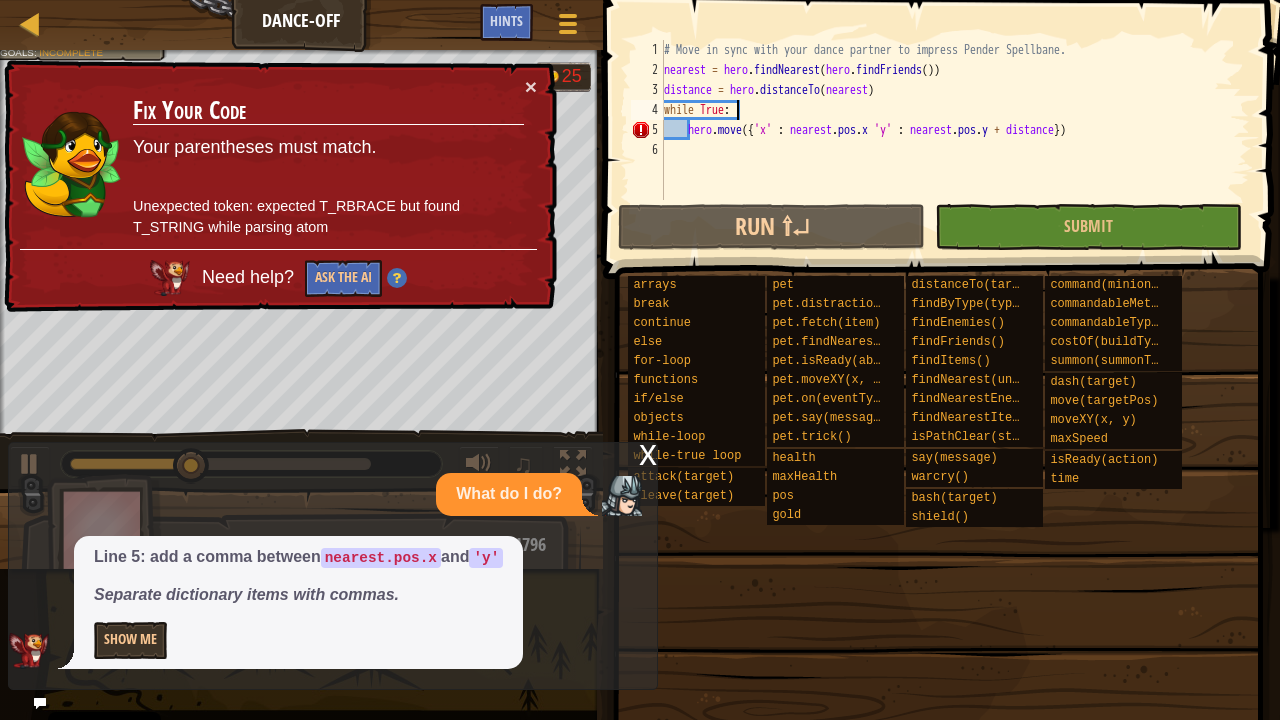 click on "# Move in sync with your dance partner to impress Pender Spellbane. nearest   =   hero . findNearest ( hero . findFriends ( )) distance   =   hero . distanceTo ( nearest ) while   True :      hero . move ({ 'x'   :   nearest . pos . x   'y'   :   nearest . pos . y   +   distance })" at bounding box center (955, 140) 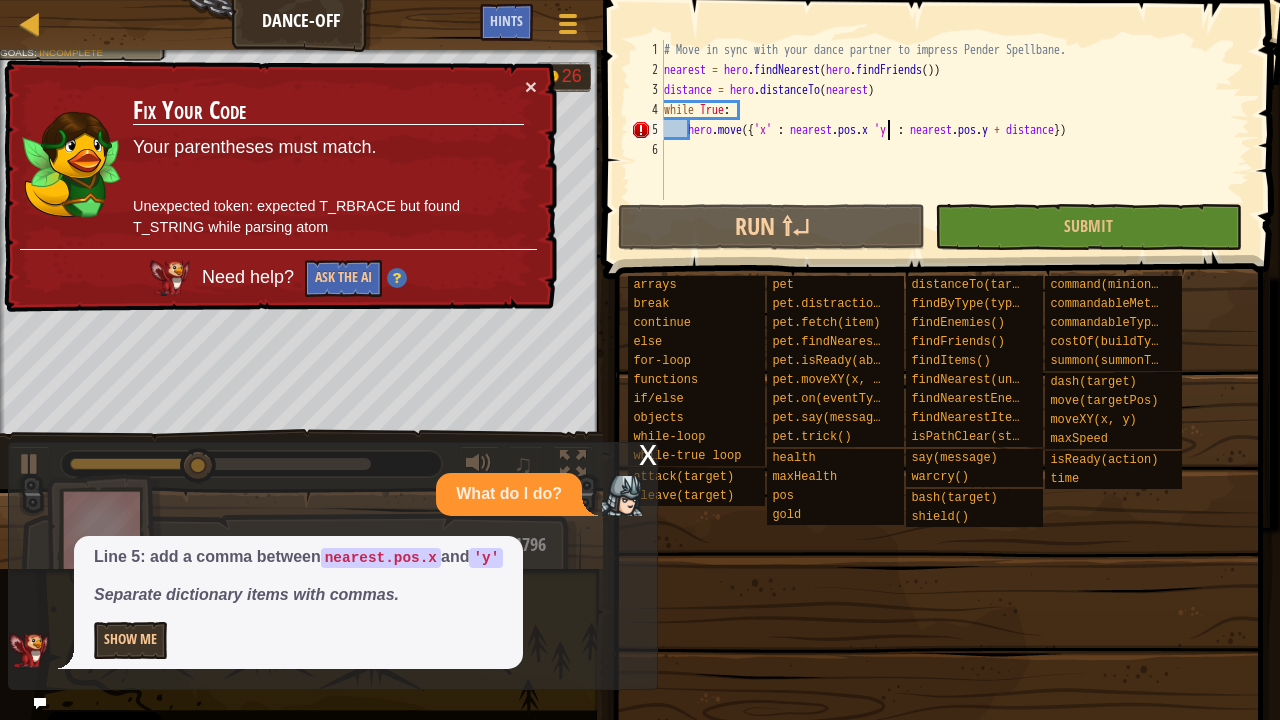click on "# Move in sync with your dance partner to impress Pender Spellbane. nearest   =   hero . findNearest ( hero . findFriends ( )) distance   =   hero . distanceTo ( nearest ) while   True :      hero . move ({ 'x'   :   nearest . pos . x   'y'   :   nearest . pos . y   +   distance })" at bounding box center (955, 140) 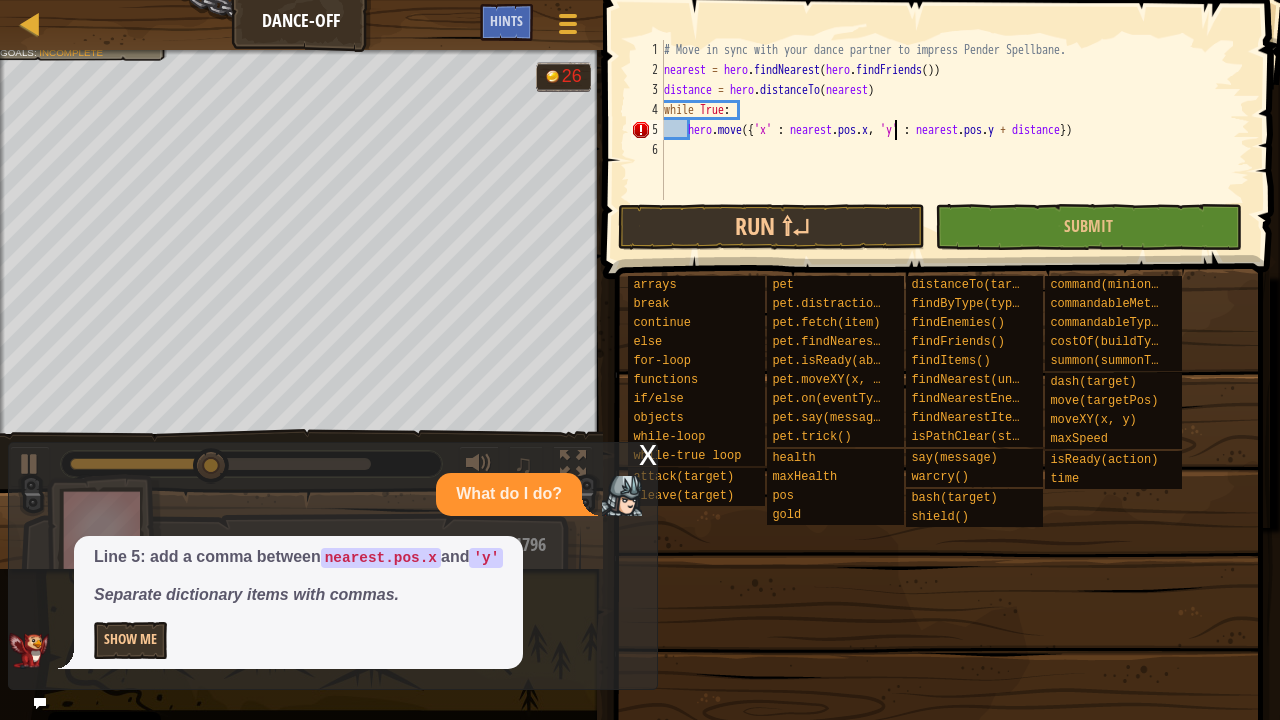 scroll, scrollTop: 9, scrollLeft: 19, axis: both 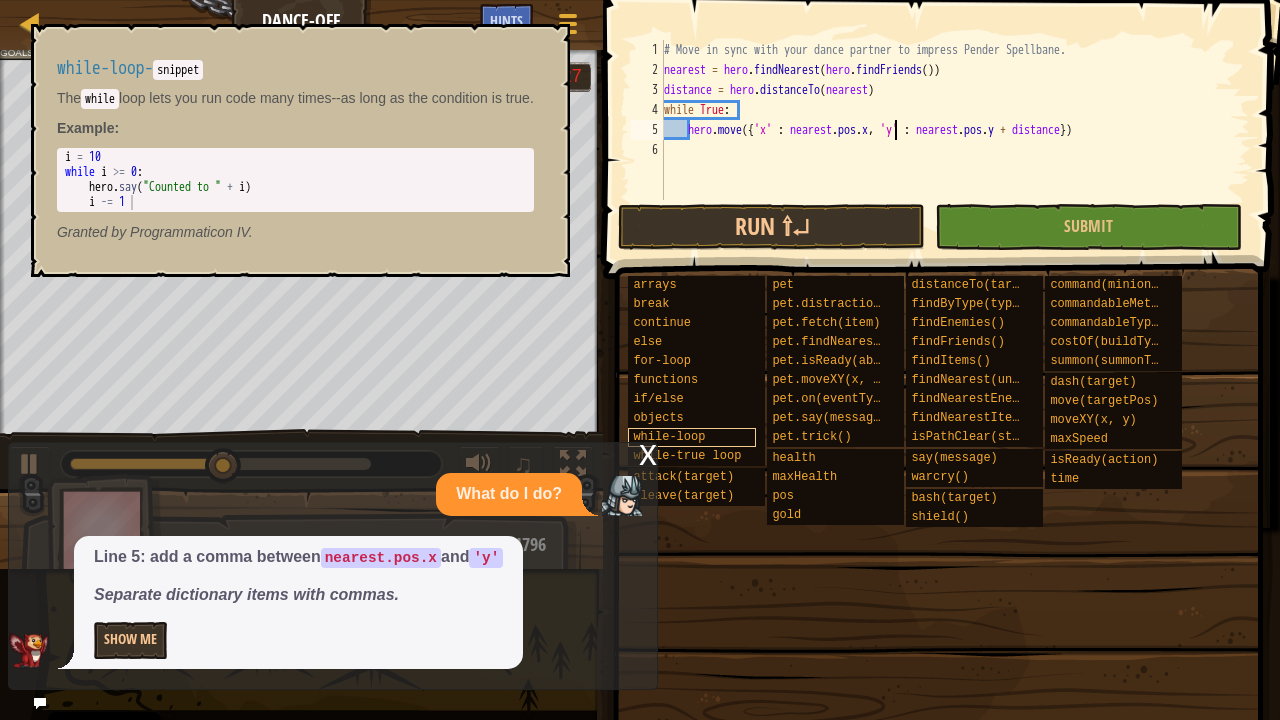 type on "hero.move({'x' : nearest.pos.x, 'y' : nearest.pos.y + distance})" 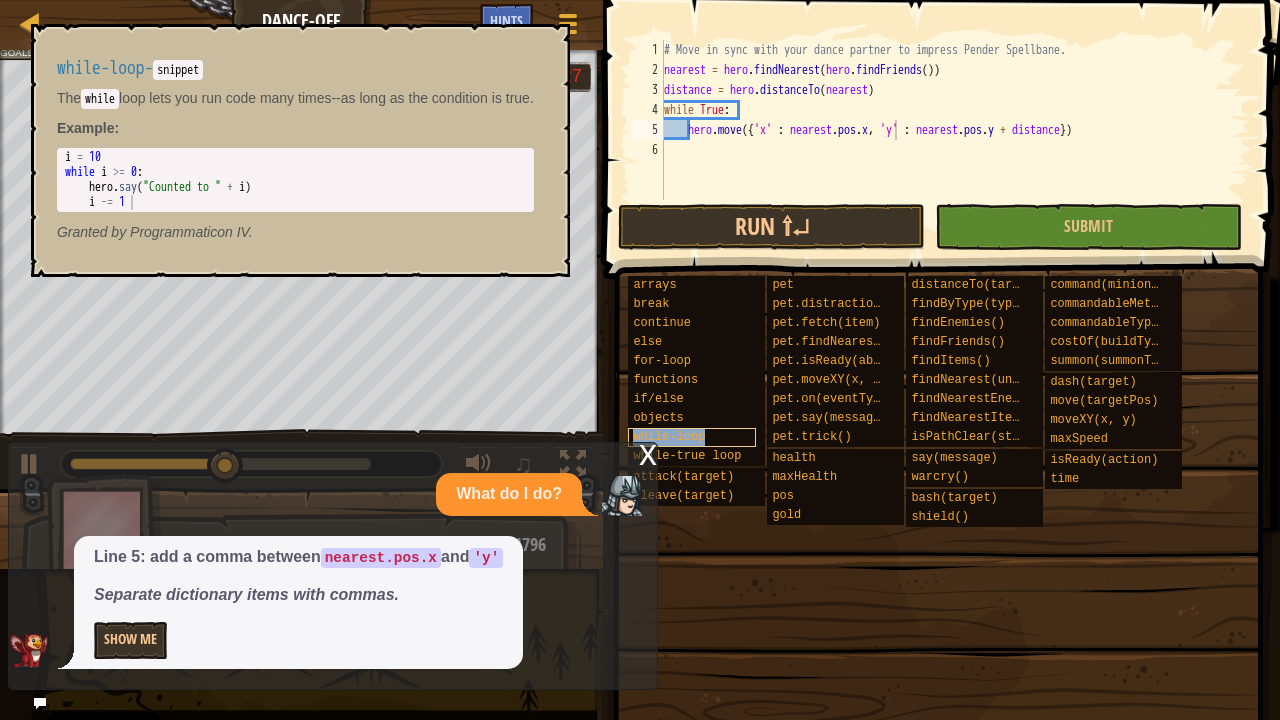 click on "while-loop" at bounding box center (669, 437) 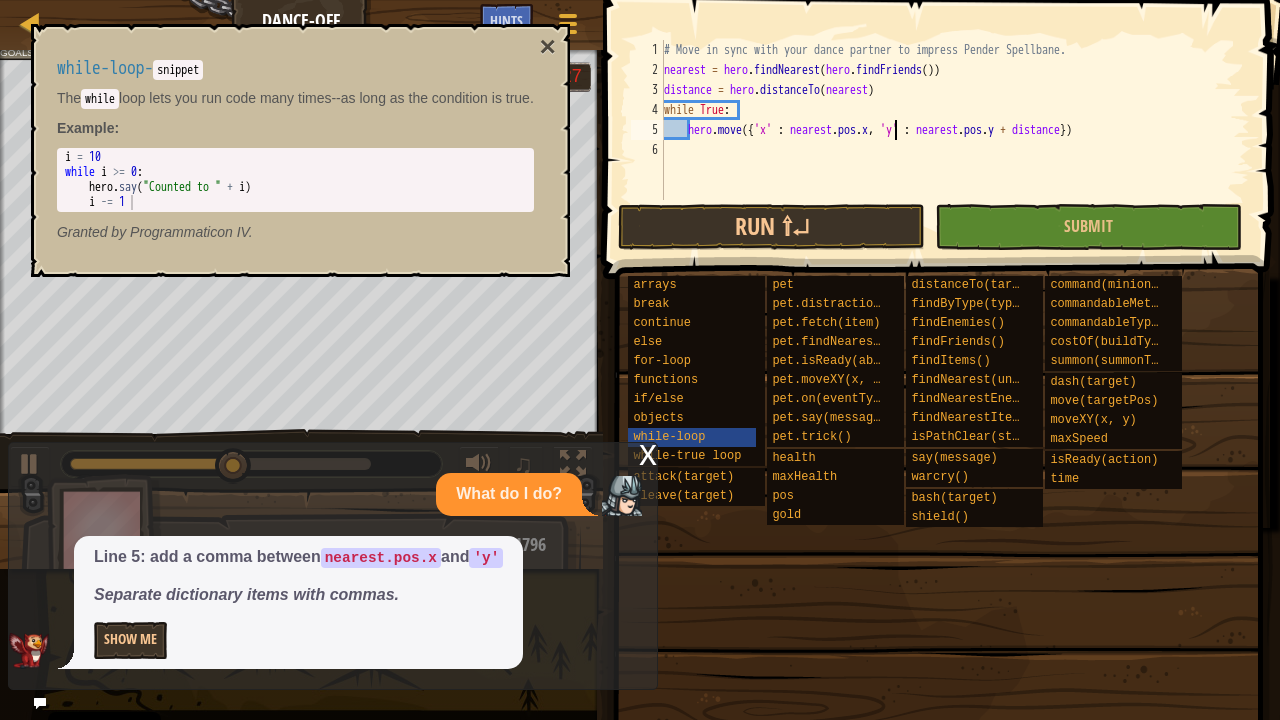 click on "x" at bounding box center (648, 453) 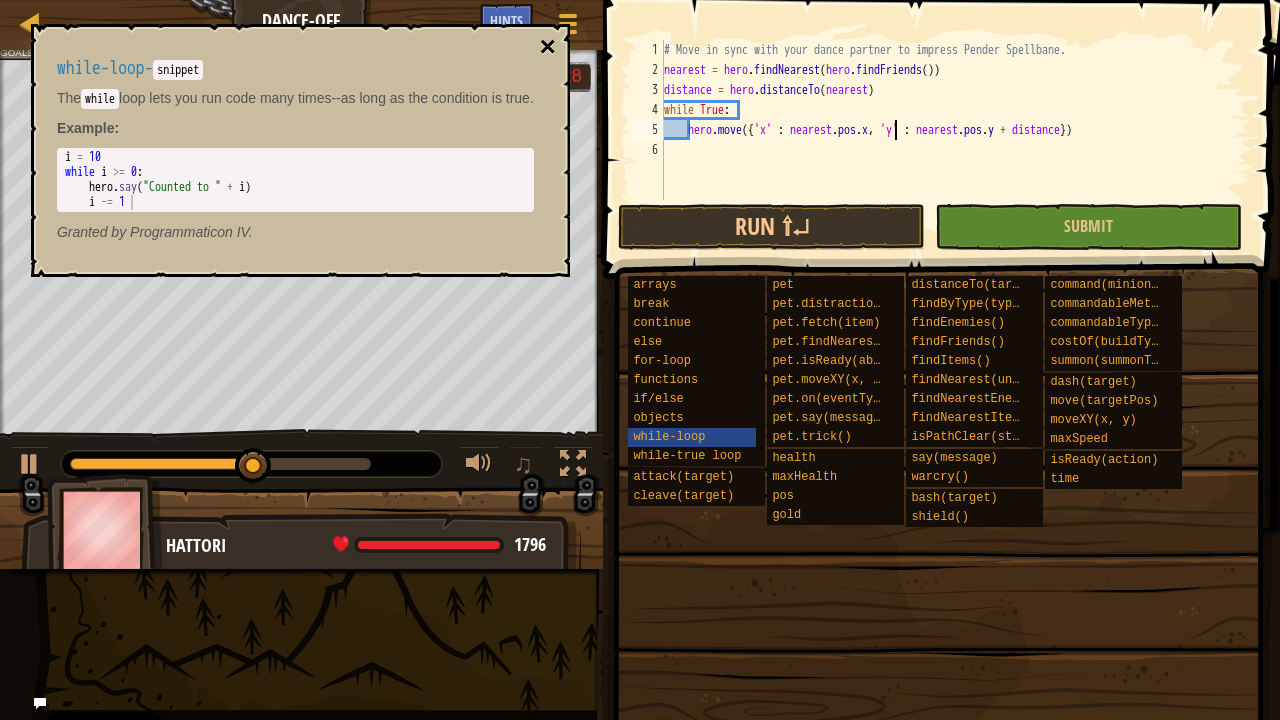 click on "×" at bounding box center [547, 47] 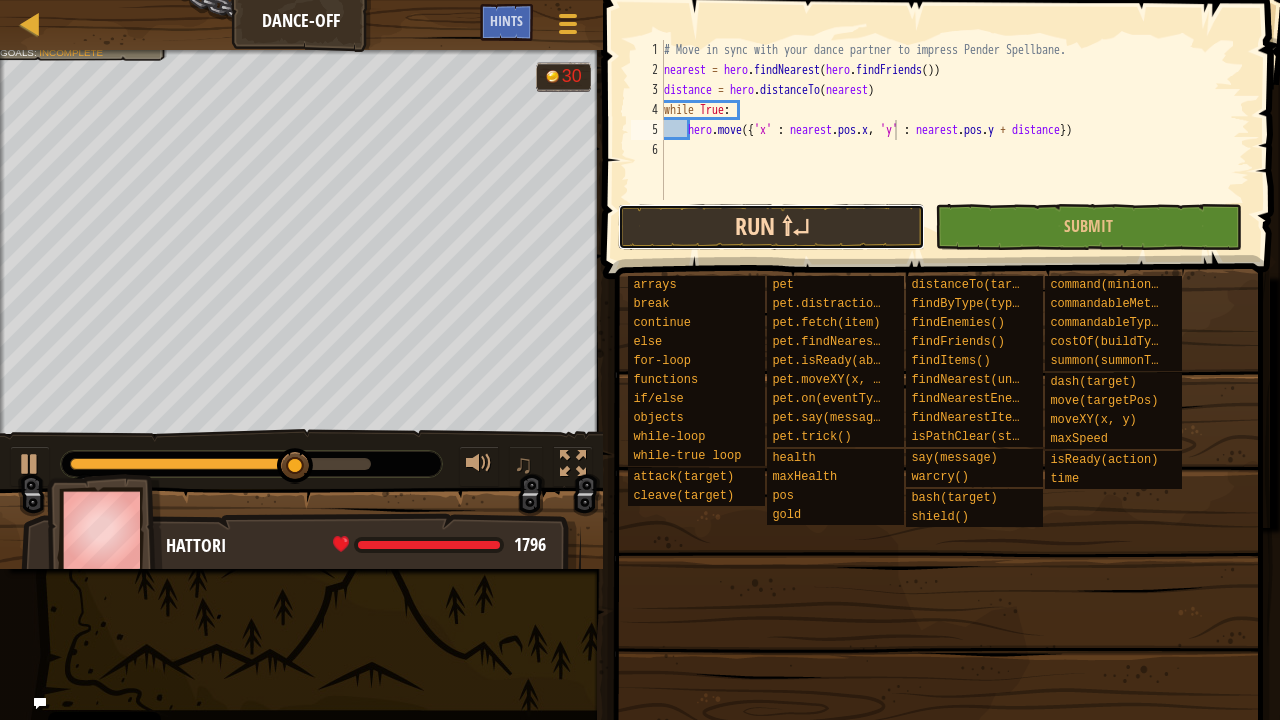 click on "Run ⇧↵" at bounding box center (771, 227) 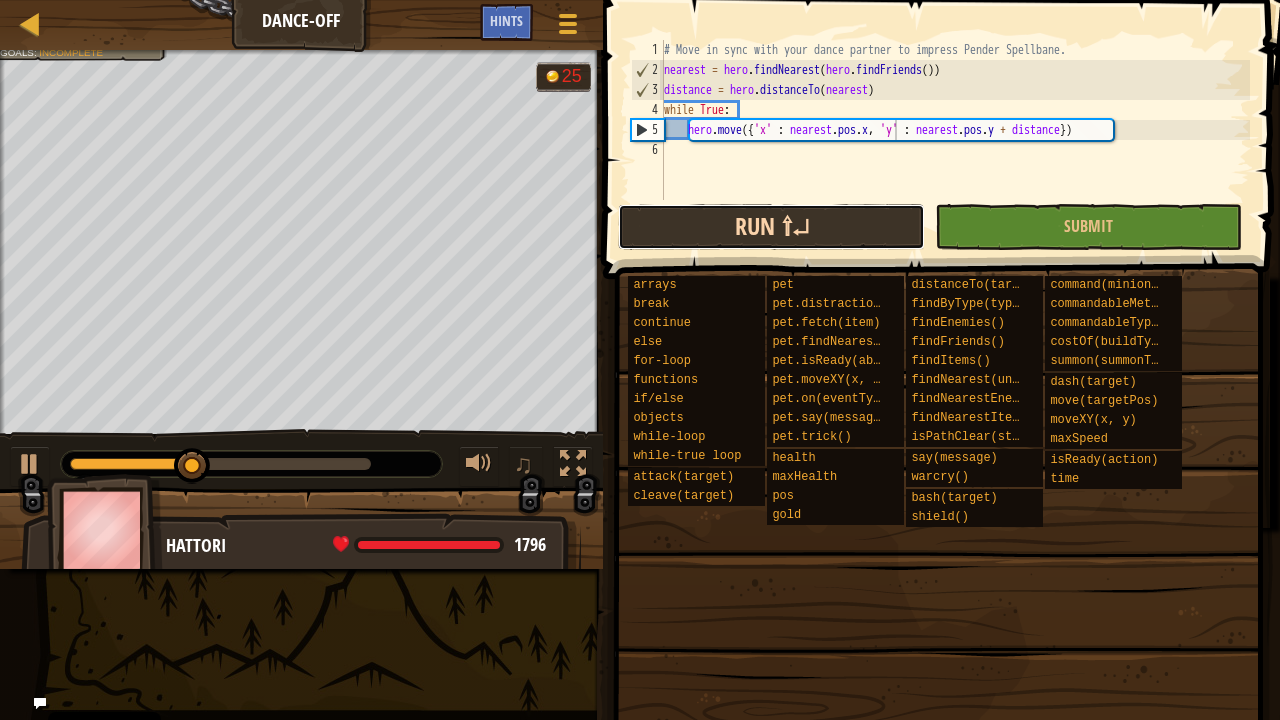 click on "Run ⇧↵" at bounding box center (771, 227) 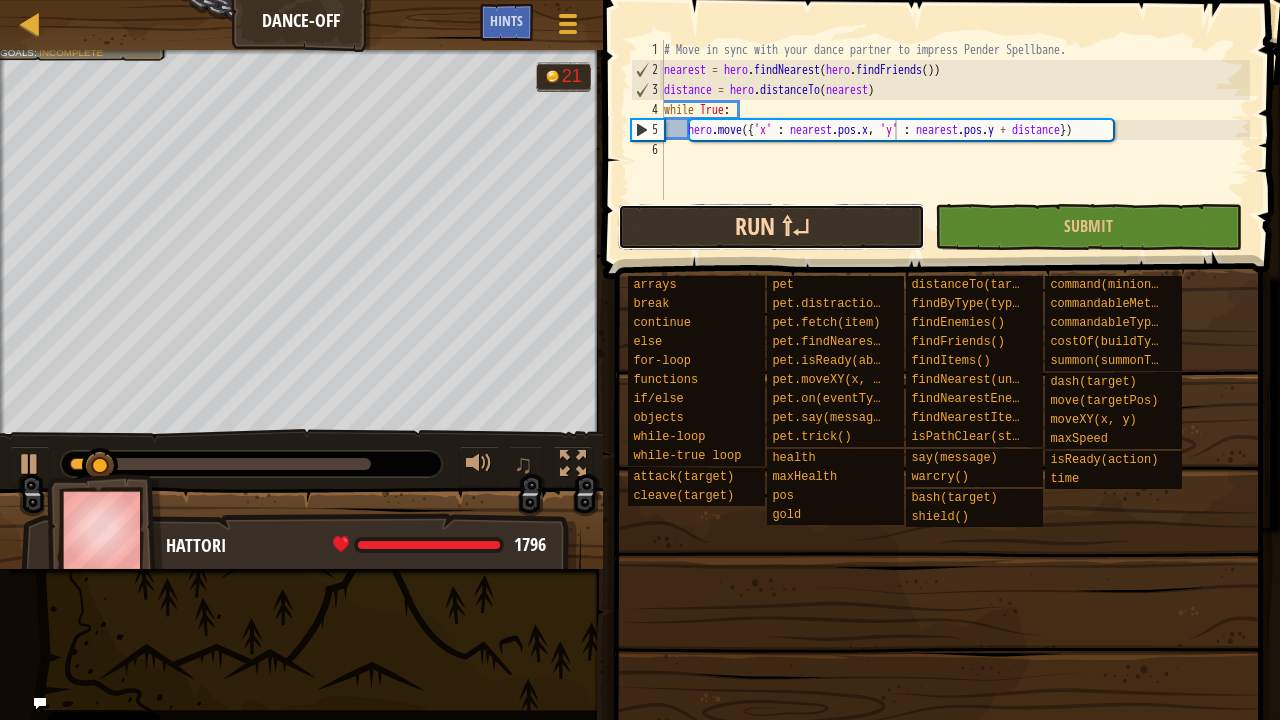 click on "Run ⇧↵" at bounding box center (771, 227) 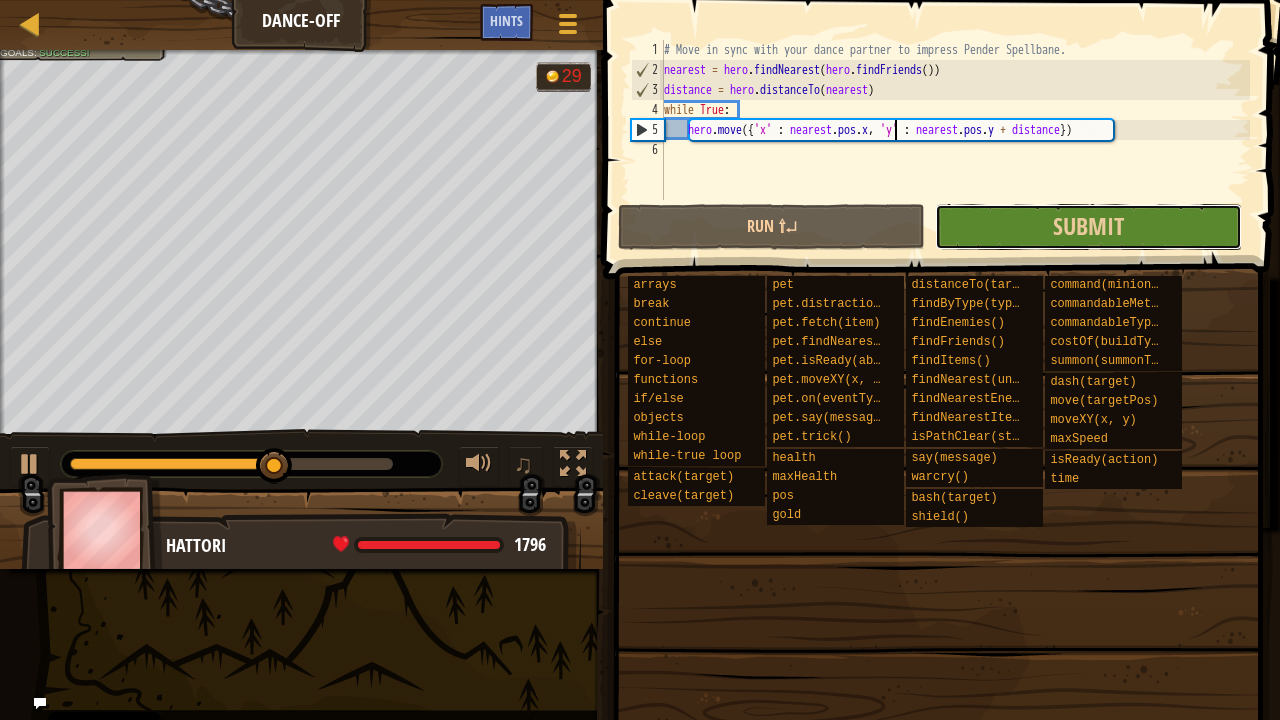 click on "Submit" at bounding box center [1088, 227] 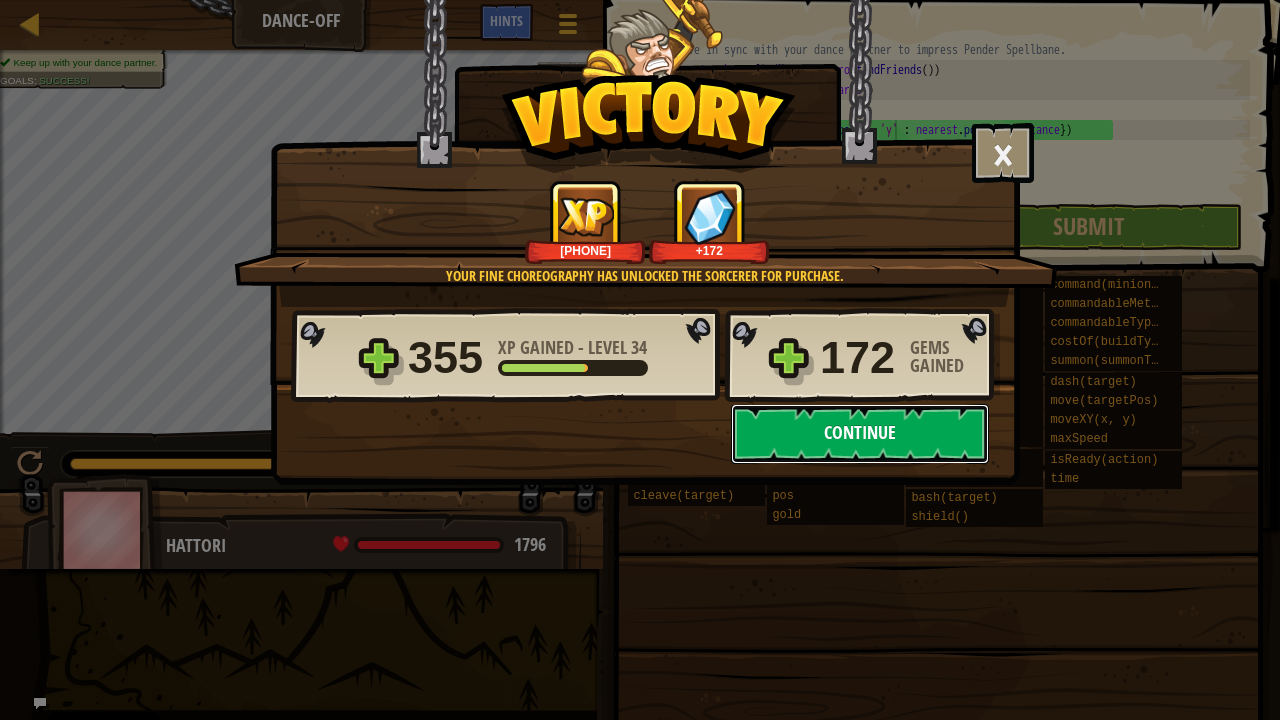 click on "Continue" at bounding box center (860, 434) 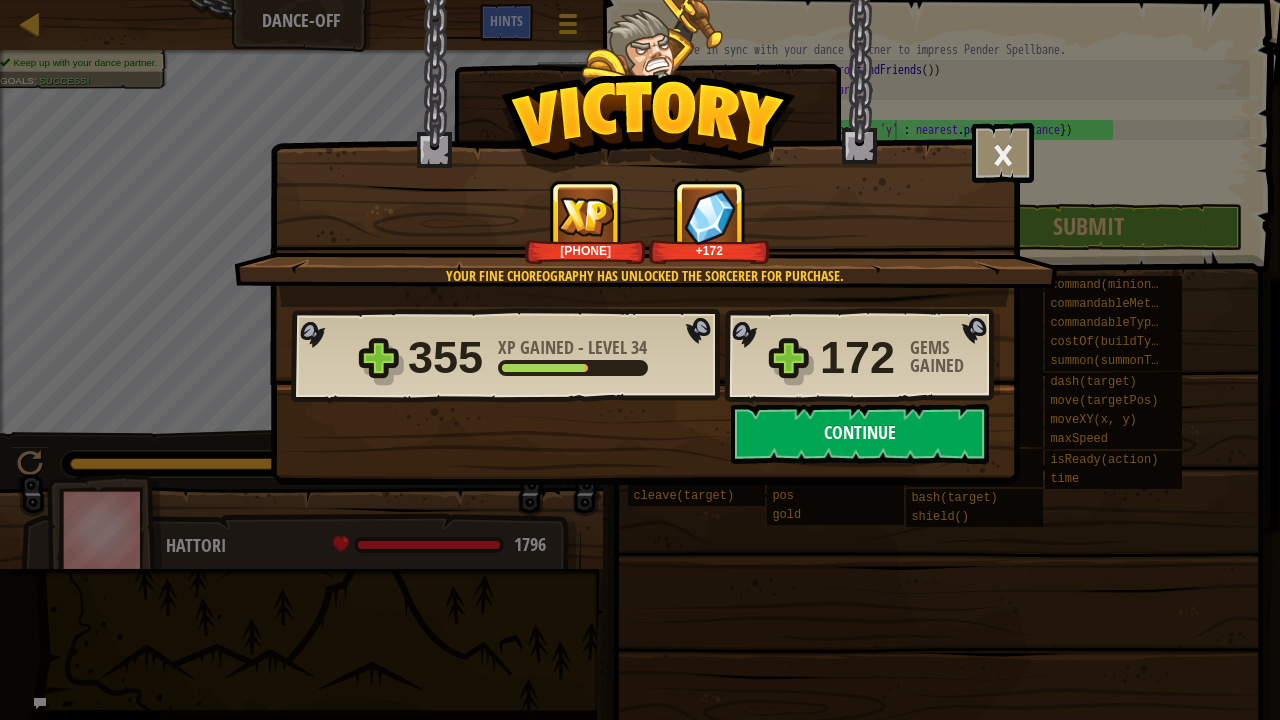 select on "en-GB" 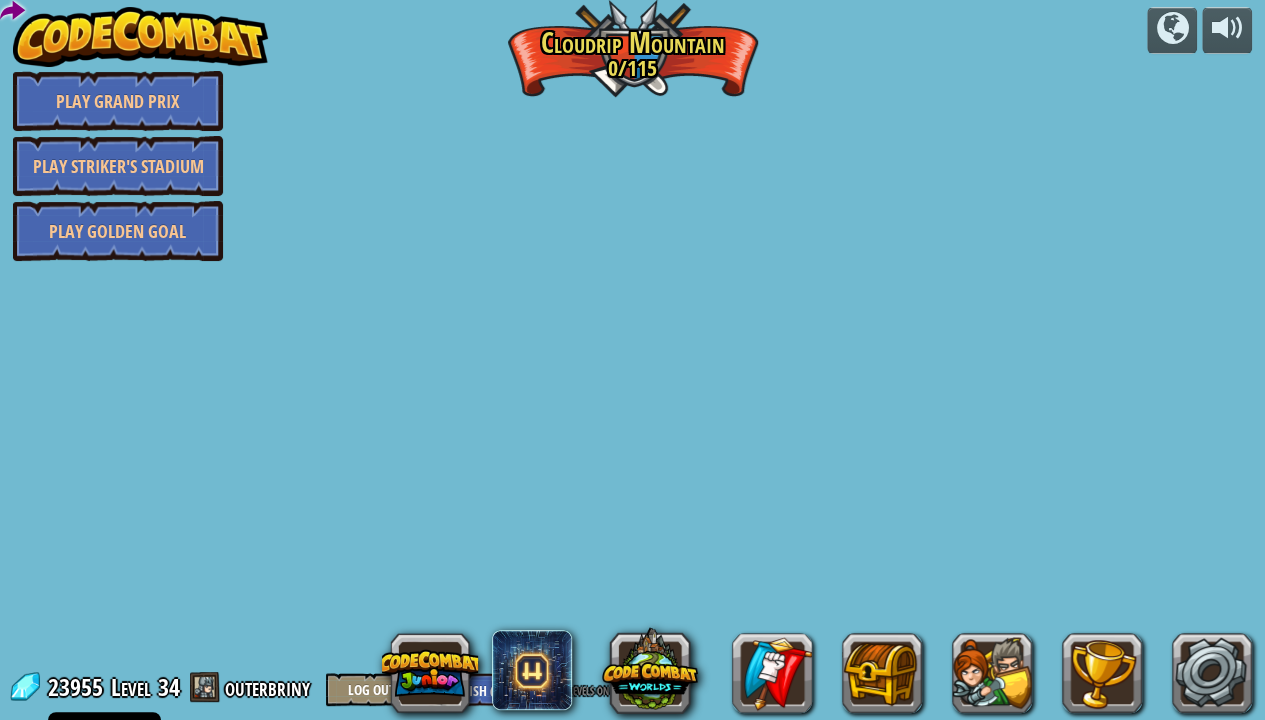 select on "en-GB" 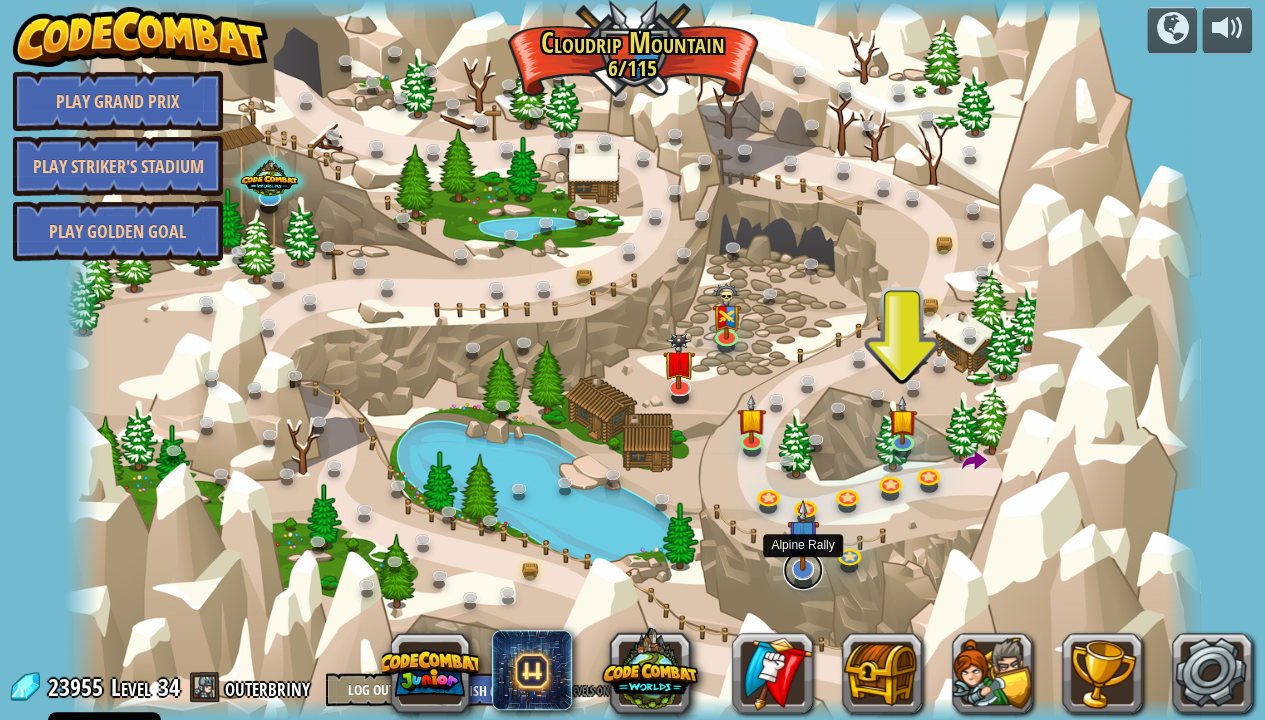 click at bounding box center (803, 570) 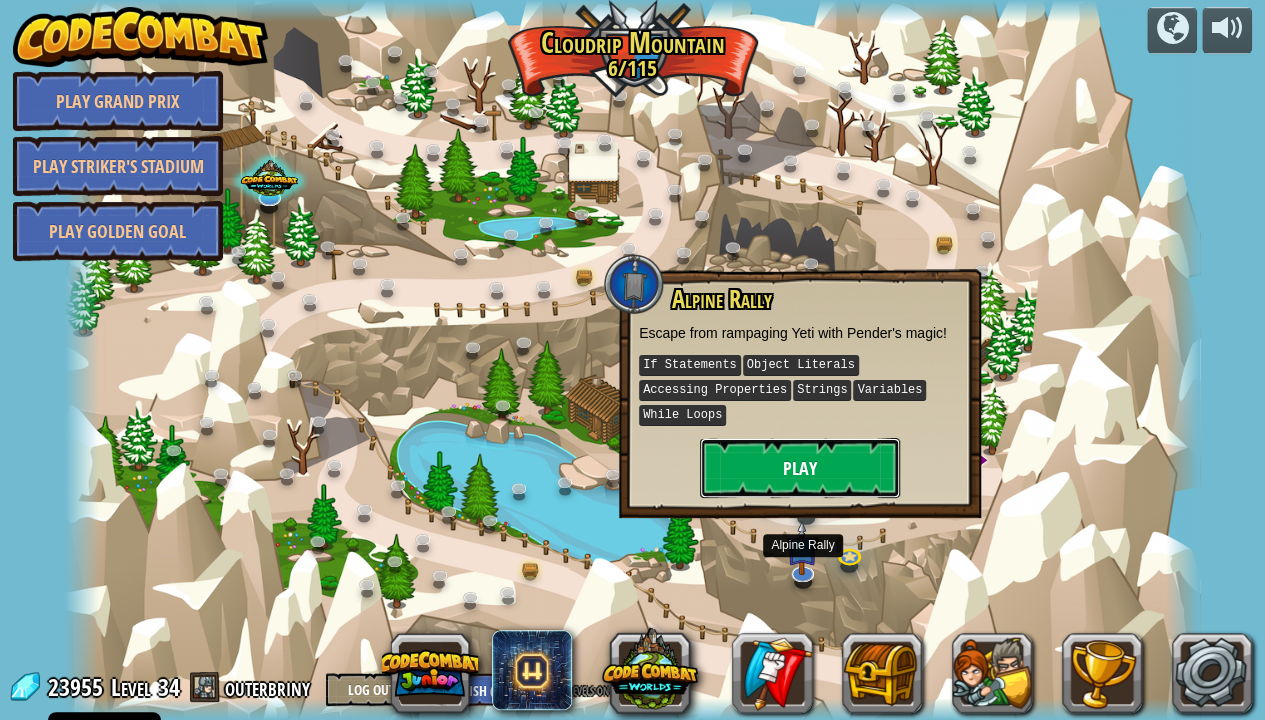 click on "Play" at bounding box center [800, 468] 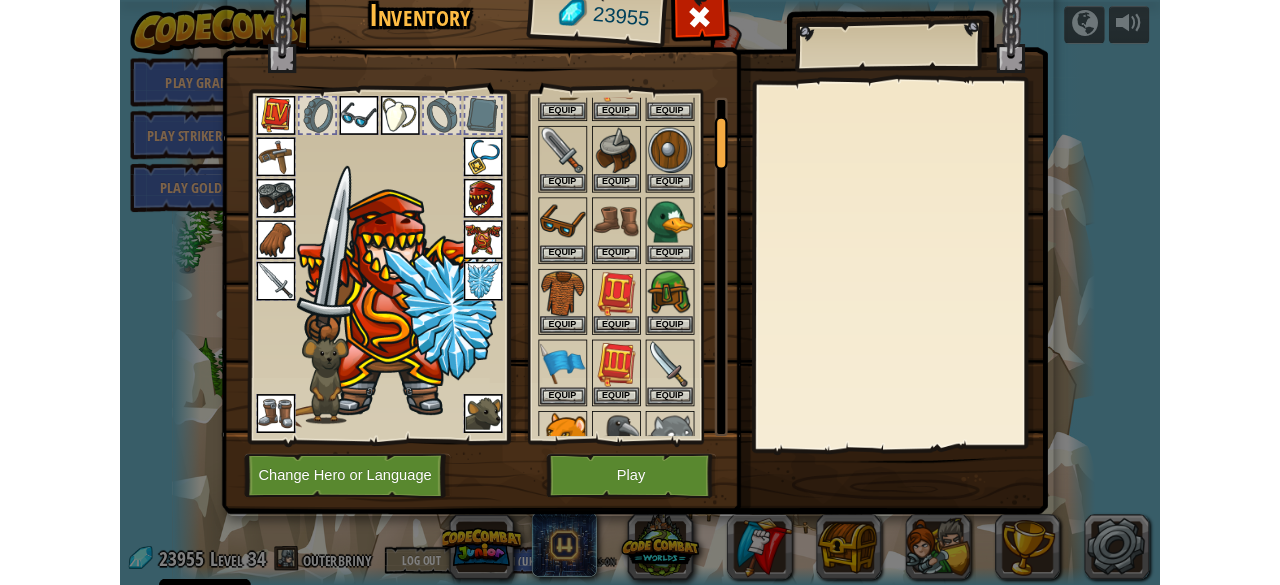 scroll, scrollTop: 0, scrollLeft: 0, axis: both 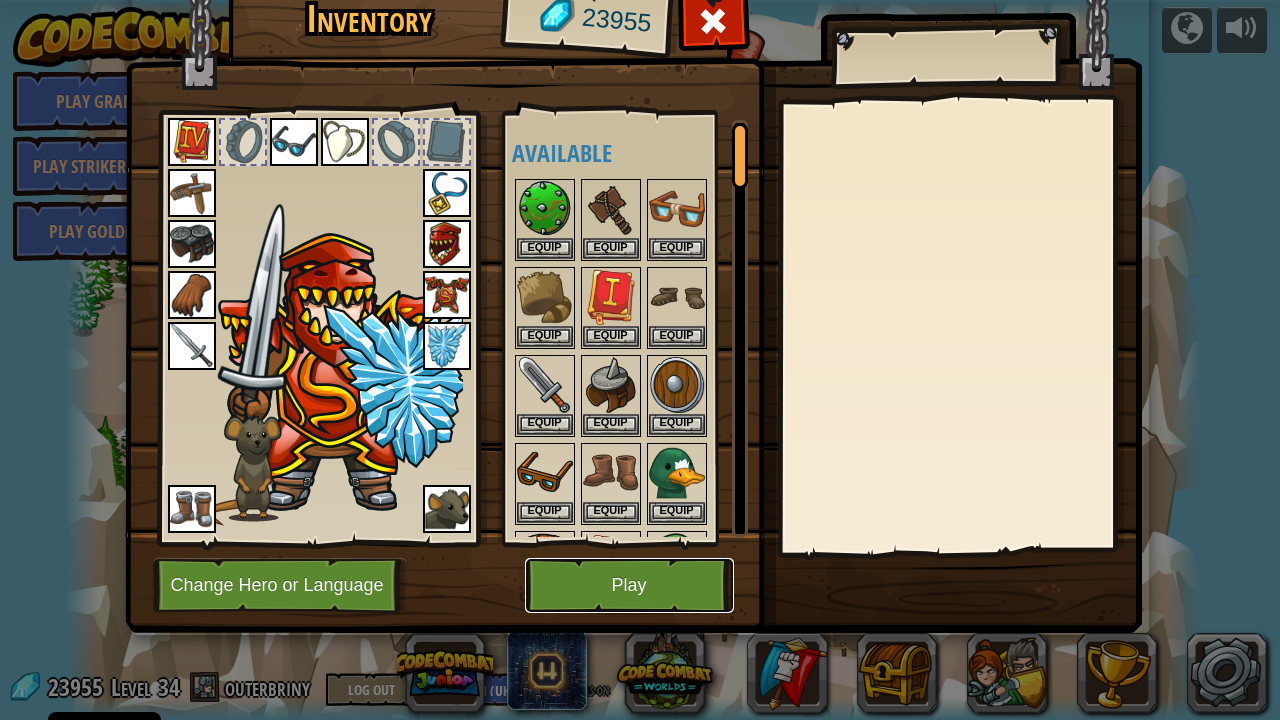 click on "Play" at bounding box center [629, 585] 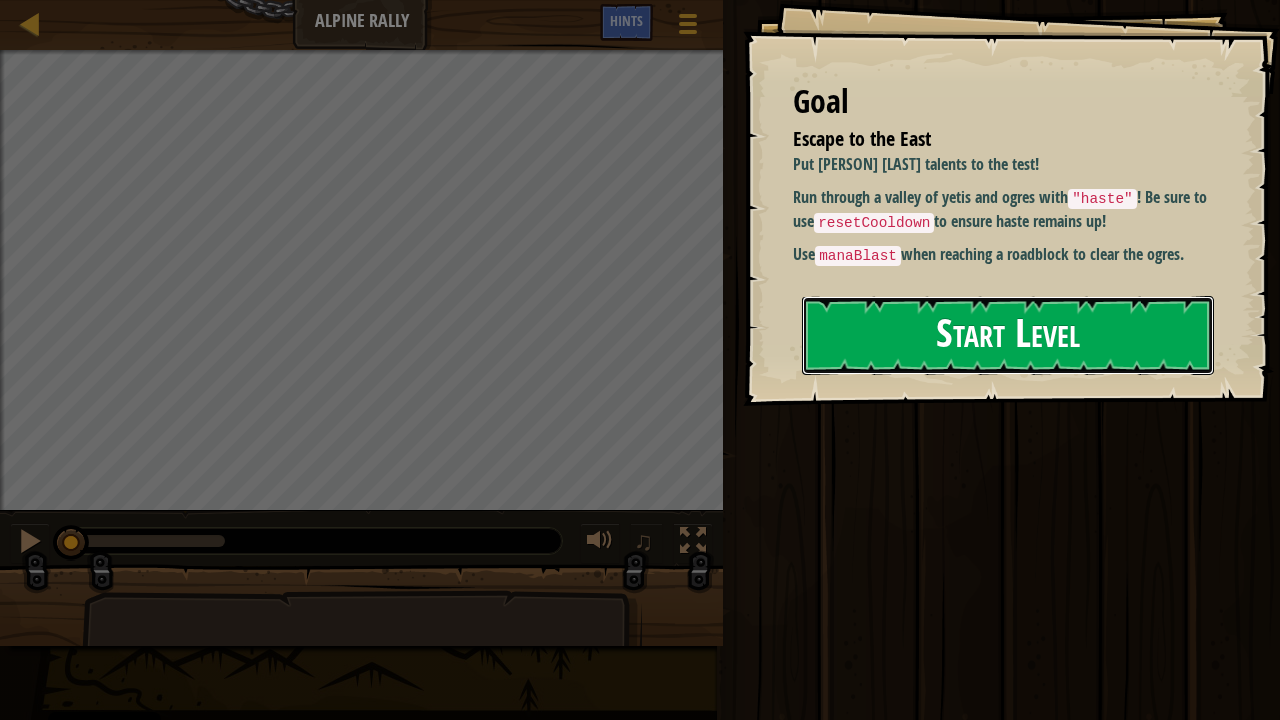 click on "Start Level" at bounding box center [1008, 335] 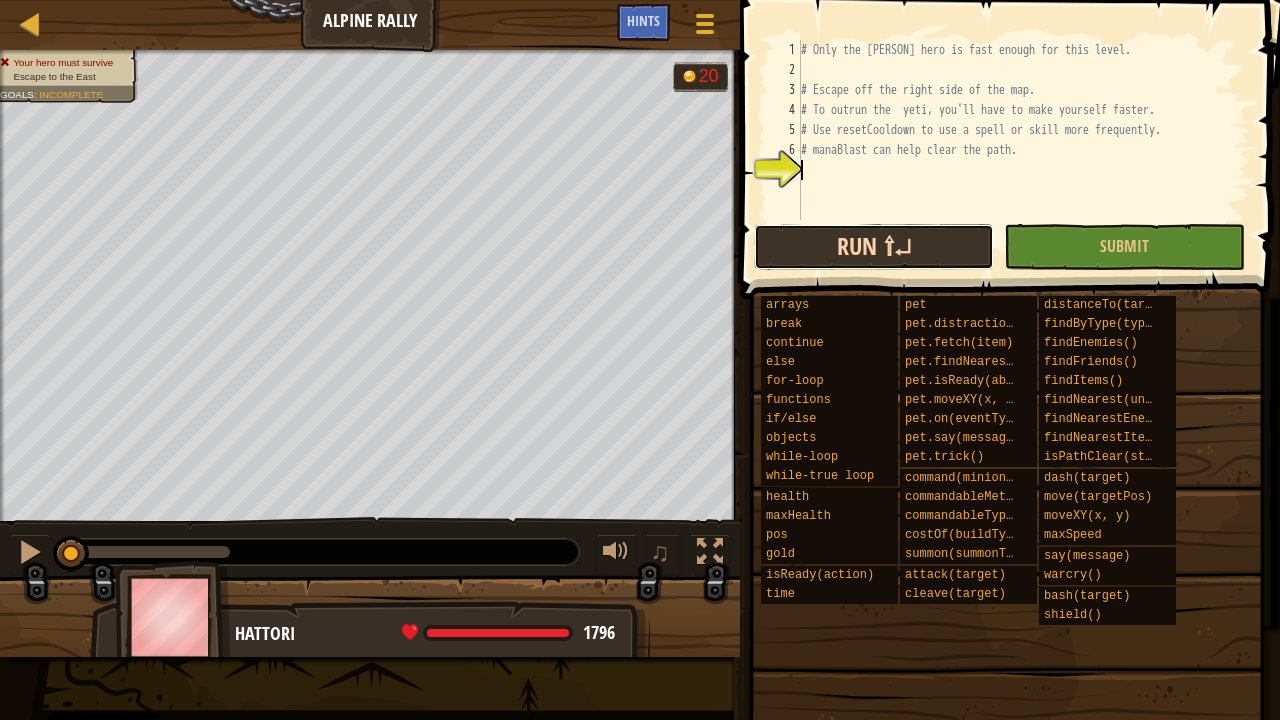 click on "Run ⇧↵" at bounding box center [874, 247] 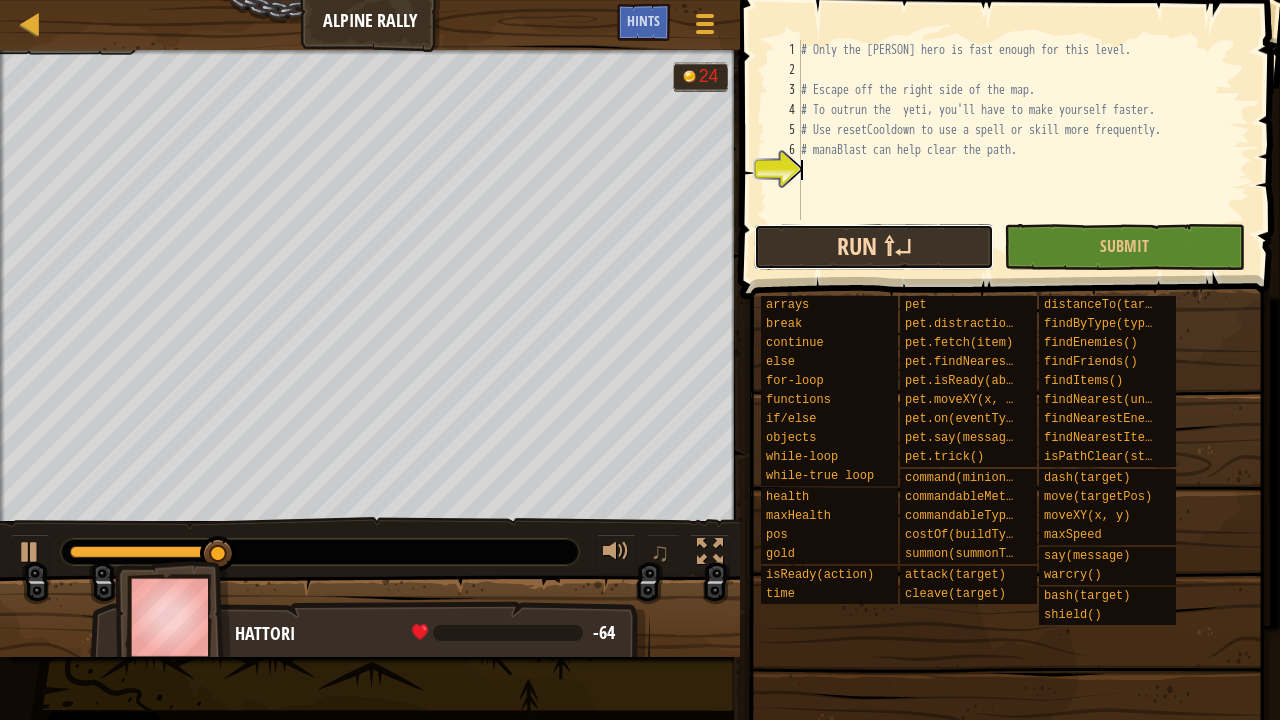 click on "Run ⇧↵" at bounding box center (874, 247) 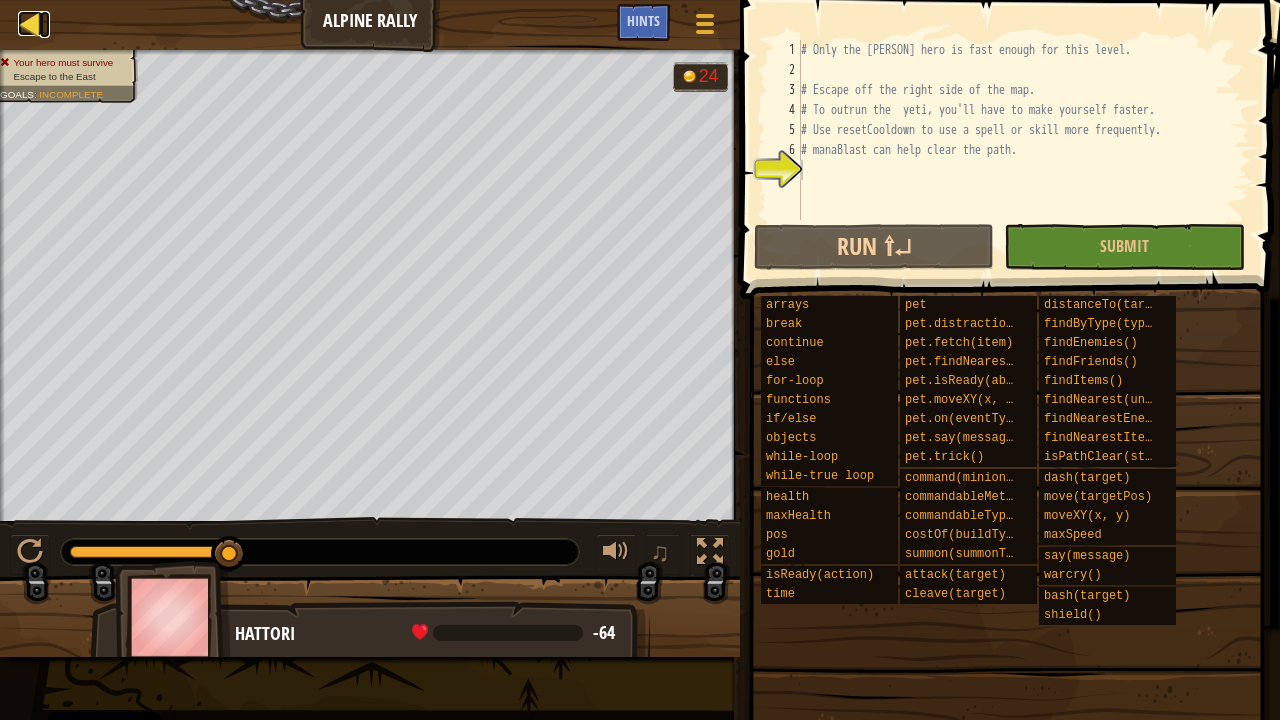 click at bounding box center [30, 23] 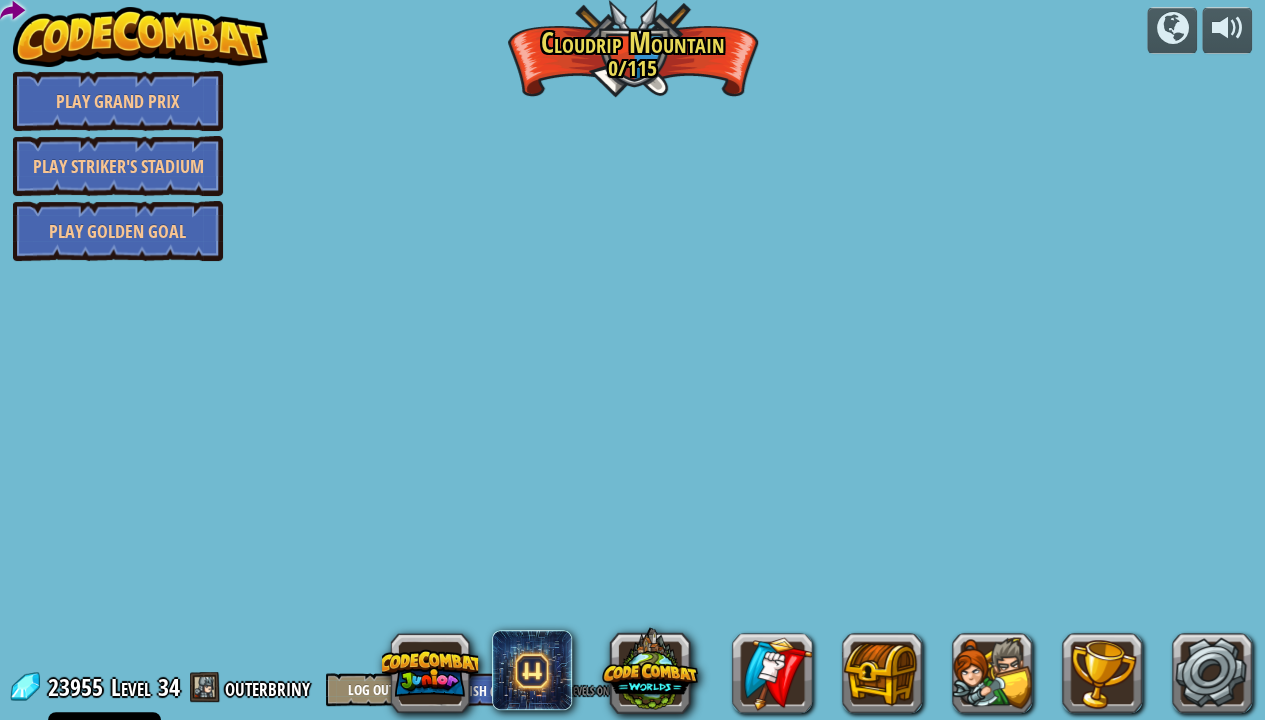 select on "en-GB" 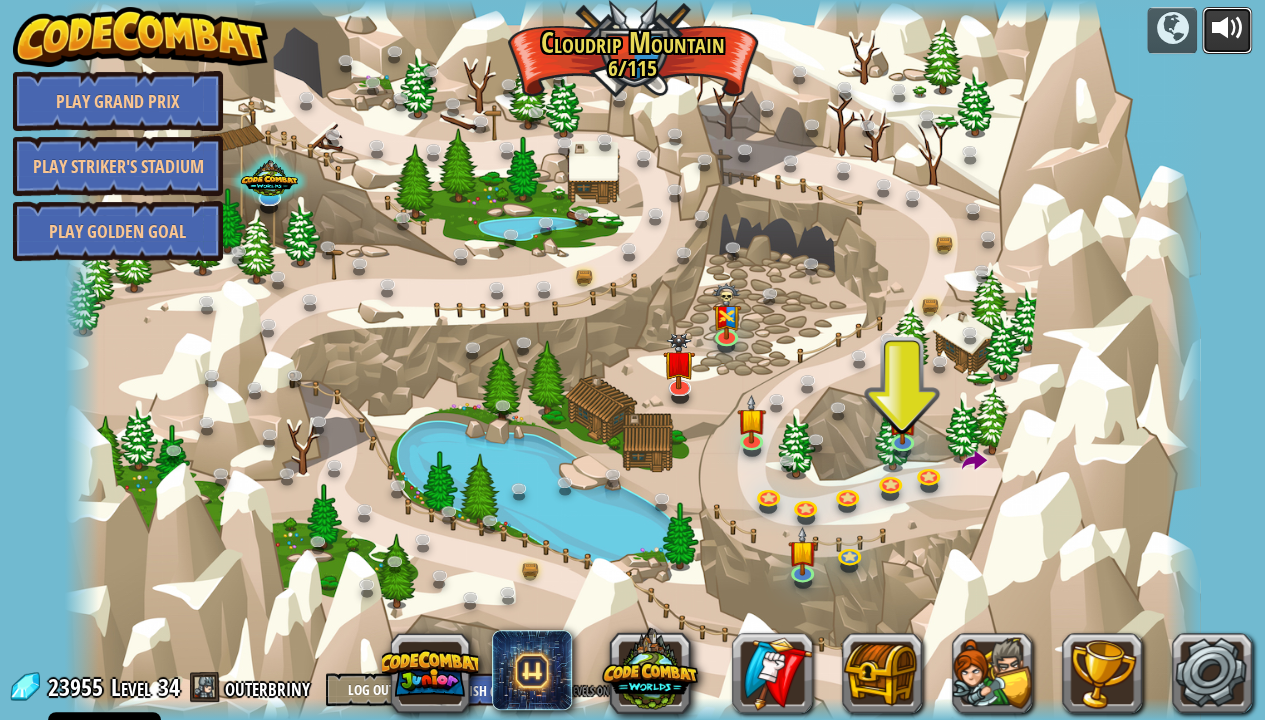click at bounding box center (1227, 28) 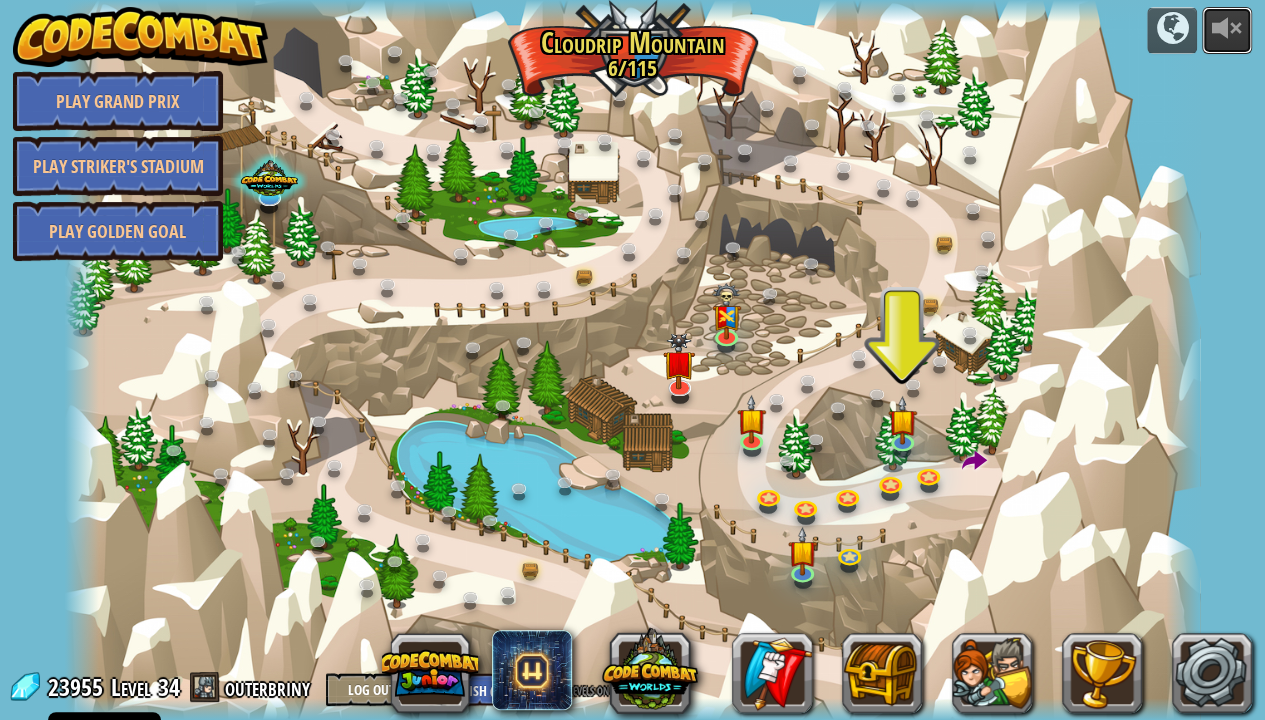 click at bounding box center [1227, 28] 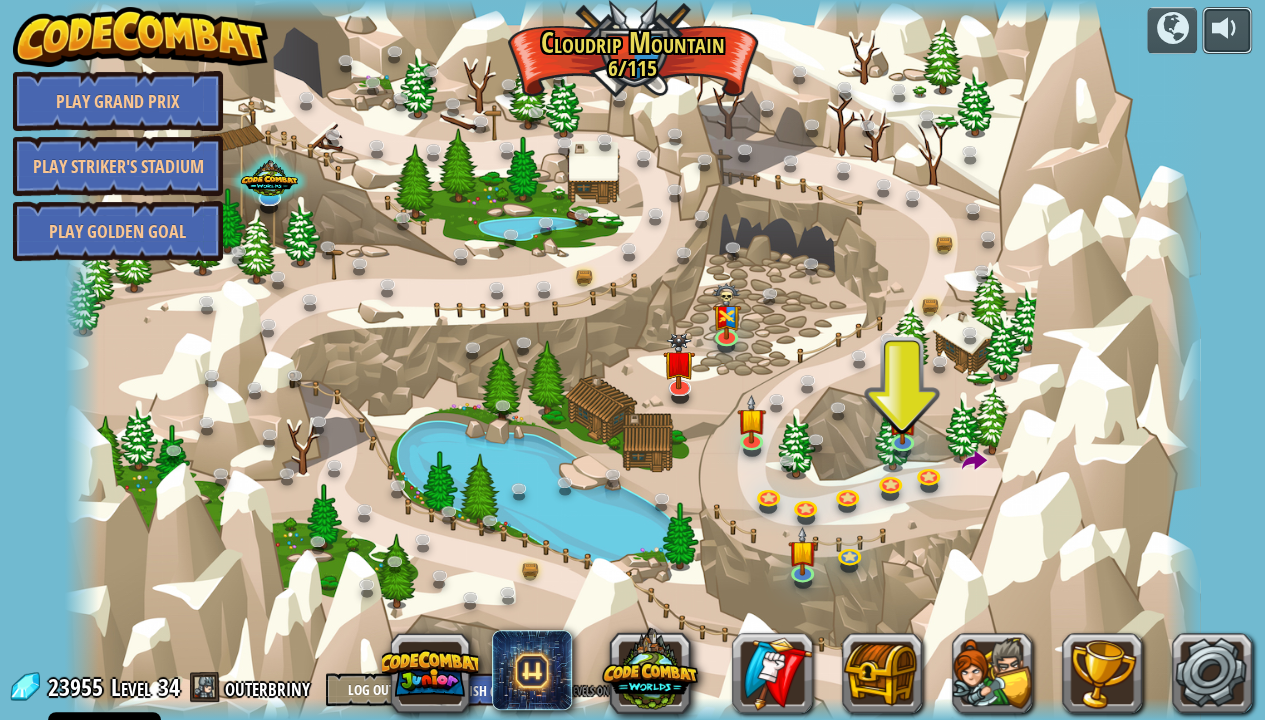 type 